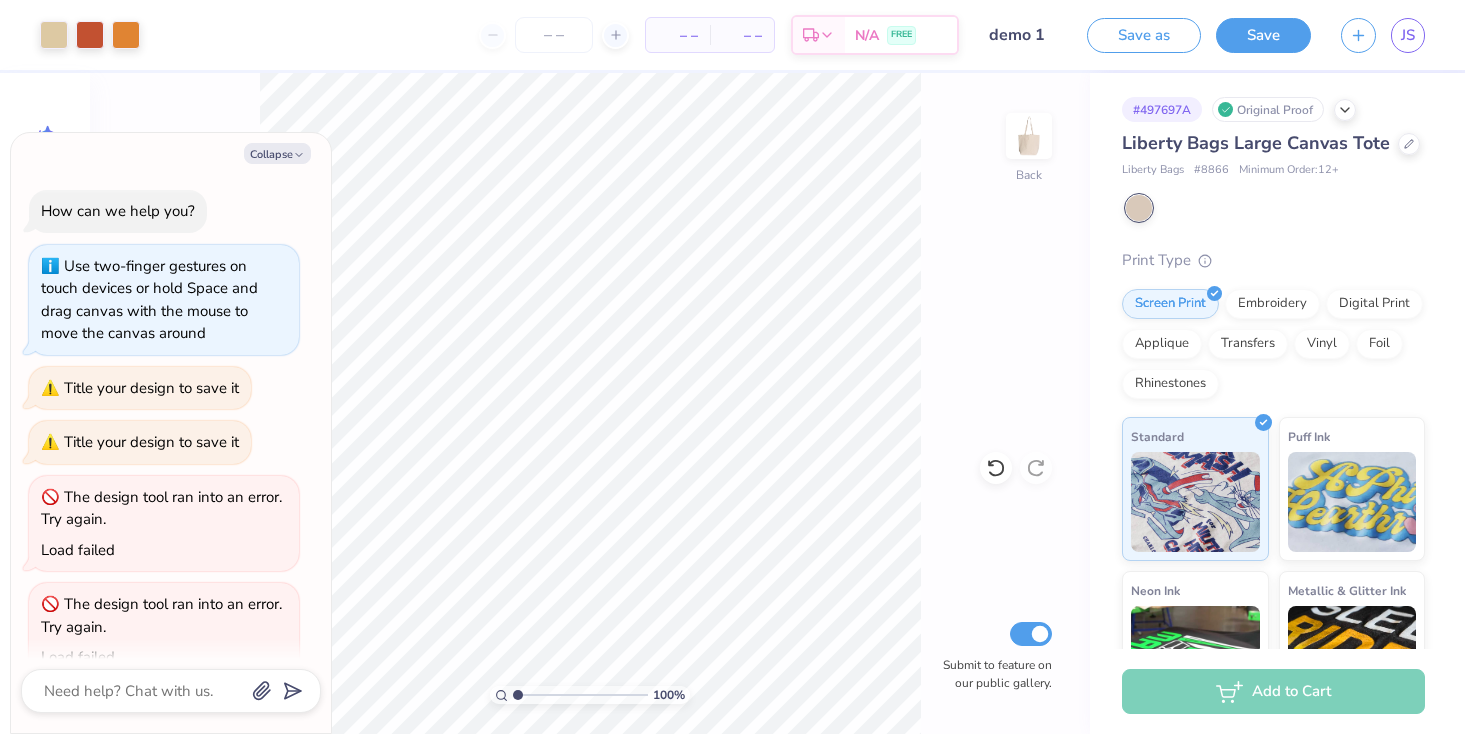 scroll, scrollTop: 0, scrollLeft: 0, axis: both 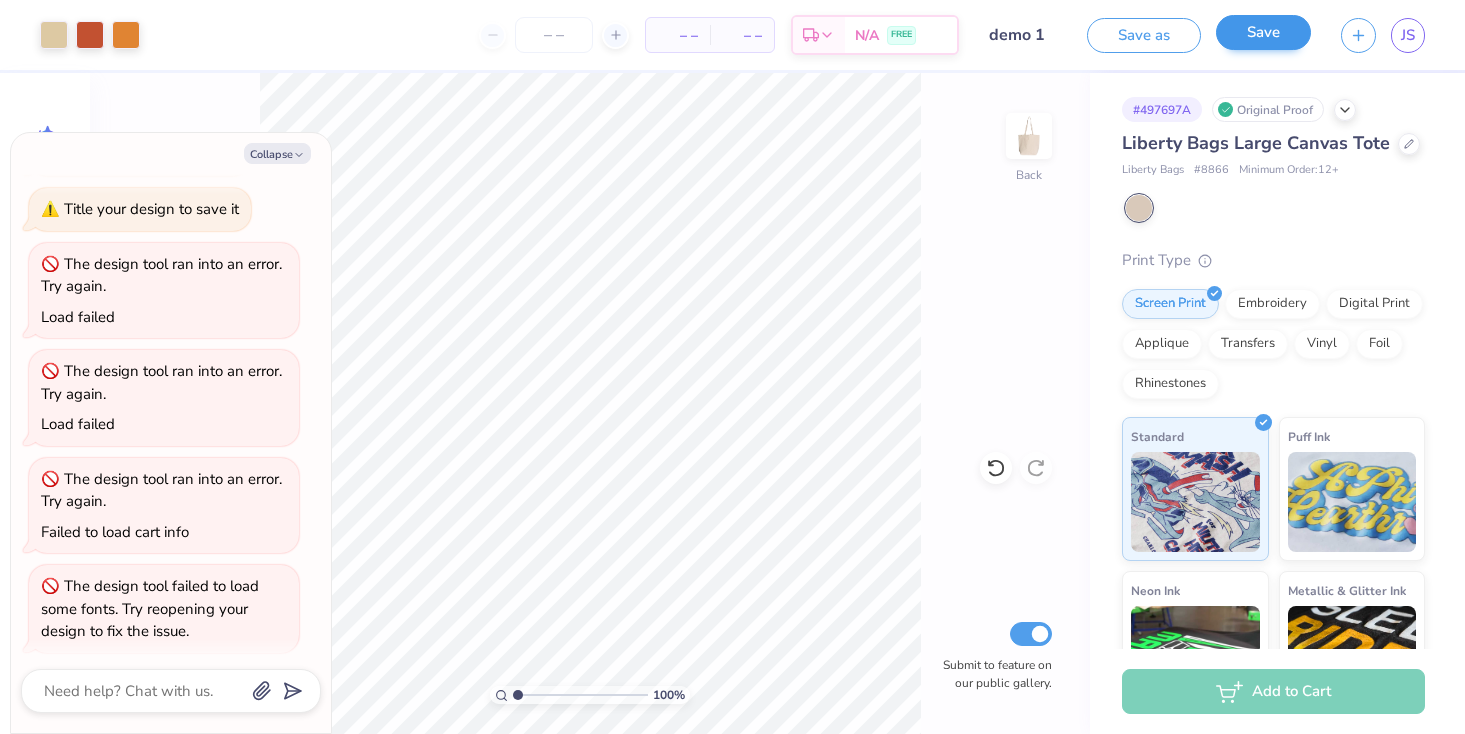 click on "Save" at bounding box center [1263, 32] 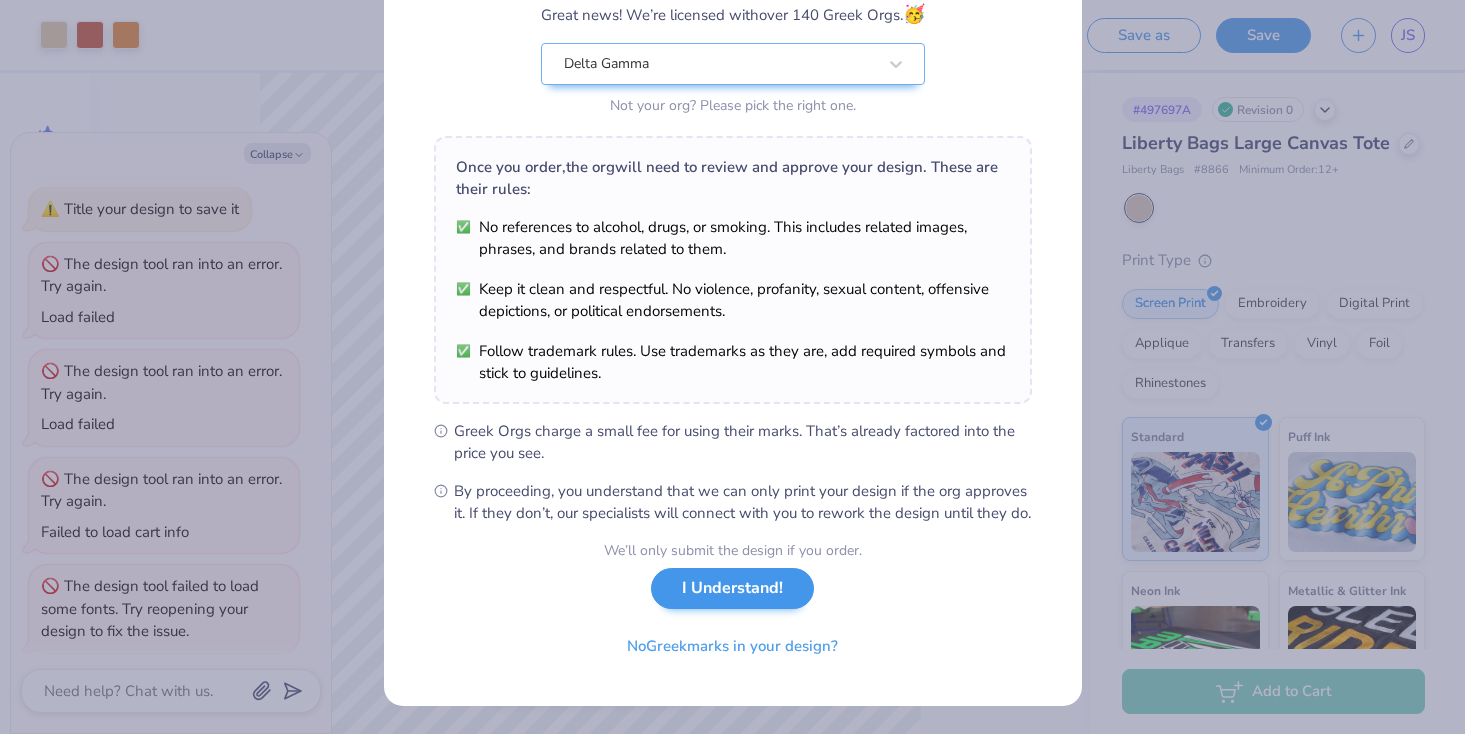 scroll, scrollTop: 202, scrollLeft: 0, axis: vertical 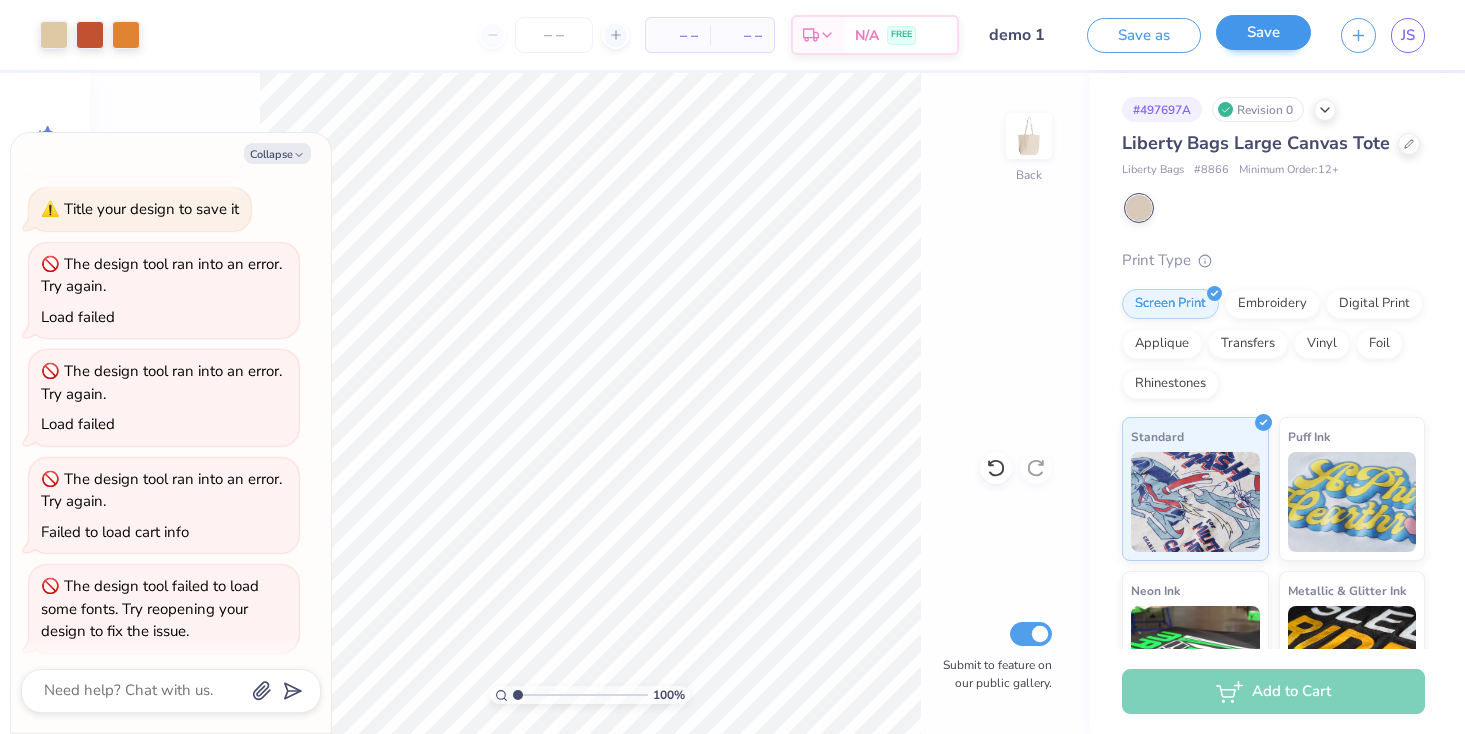 click on "Save" at bounding box center [1263, 32] 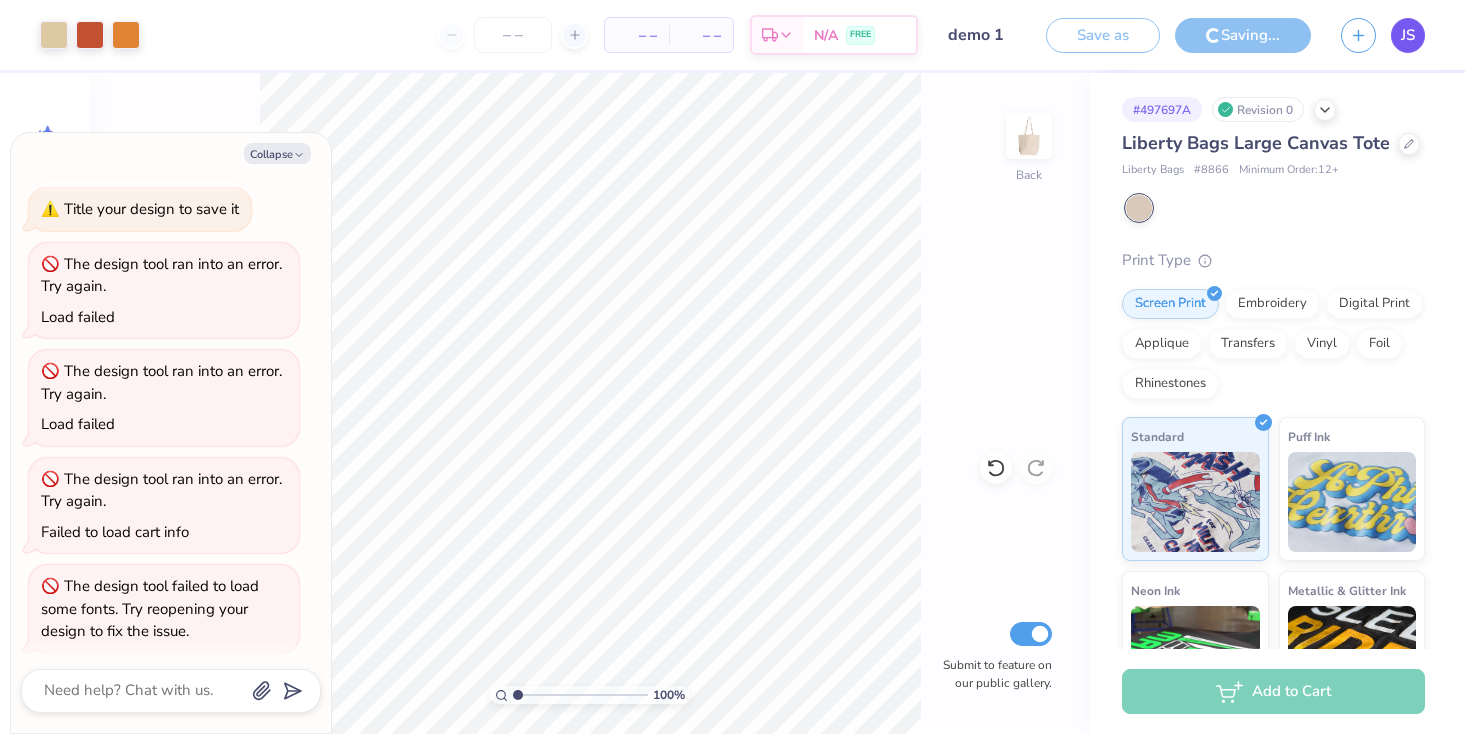 click on "JS" at bounding box center [1408, 35] 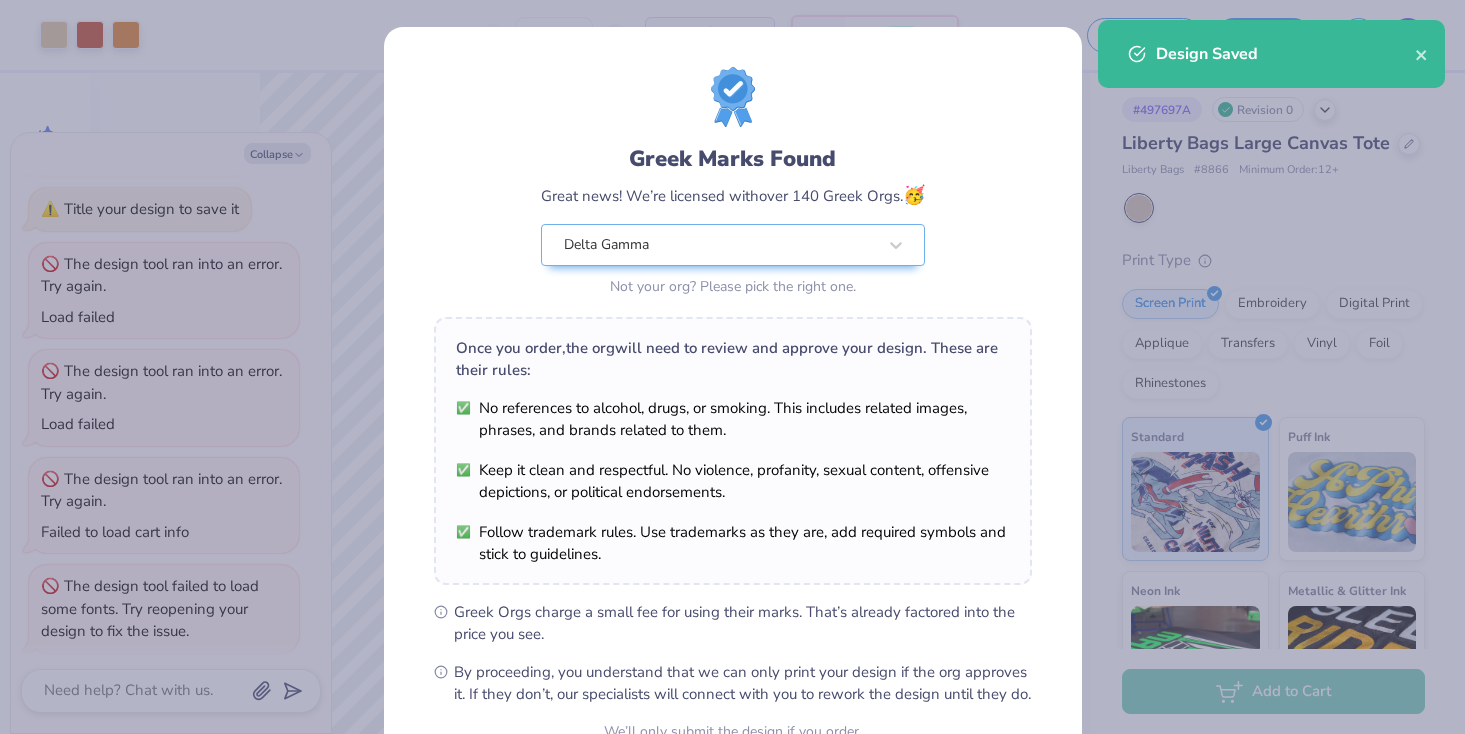 type on "x" 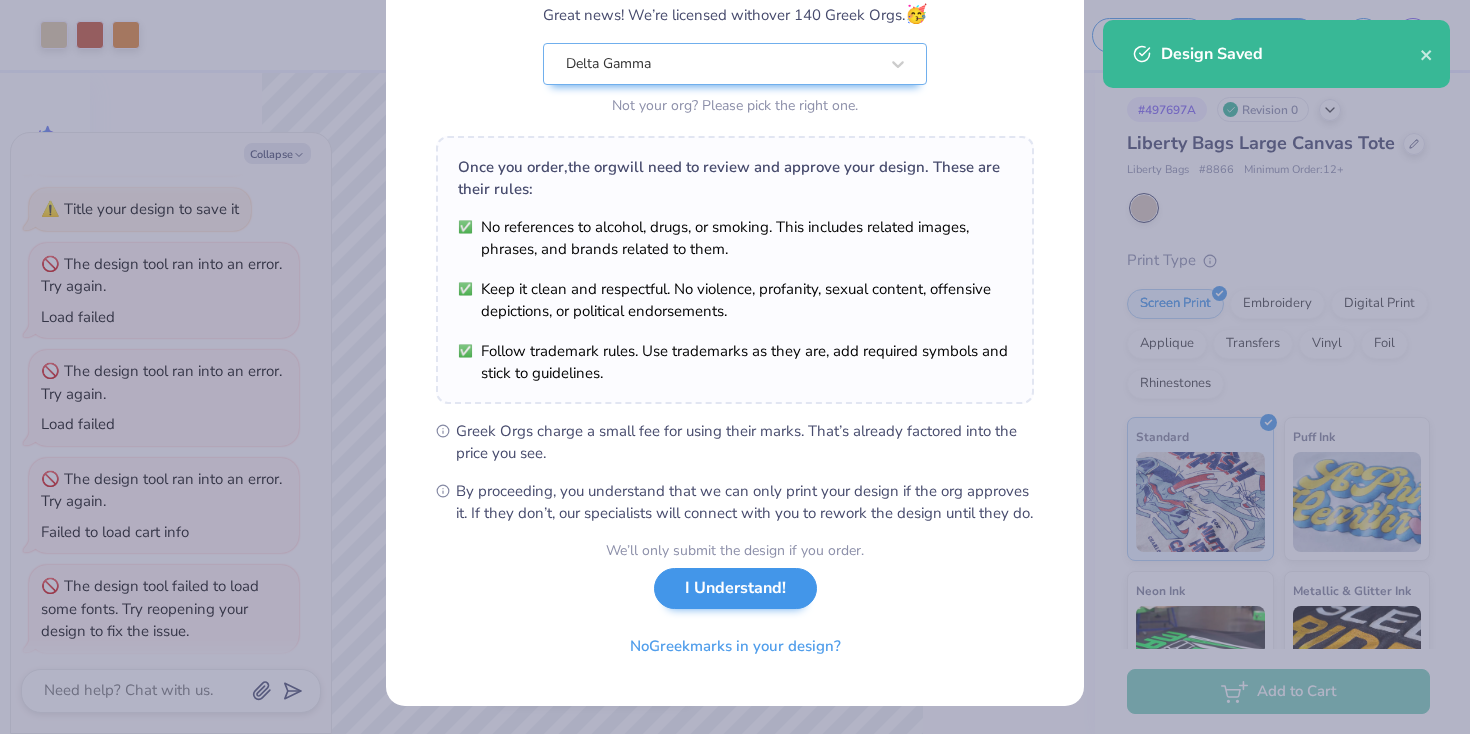 scroll, scrollTop: 203, scrollLeft: 0, axis: vertical 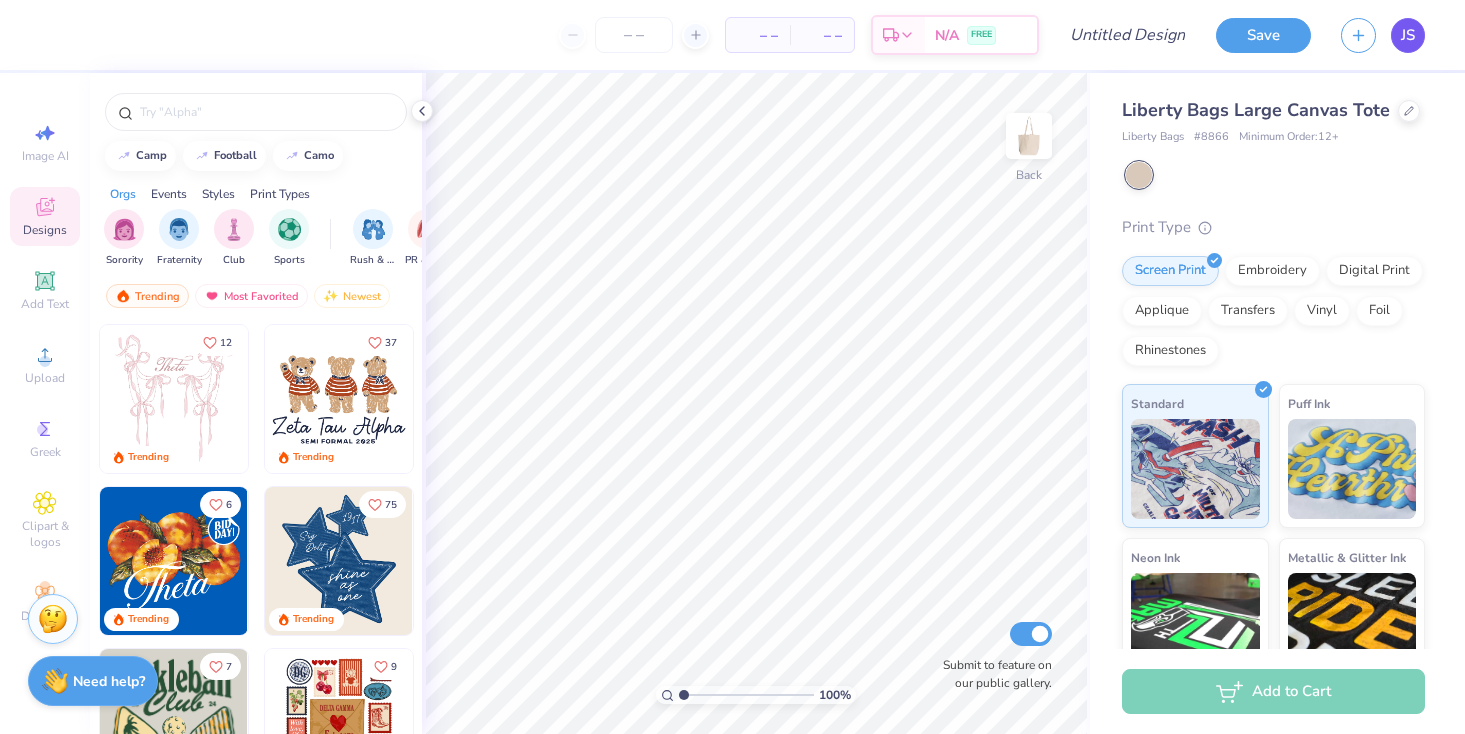 click on "JS" at bounding box center [1408, 35] 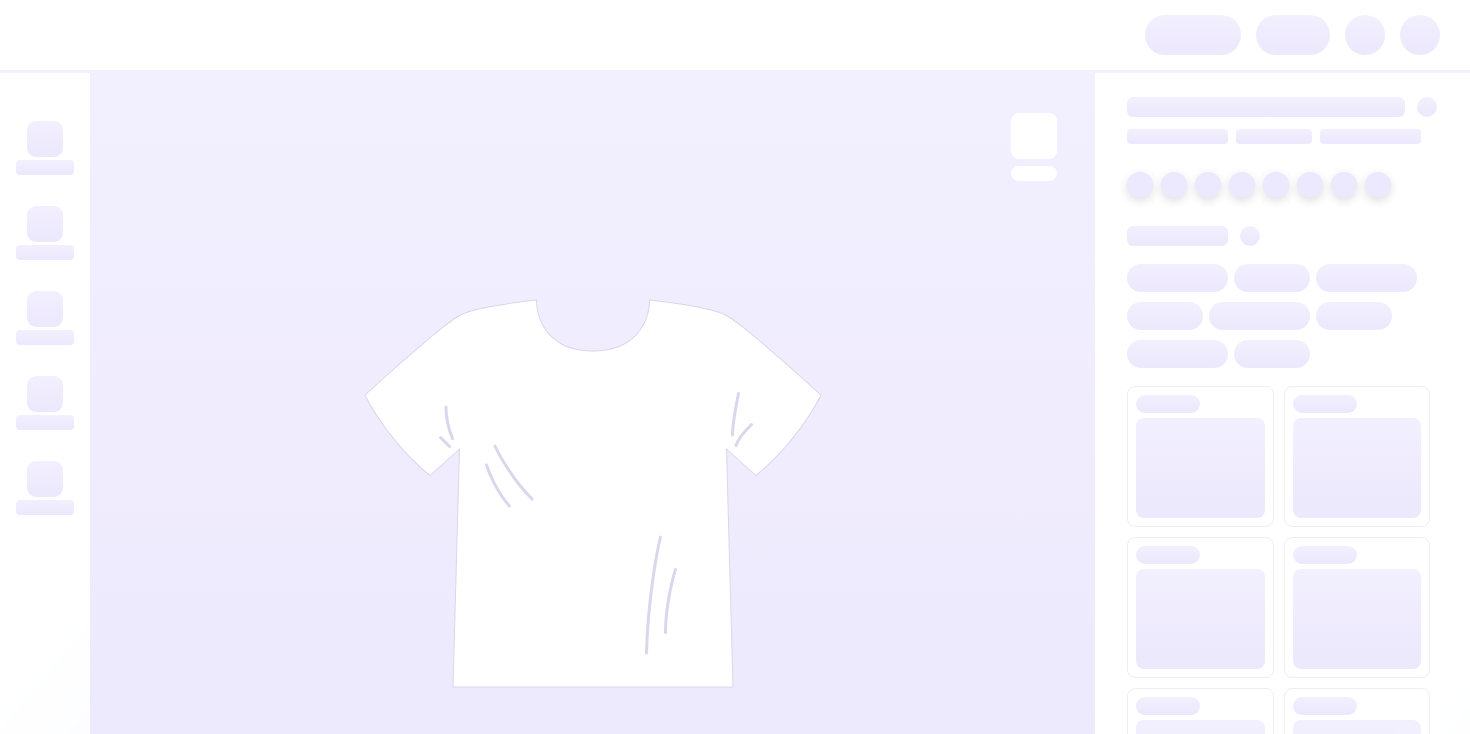scroll, scrollTop: 0, scrollLeft: 0, axis: both 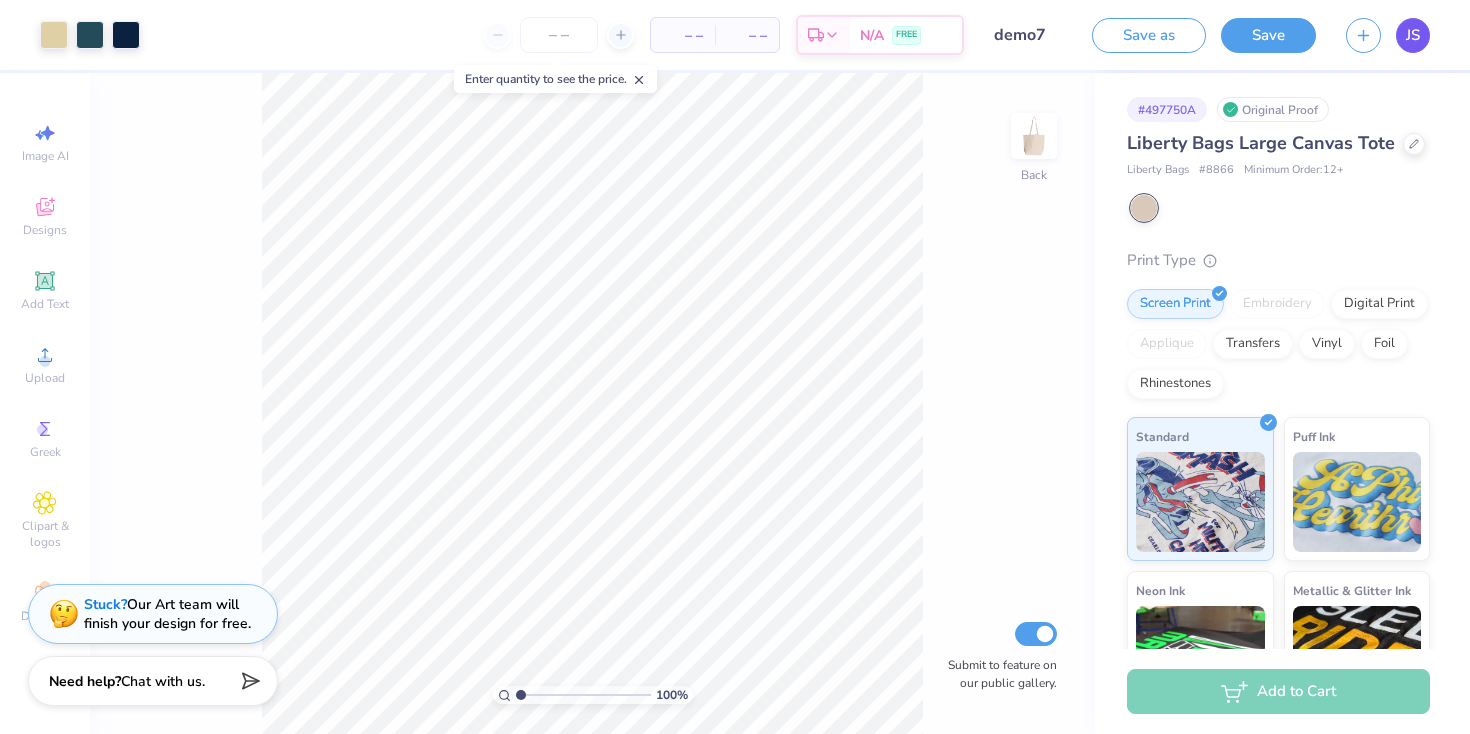 click on "JS" at bounding box center [1413, 35] 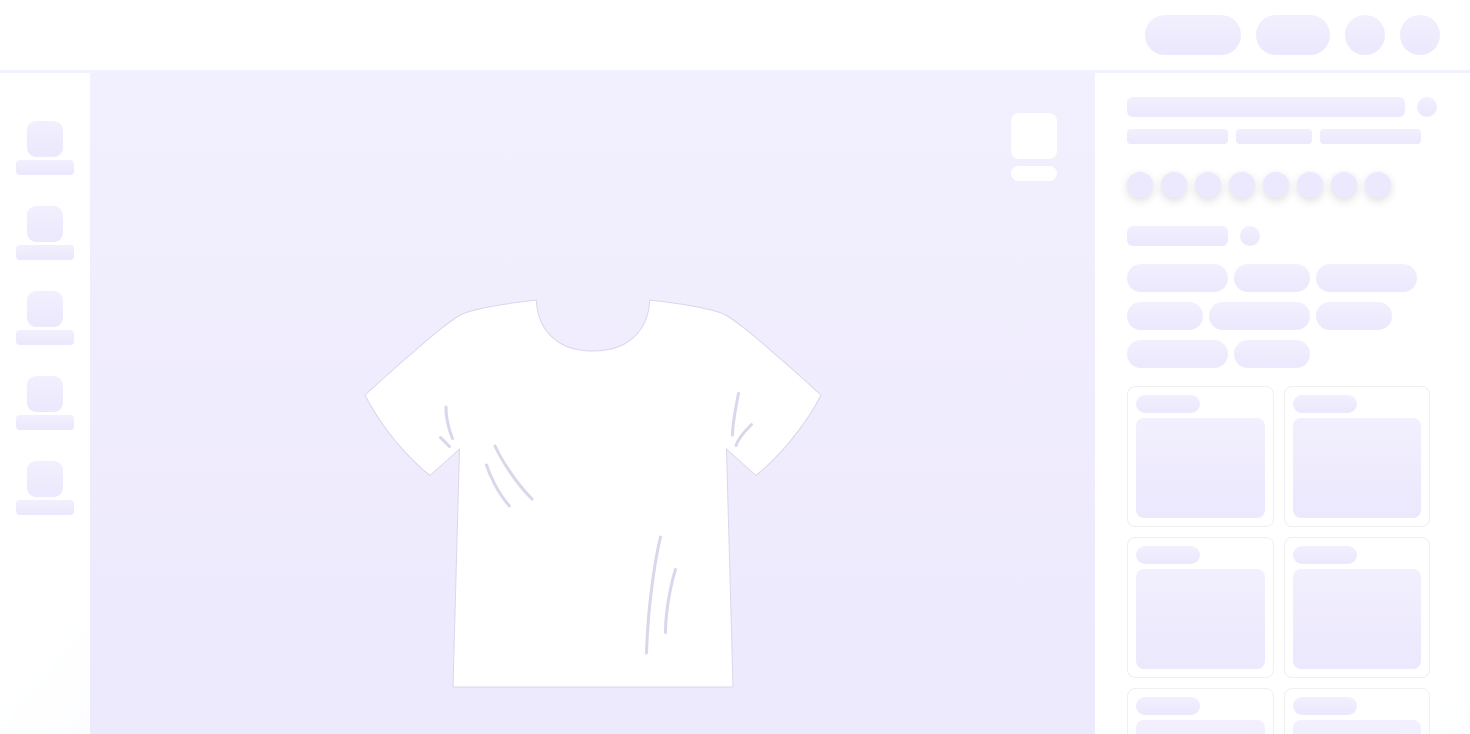 scroll, scrollTop: 0, scrollLeft: 0, axis: both 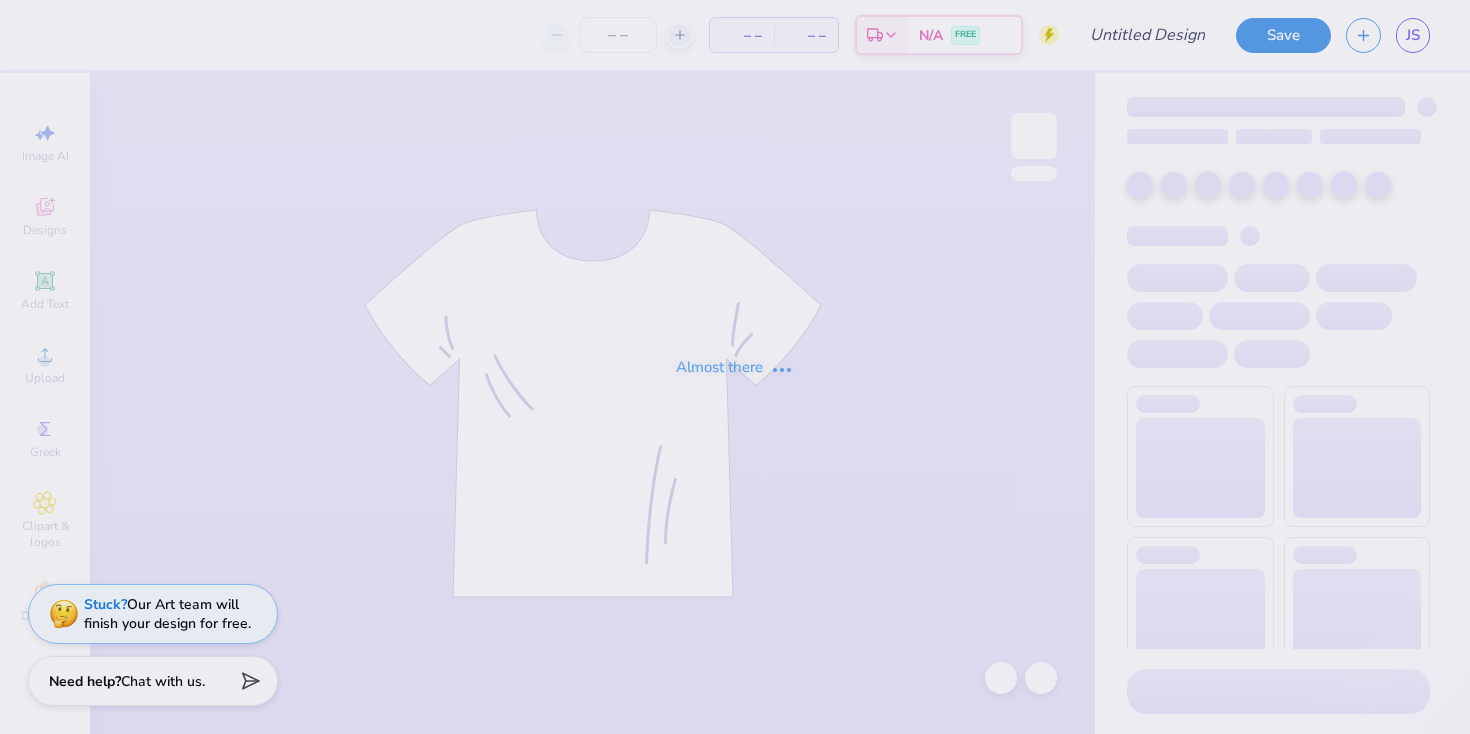 type on "demo7" 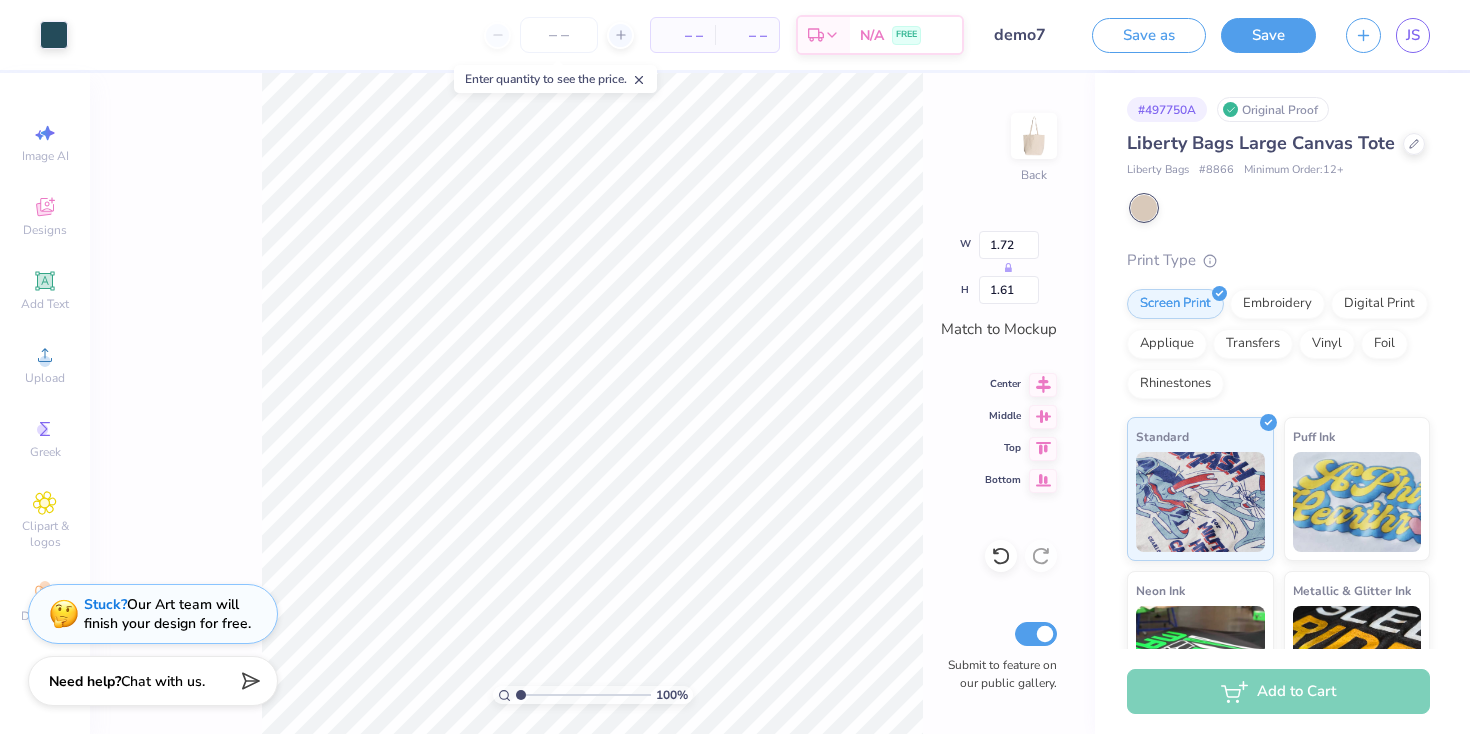type on "2.33" 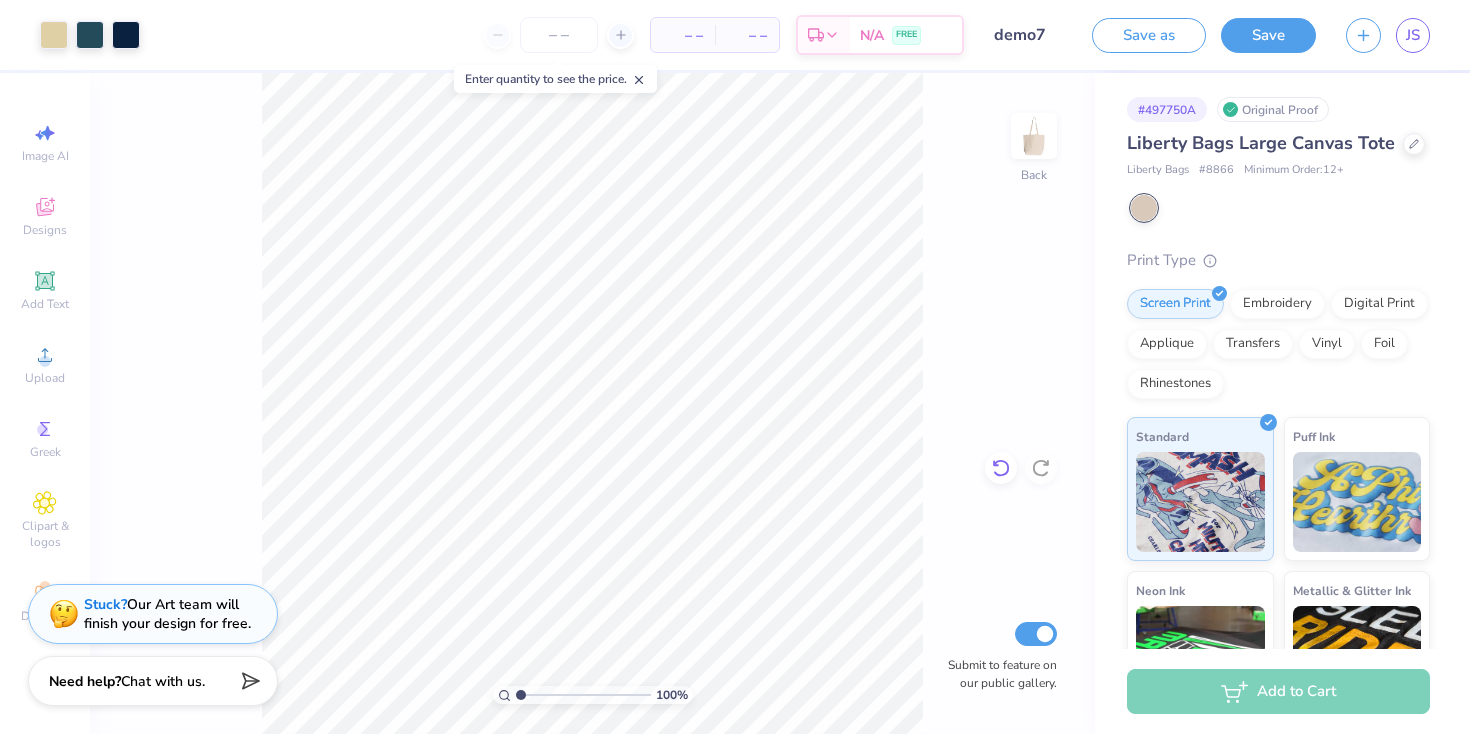 click 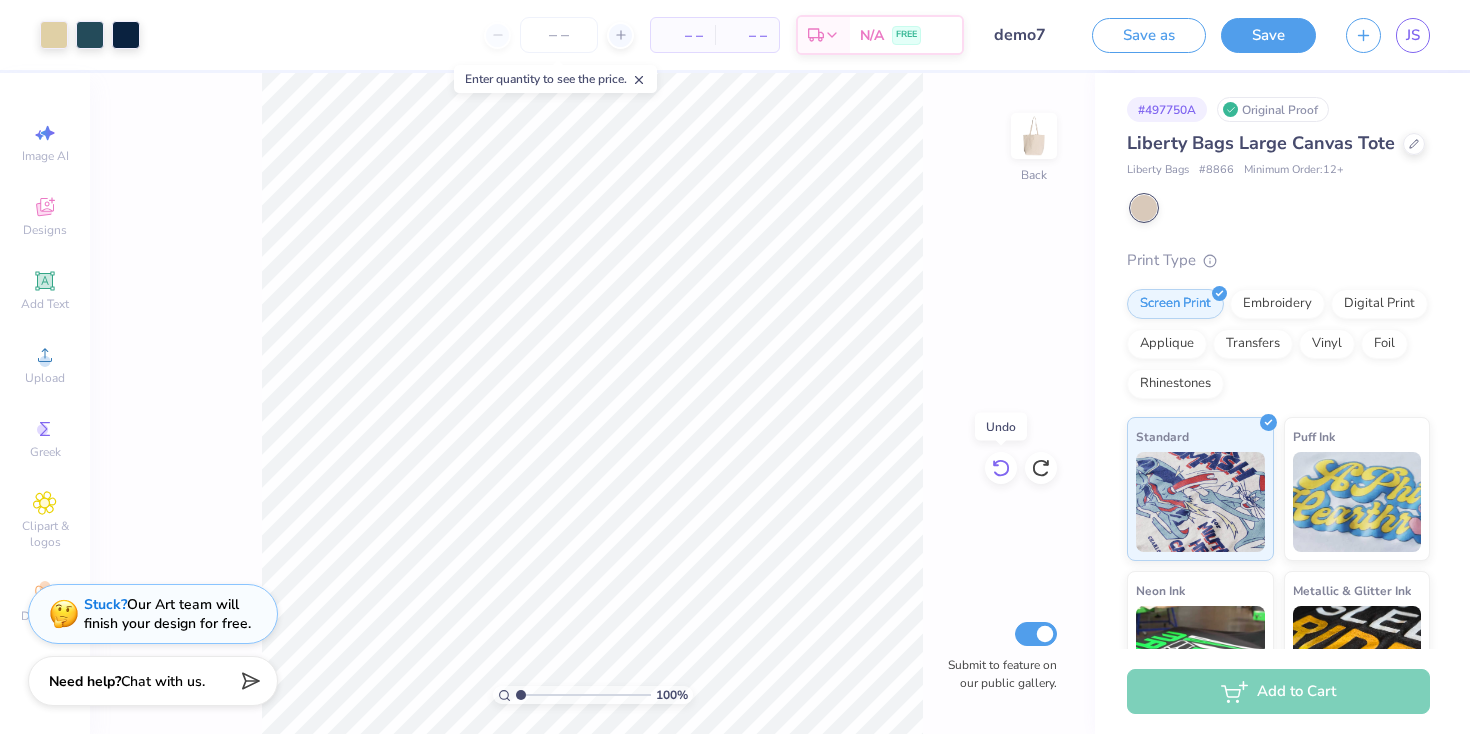 click 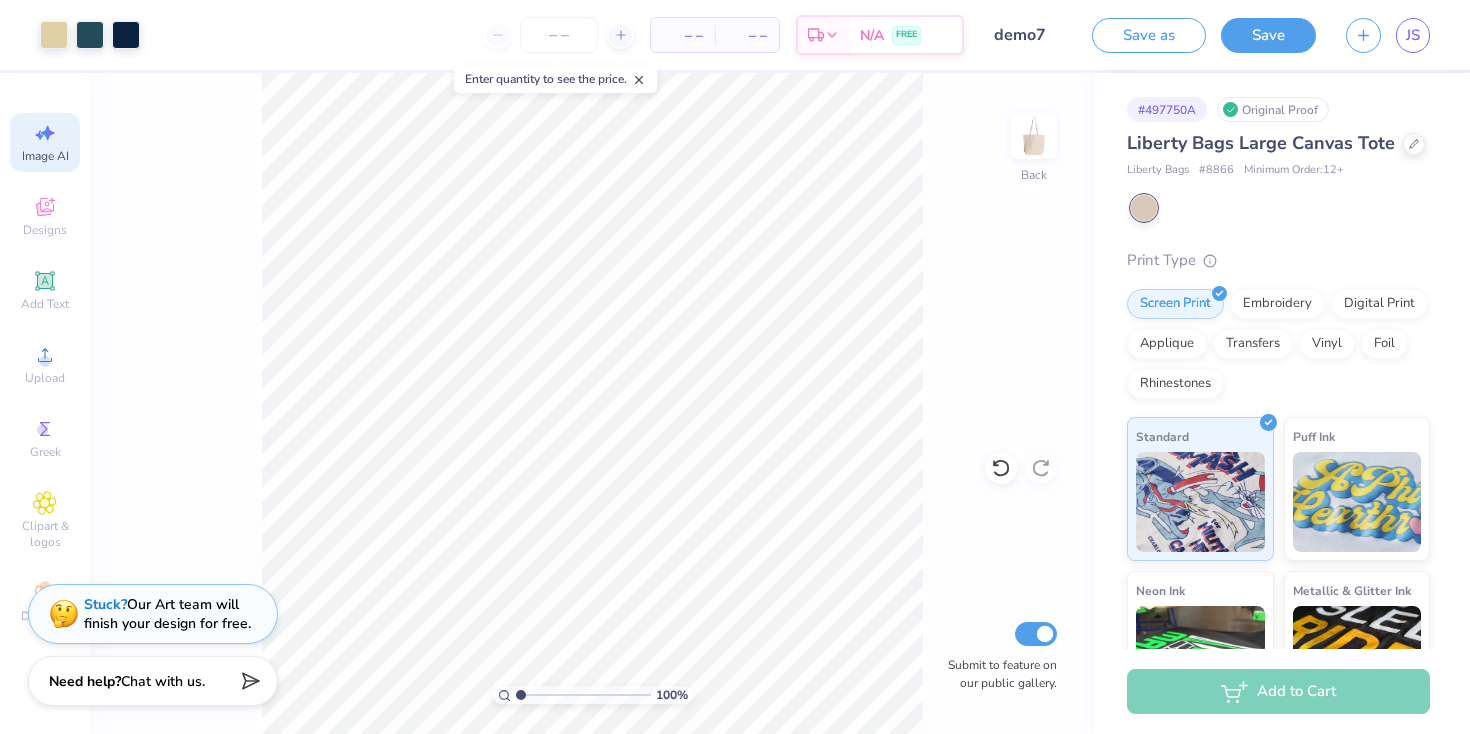 click on "Image AI" at bounding box center [45, 156] 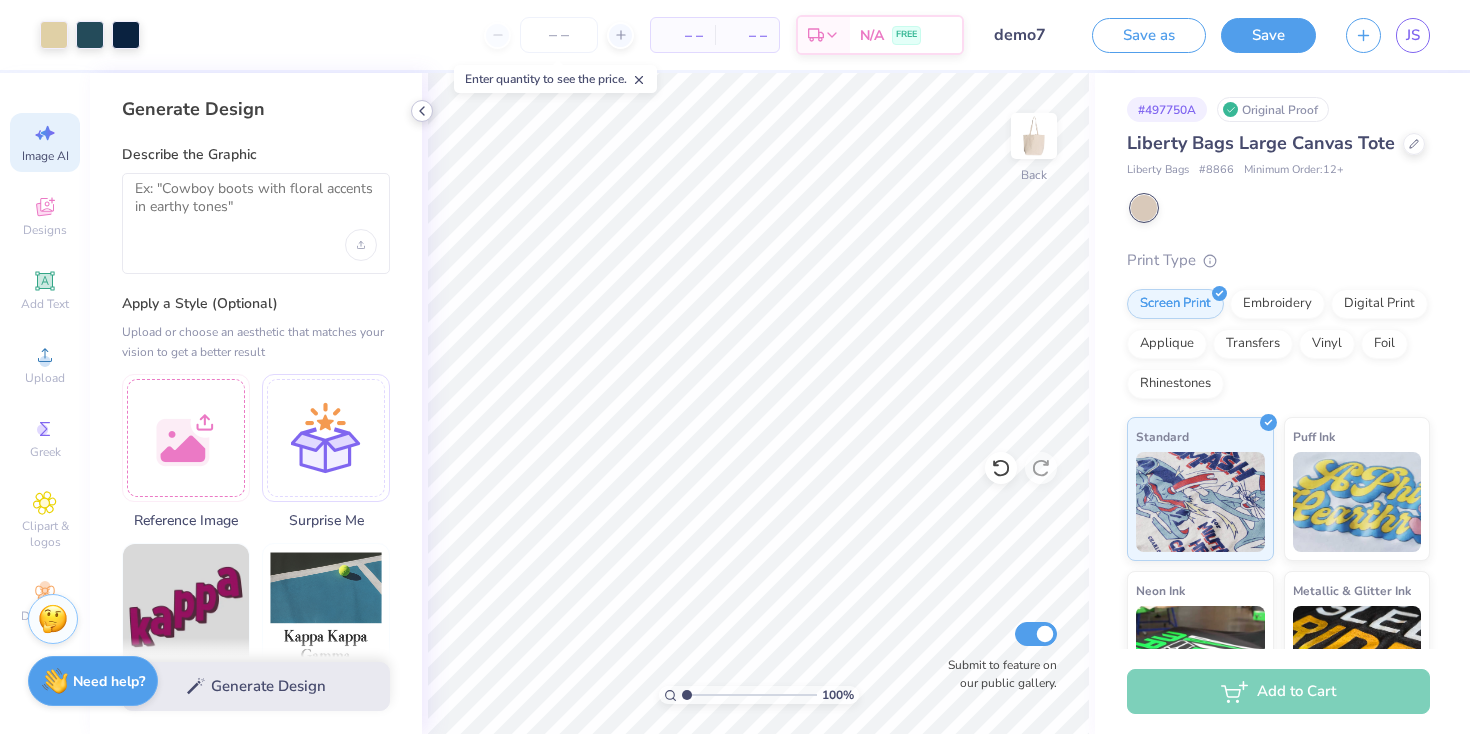 click 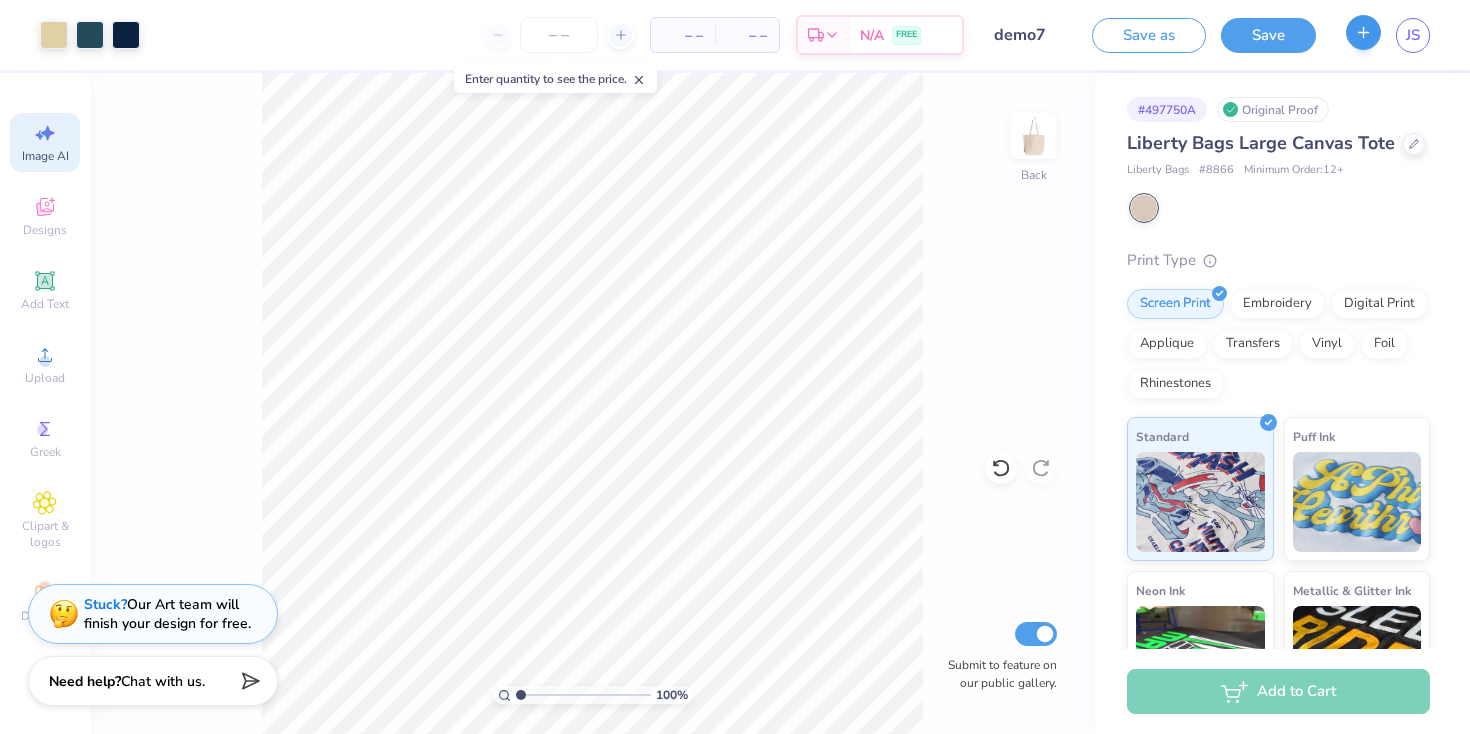 click 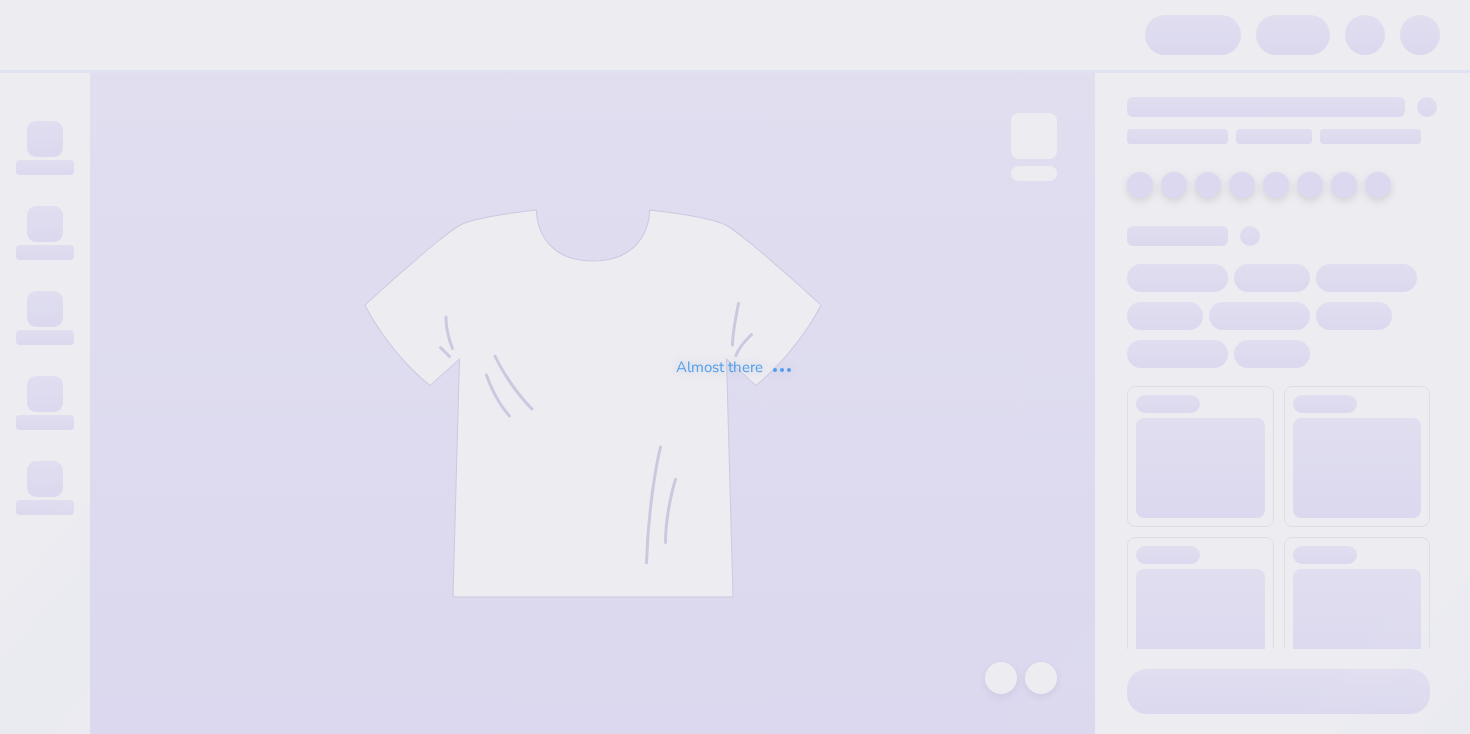 scroll, scrollTop: 0, scrollLeft: 0, axis: both 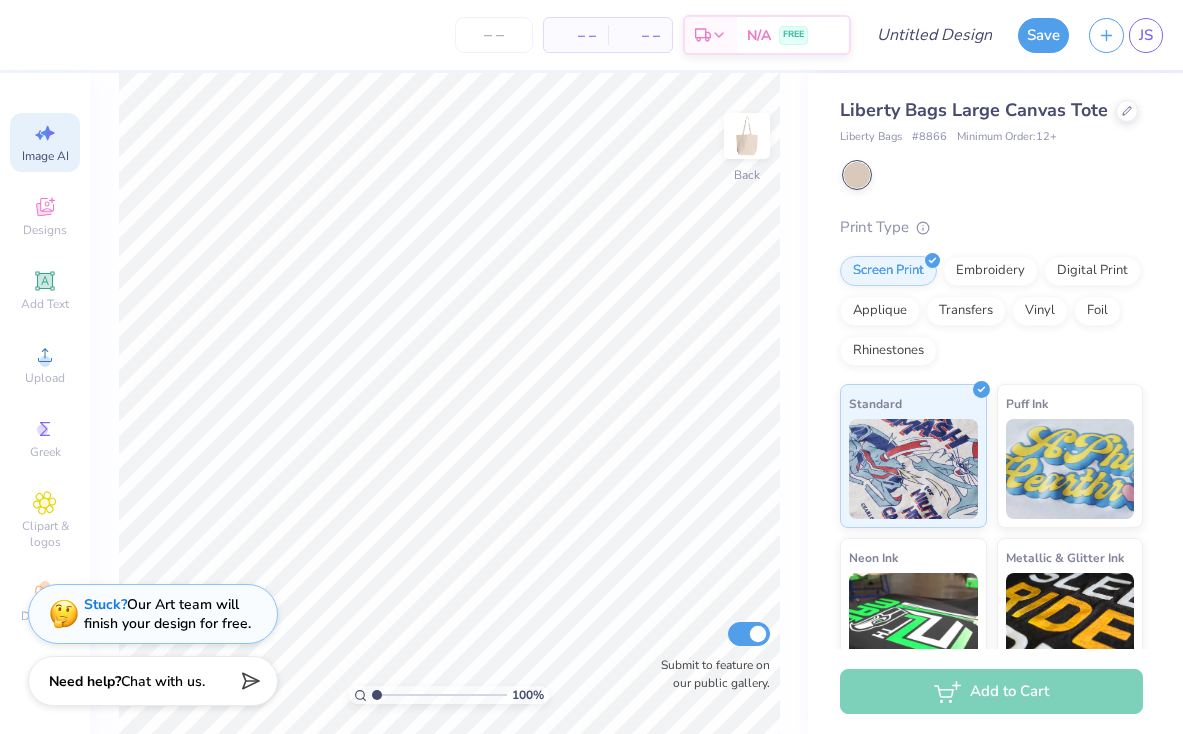 click 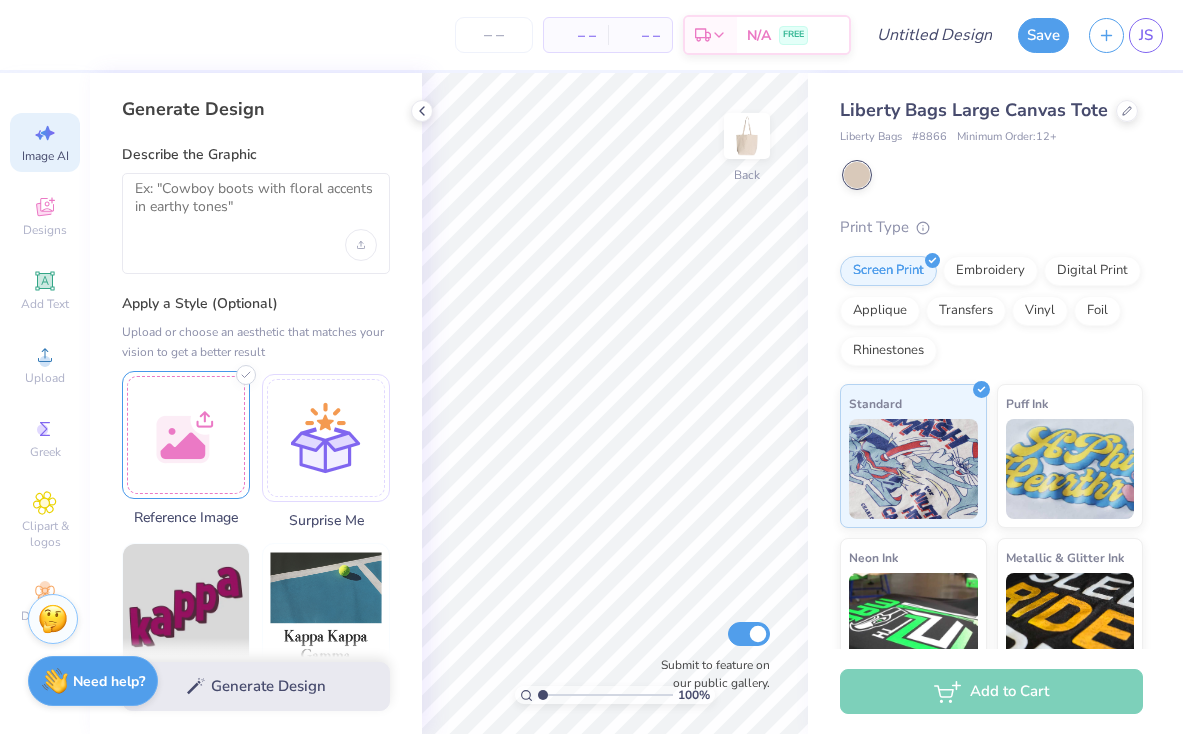 click at bounding box center [186, 435] 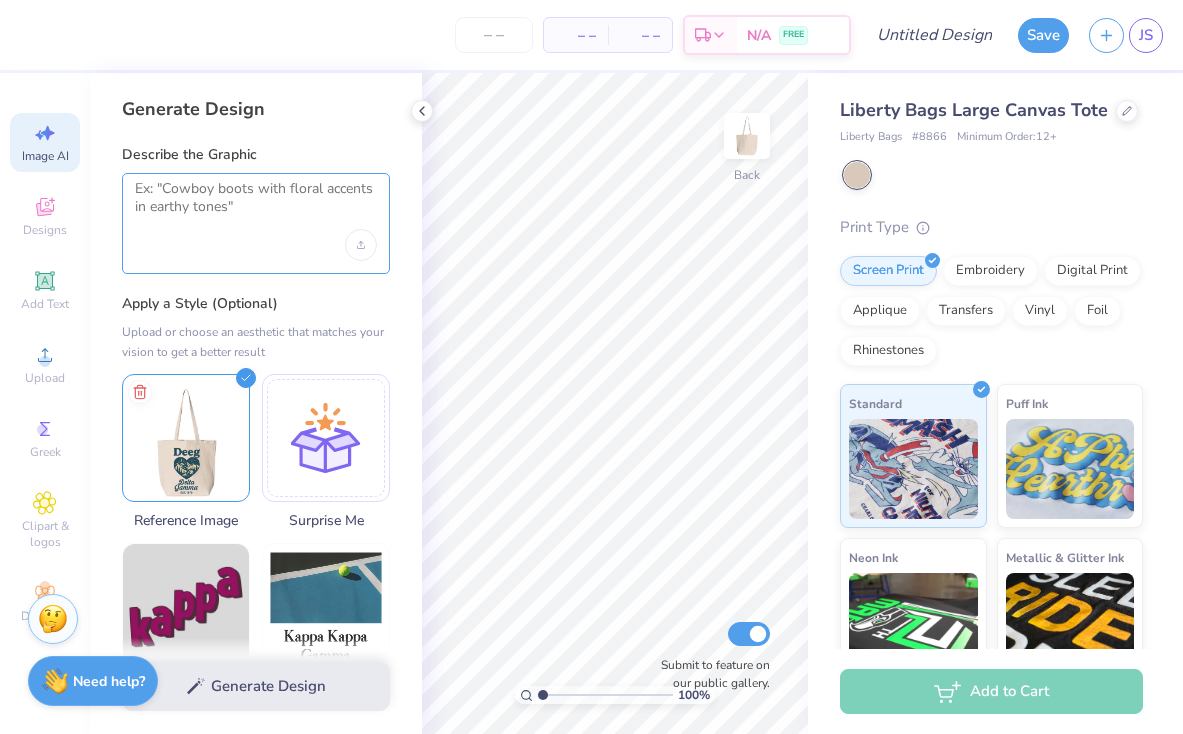 click at bounding box center [256, 205] 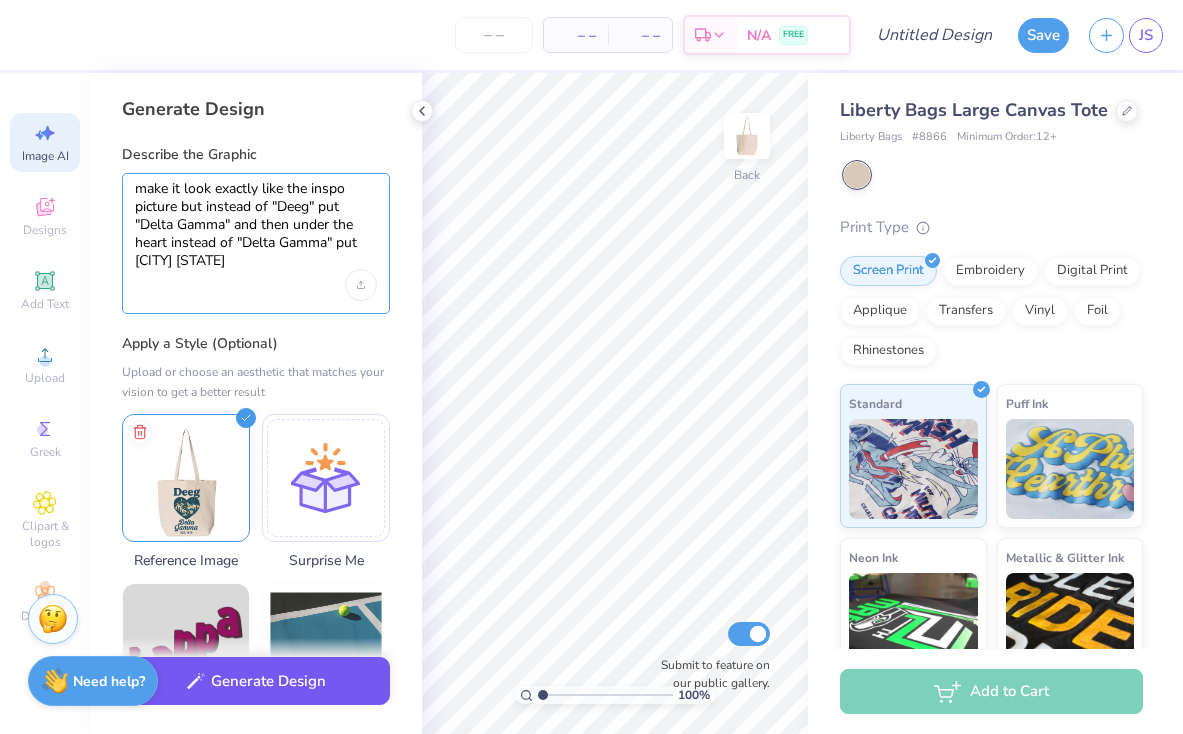 type on "make it look exactly like the inspo picture but instead of "Deeg" put "Delta Gamma" and then under the heart instead of "Delta Gamma" put [CITY] [STATE]" 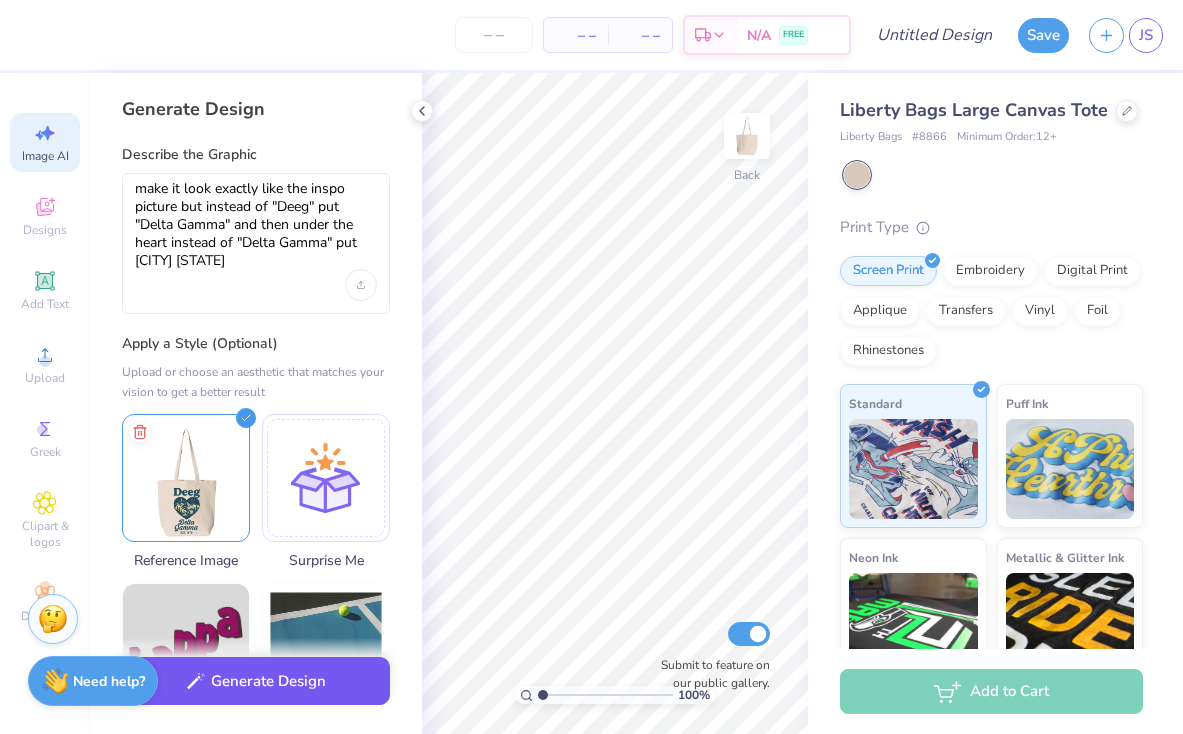 click on "Generate Design" at bounding box center [256, 681] 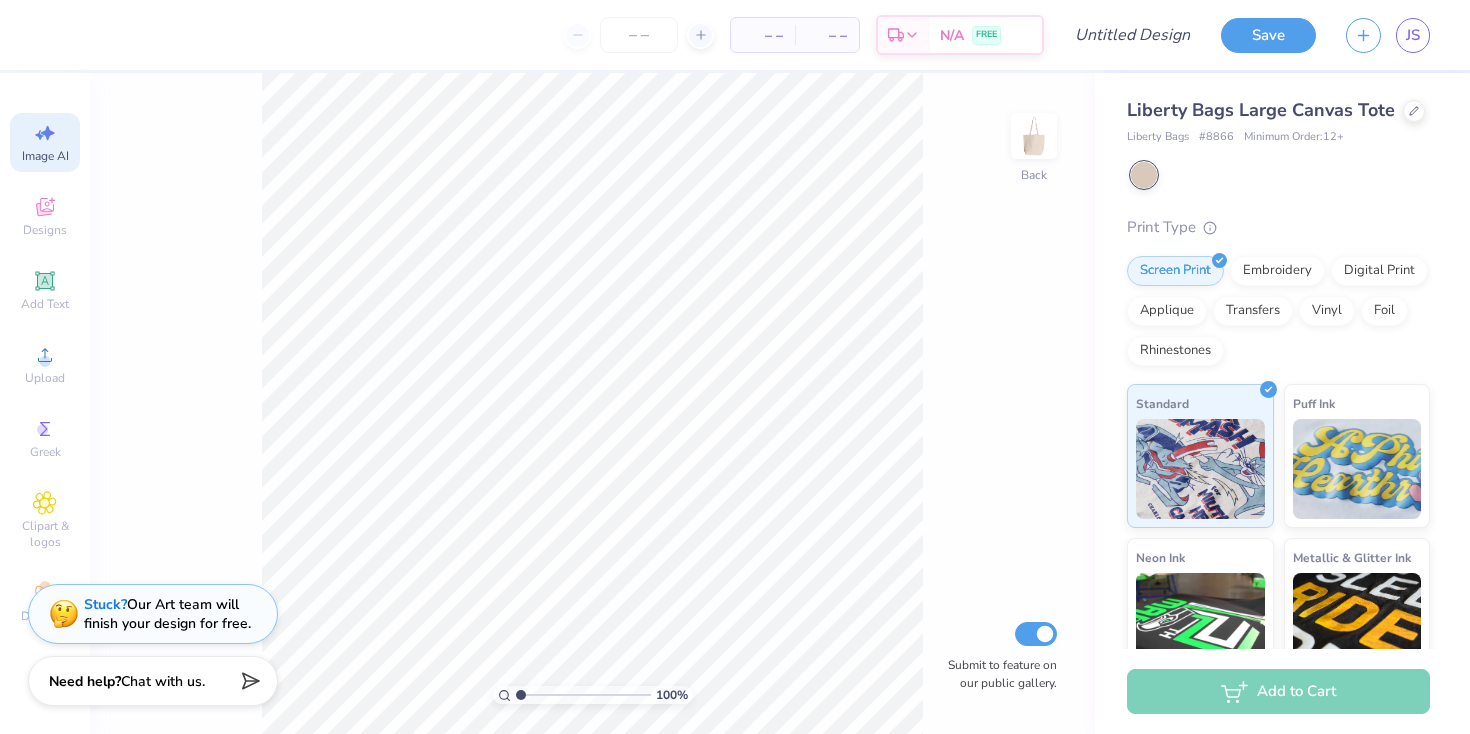 click on "Image AI" at bounding box center [45, 142] 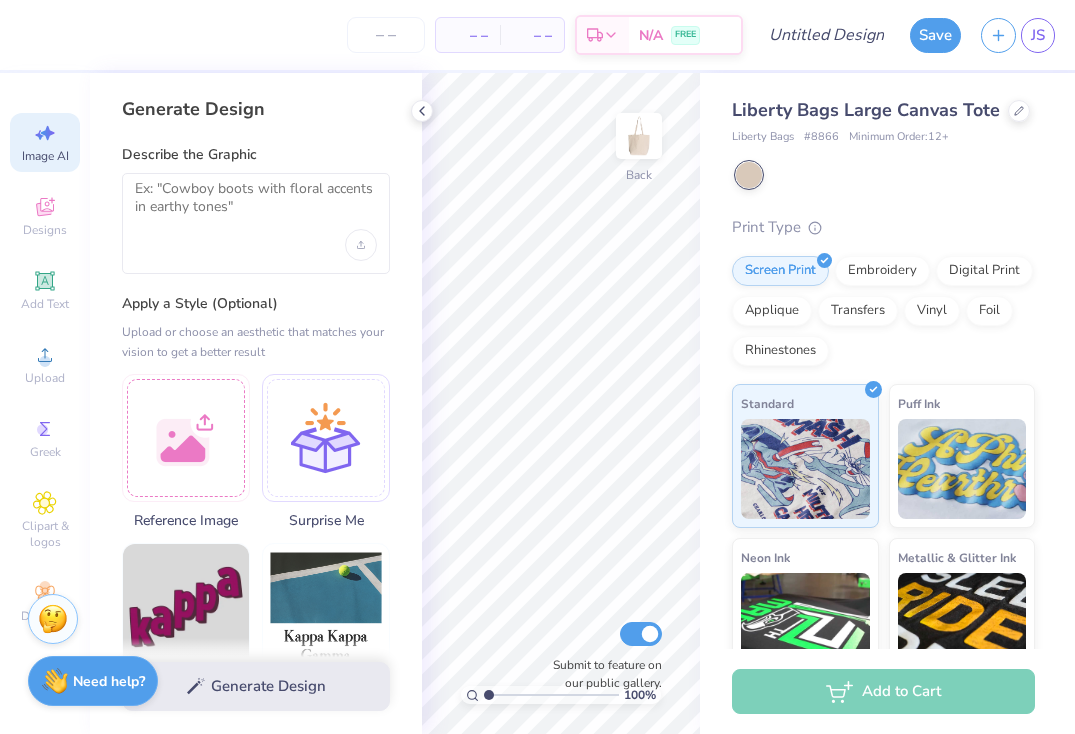 click on "– – Per Item – – Total Est. Delivery N/A FREE" at bounding box center (386, 35) 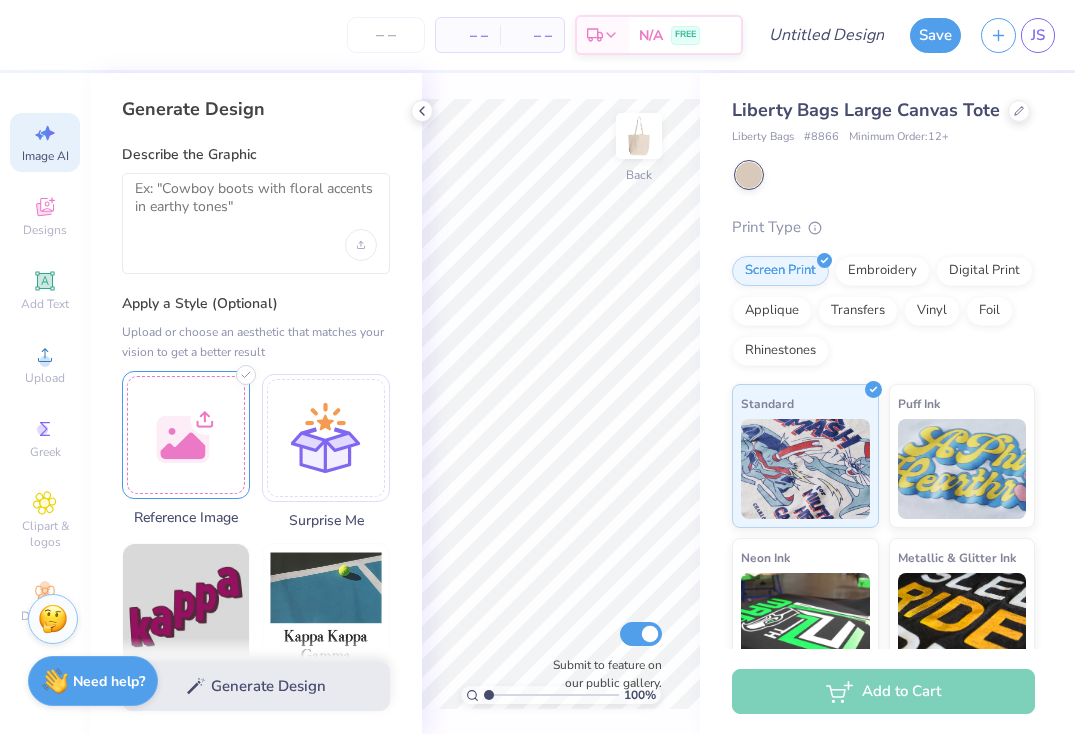 click at bounding box center [186, 435] 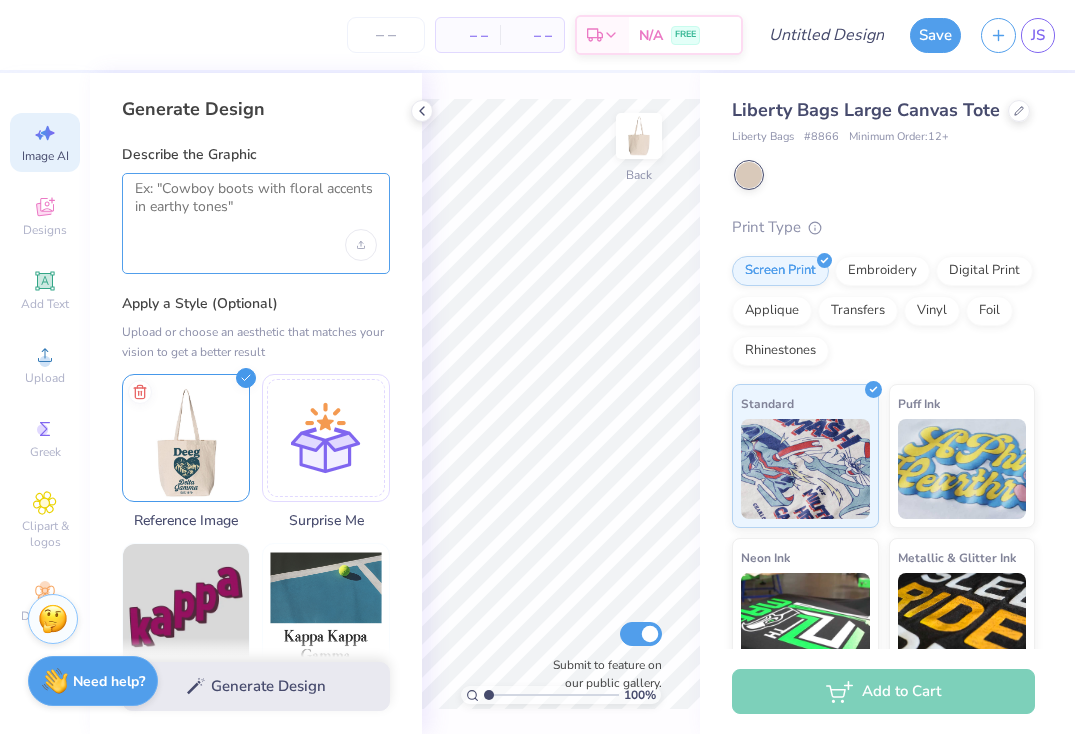click at bounding box center [256, 205] 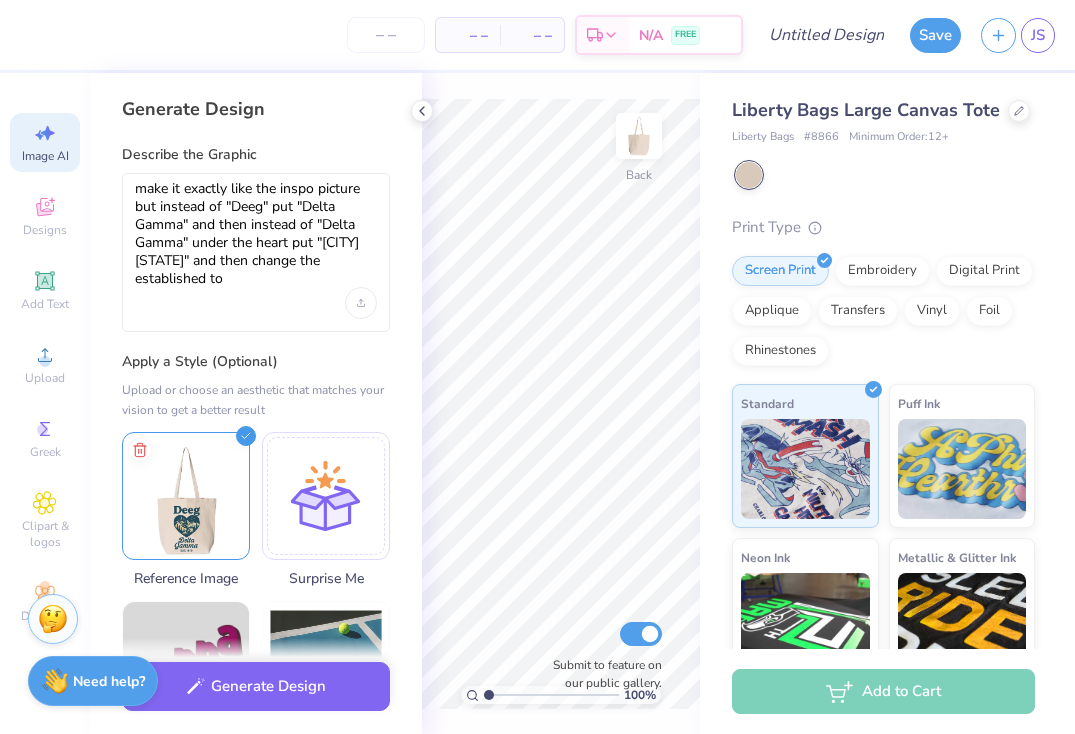 click on "make it exactly like the inspo picture but instead of "Deeg" put "Delta Gamma" and then instead of "Delta Gamma" under the heart put "[CITY] [STATE]" and then change the established to" at bounding box center (256, 252) 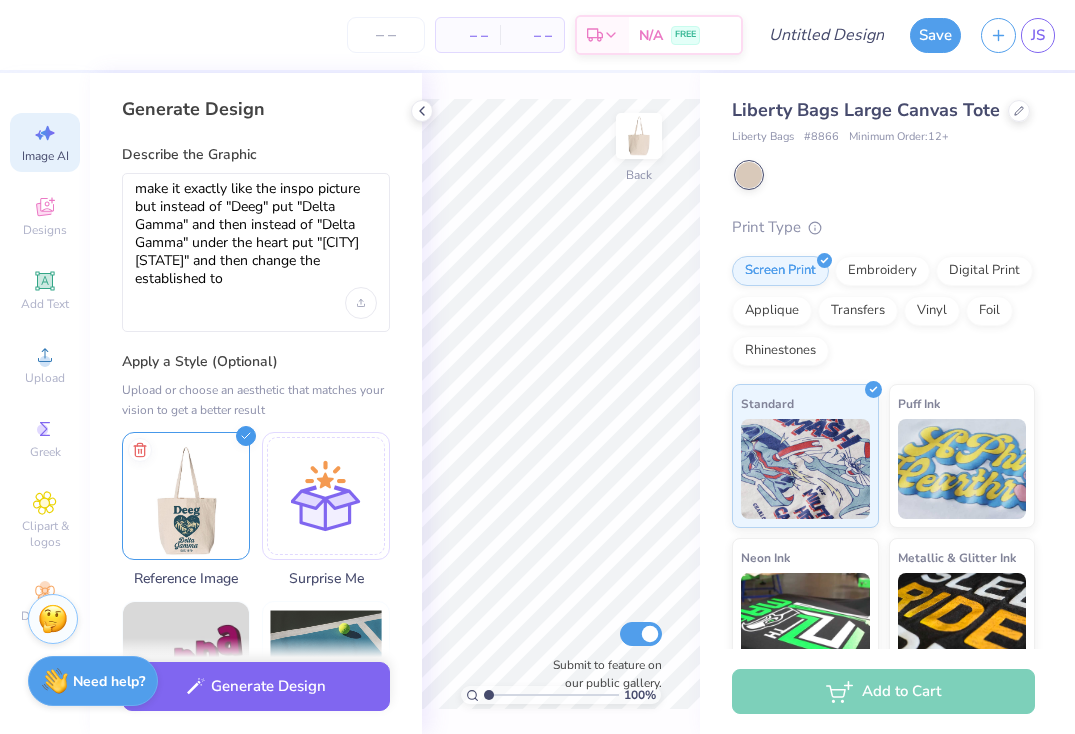 click on "make it exactly like the inspo picture but instead of "Deeg" put "Delta Gamma" and then instead of "Delta Gamma" under the heart put "[CITY] [STATE]" and then change the established to" at bounding box center (256, 252) 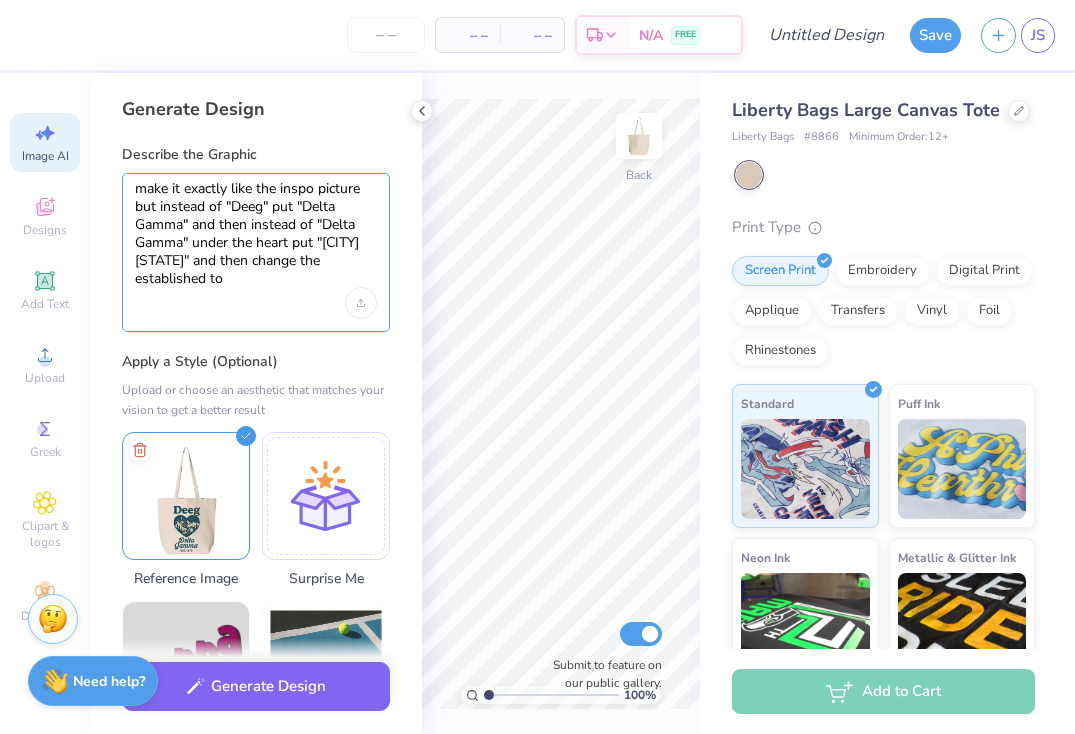 click on "make it exactly like the inspo picture but instead of "Deeg" put "Delta Gamma" and then instead of "Delta Gamma" under the heart put "[CITY] [STATE]" and then change the established to" at bounding box center (256, 234) 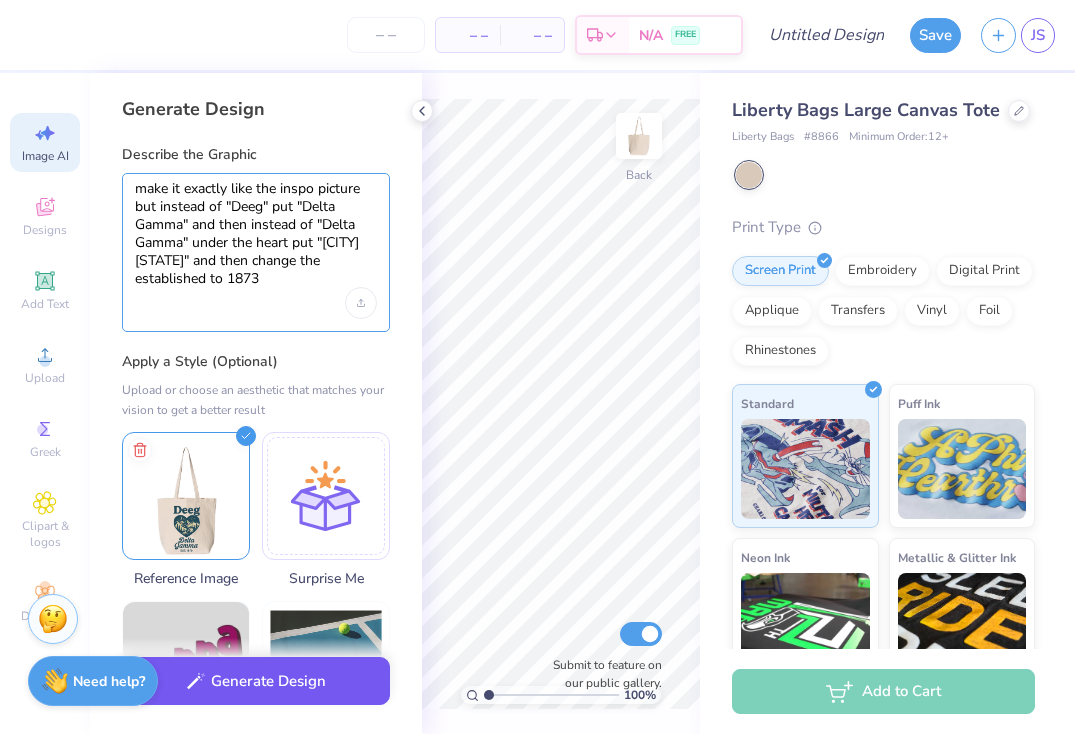 type on "make it exactly like the inspo picture but instead of "Deeg" put "Delta Gamma" and then instead of "Delta Gamma" under the heart put "Denver Colorado" and then change the established to 1873" 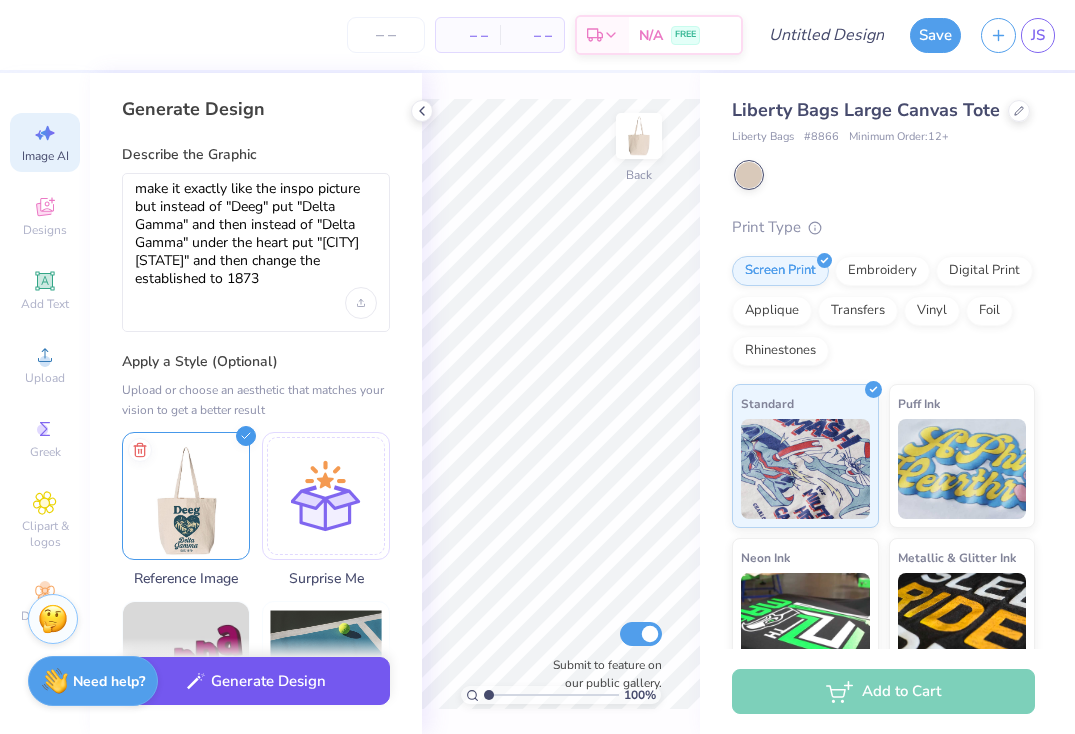 click on "Generate Design" at bounding box center (256, 681) 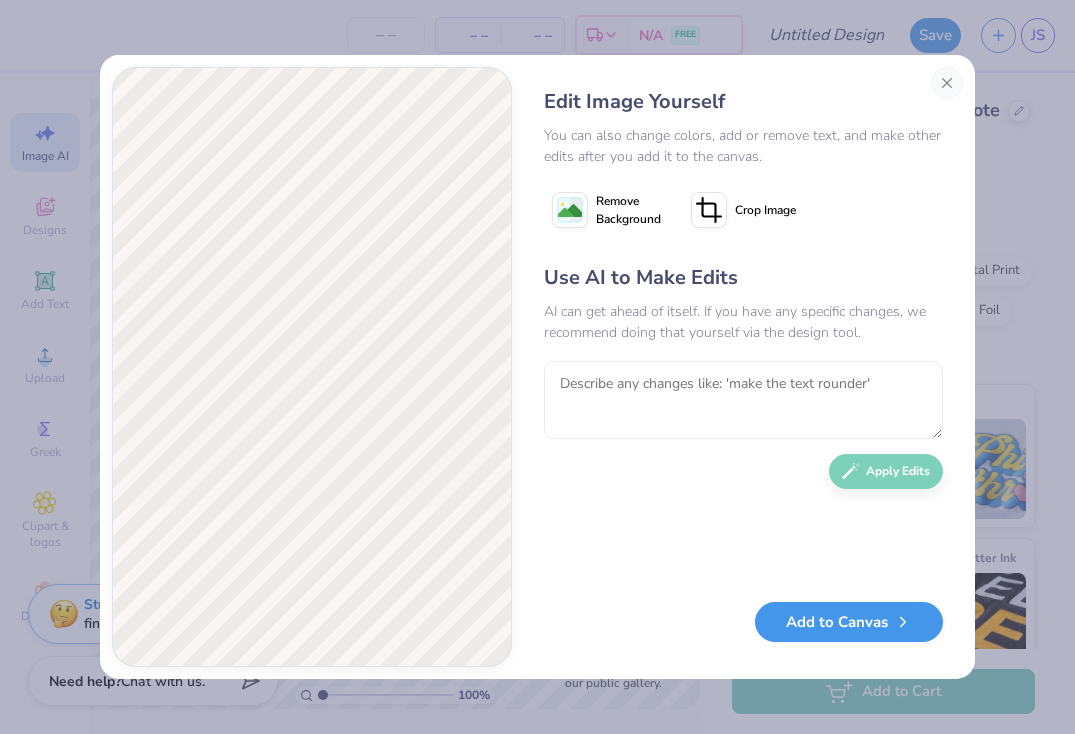 click on "Add to Canvas" at bounding box center (849, 622) 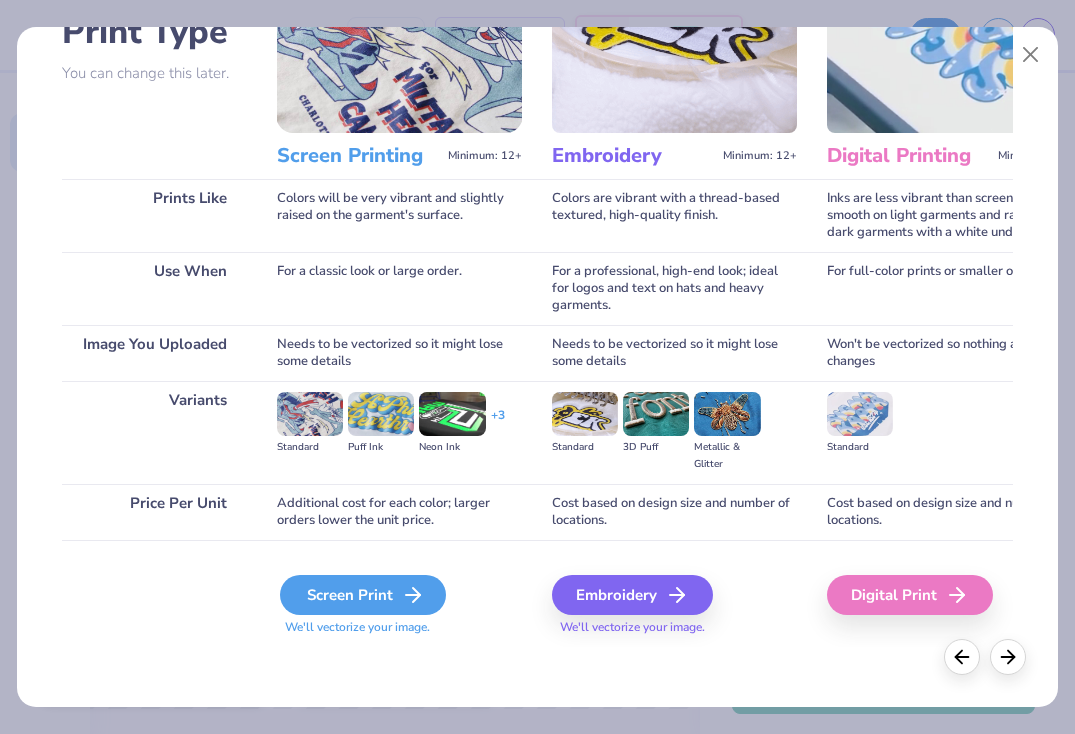 scroll, scrollTop: 164, scrollLeft: 0, axis: vertical 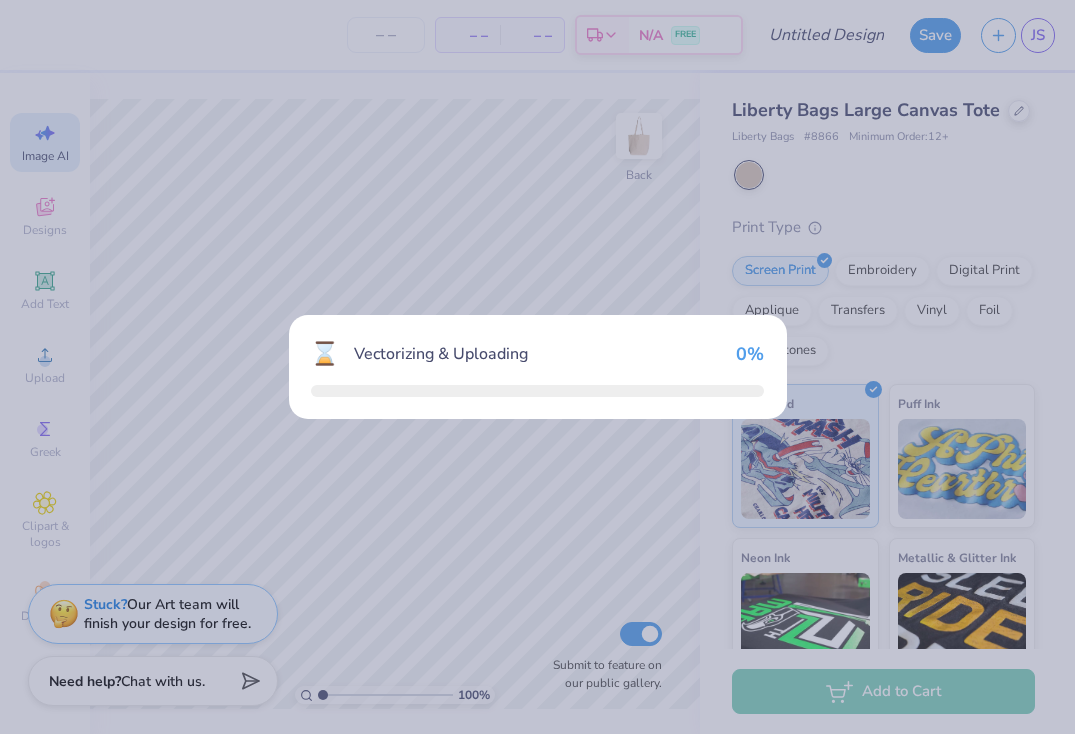 type 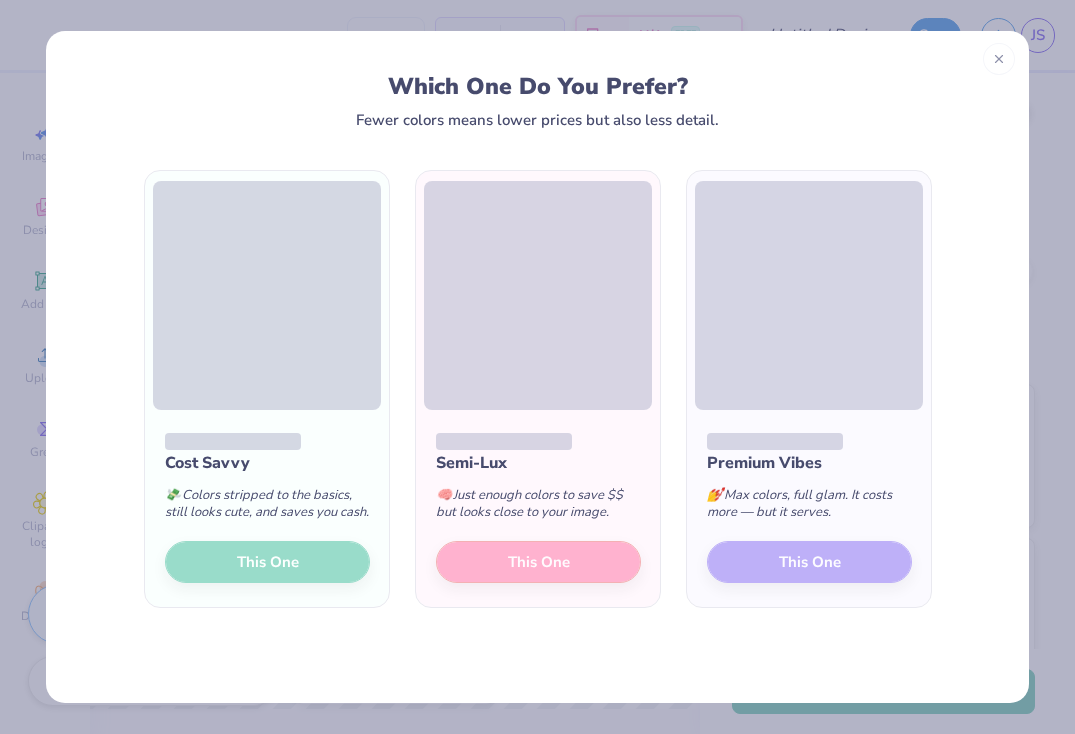 click on "Cost Savvy 💸   Colors stripped to the basics, still looks cute, and saves you cash. This One Semi-Lux 🧠   Just enough colors to save $$ but looks close to your image. This One Premium Vibes 💅   Max colors, full glam. It costs more — but it serves. This One" at bounding box center [537, 389] 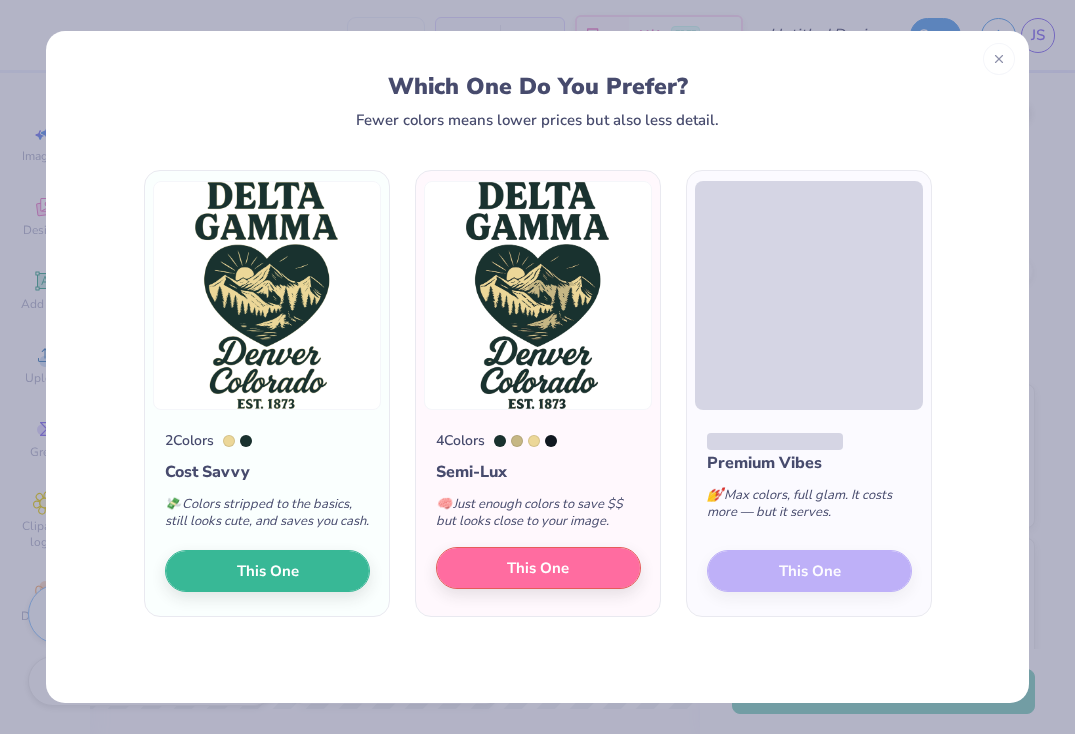 click on "This One" at bounding box center [538, 568] 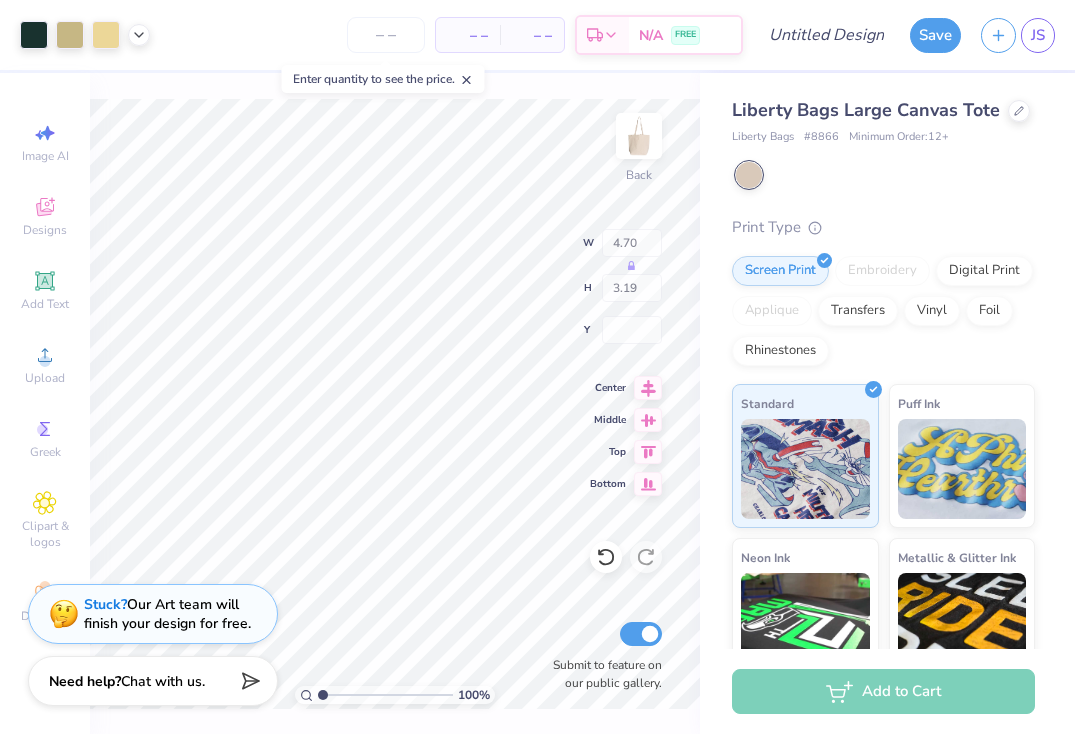 type on "4.70" 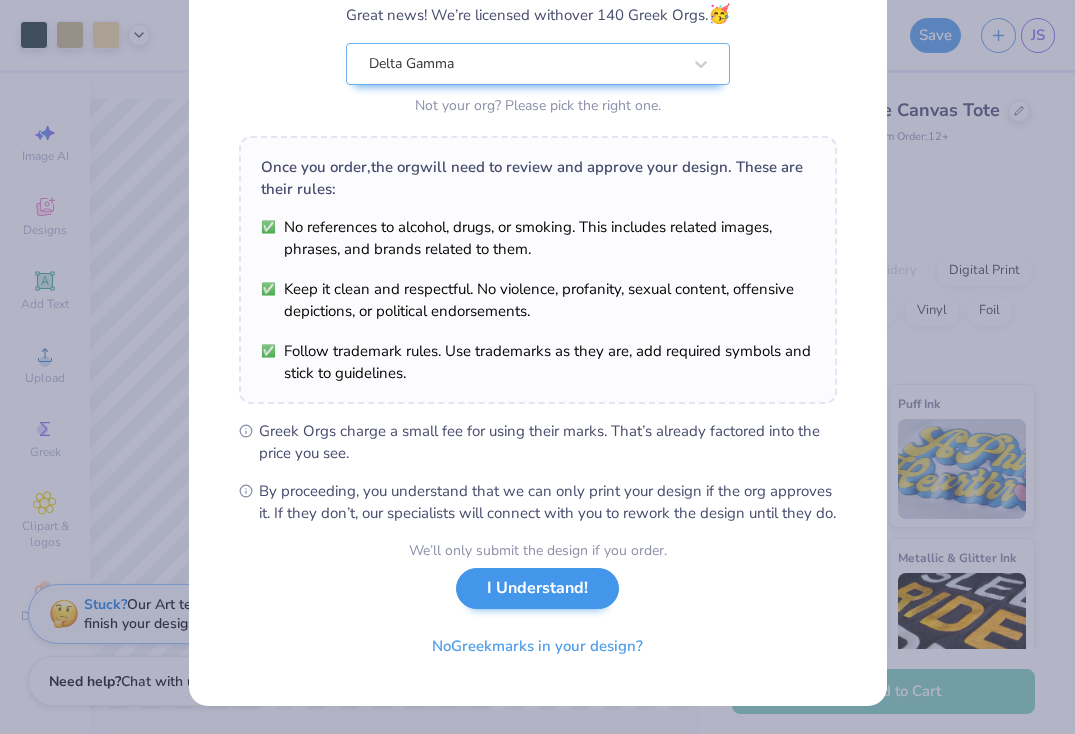 scroll, scrollTop: 203, scrollLeft: 0, axis: vertical 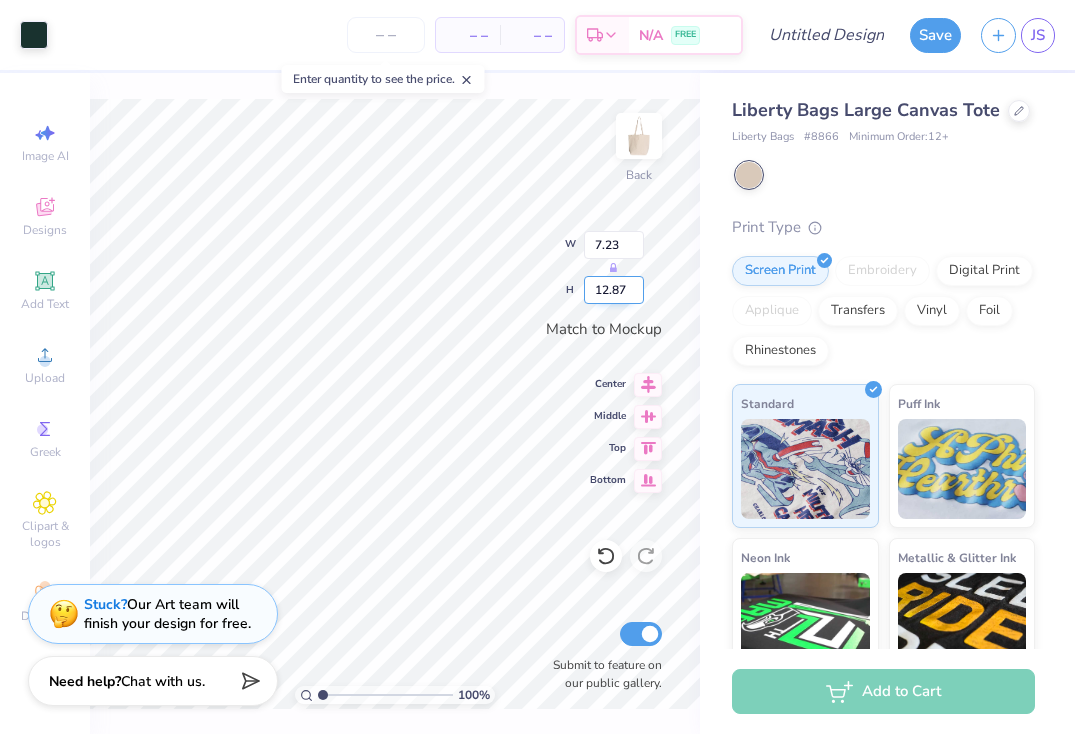 click on "12.87" at bounding box center [614, 290] 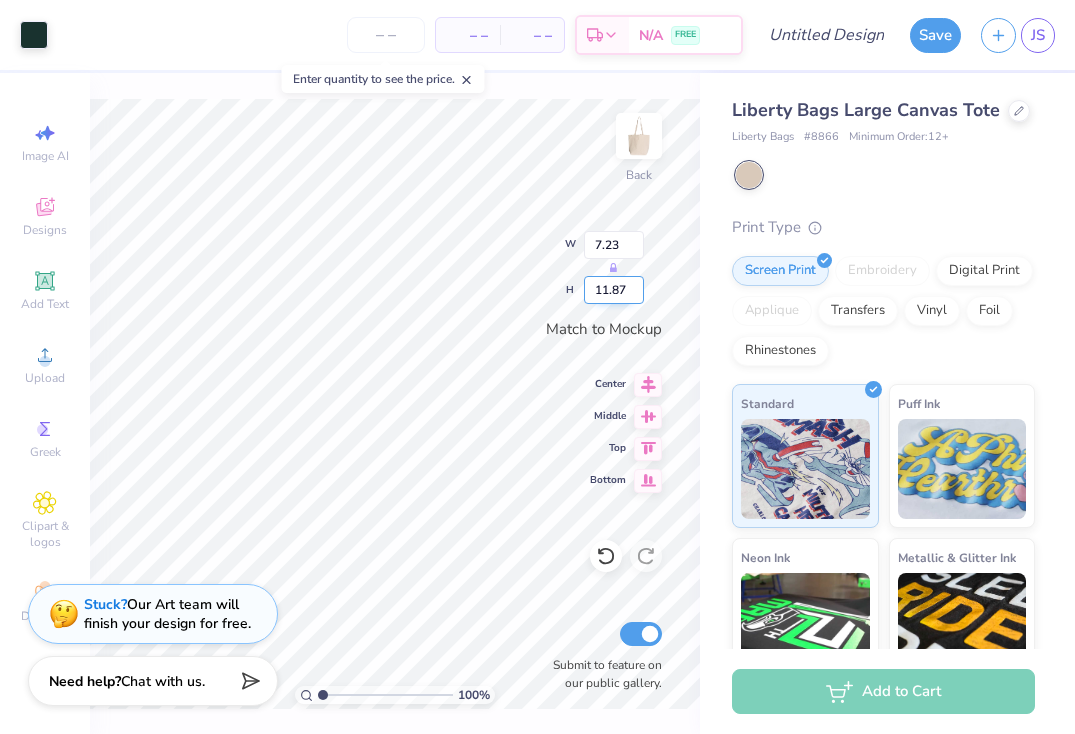 type on "11.87" 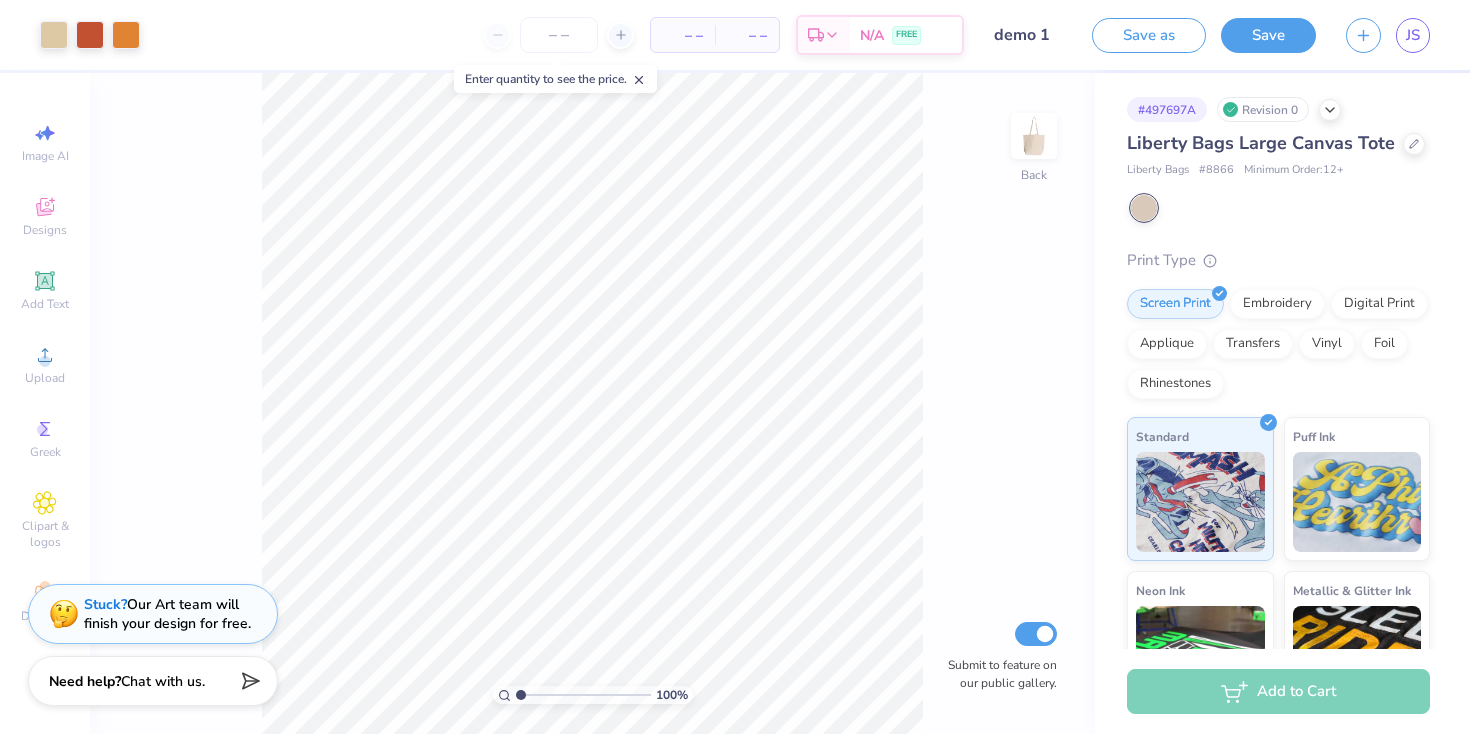 scroll, scrollTop: 0, scrollLeft: 0, axis: both 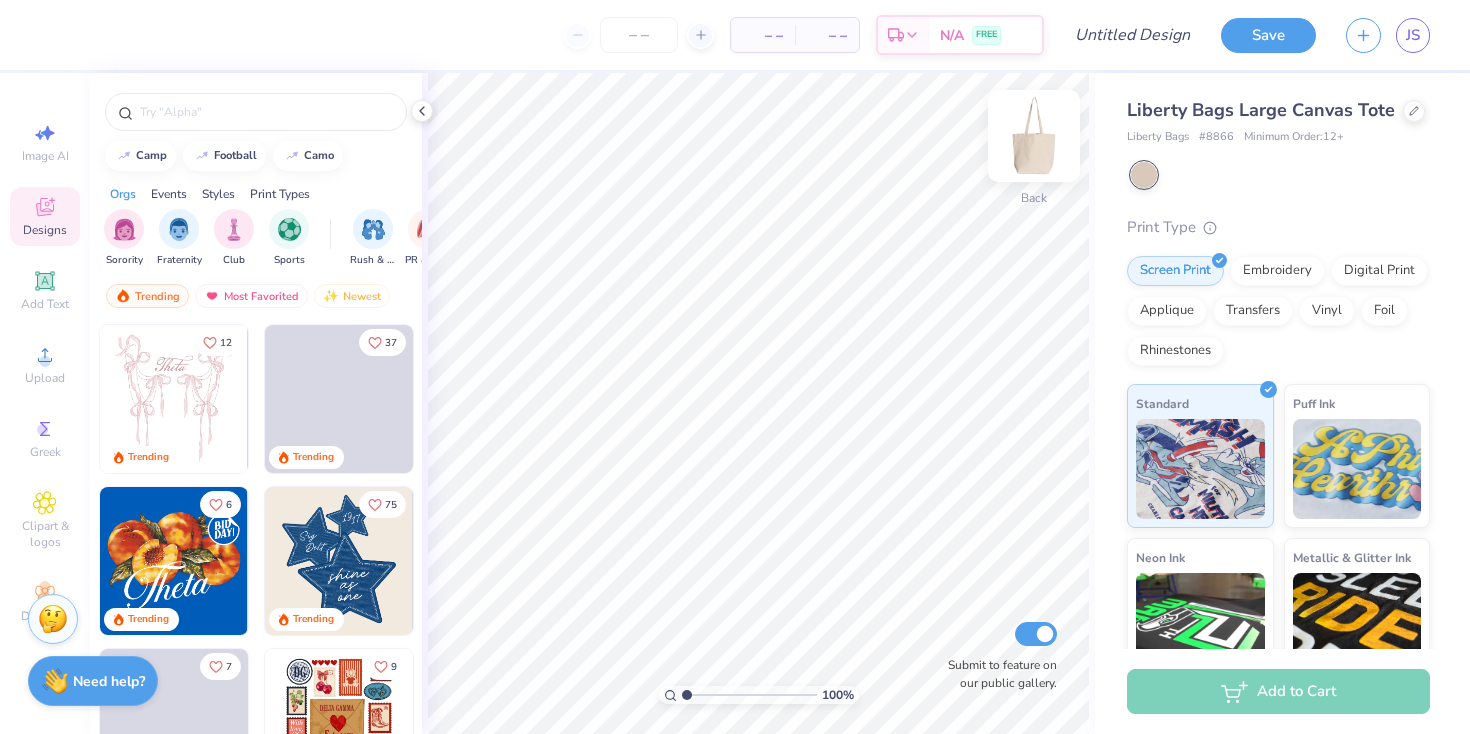 click at bounding box center (1034, 136) 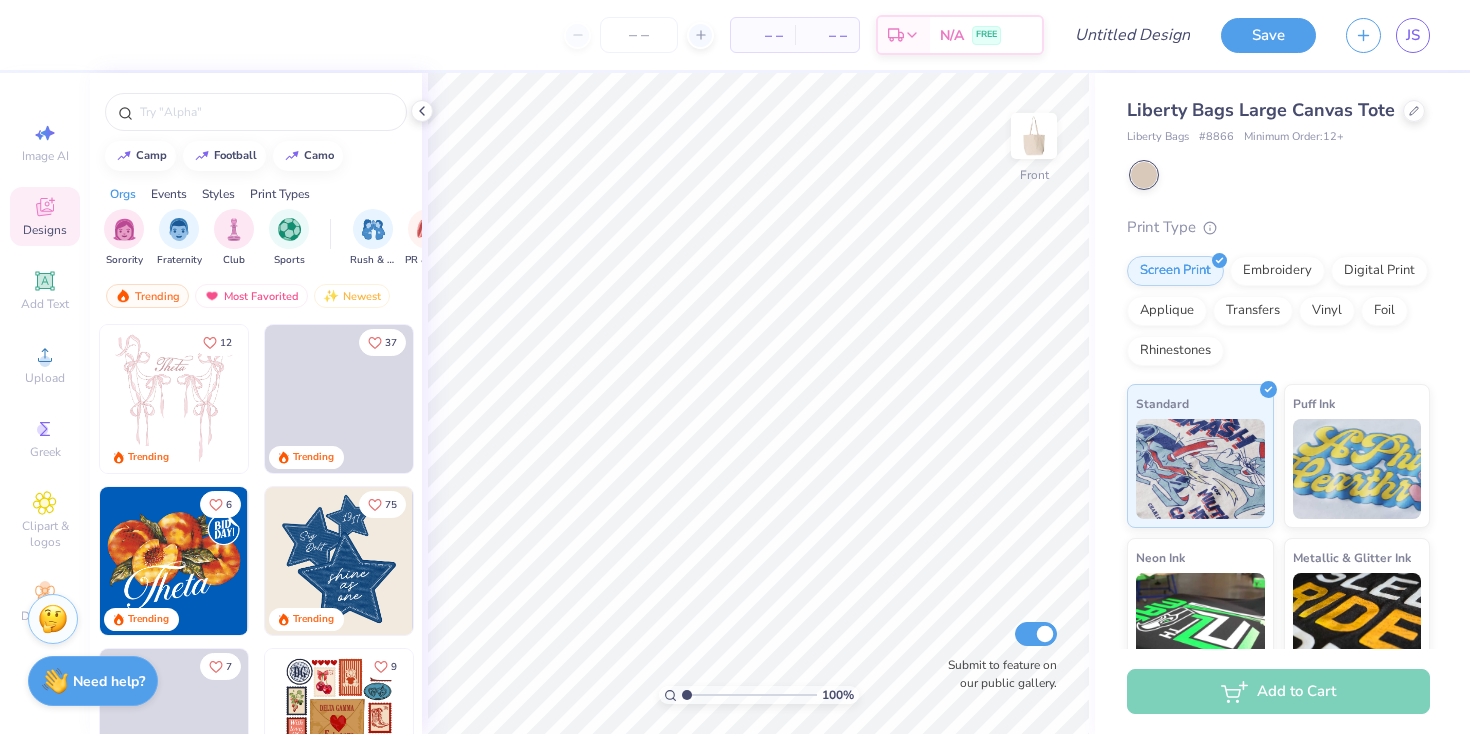 click at bounding box center [1034, 136] 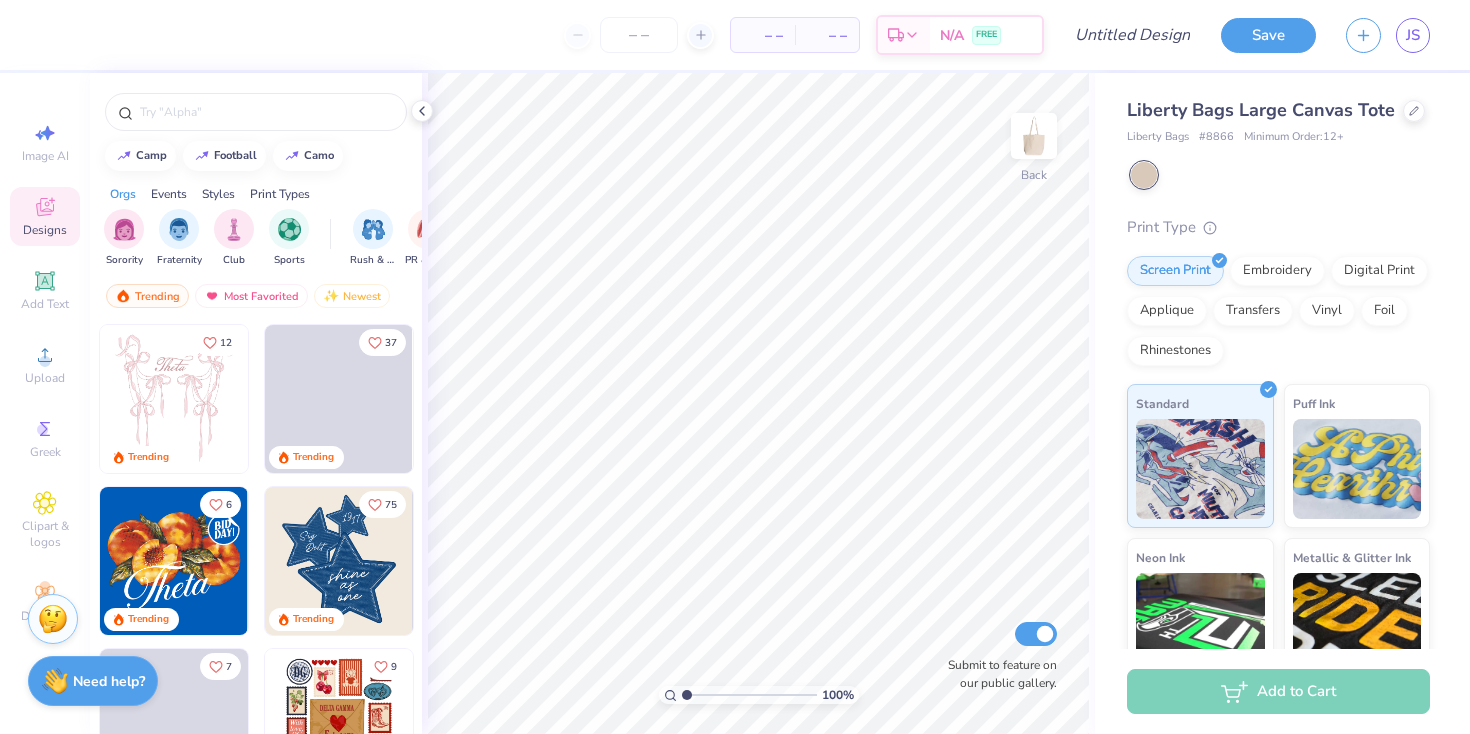 click at bounding box center [1034, 136] 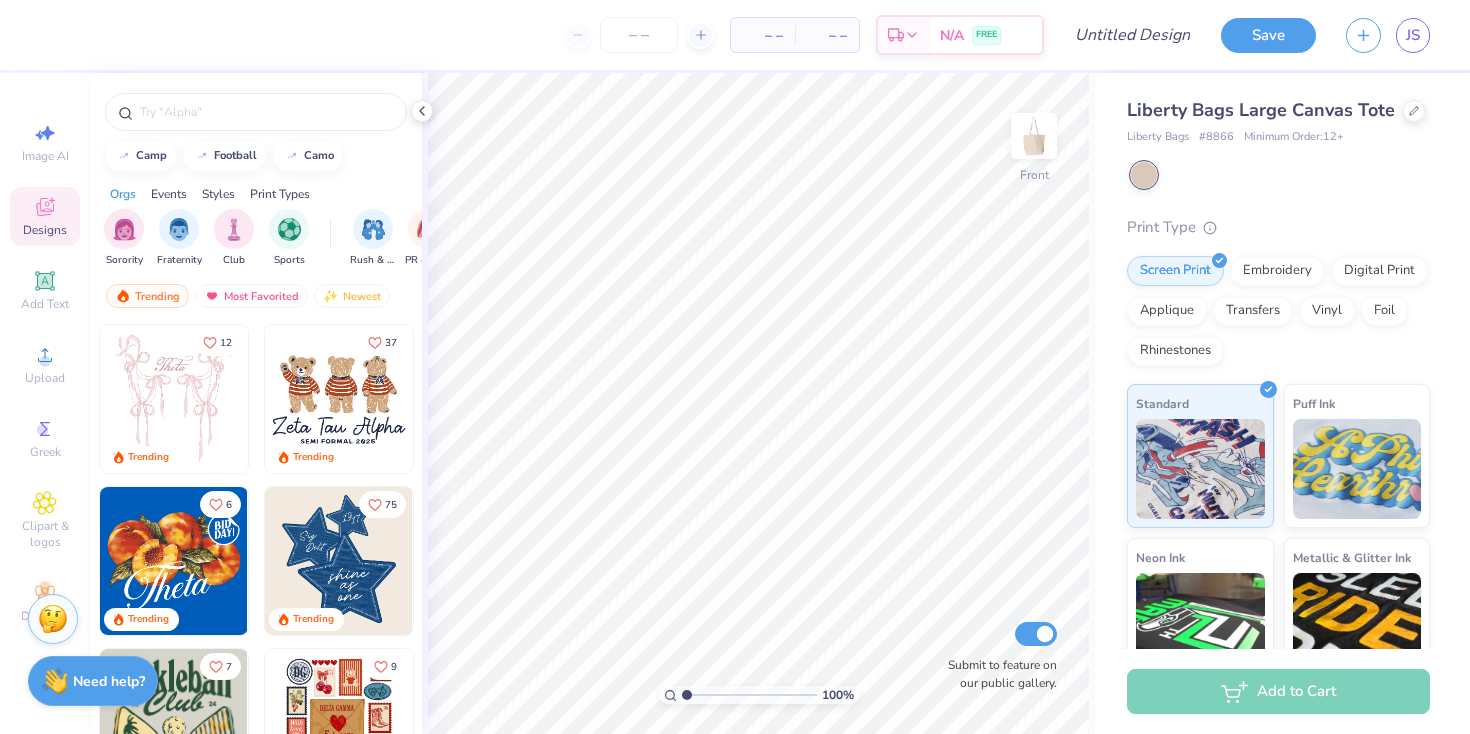 click on "Designs" at bounding box center [45, 216] 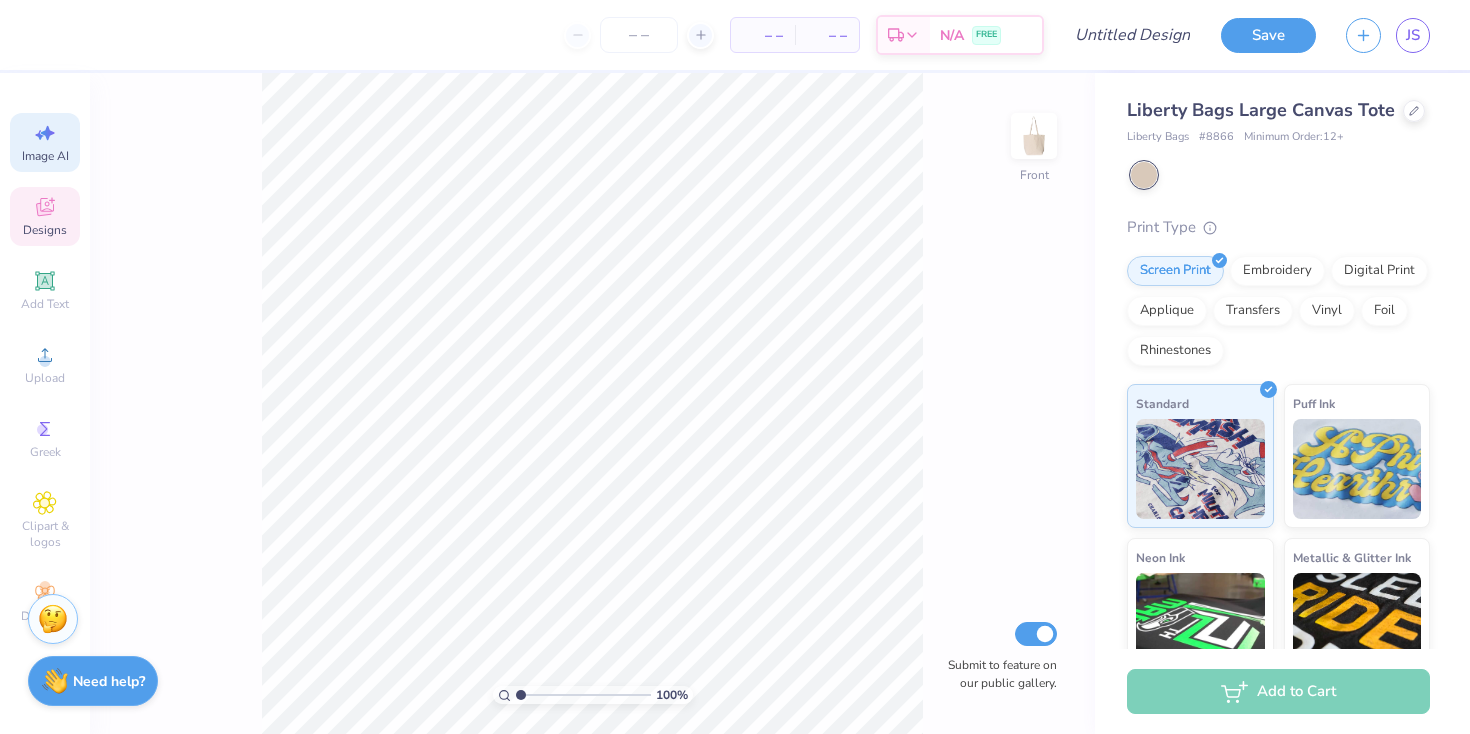 click on "Image AI" at bounding box center [45, 142] 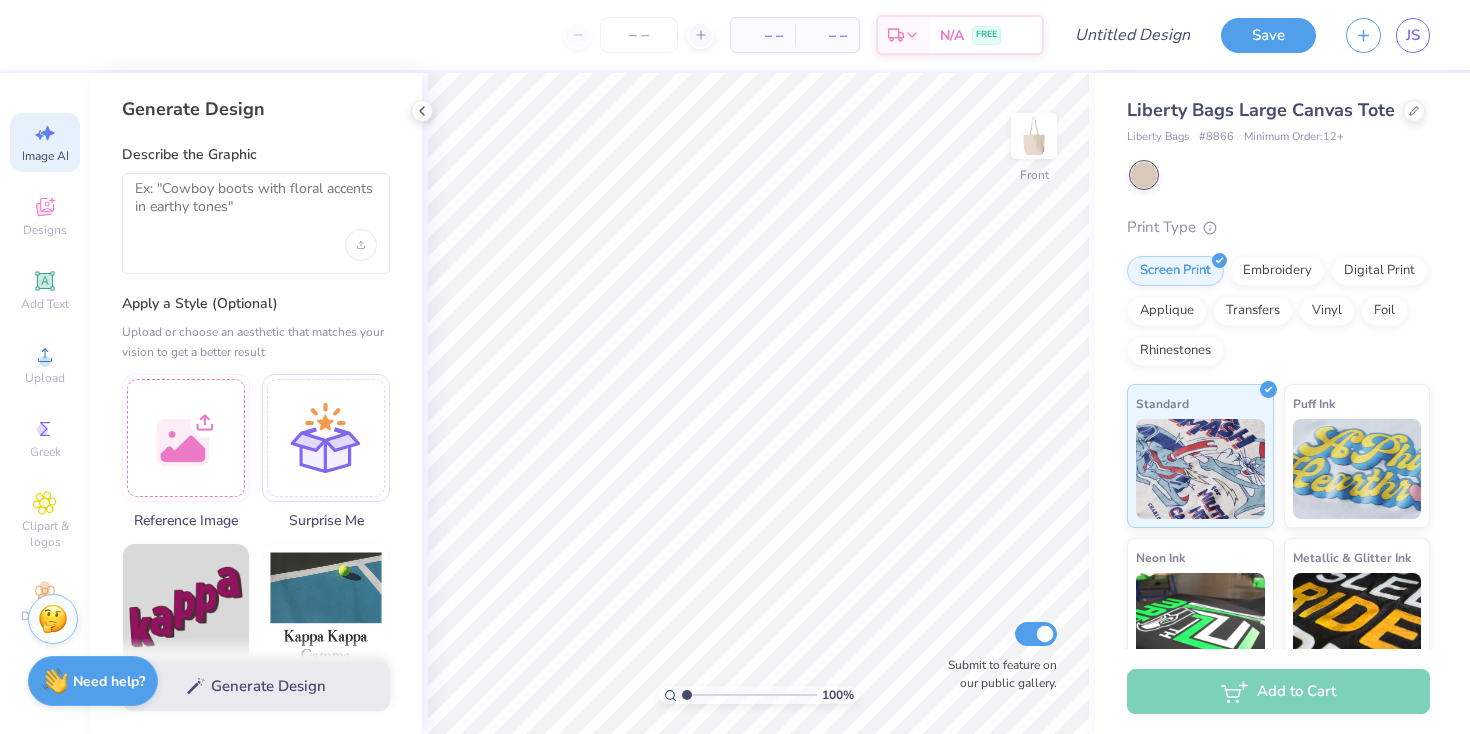 click at bounding box center [256, 223] 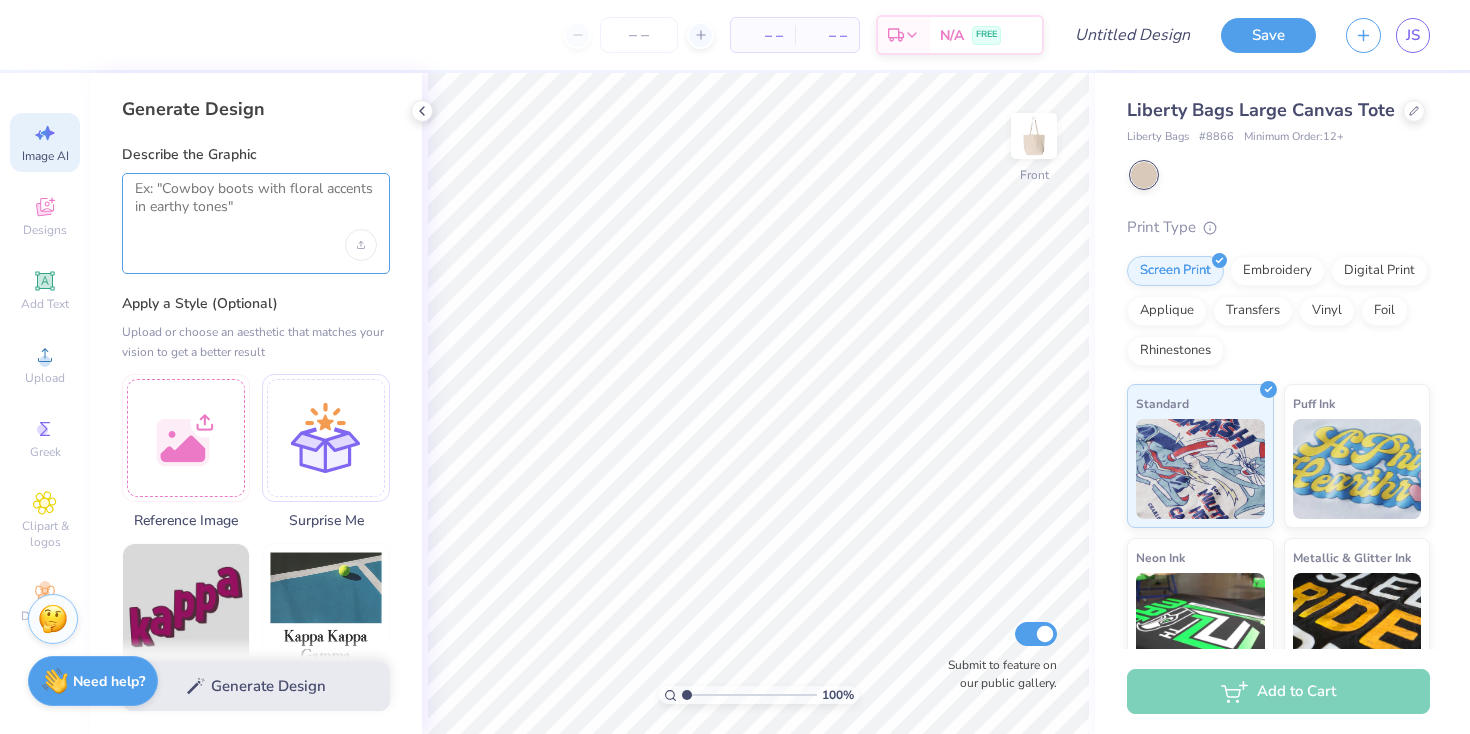 click at bounding box center (256, 205) 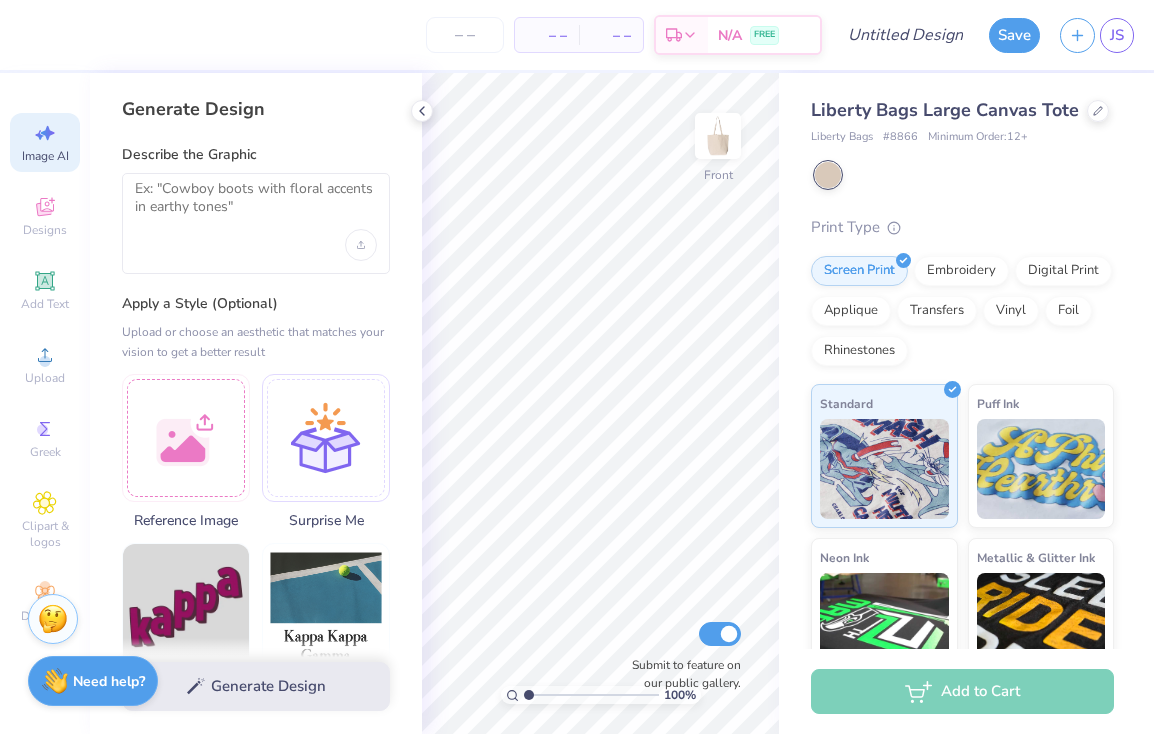 click on "Liberty Bags Large Canvas Tote Liberty Bags # 8866 Minimum Order:  12 +   Print Type Screen Print Embroidery Digital Print Applique Transfers Vinyl Foil Rhinestones Standard Puff Ink Neon Ink Metallic & Glitter Ink Glow in the Dark Ink Water based Ink" at bounding box center (962, 466) 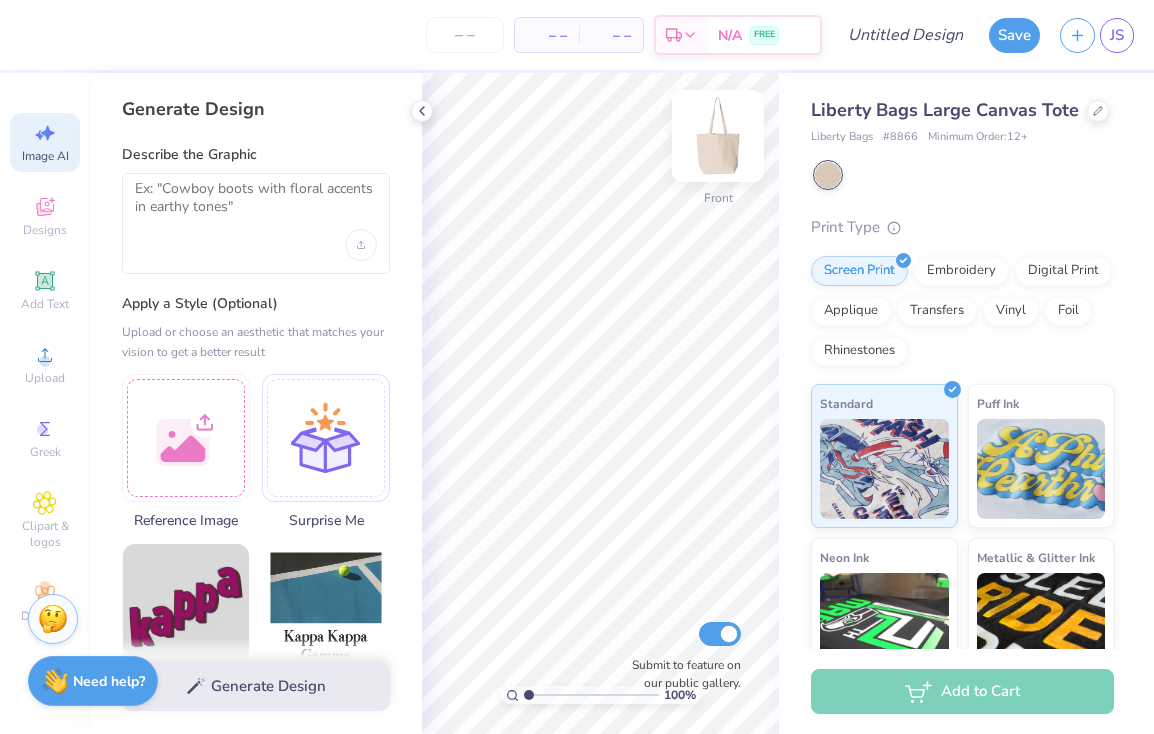 click at bounding box center [718, 136] 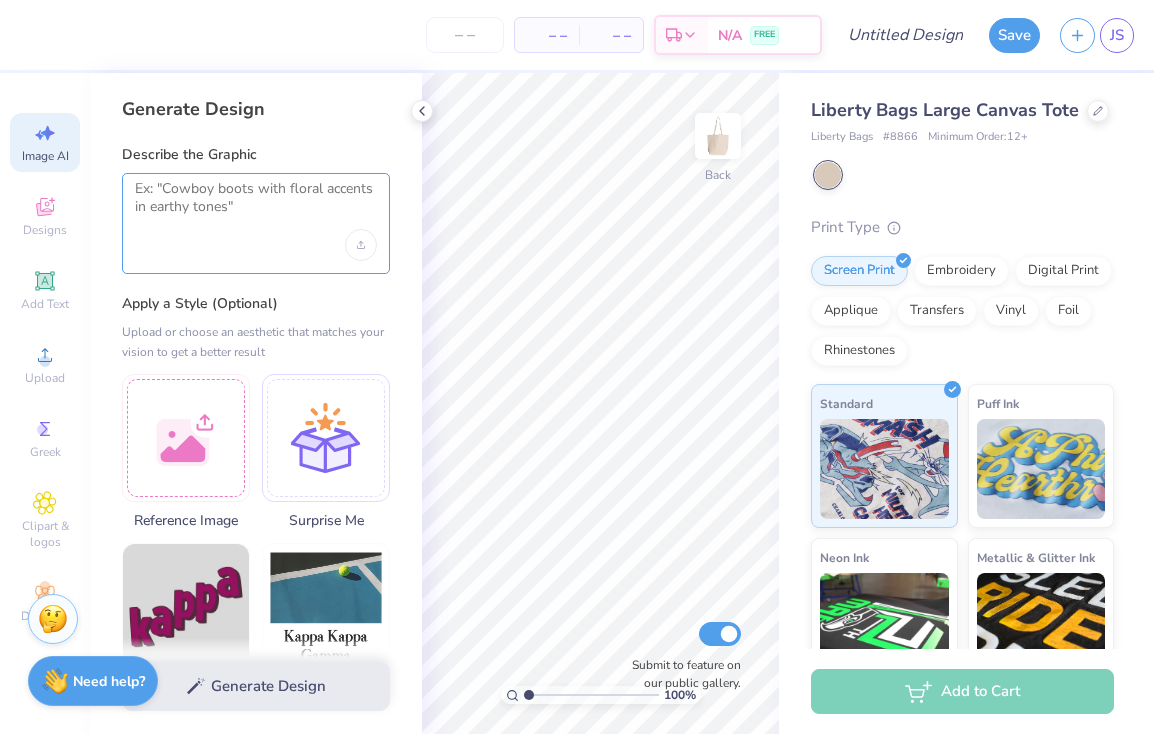 click at bounding box center (256, 205) 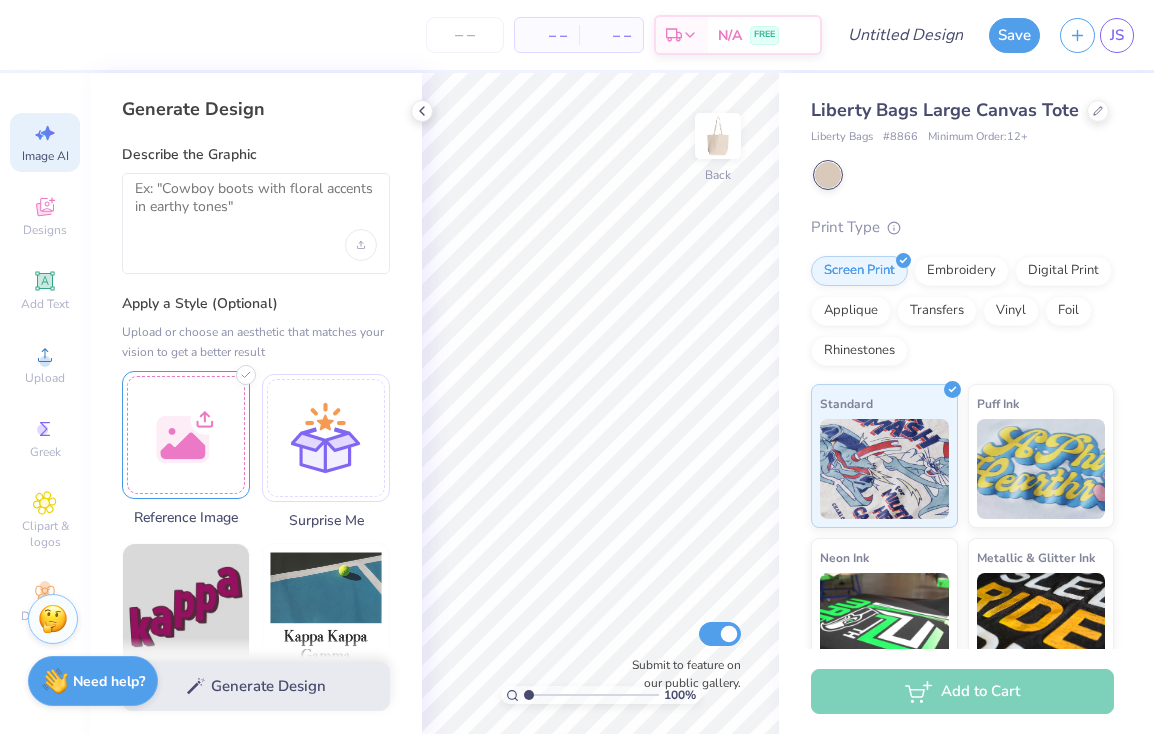 click at bounding box center [186, 435] 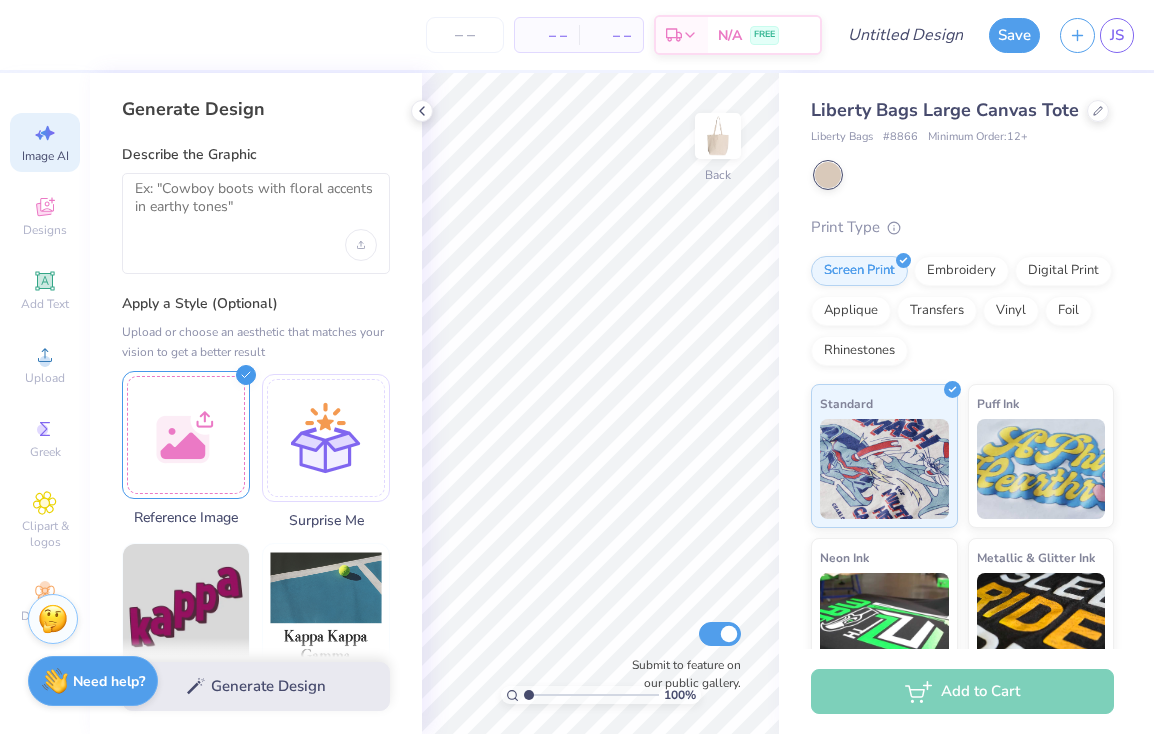 click at bounding box center [186, 435] 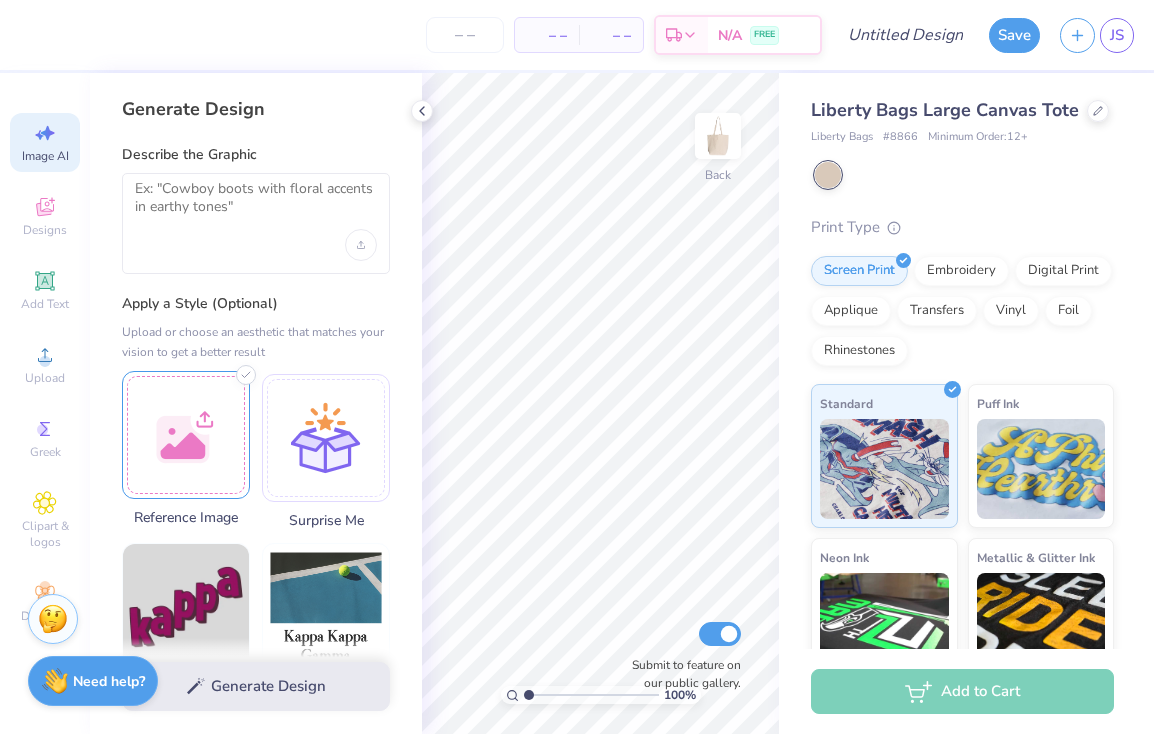 click at bounding box center (186, 435) 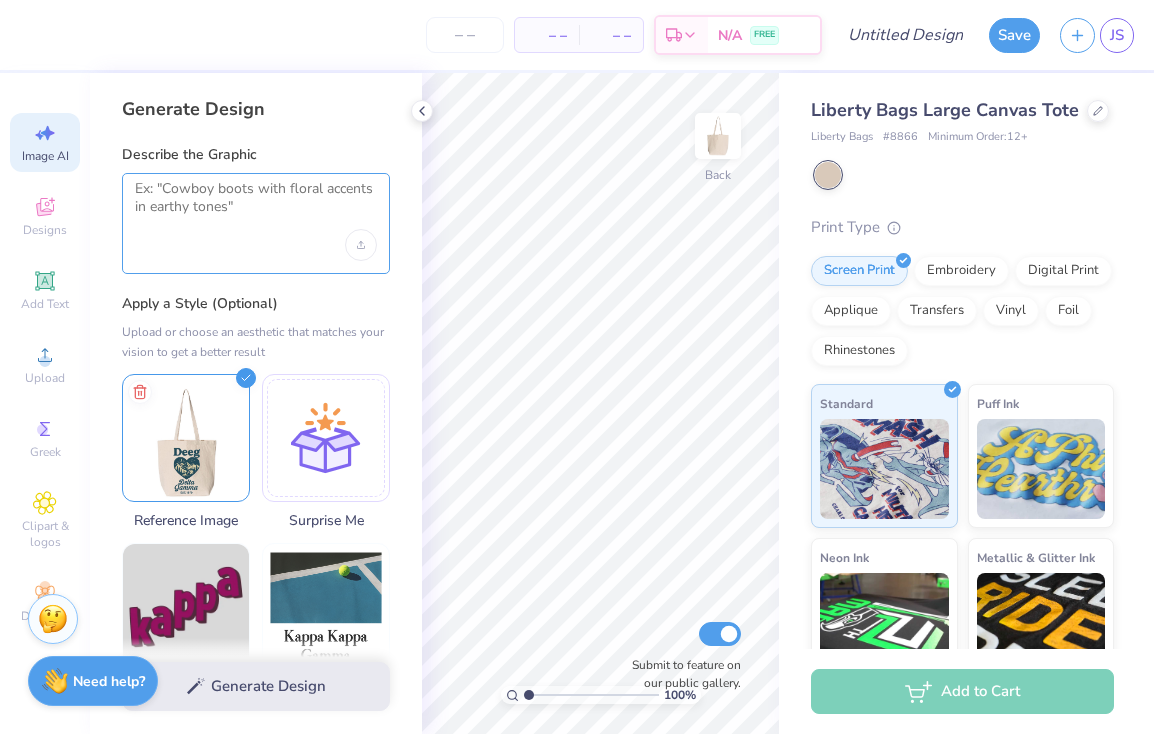 click at bounding box center [256, 205] 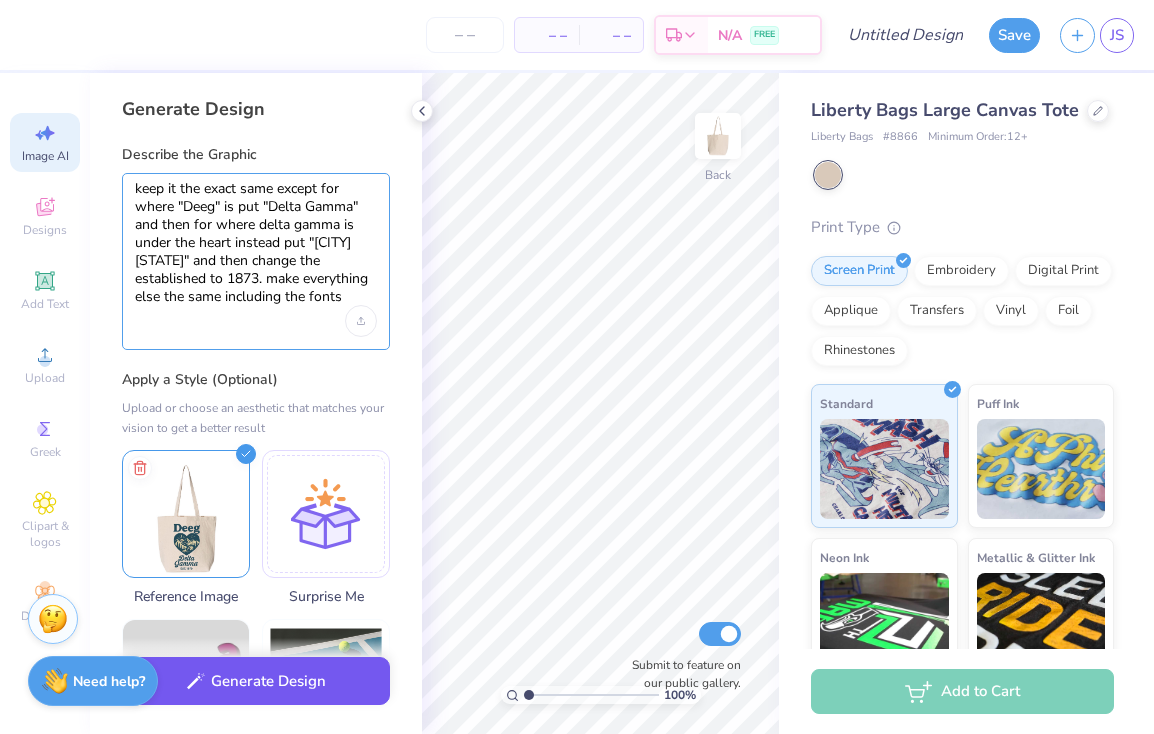 type on "keep it the exact same except for where "Deeg" is put "Delta Gamma" and then for where delta gamma is under the heart instead put "Denver Colorado" and then change the established to 1873. make everything else the same including the fonts" 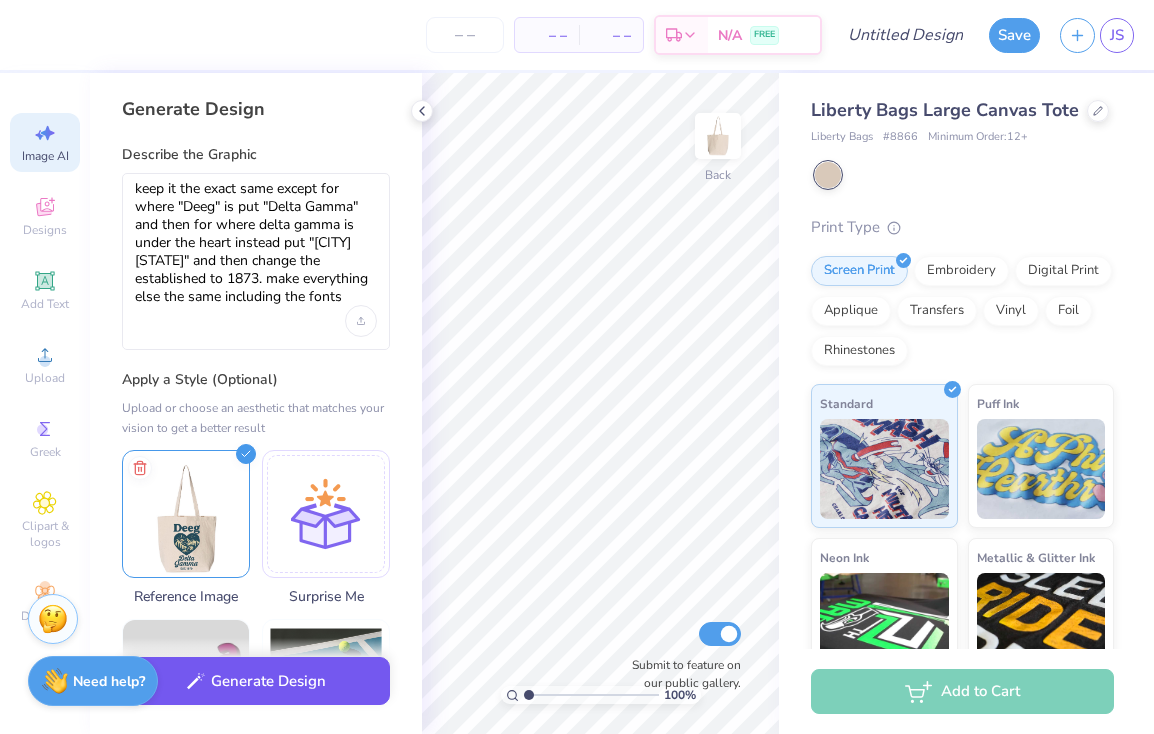 click on "Generate Design" at bounding box center (256, 681) 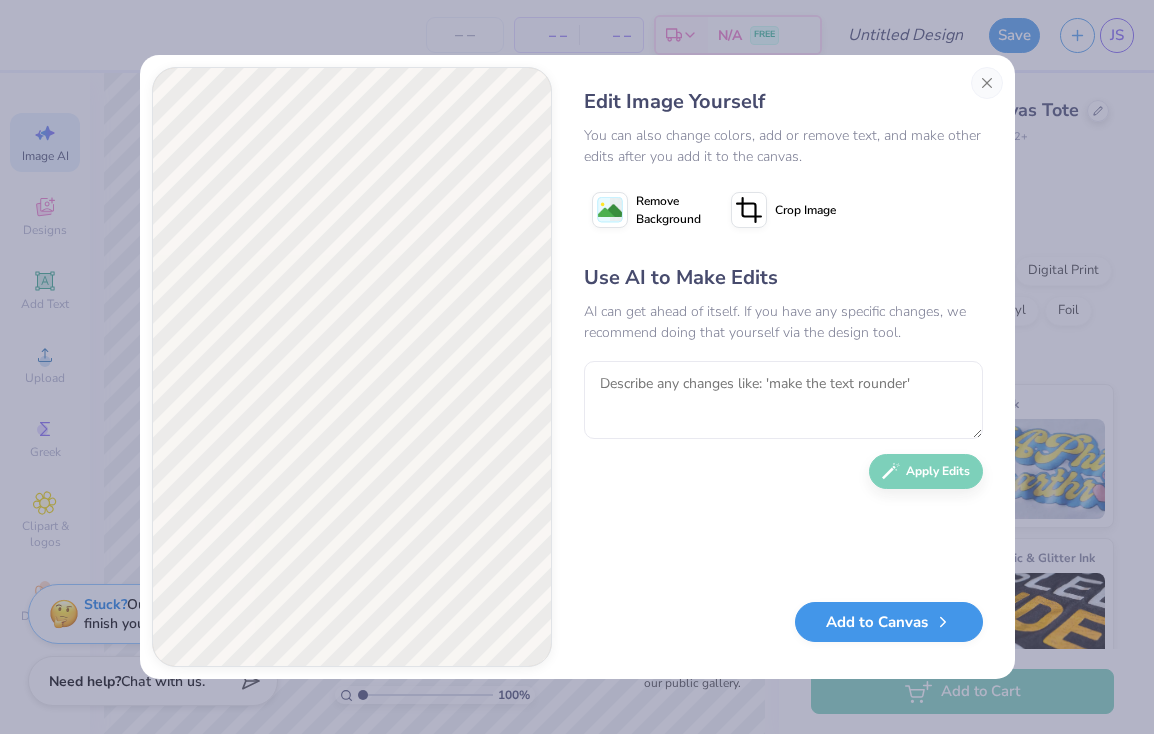 click on "Add to Canvas" at bounding box center [889, 622] 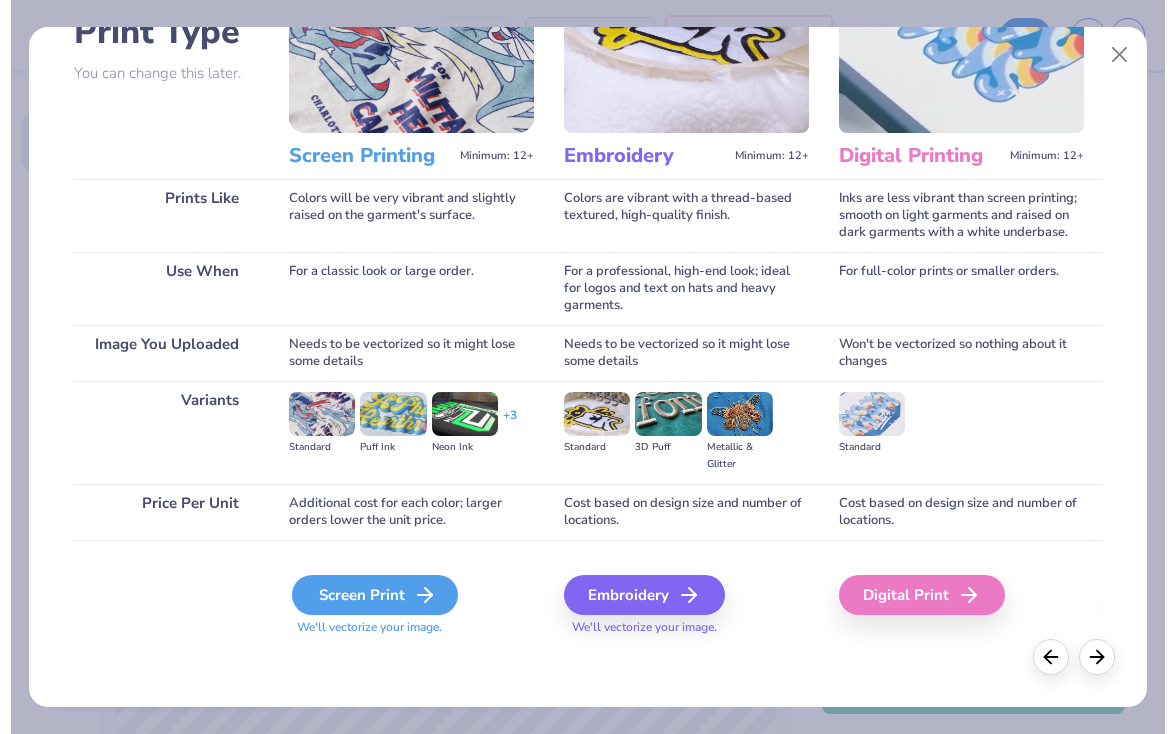 scroll, scrollTop: 163, scrollLeft: 0, axis: vertical 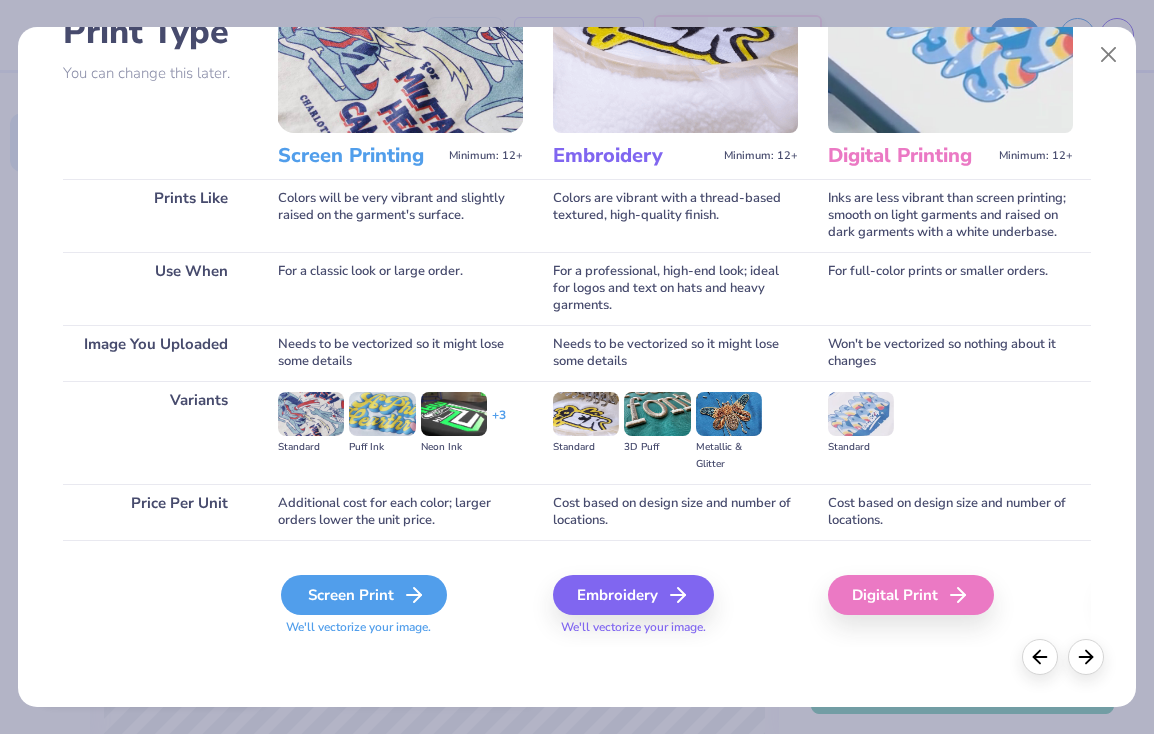 click on "Screen Print" at bounding box center (364, 595) 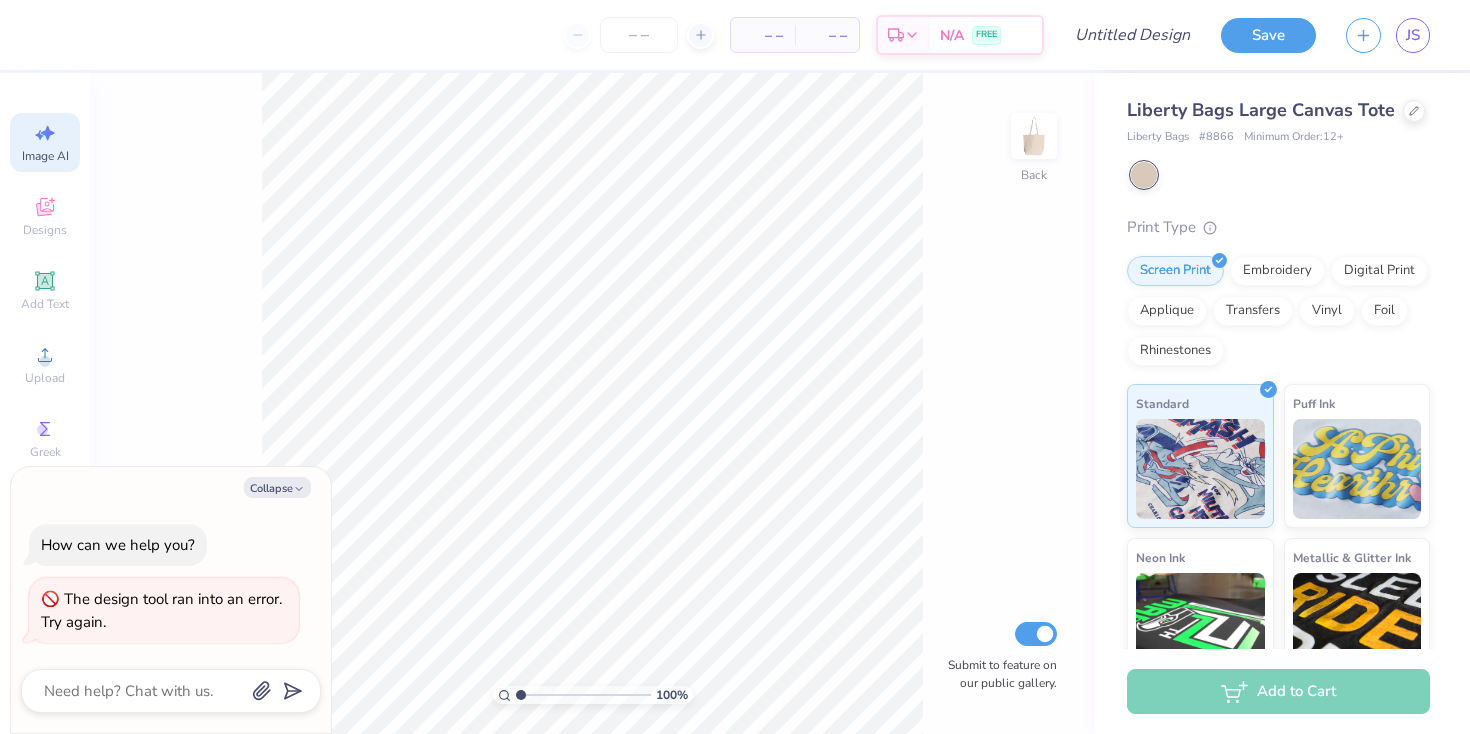click on "Image AI" at bounding box center [45, 156] 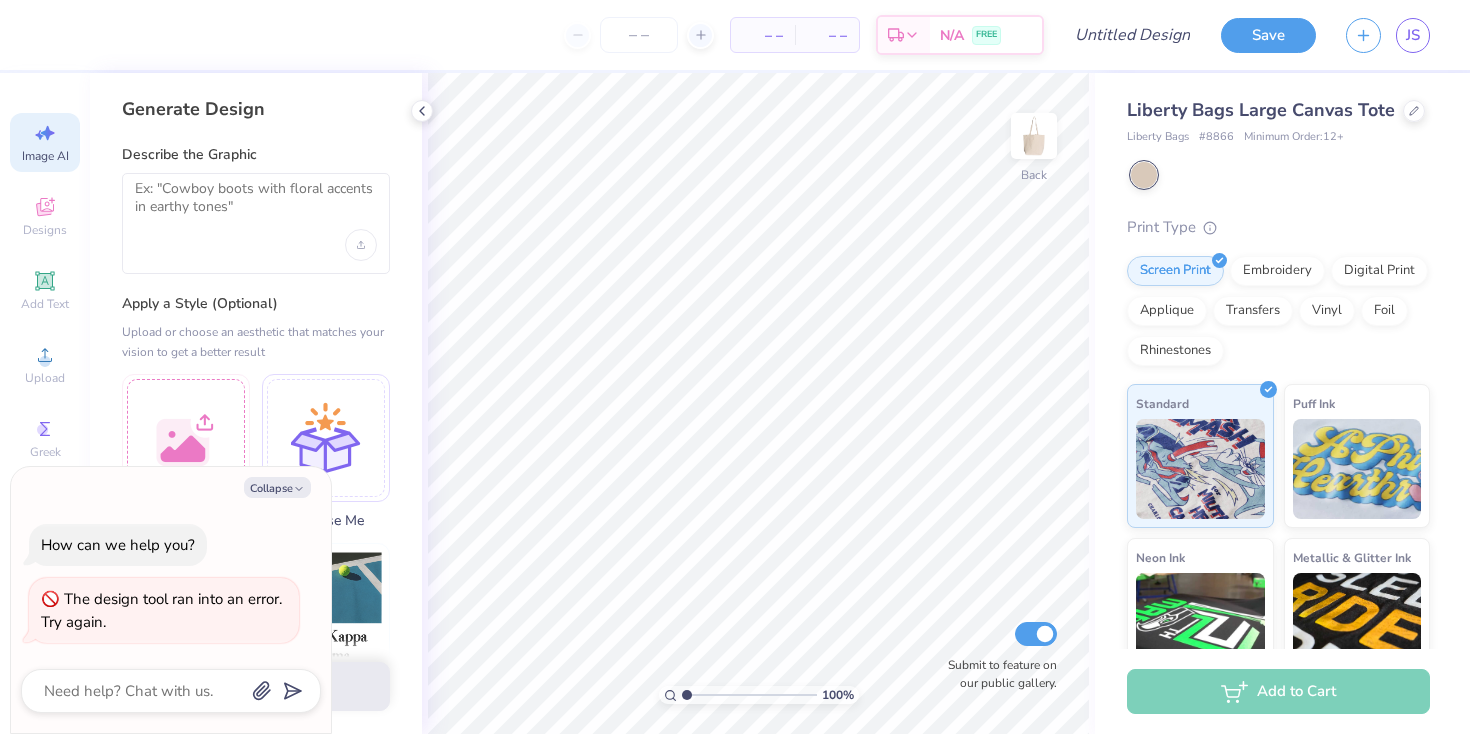 click at bounding box center [256, 223] 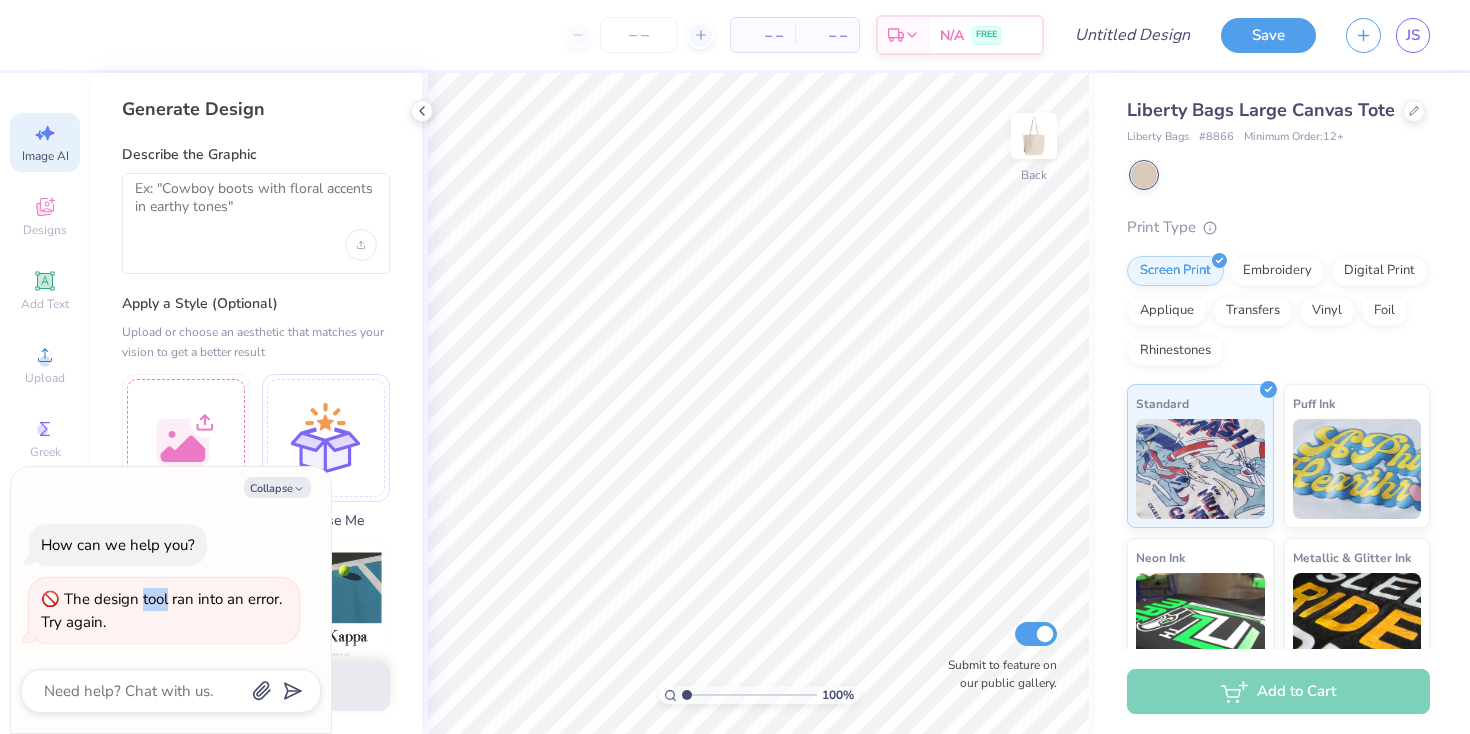 click on "The design tool ran into an error. Try again." at bounding box center [161, 610] 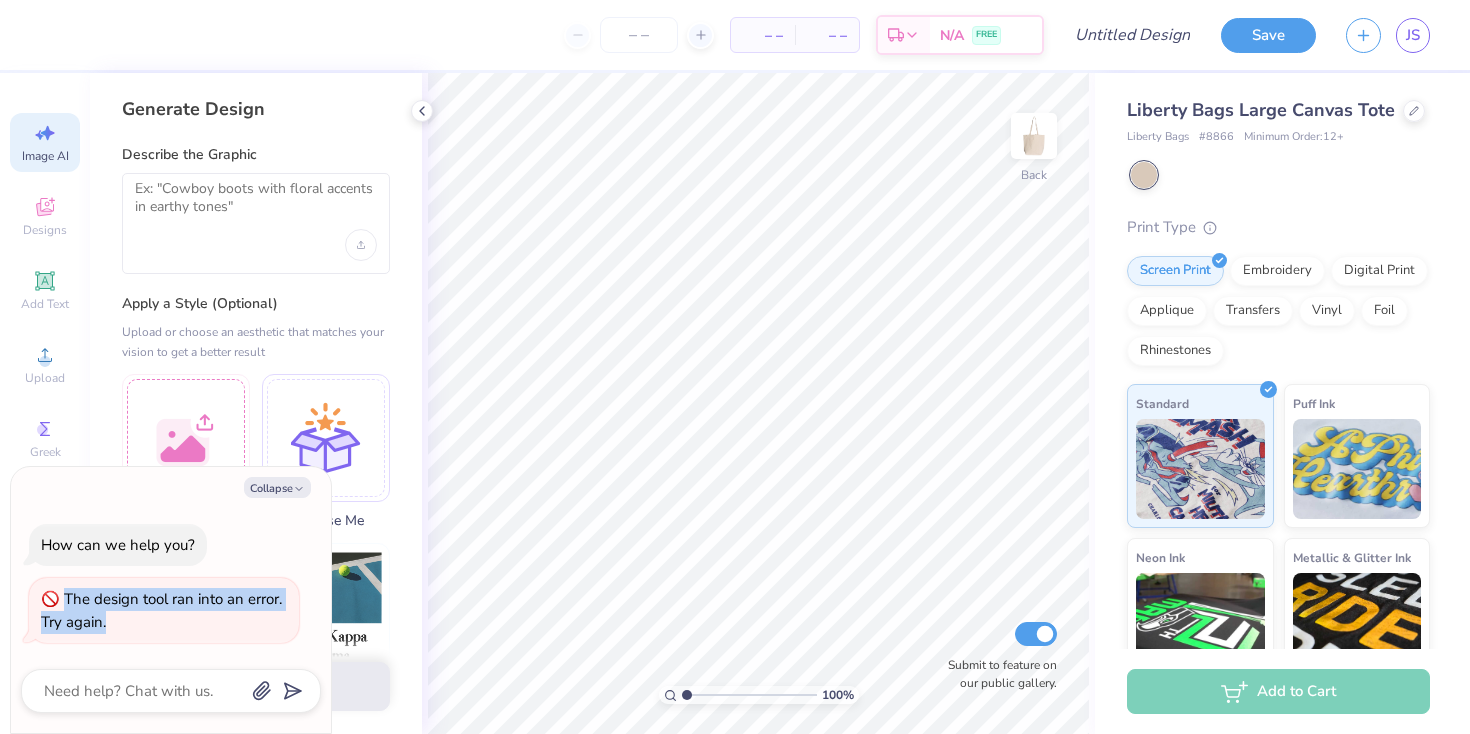 click on "The design tool ran into an error. Try again." at bounding box center [161, 610] 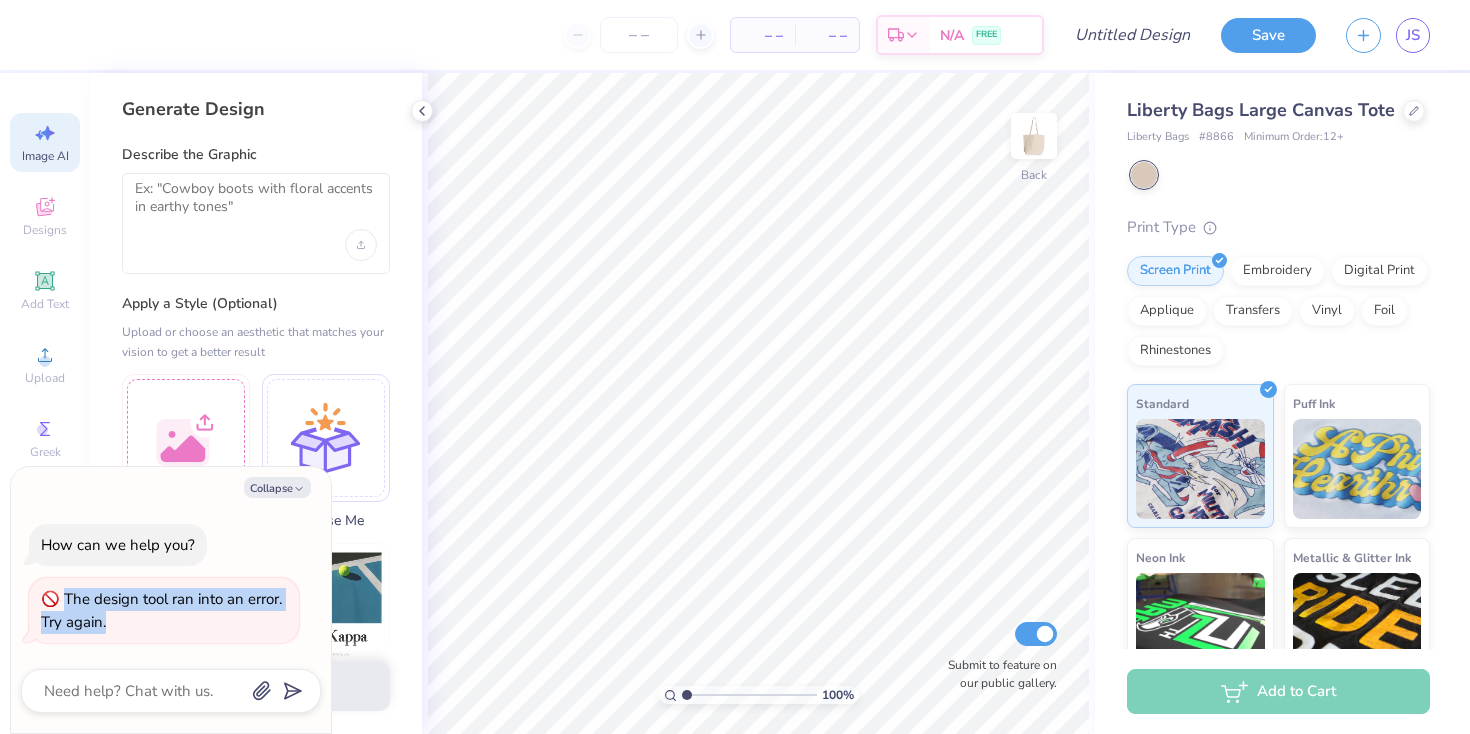 click on "How can we help you? The design tool ran into an error. Try again." at bounding box center (171, 584) 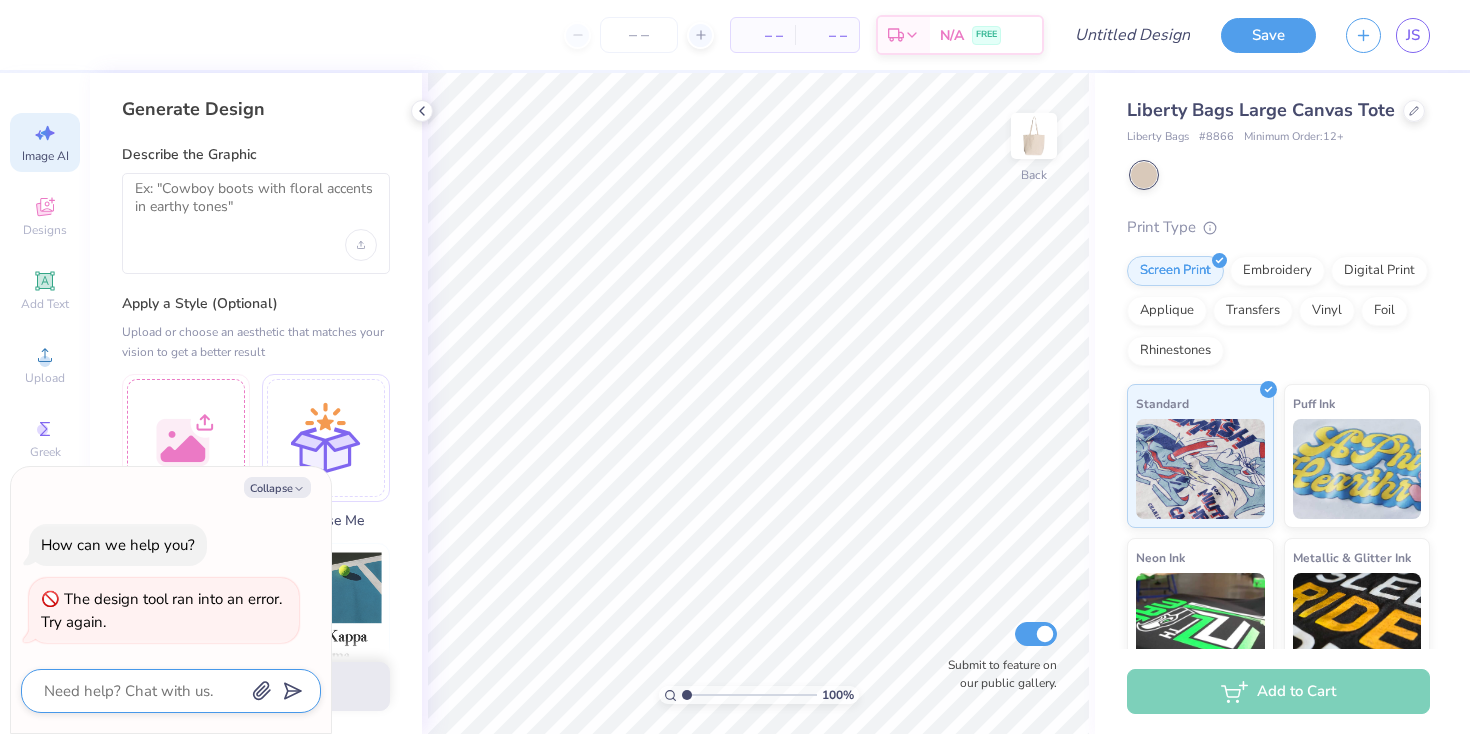 click at bounding box center [143, 691] 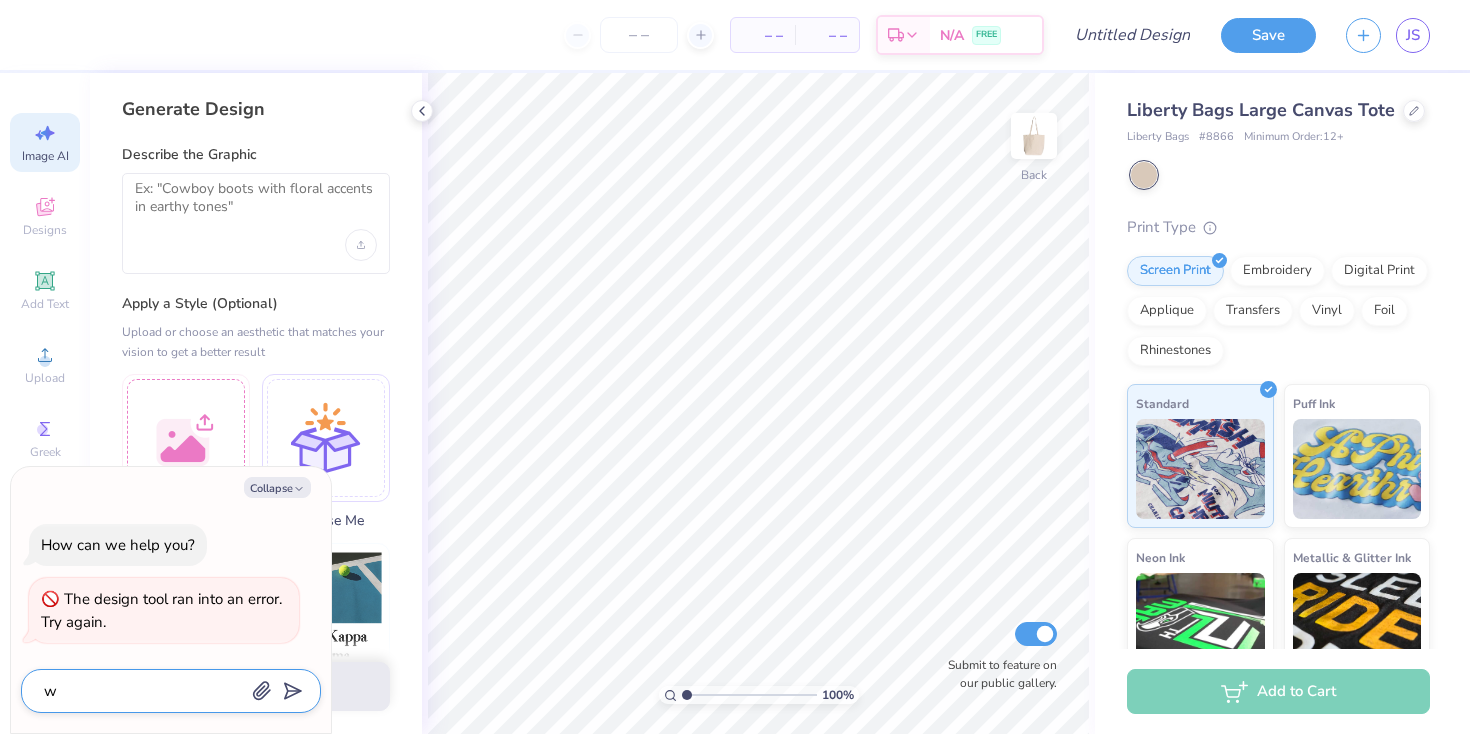 type on "wh" 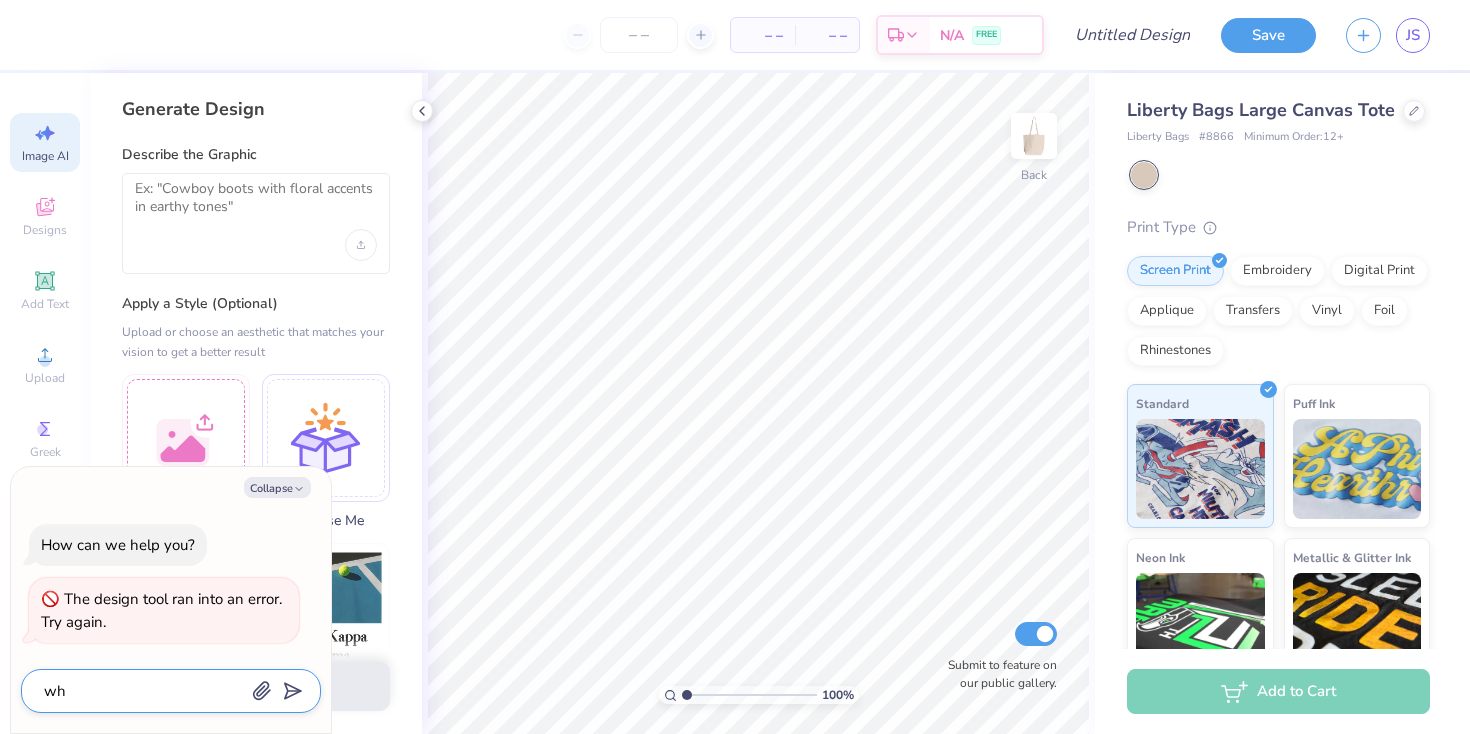 type on "why" 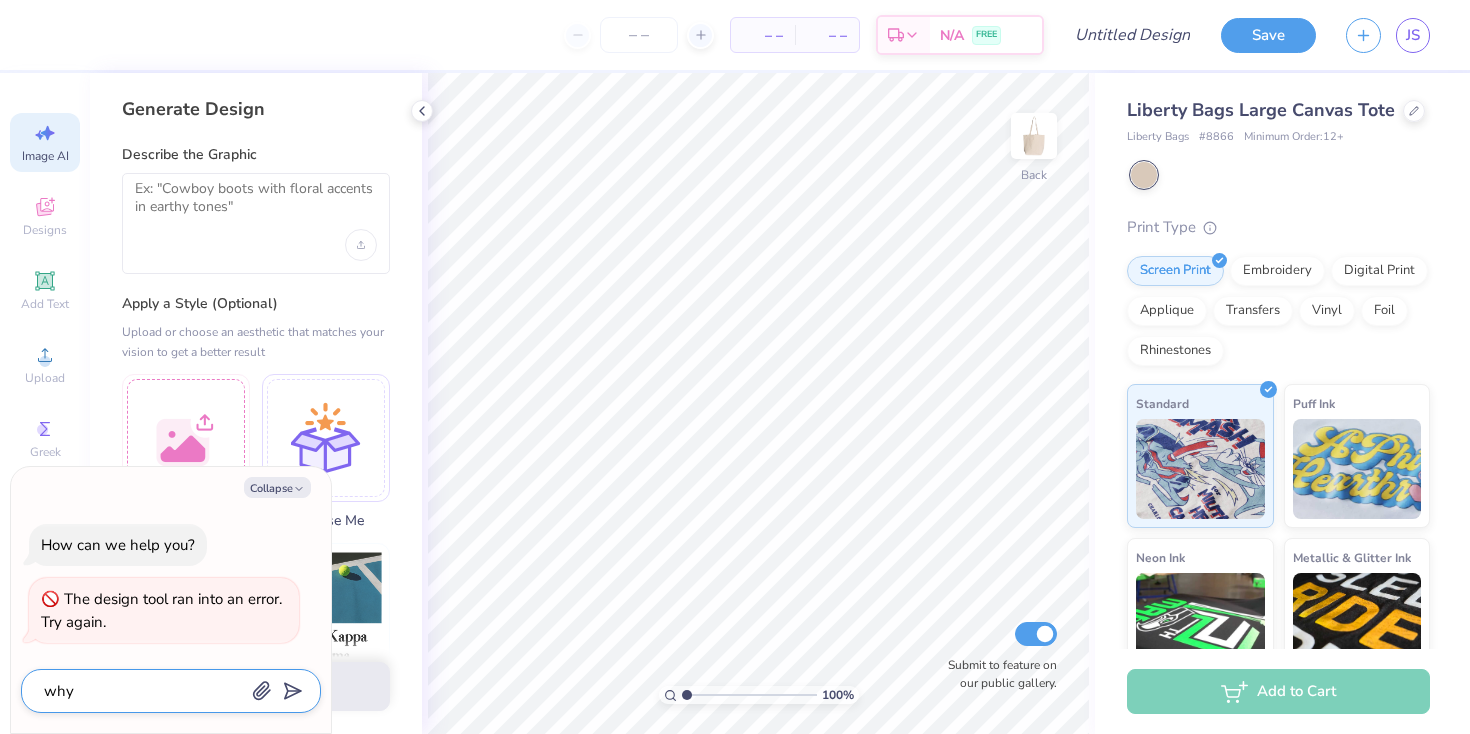 type on "why" 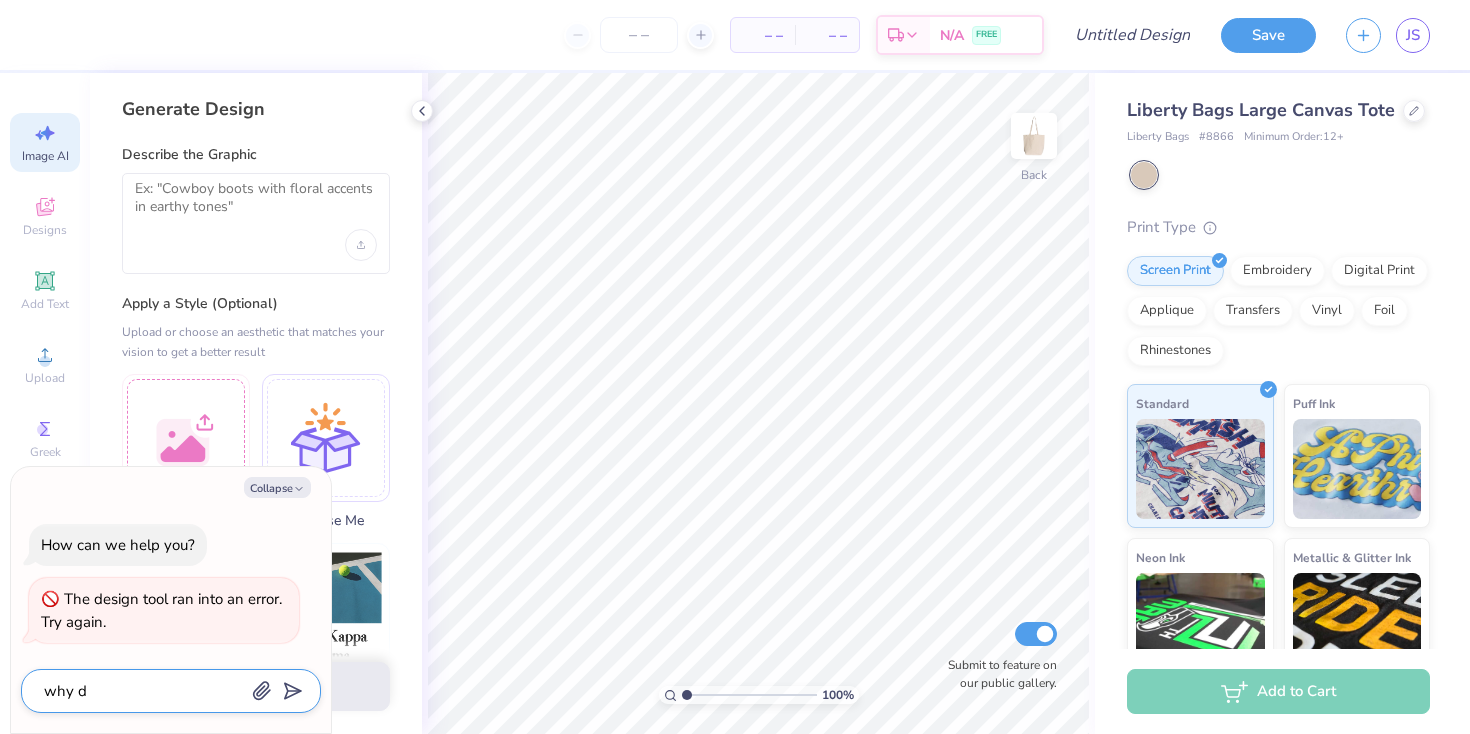 type on "why di" 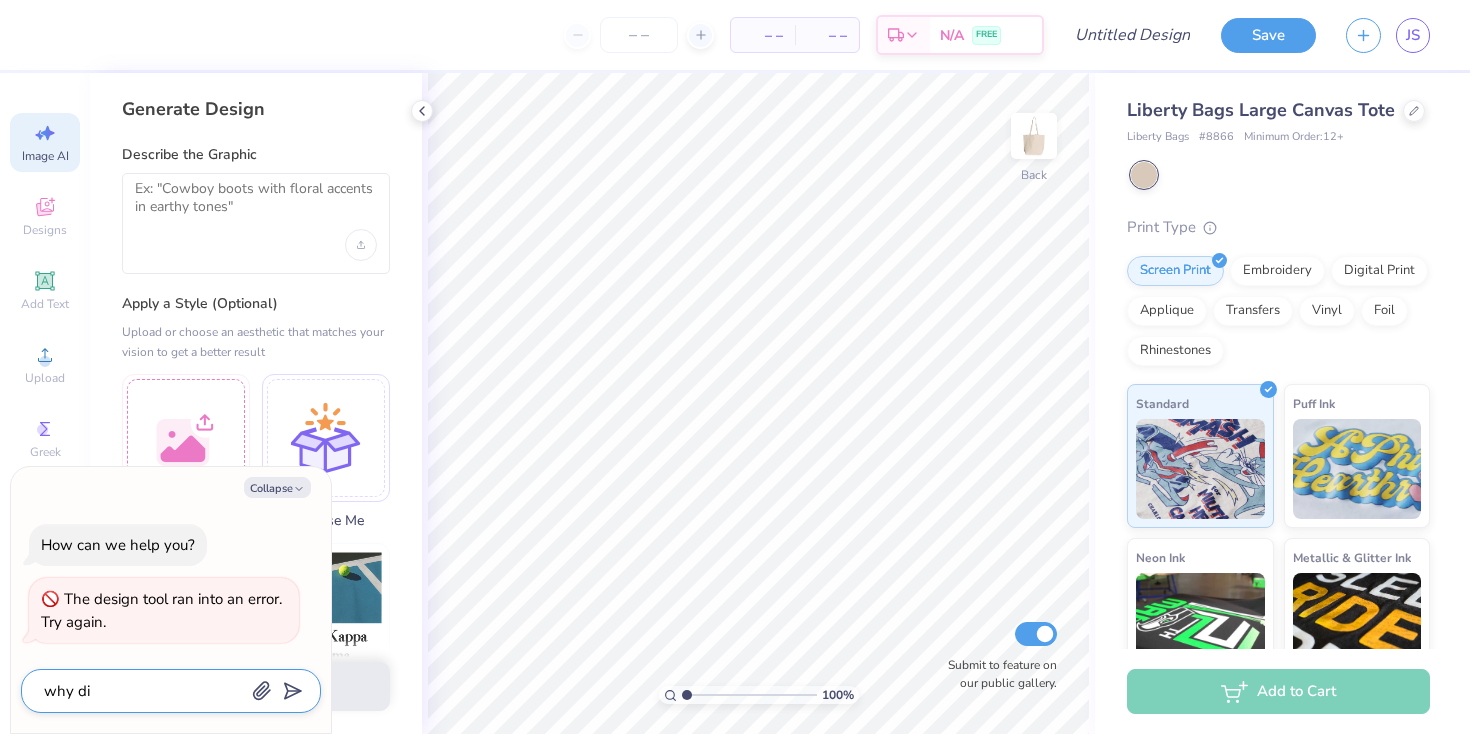type on "why did" 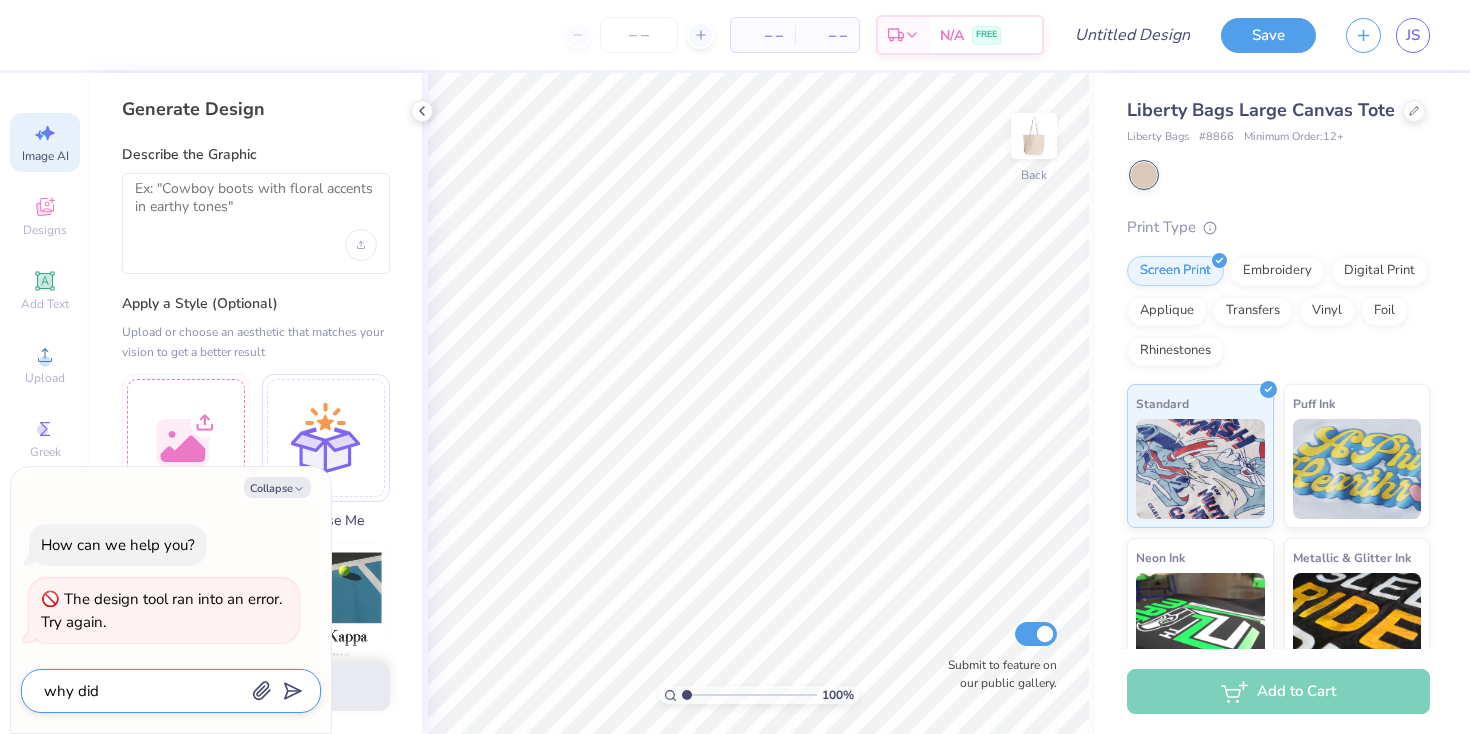 type on "why did" 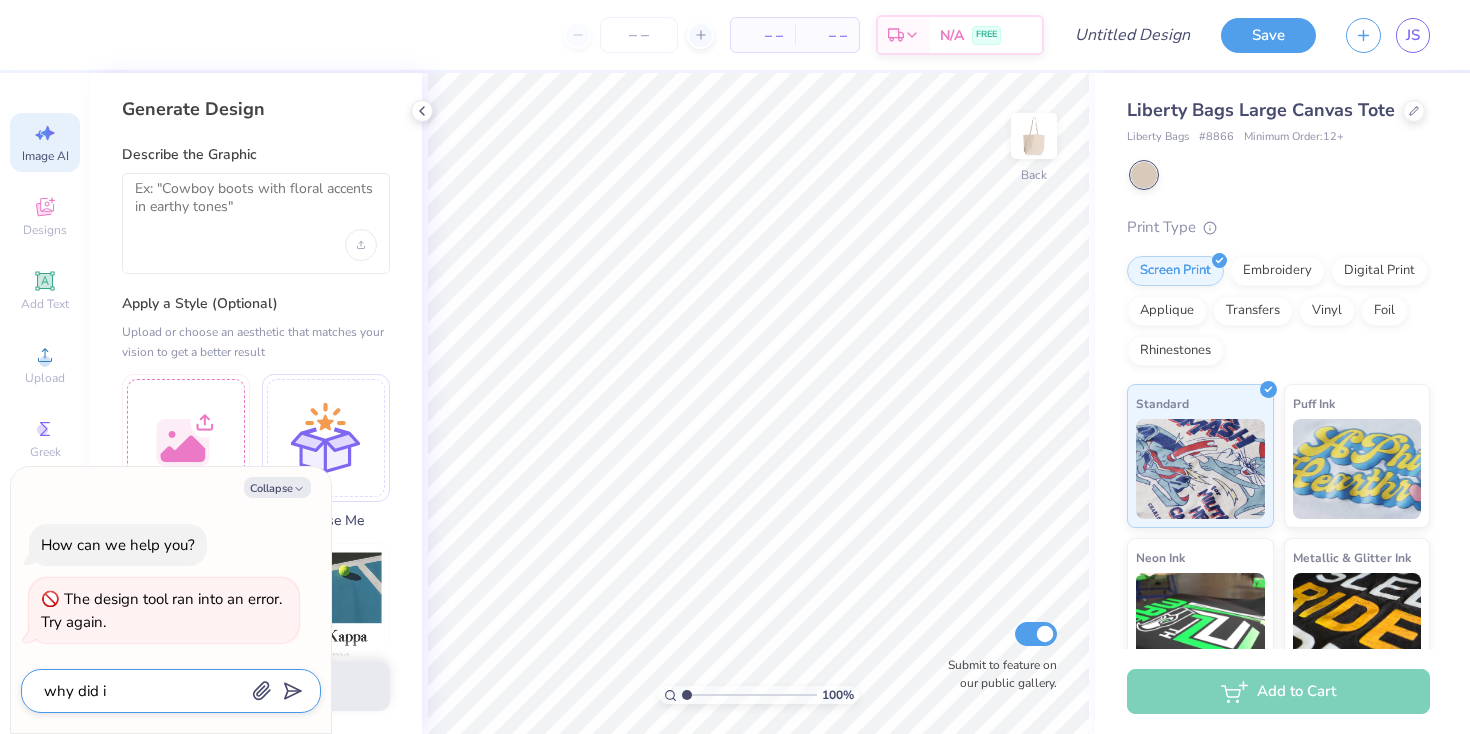 type on "why did it" 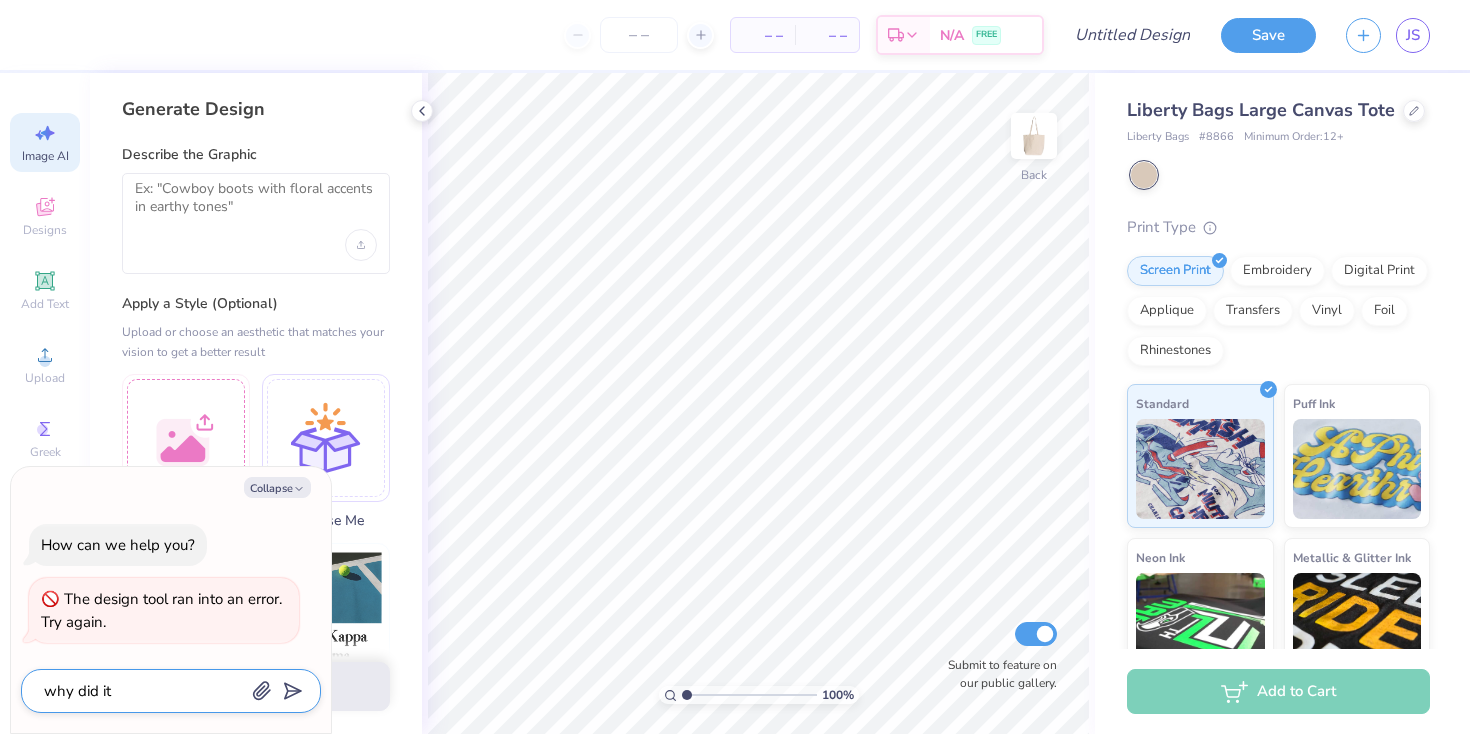 type on "why did it" 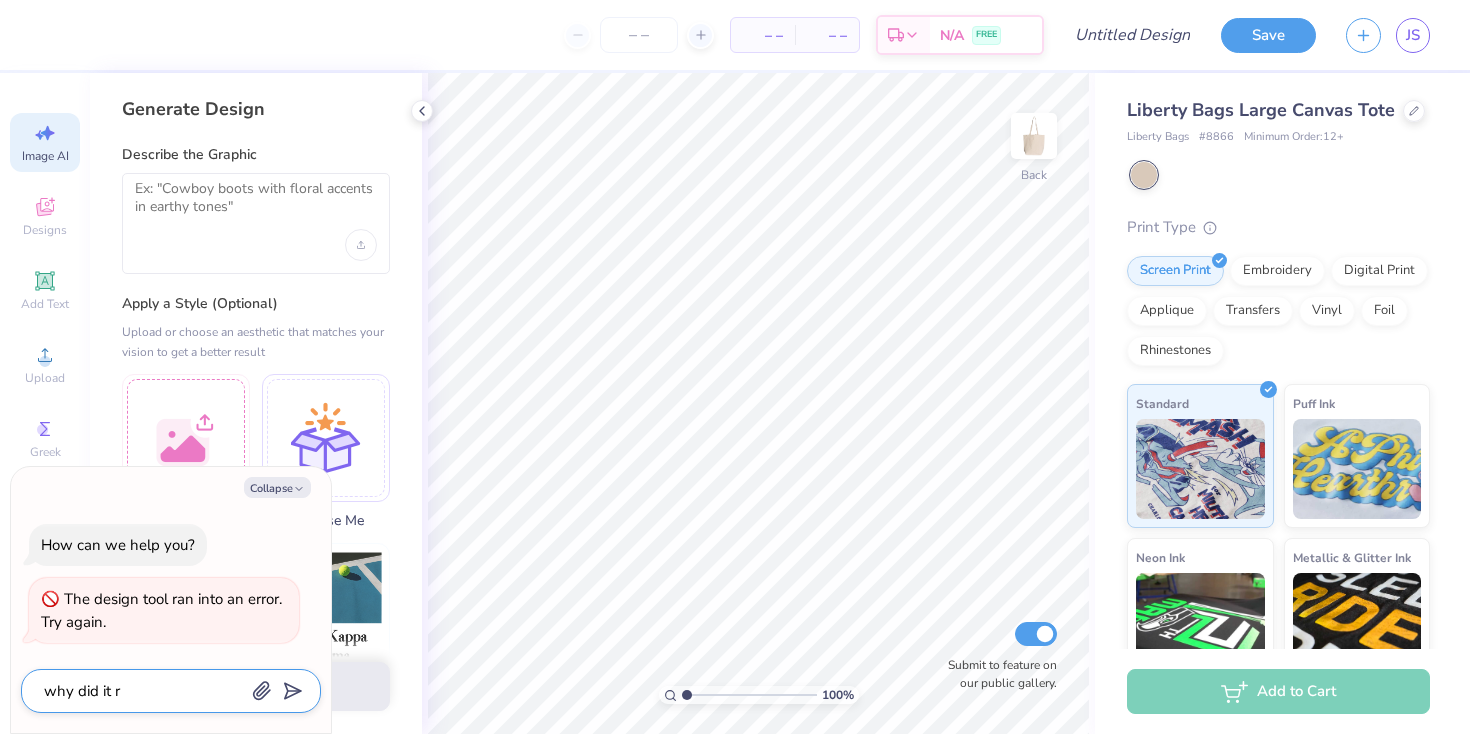 type on "why did it ru" 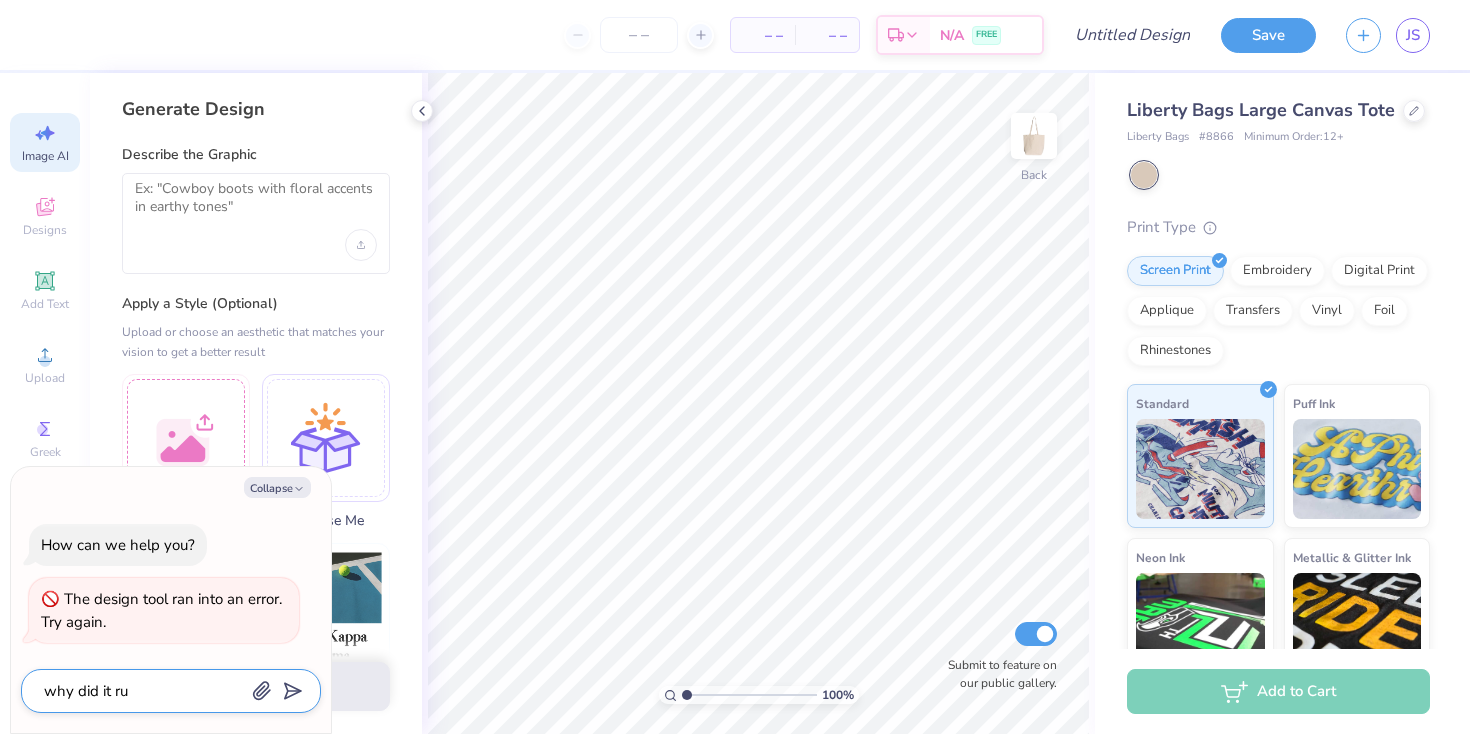 type on "why did it run" 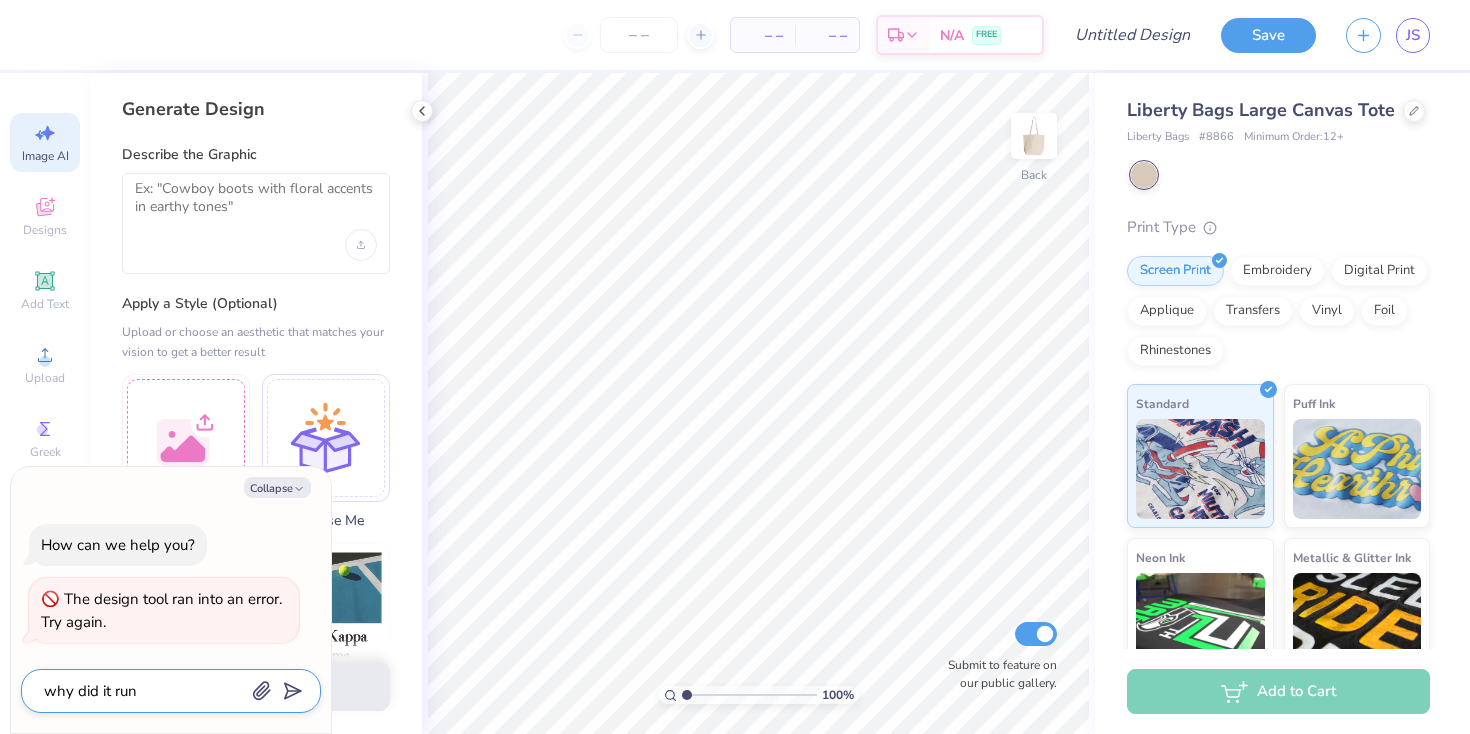 type on "why did it run" 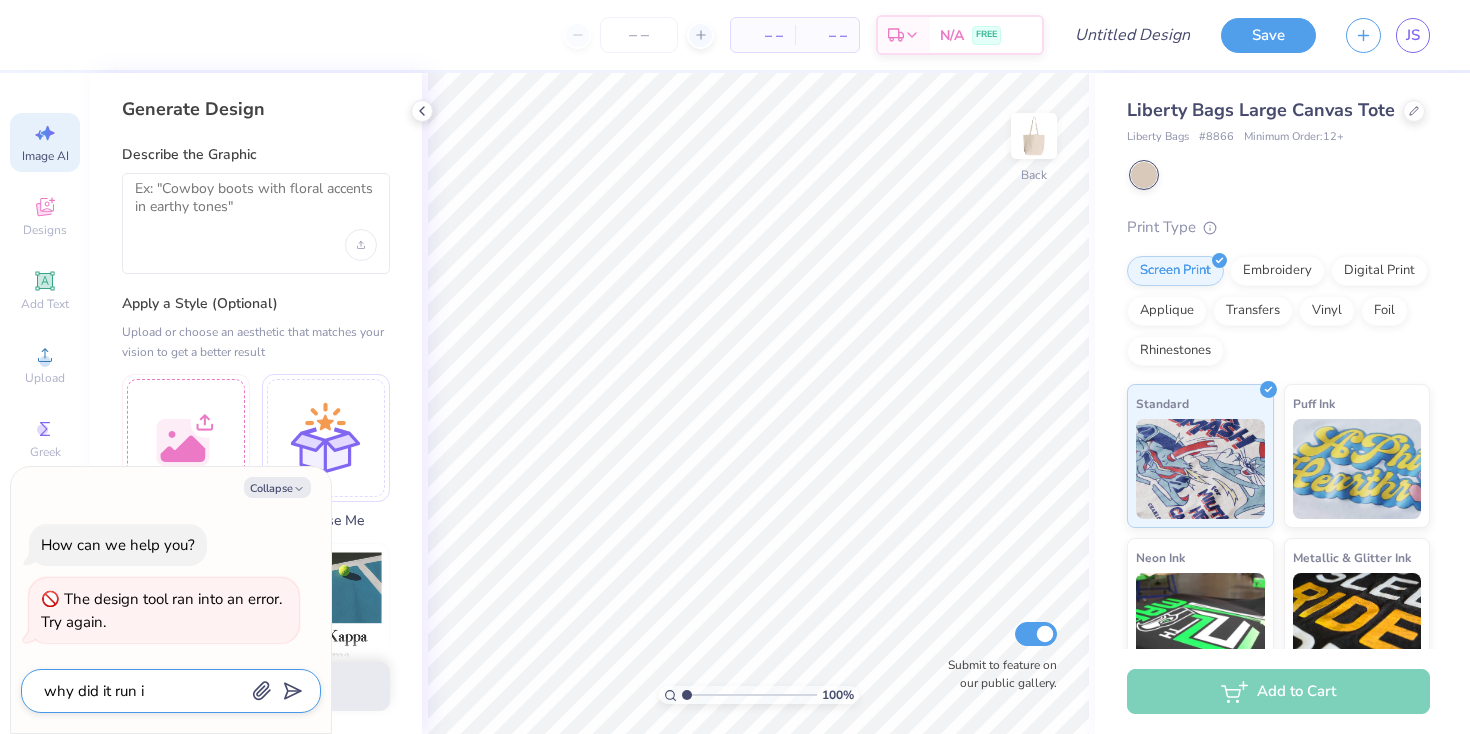 type on "why did it run in" 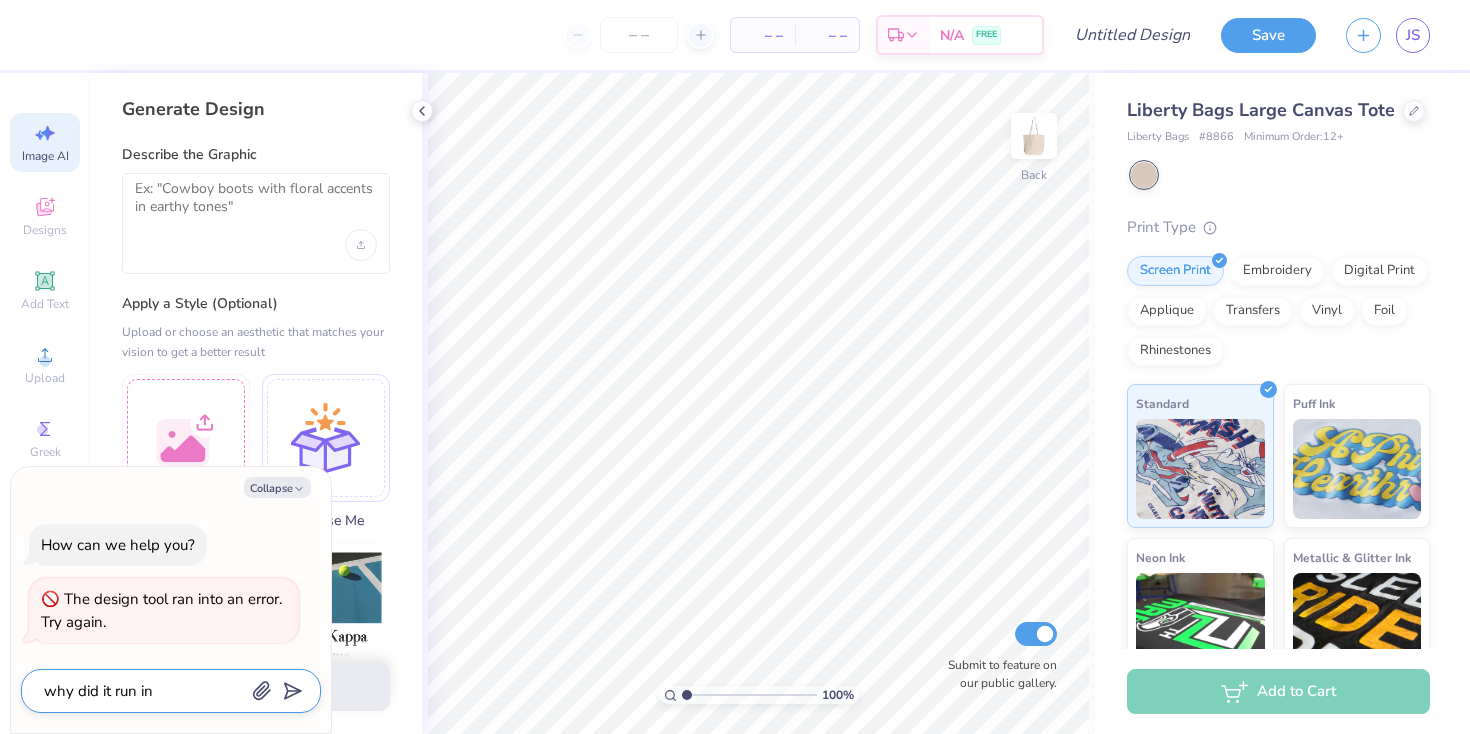 type on "why did it run int" 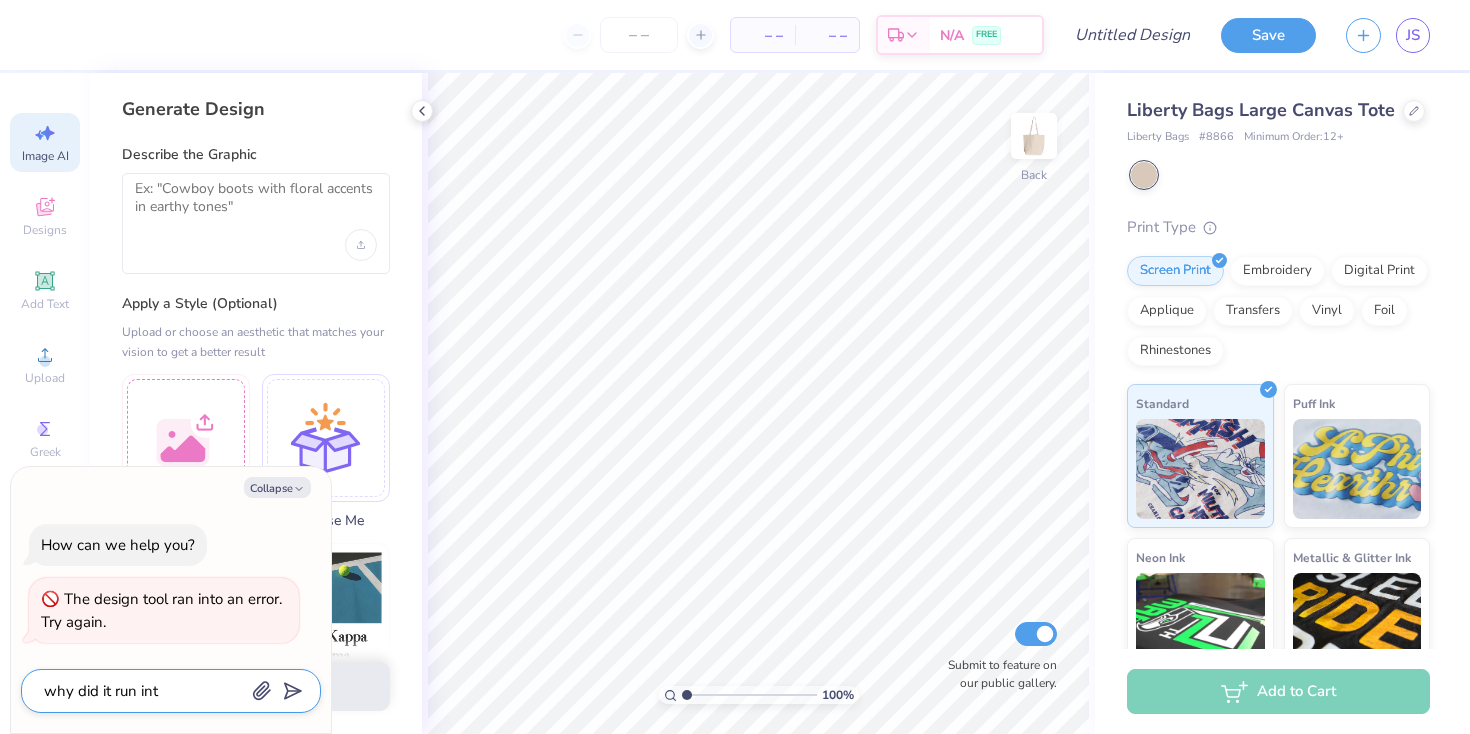 type on "why did it run into" 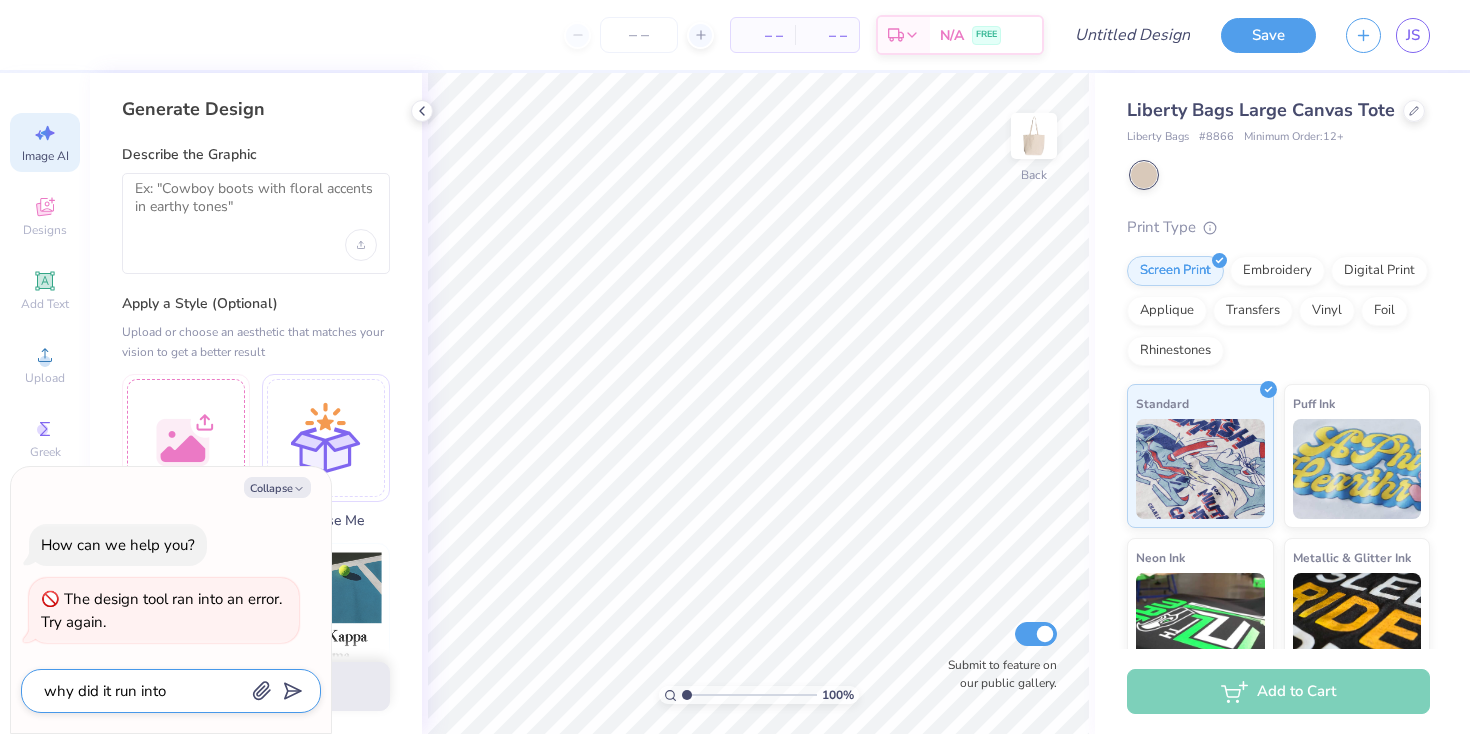 type on "why did it run into" 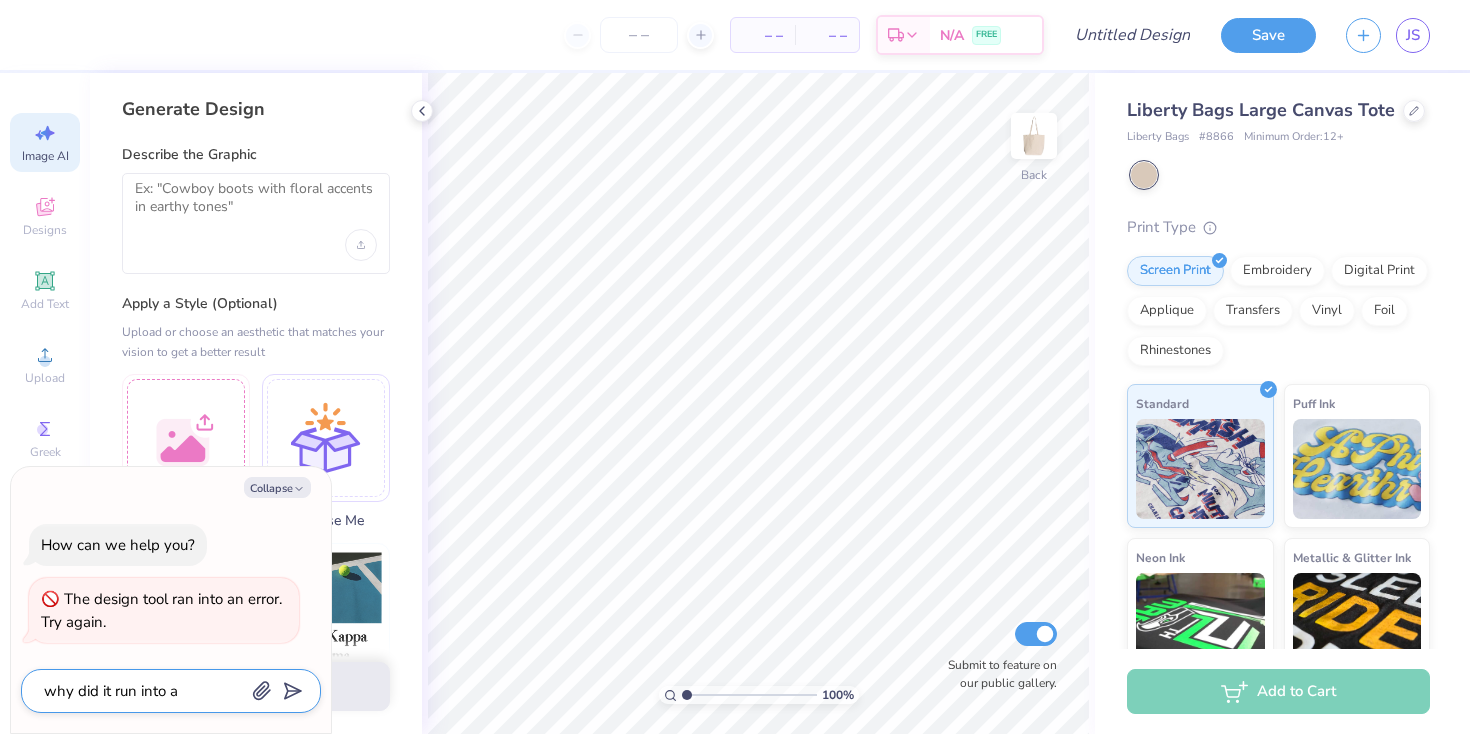 type on "why did it run into an" 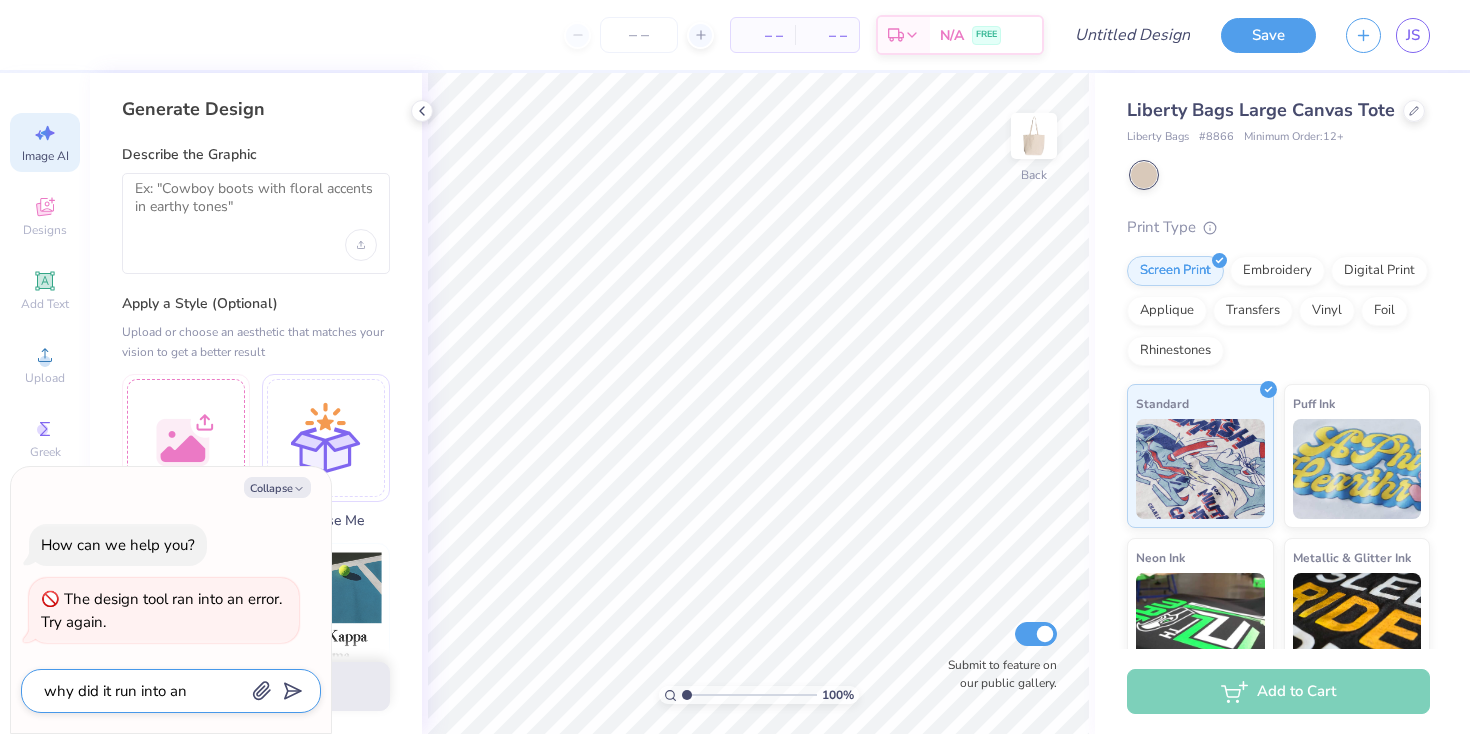 type on "why did it run into an" 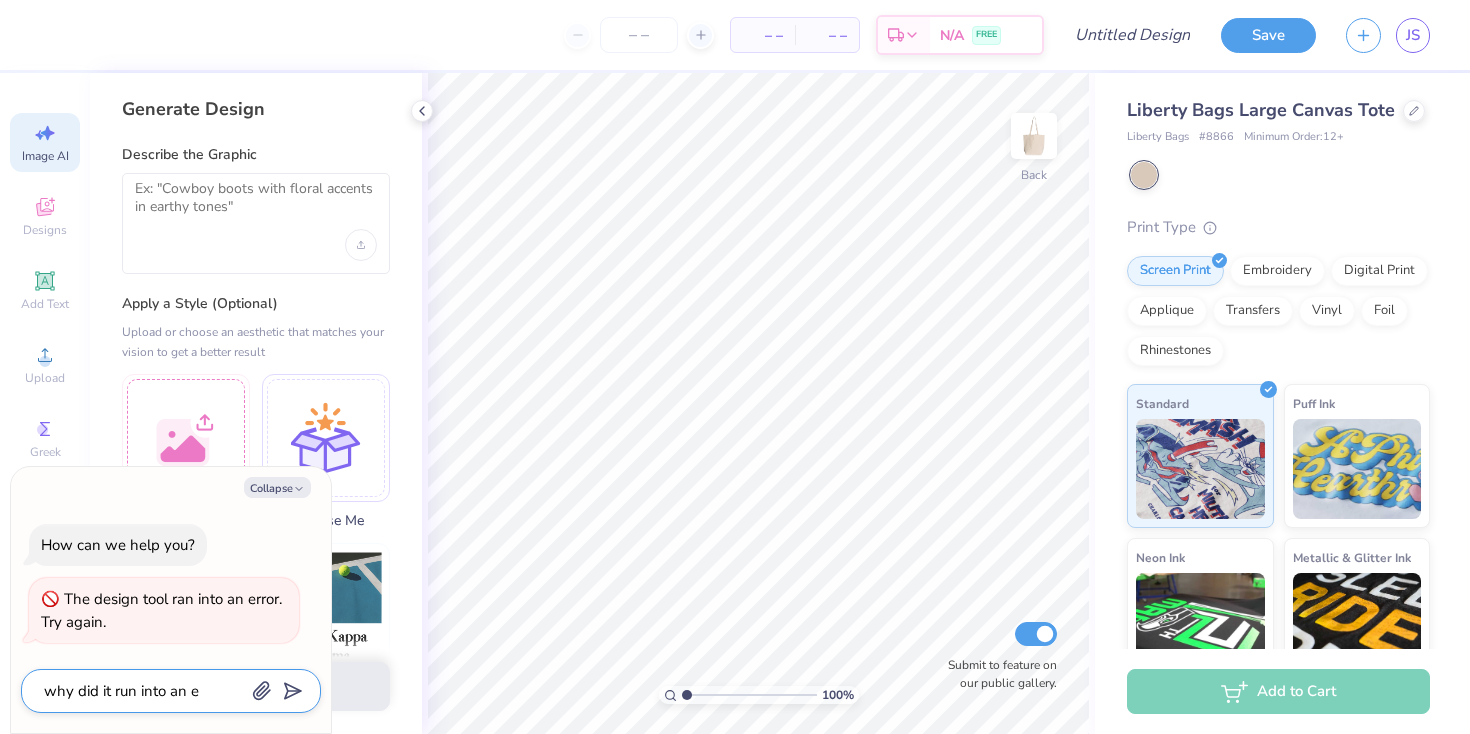 type on "why did it run into an er" 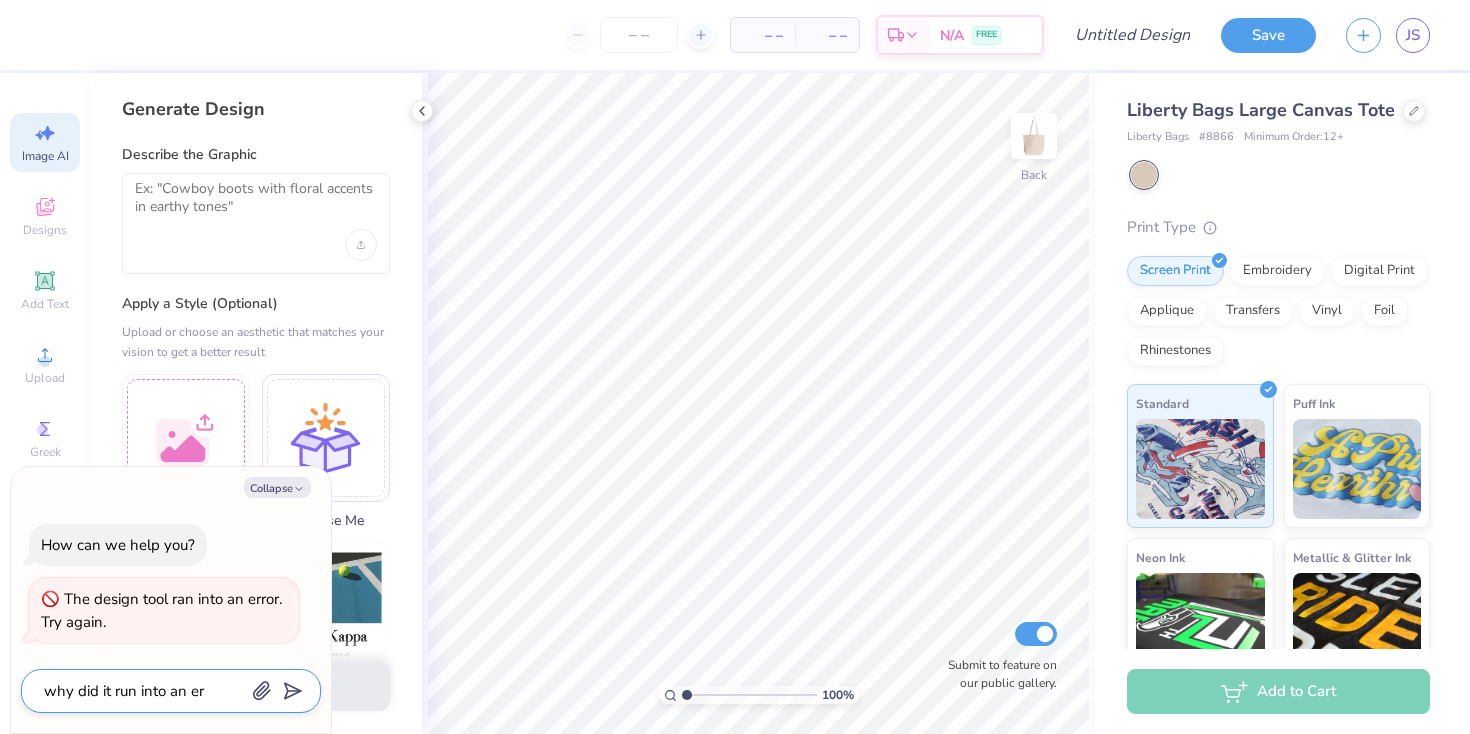 type on "why did it run into an err" 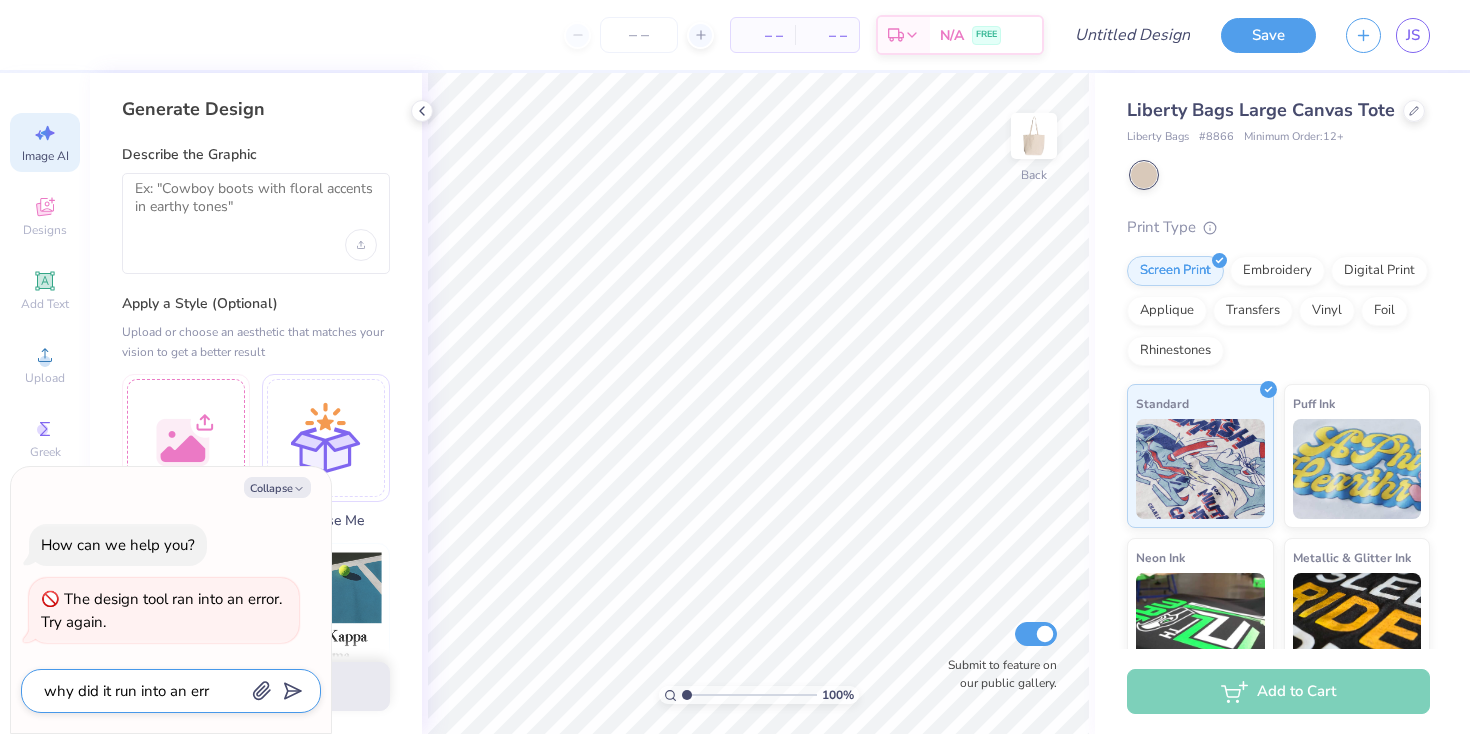 type on "why did it run into an erro" 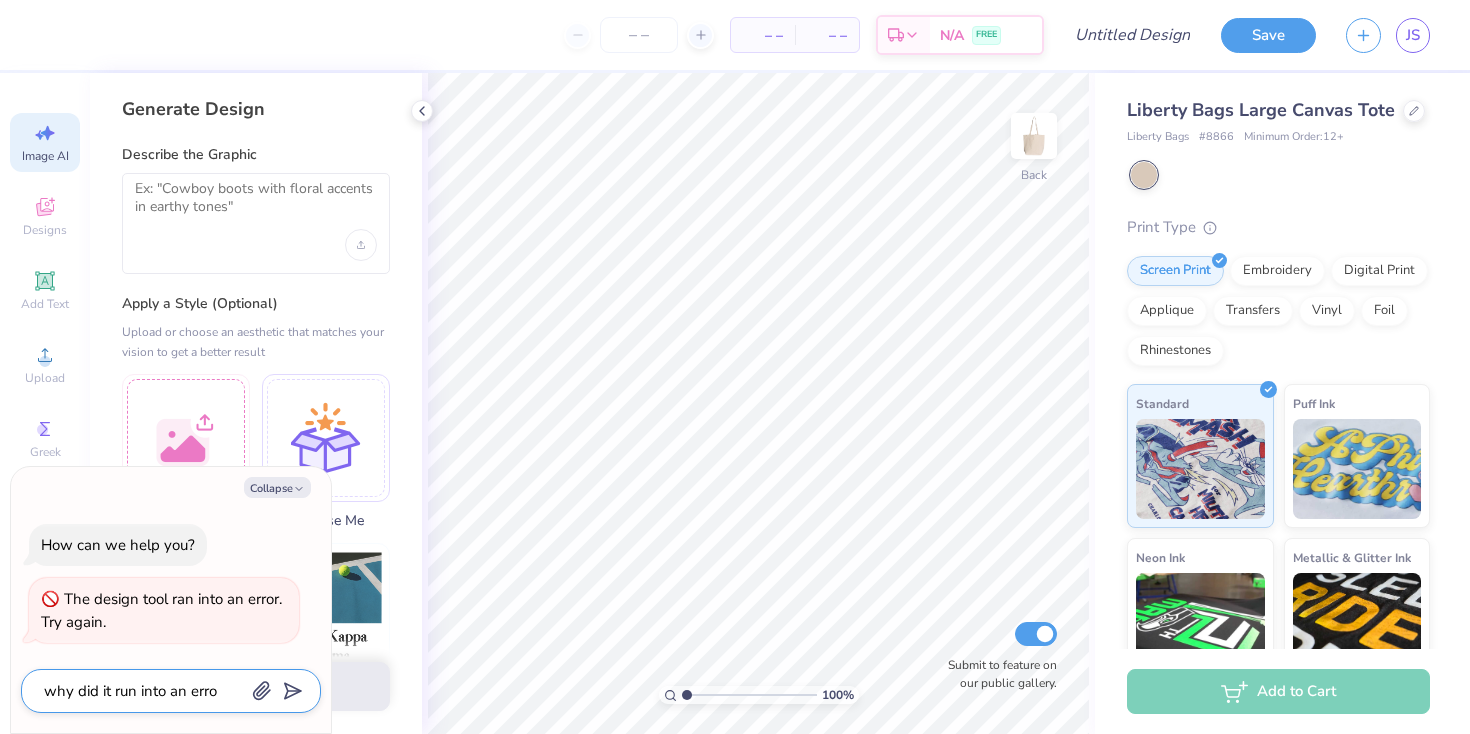 type on "why did it run into an erroe" 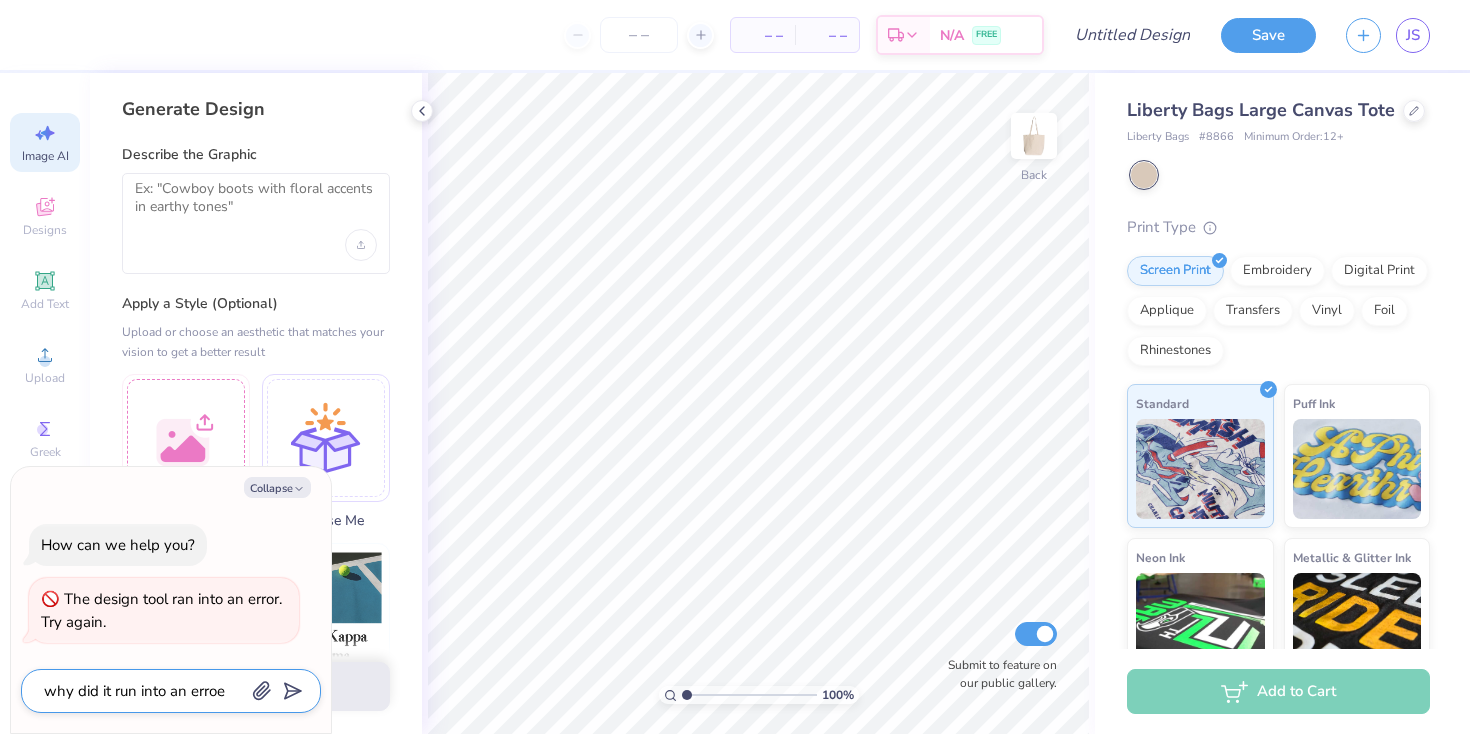 type on "why did it run into an error?" 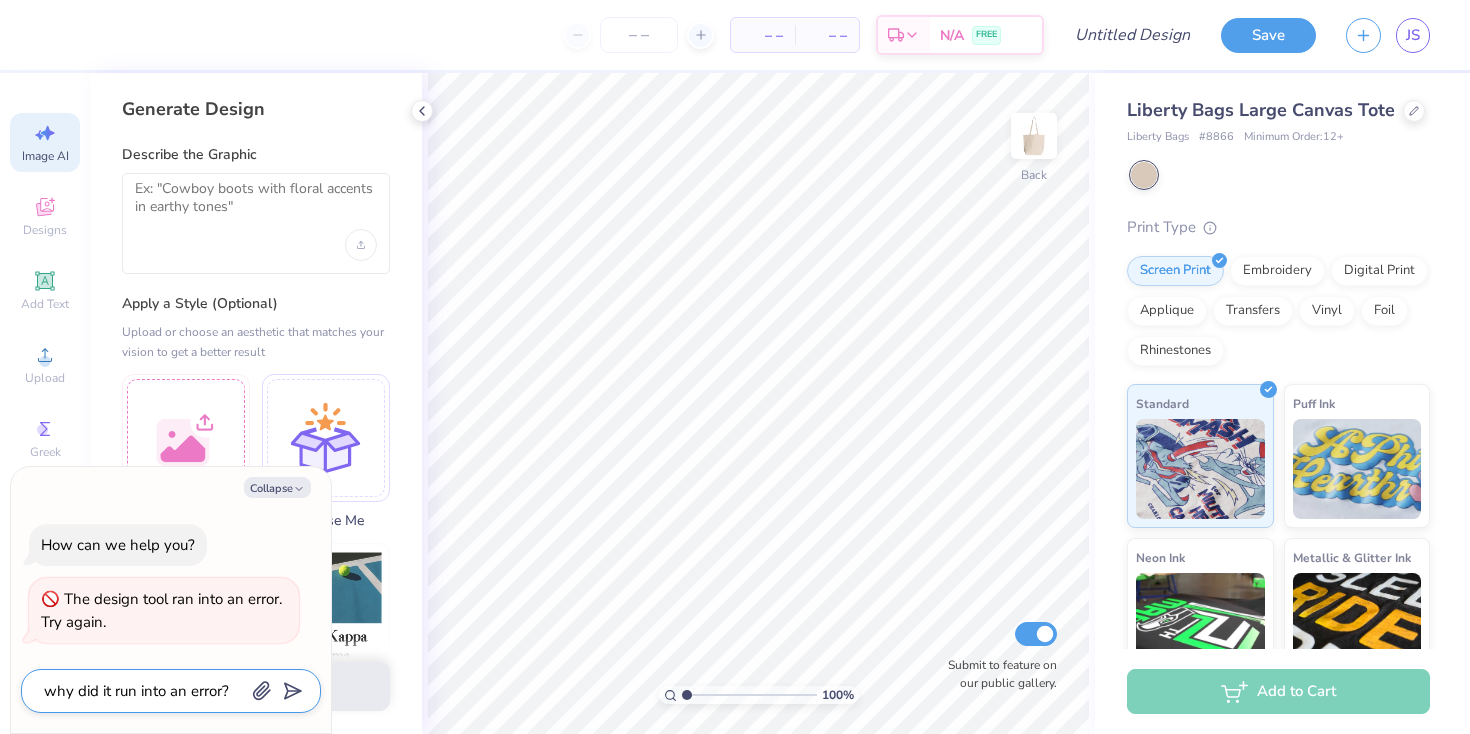 type on "x" 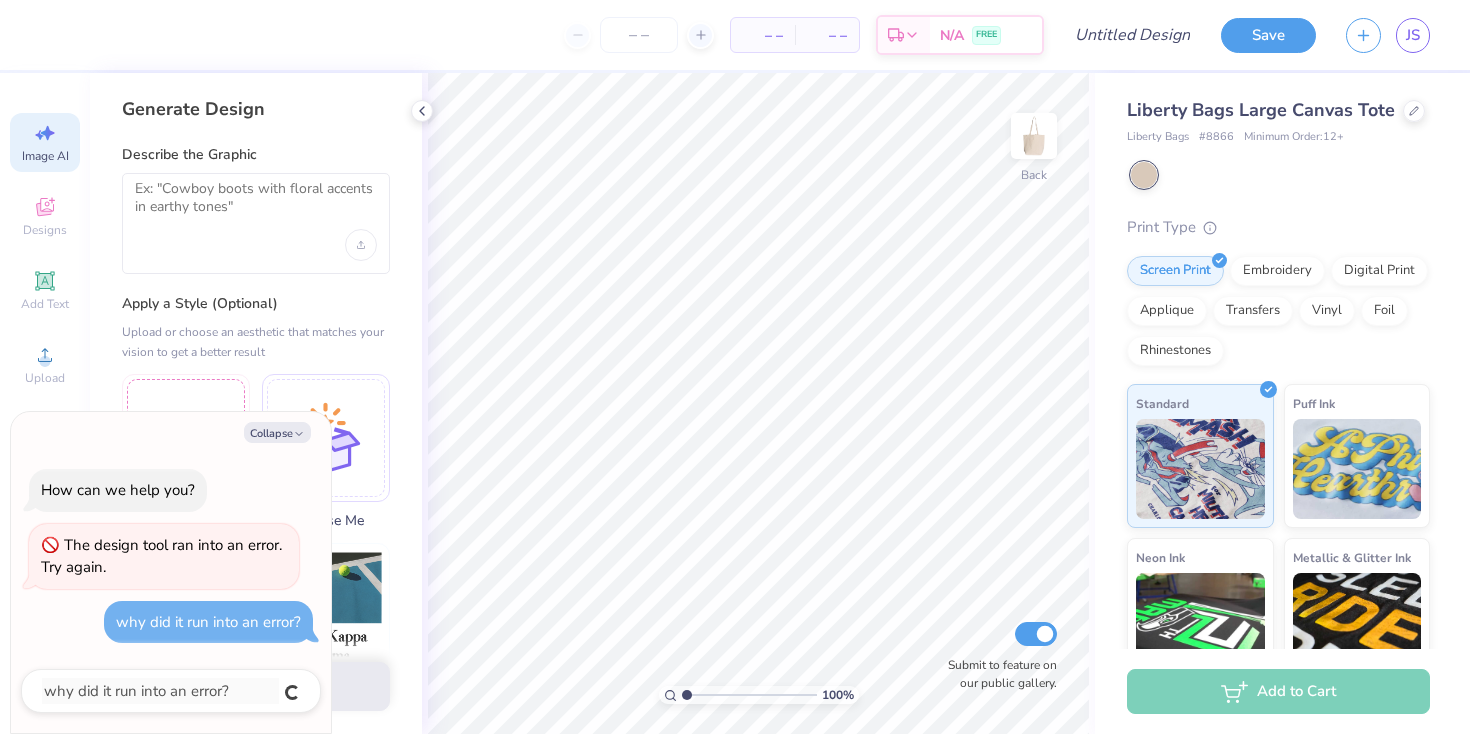 type on "x" 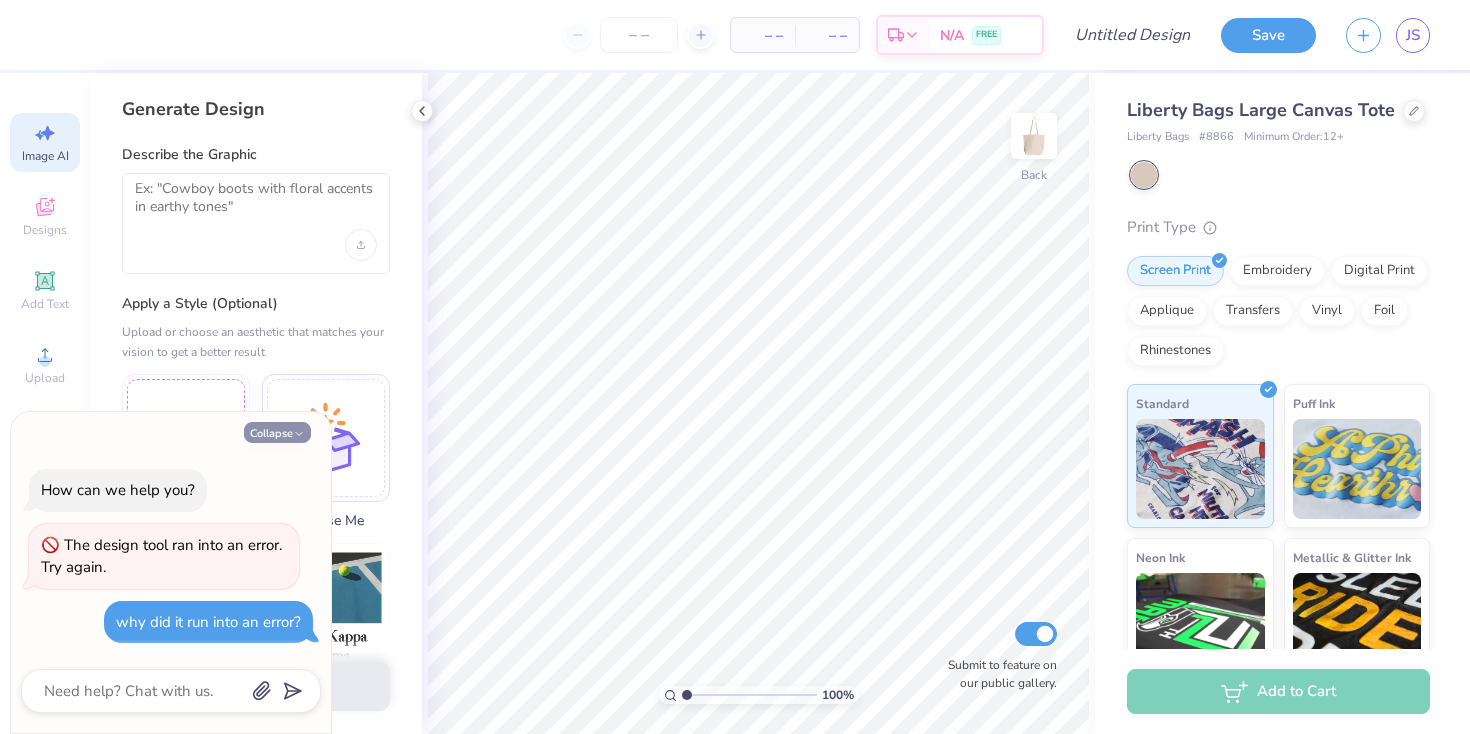 click on "Collapse" at bounding box center [277, 432] 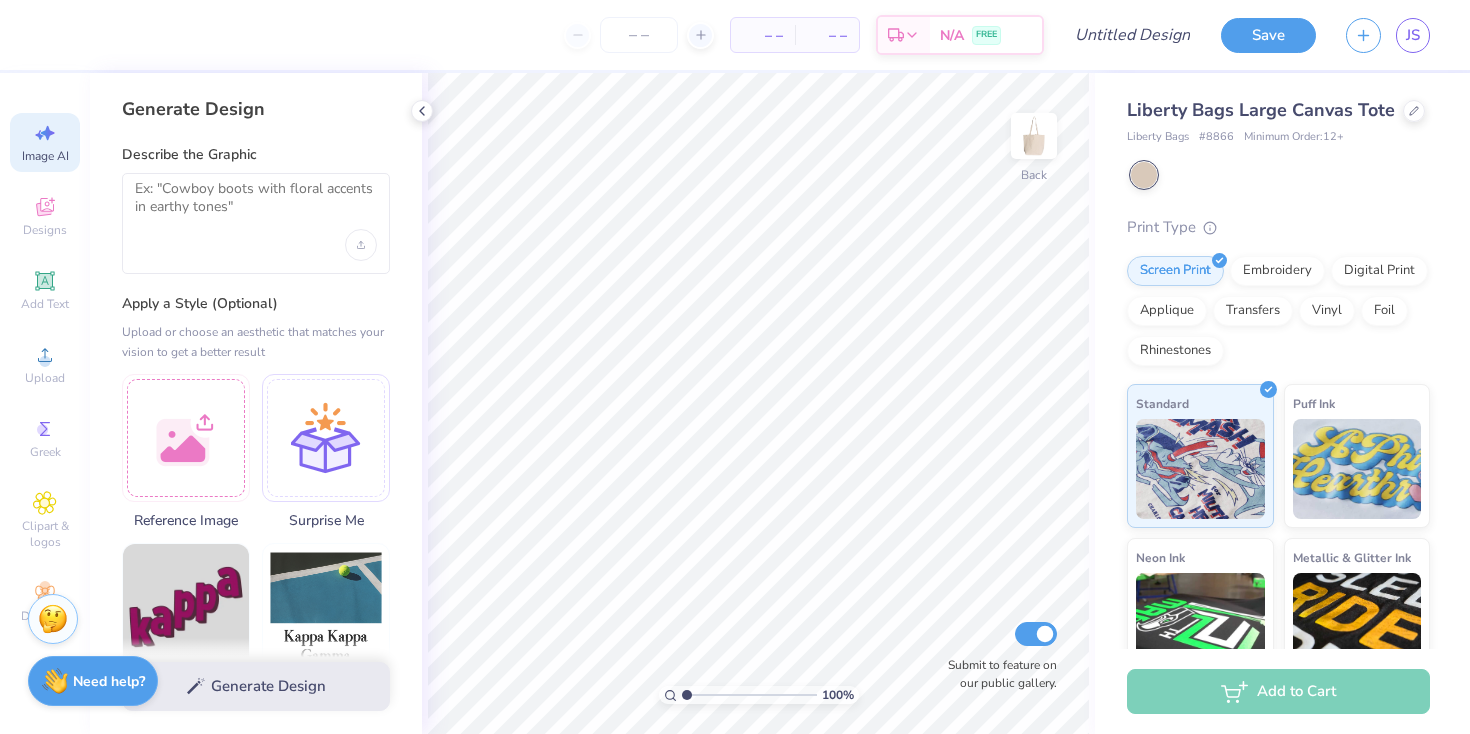 click on "Upload or choose an aesthetic that matches your vision to get a better result" at bounding box center (256, 342) 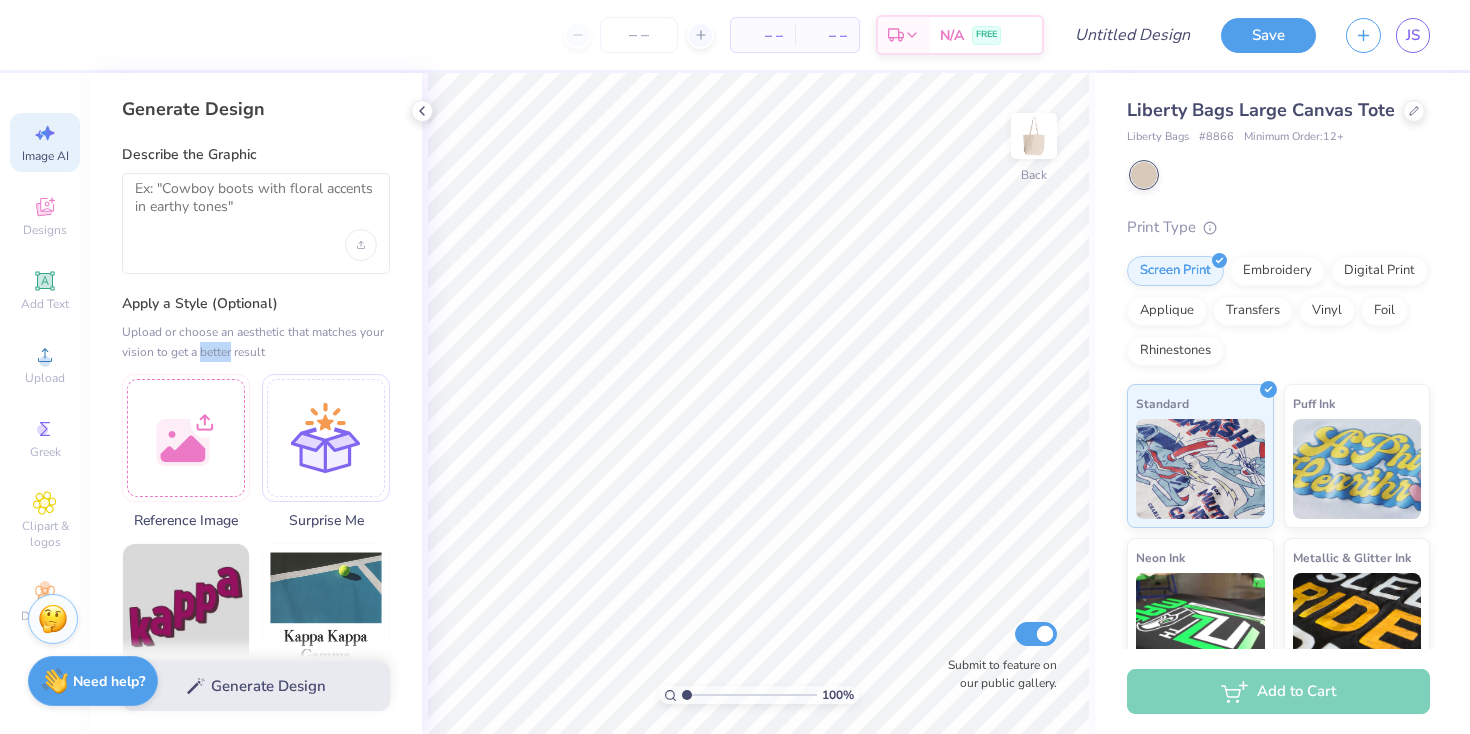 click on "Upload or choose an aesthetic that matches your vision to get a better result" at bounding box center [256, 342] 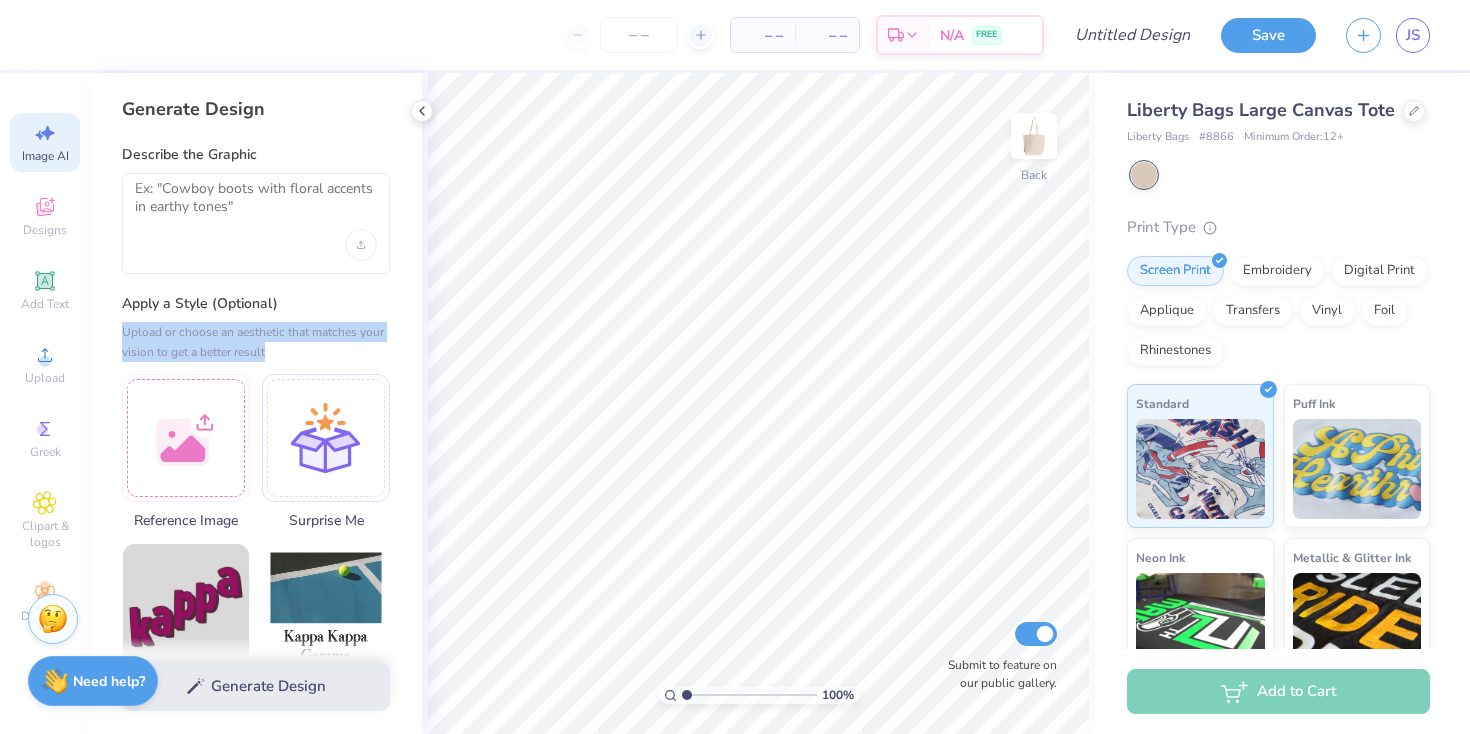 click on "Upload or choose an aesthetic that matches your vision to get a better result" at bounding box center (256, 342) 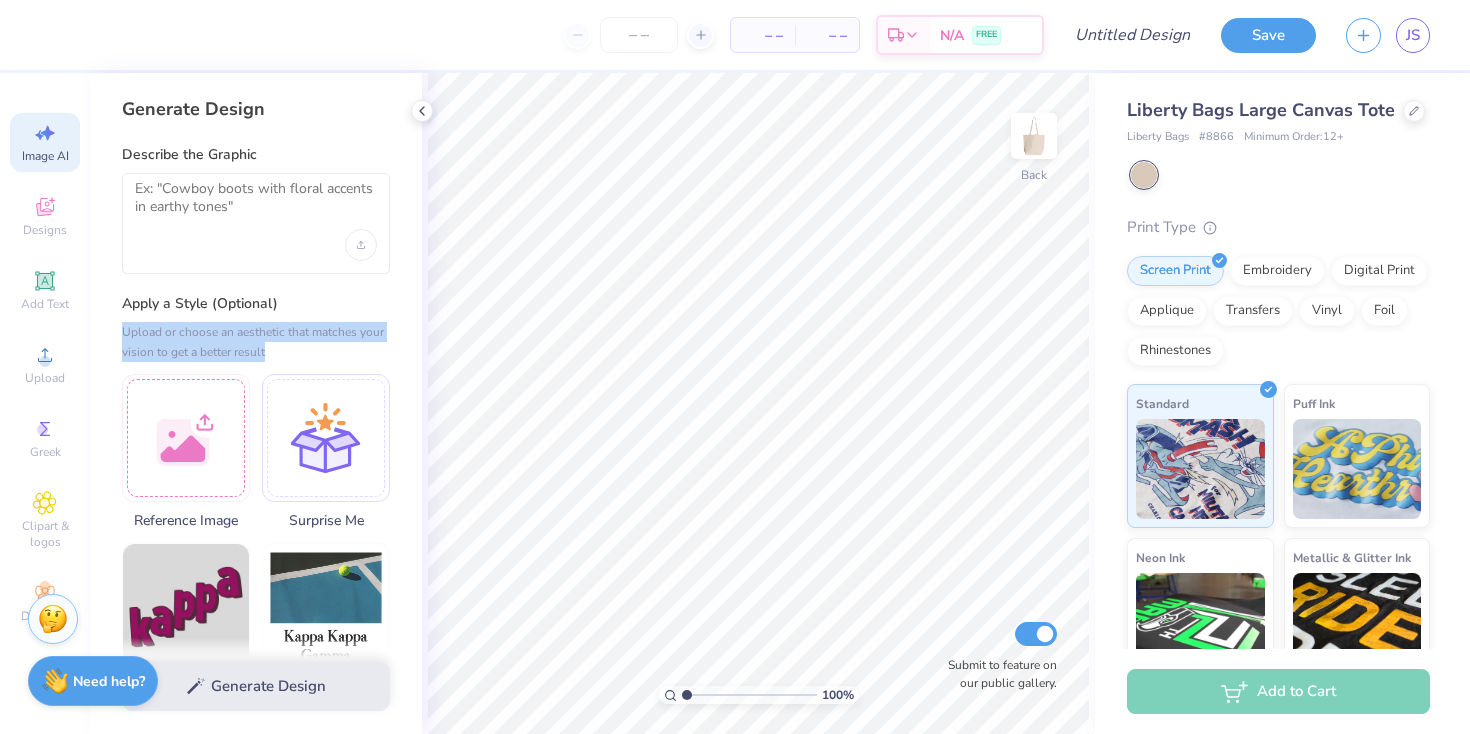 click on "Upload or choose an aesthetic that matches your vision to get a better result" at bounding box center (256, 342) 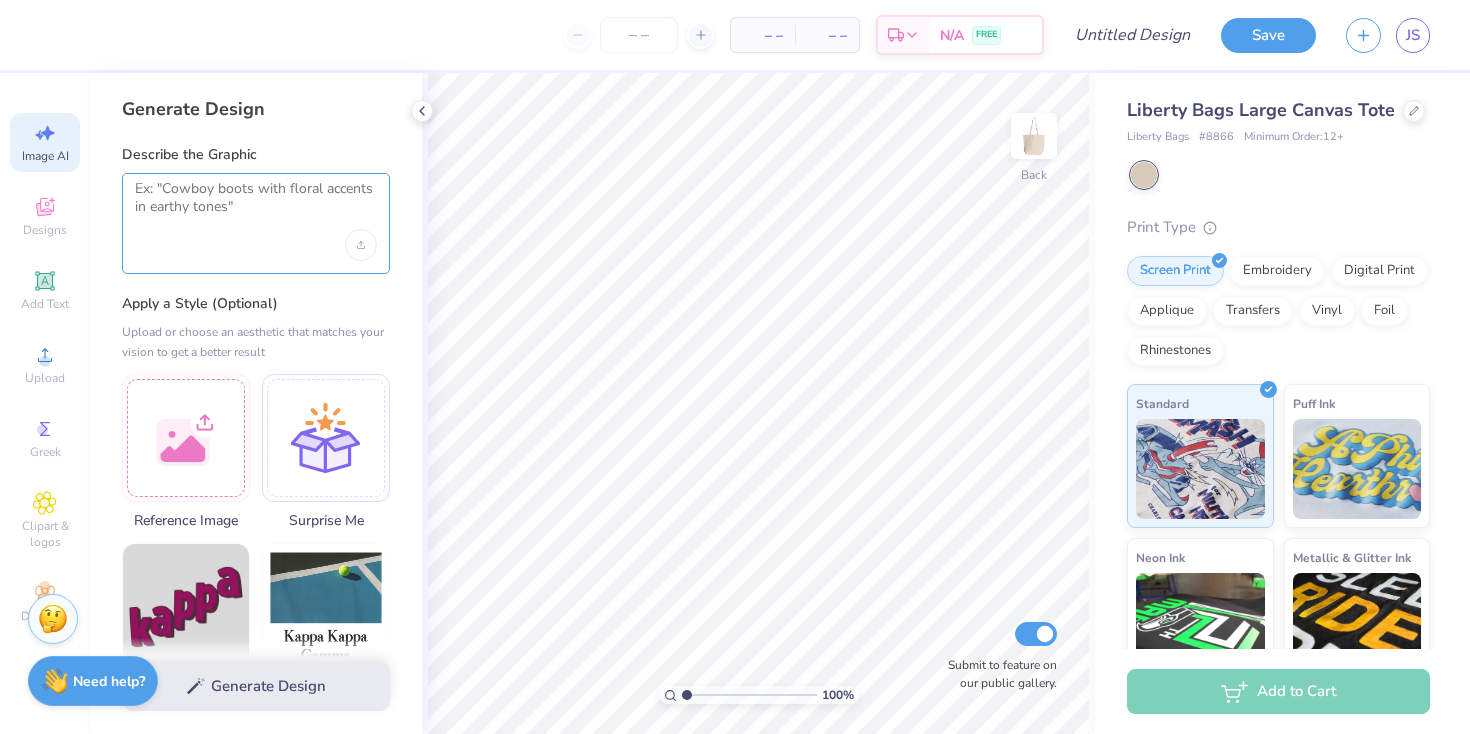 click at bounding box center (256, 205) 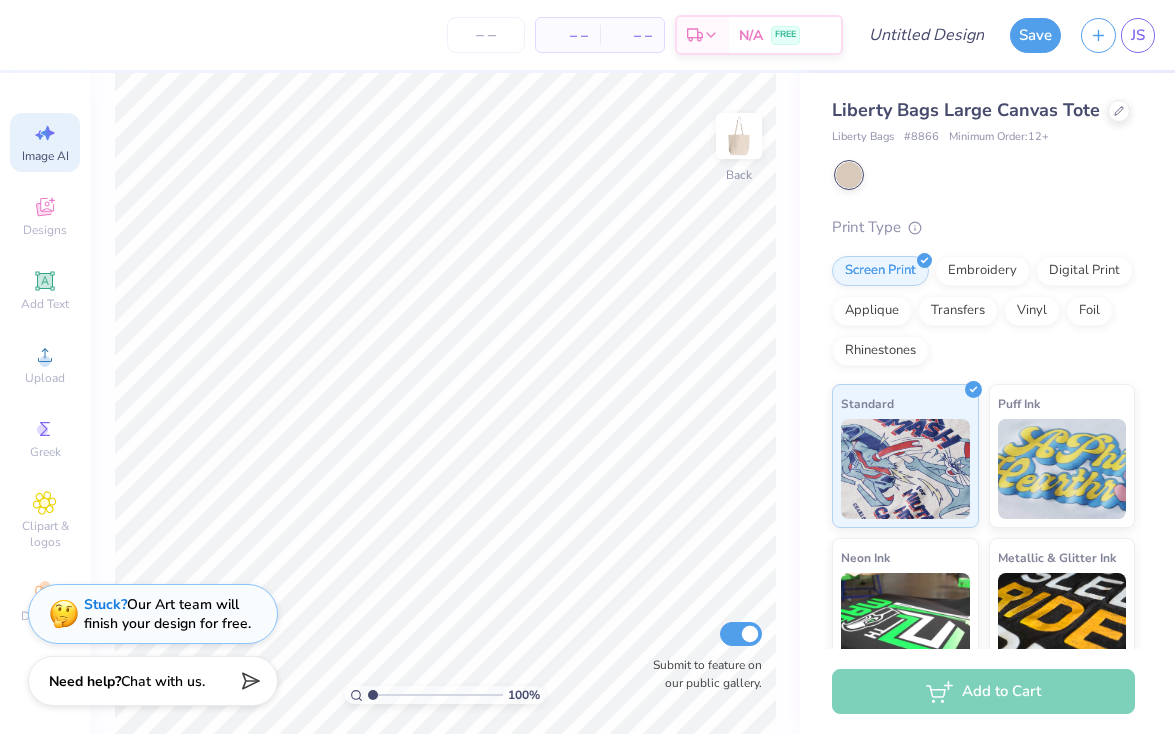 click on "Image AI" at bounding box center (45, 142) 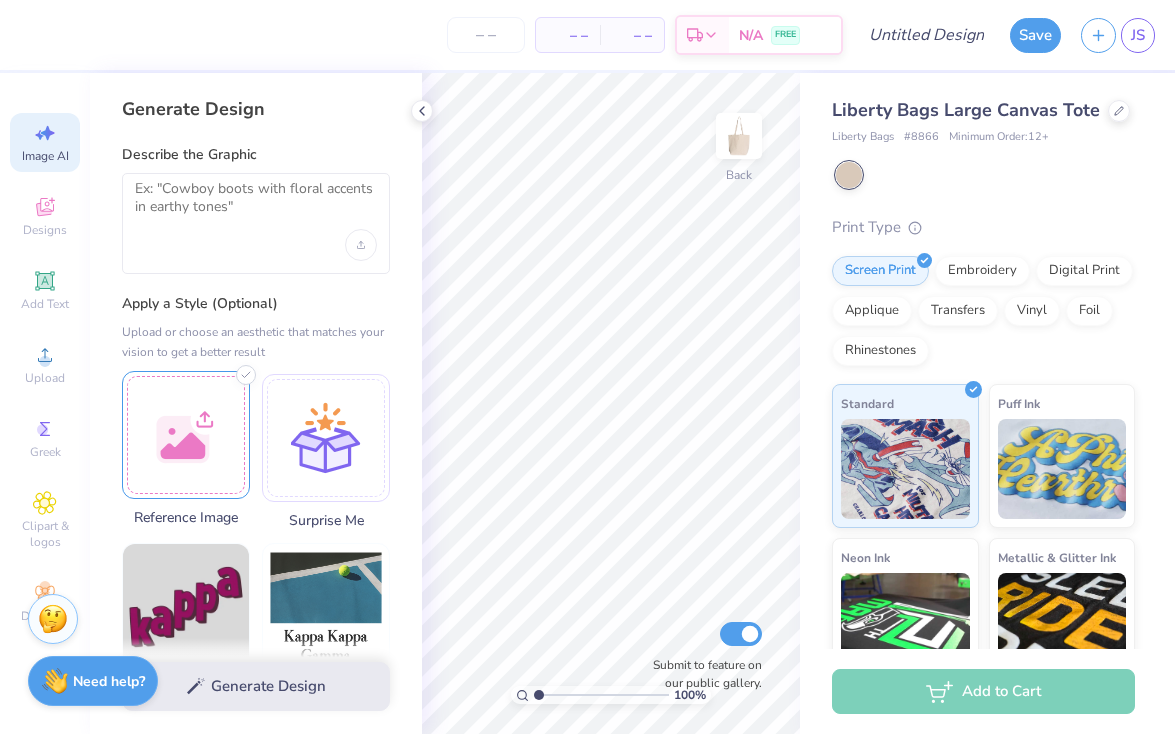 click at bounding box center [186, 435] 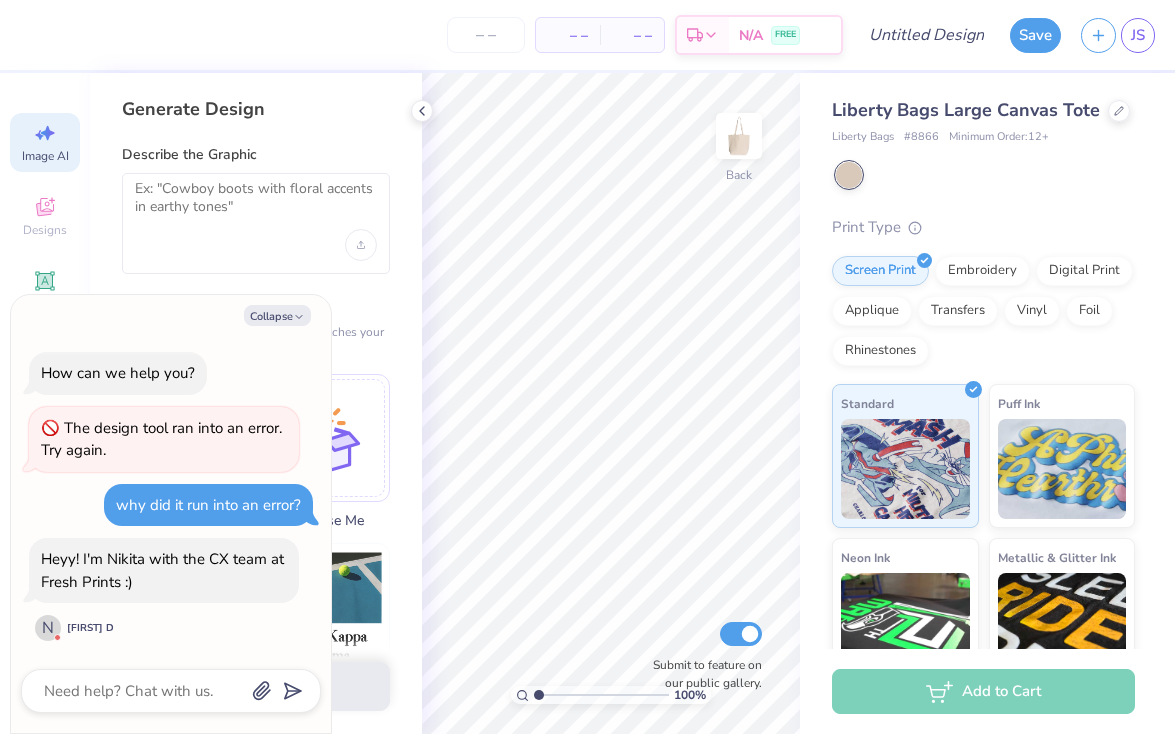 click at bounding box center [256, 223] 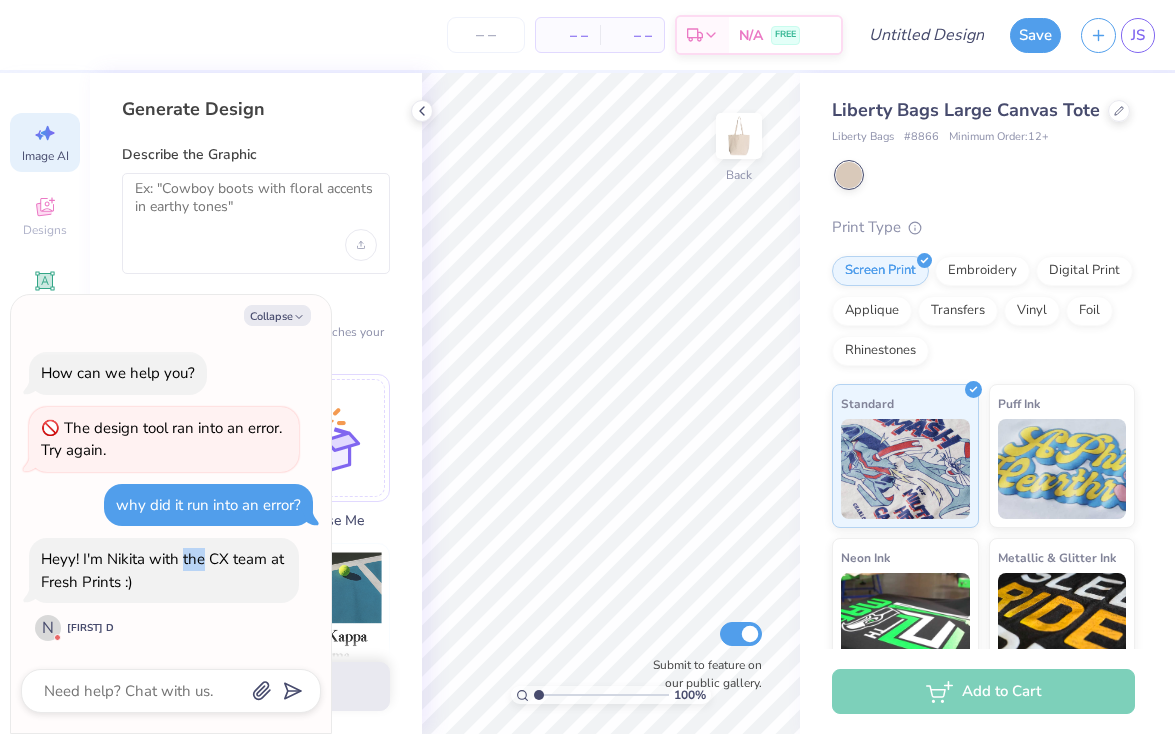 click on "Heyy! I'm Nikita with the CX team at Fresh Prints :)" at bounding box center (162, 570) 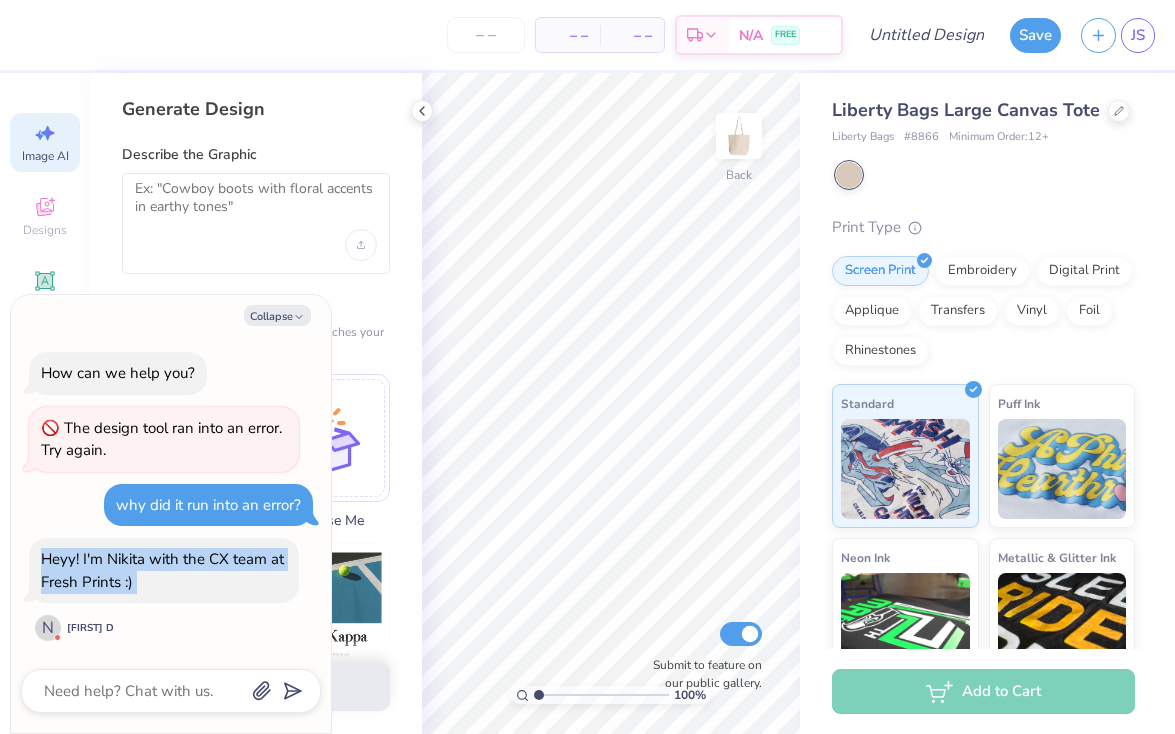 click on "Heyy! I'm Nikita with the CX team at Fresh Prints :)" at bounding box center [162, 570] 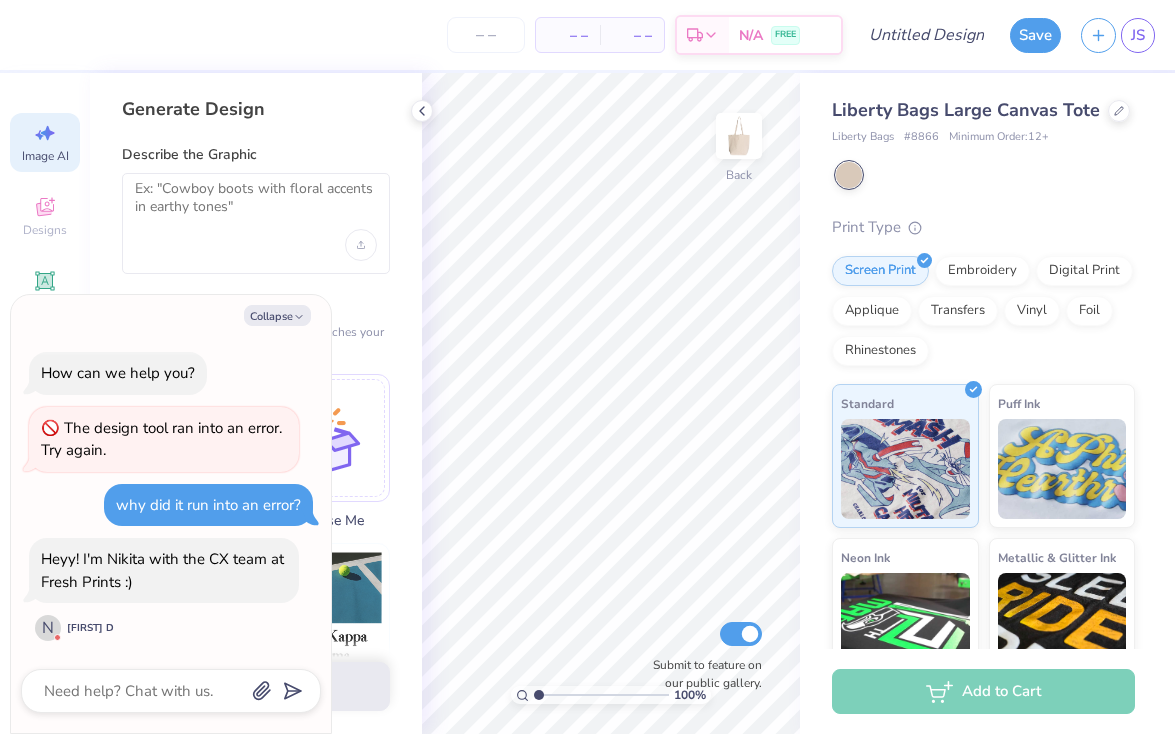 click on "Heyy! I'm Nikita with the CX team at Fresh Prints :)" at bounding box center (162, 570) 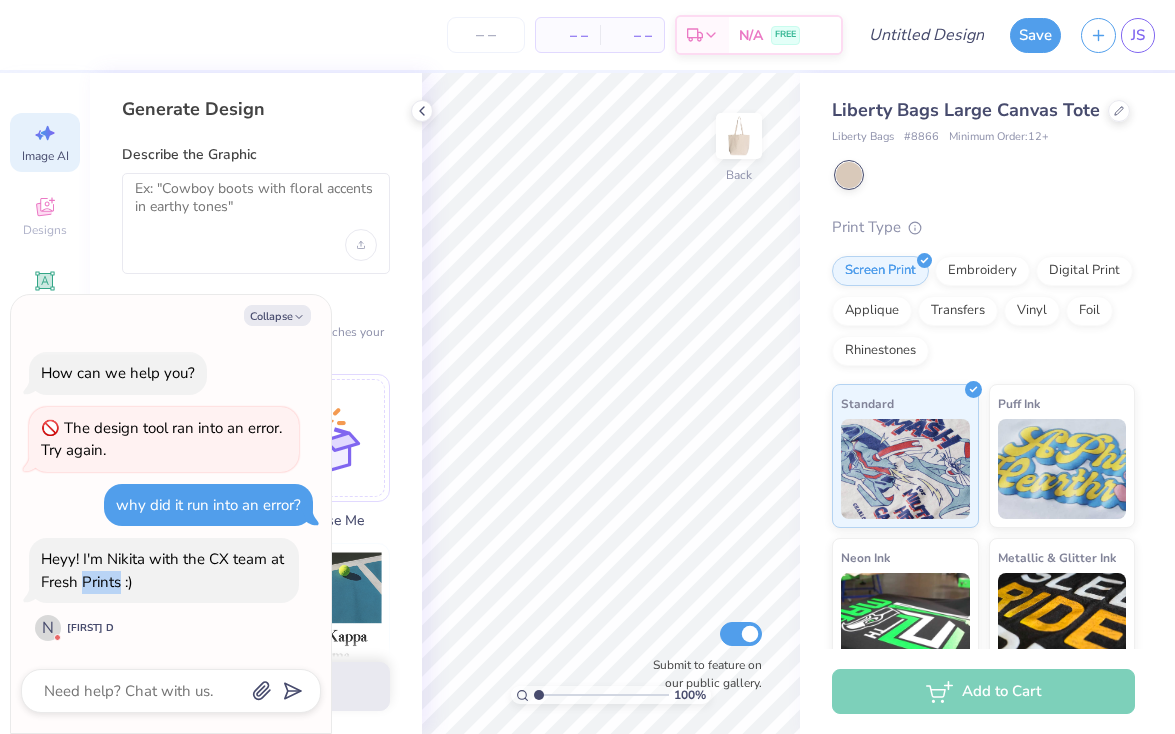 click on "Heyy! I'm Nikita with the CX team at Fresh Prints :)" at bounding box center (162, 570) 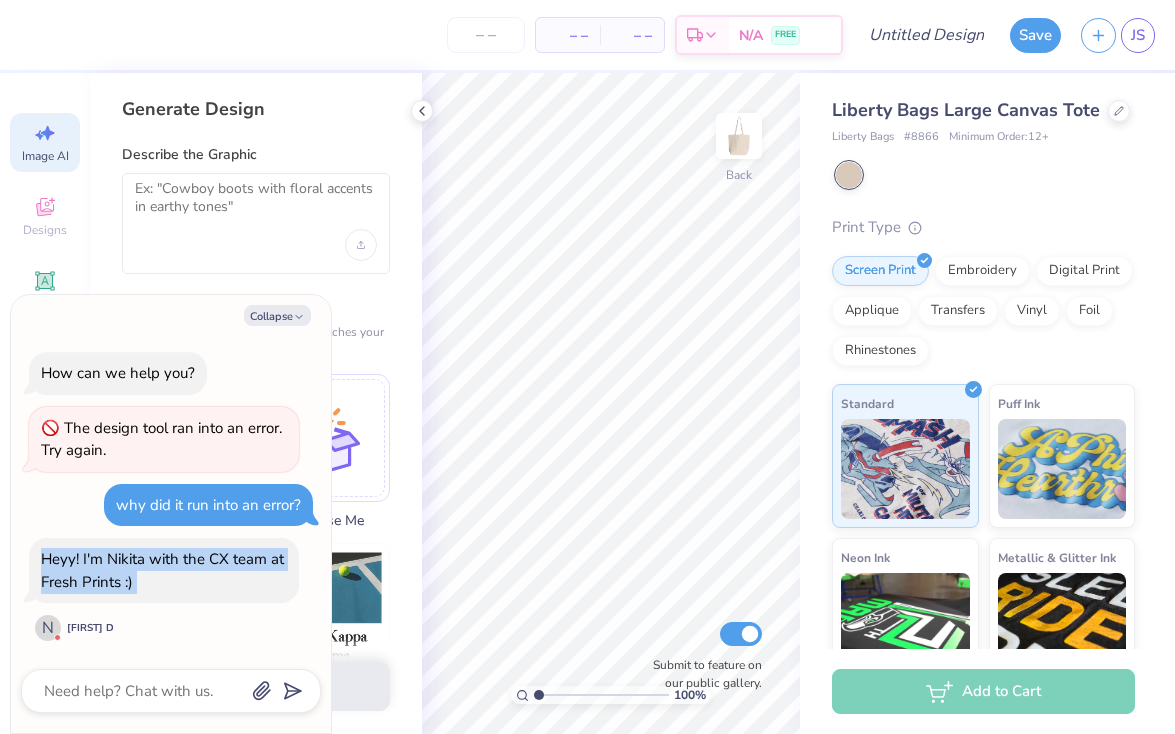 click on "Heyy! I'm Nikita with the CX team at Fresh Prints :)" at bounding box center [162, 570] 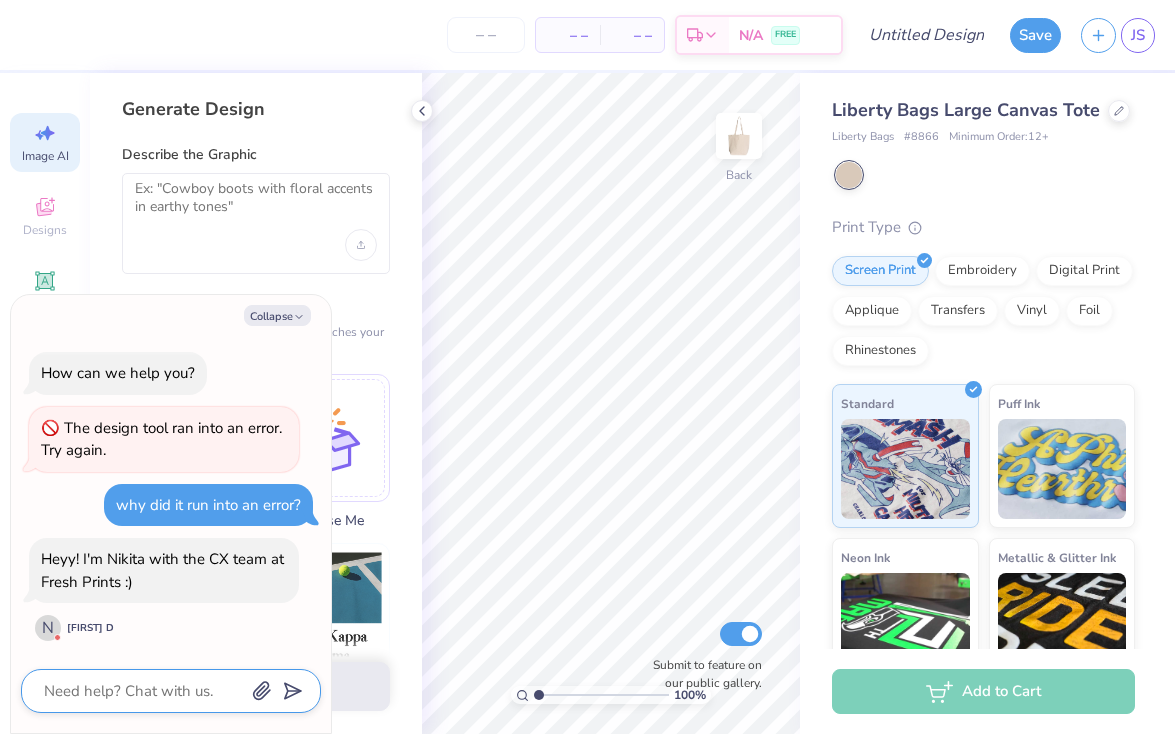 click at bounding box center (143, 691) 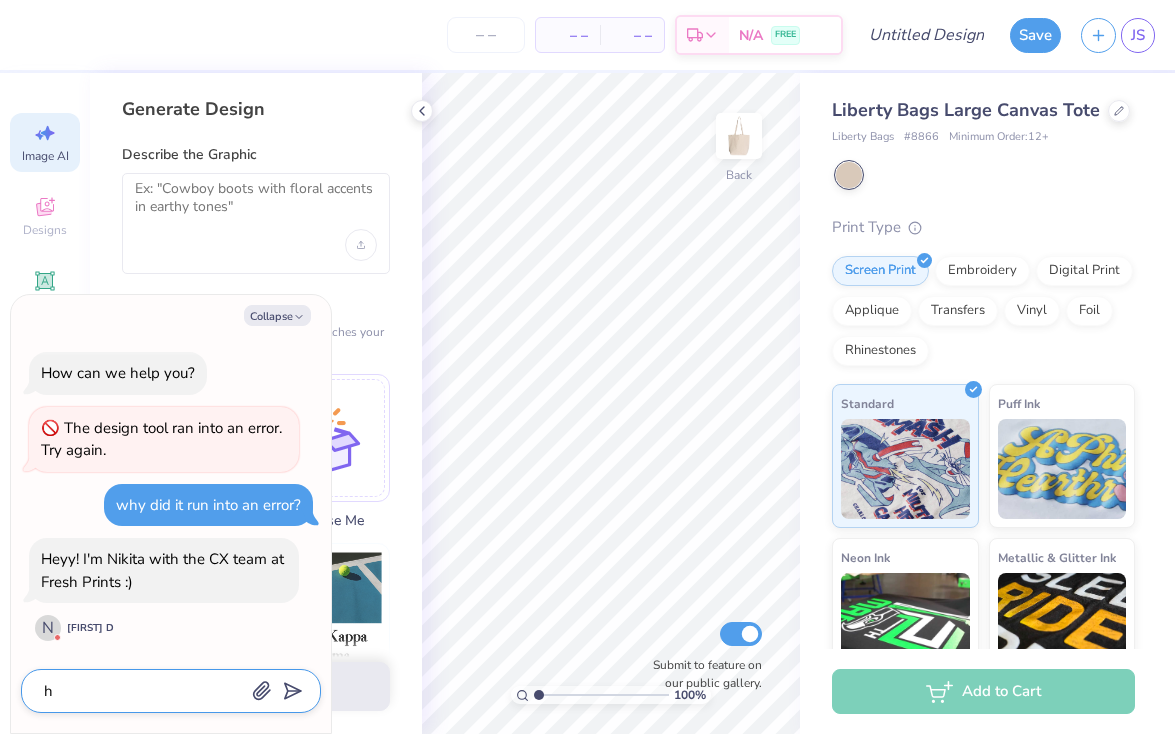 type on "x" 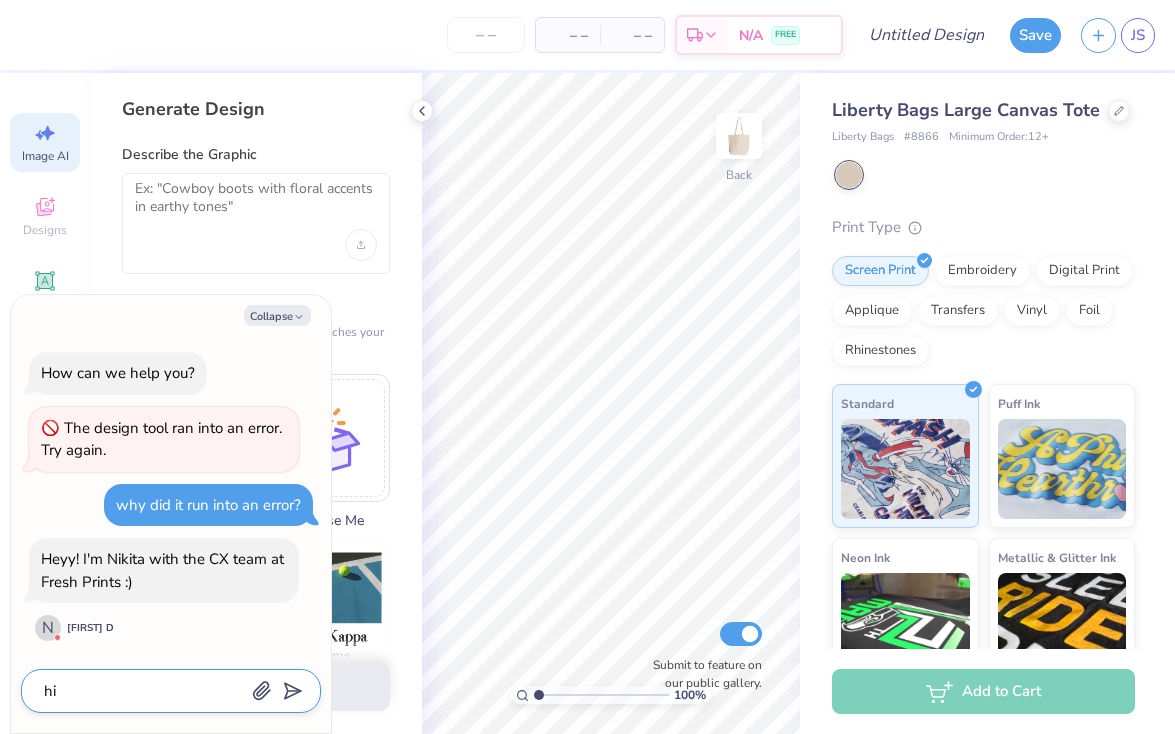 type on "x" 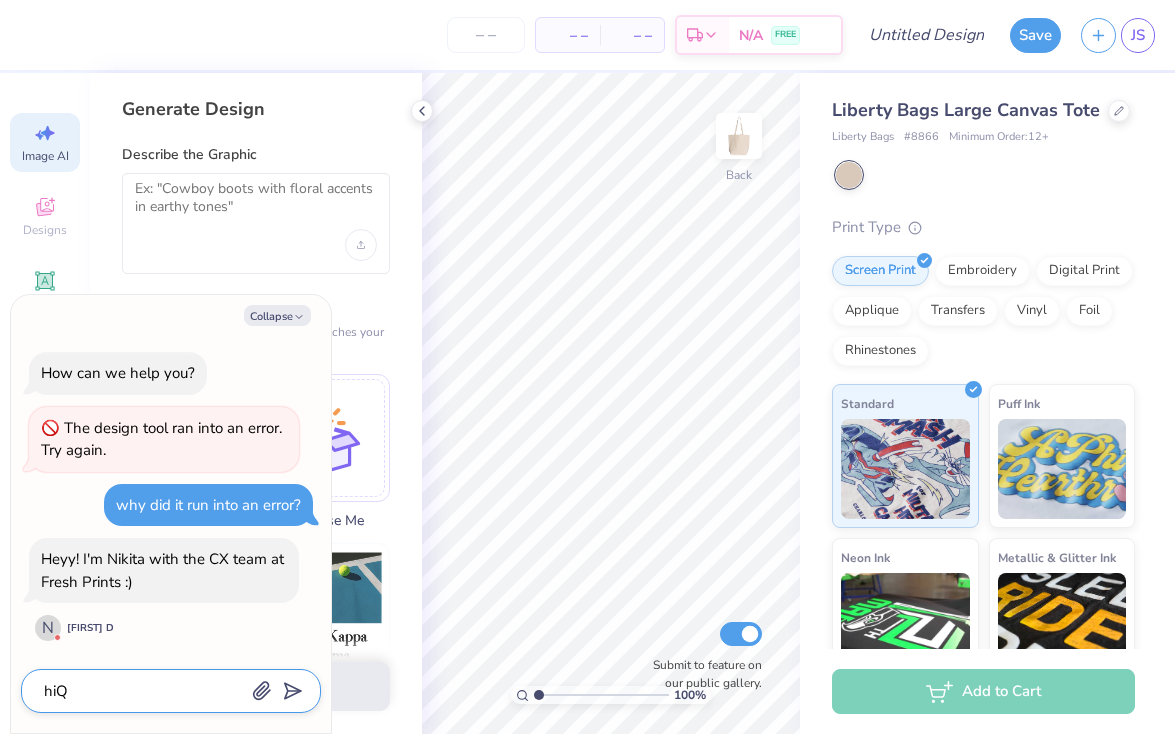 type on "x" 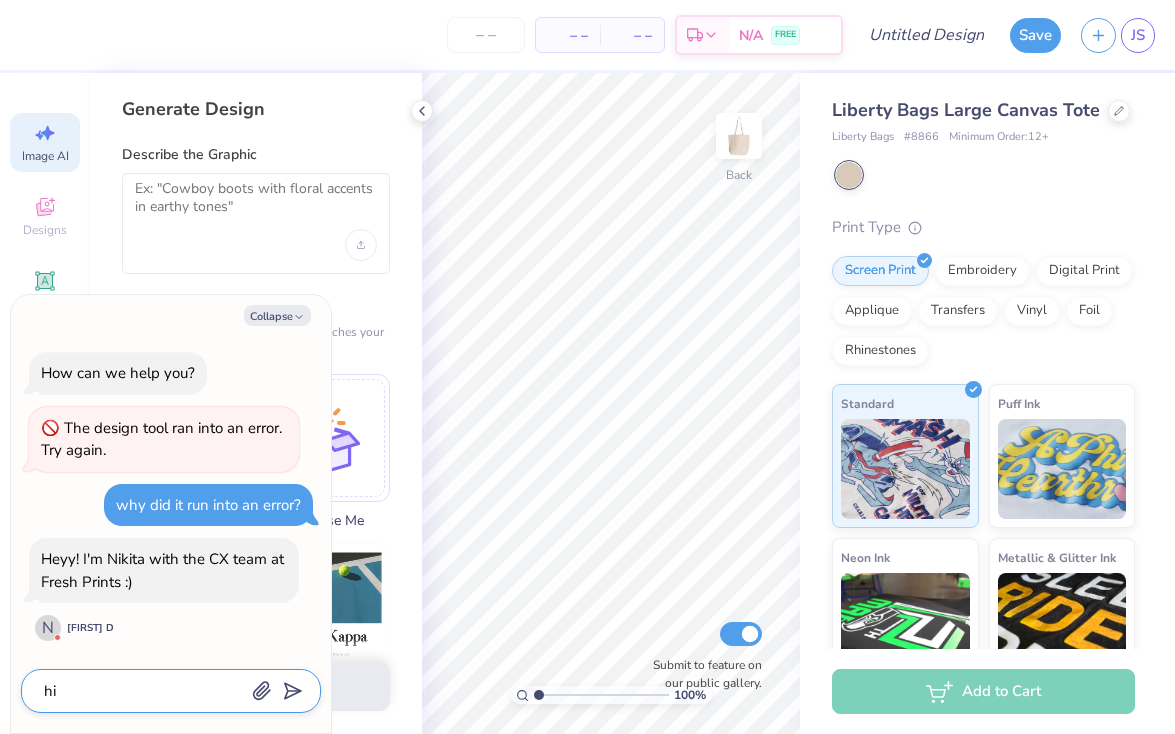 type on "x" 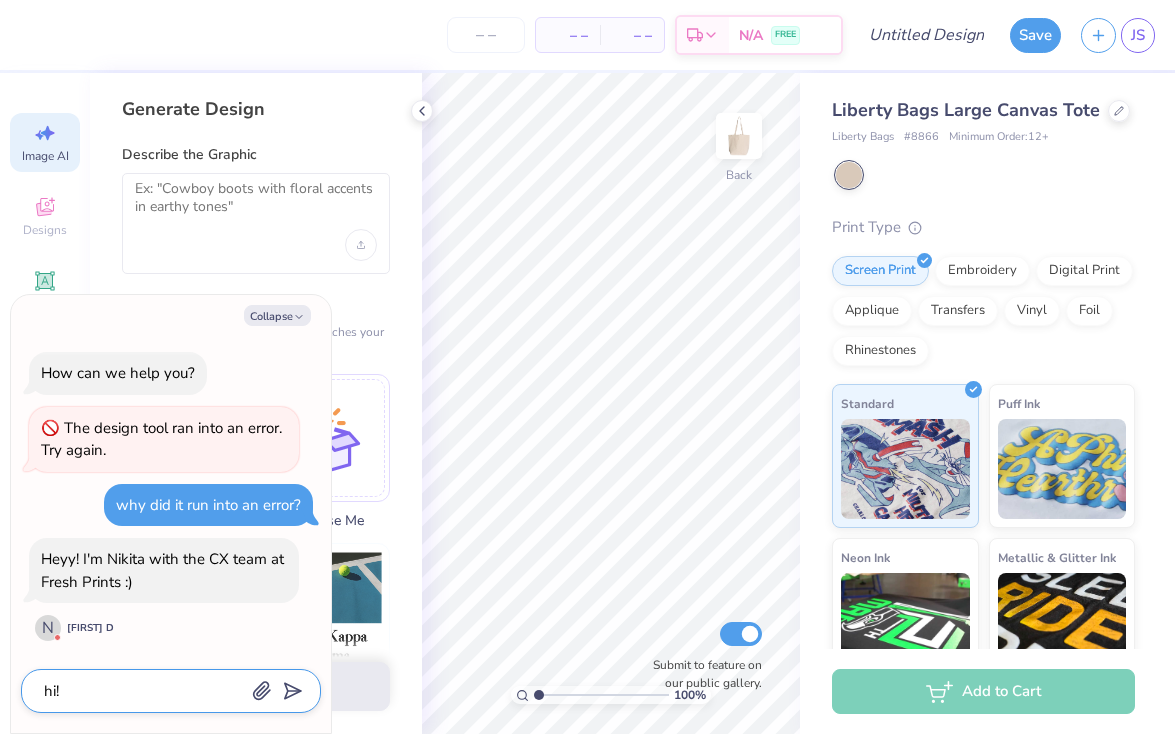 type on "x" 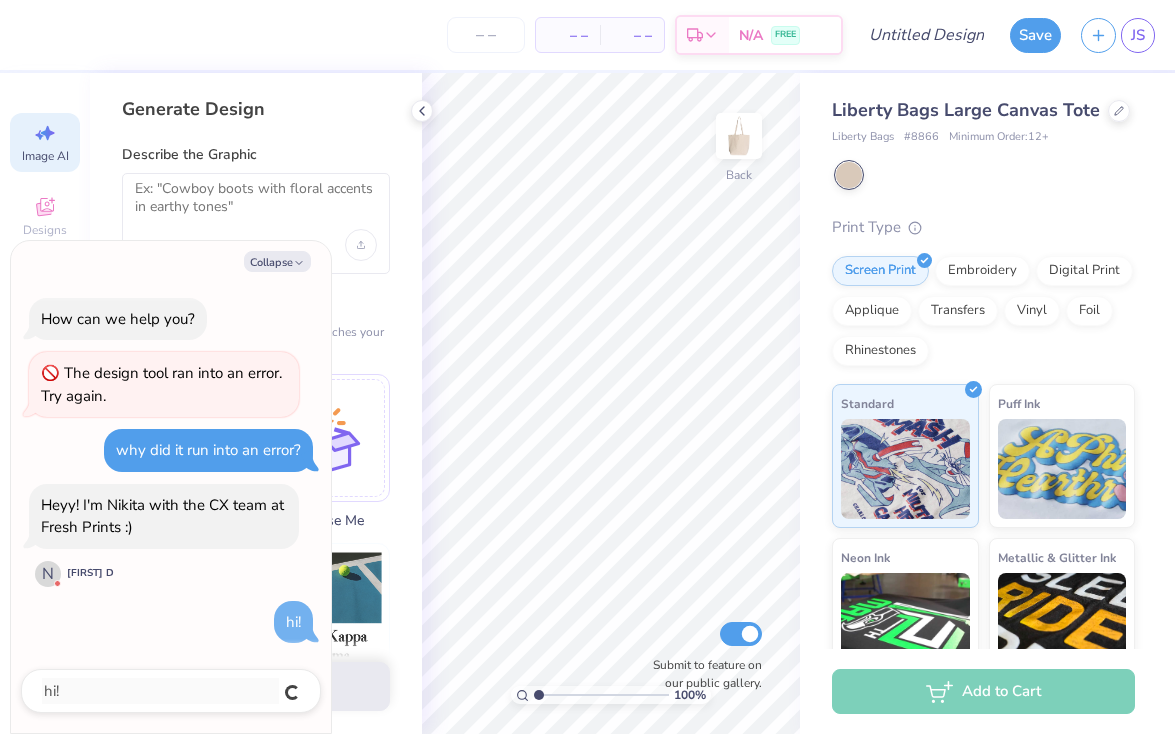 type on "x" 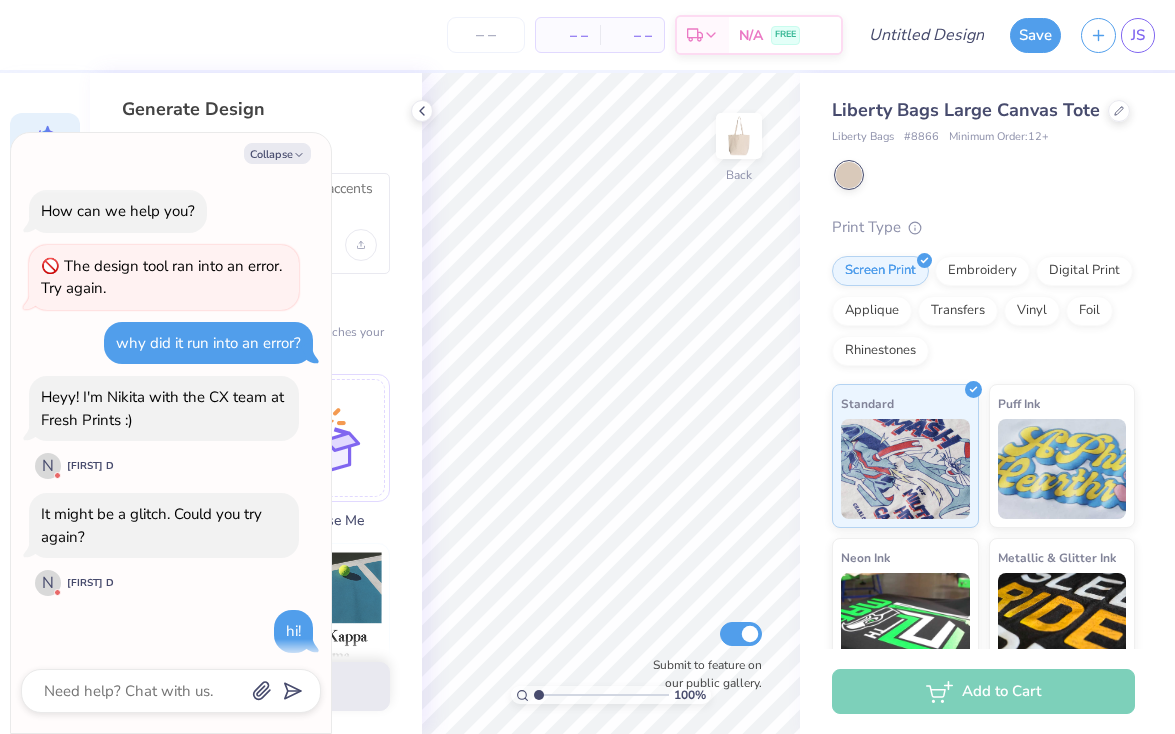 scroll, scrollTop: 5, scrollLeft: 0, axis: vertical 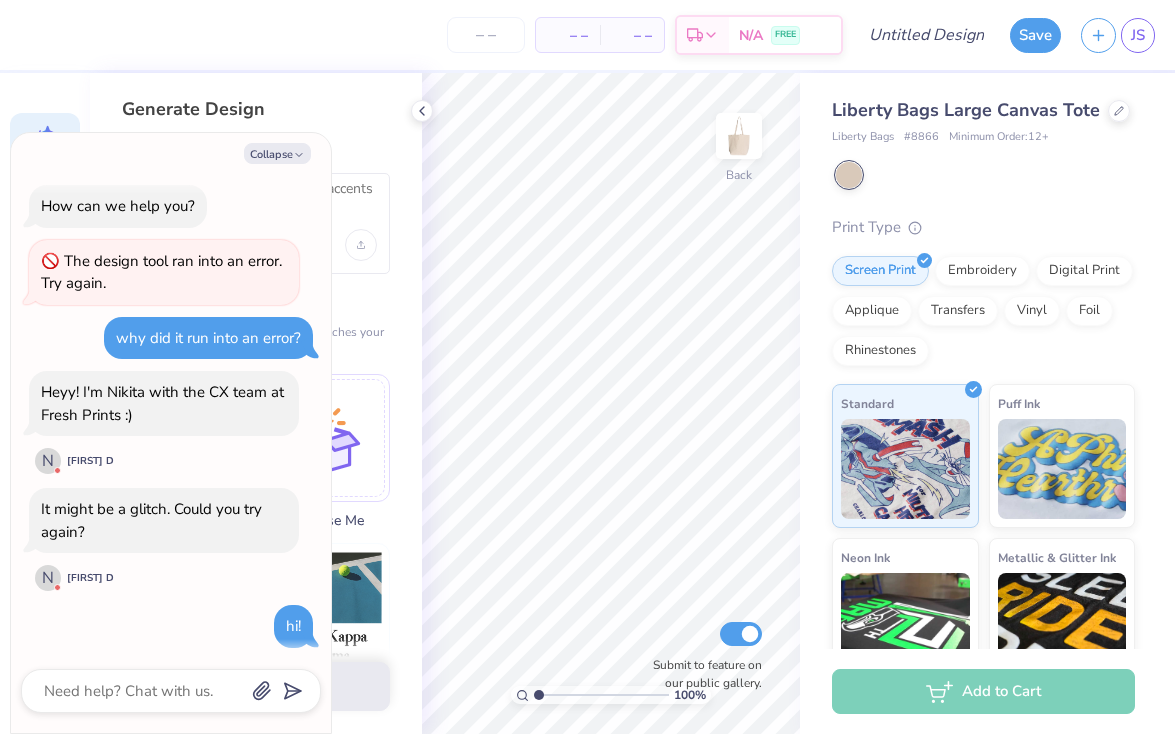 click on "It might be a glitch. Could you try again?" at bounding box center (164, 520) 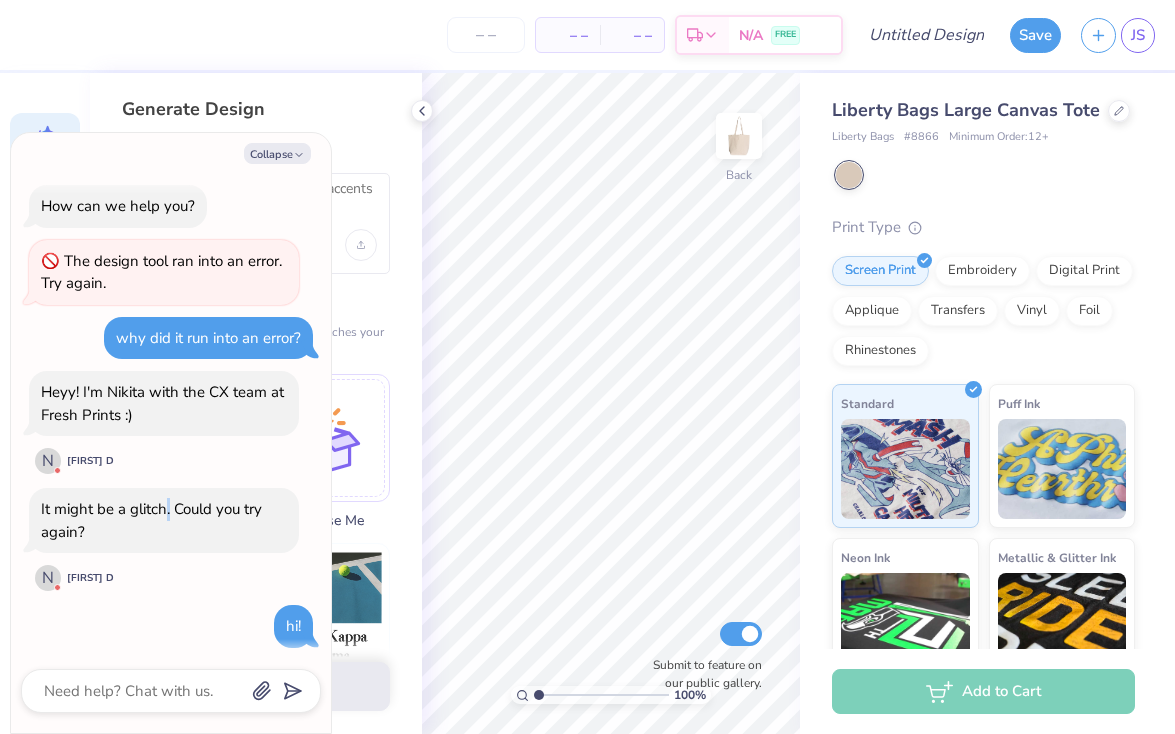 click on "It might be a glitch. Could you try again?" at bounding box center [151, 520] 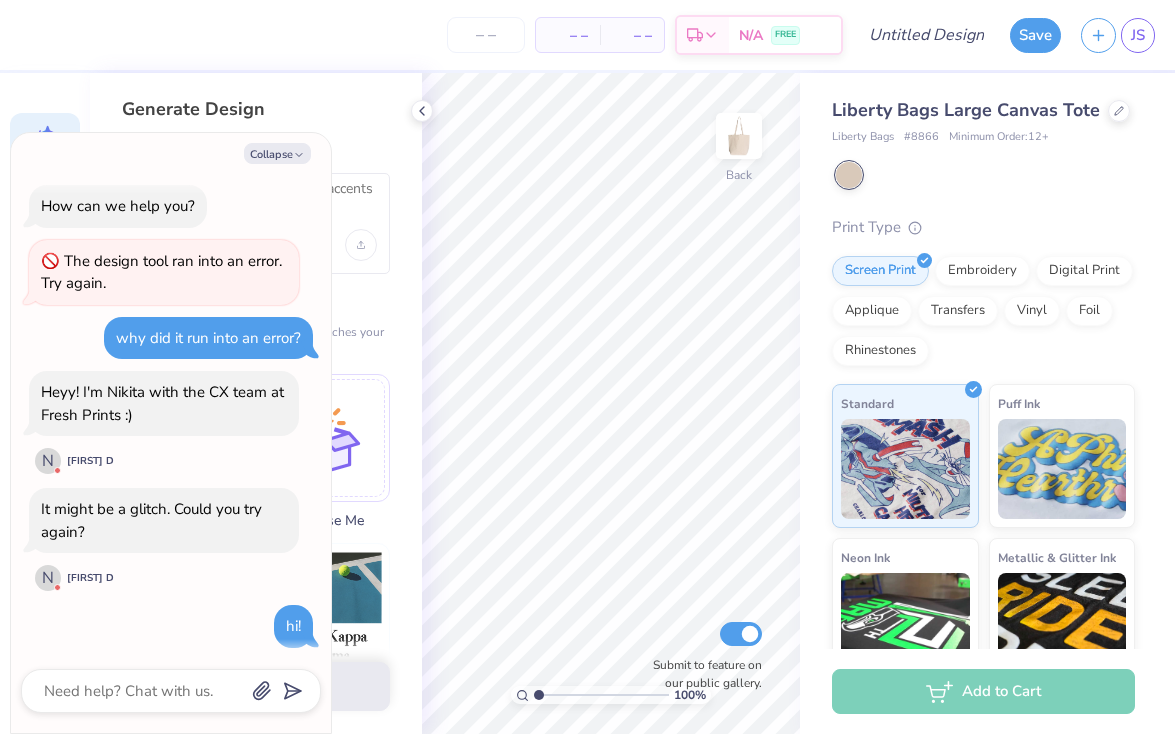 click at bounding box center [171, 691] 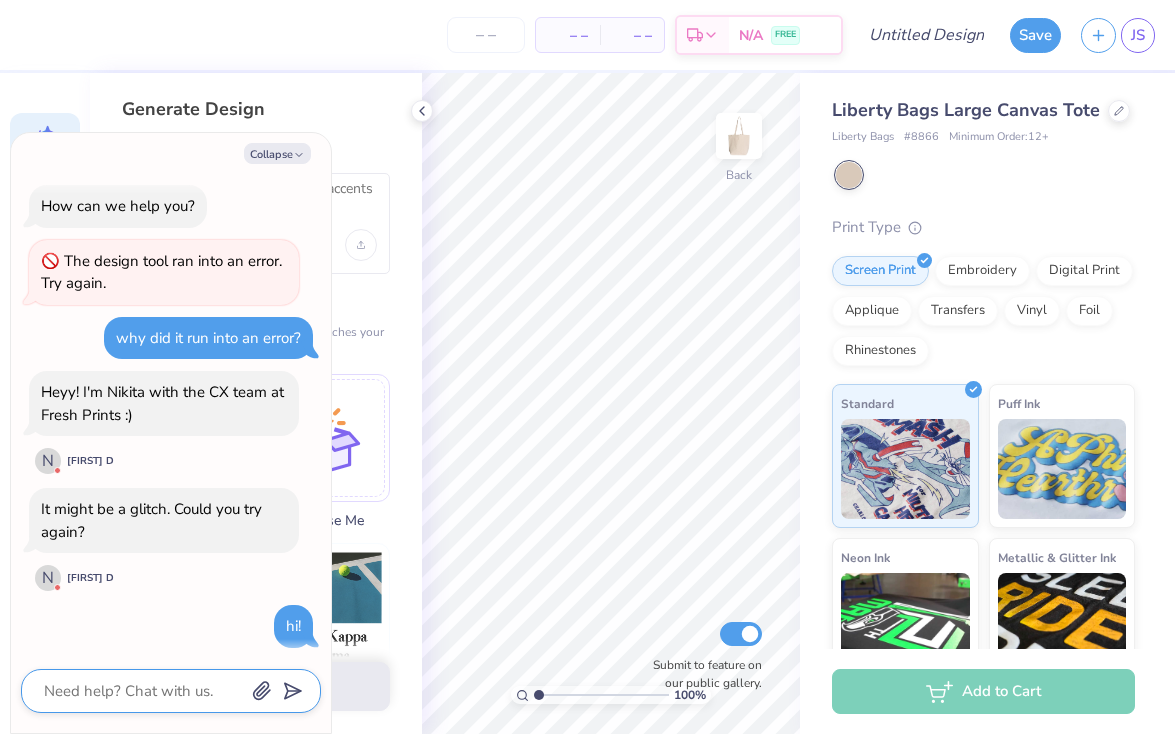 click at bounding box center (143, 691) 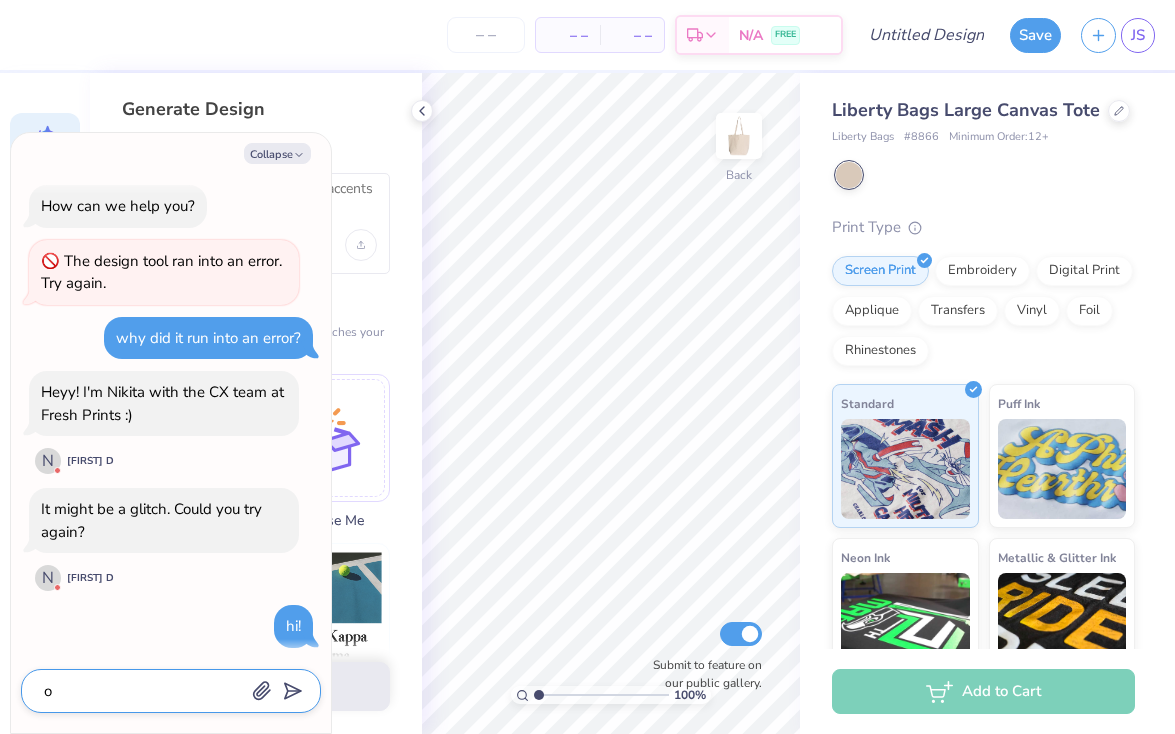 type on "x" 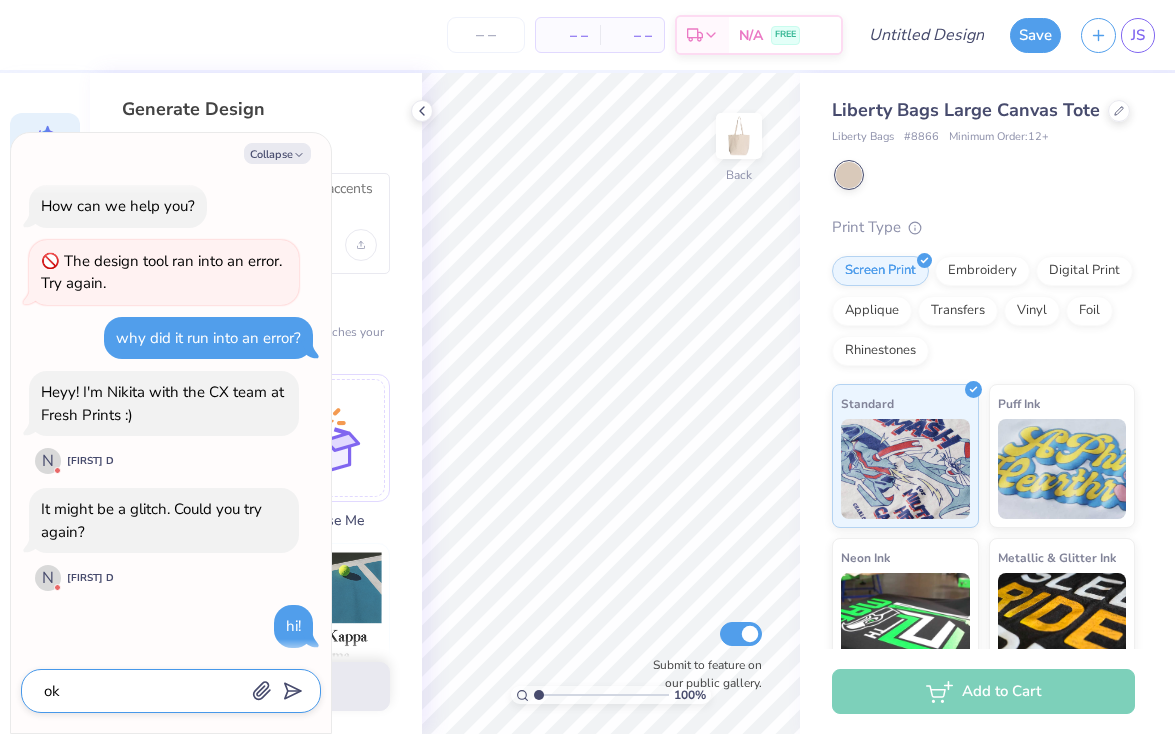 type on "x" 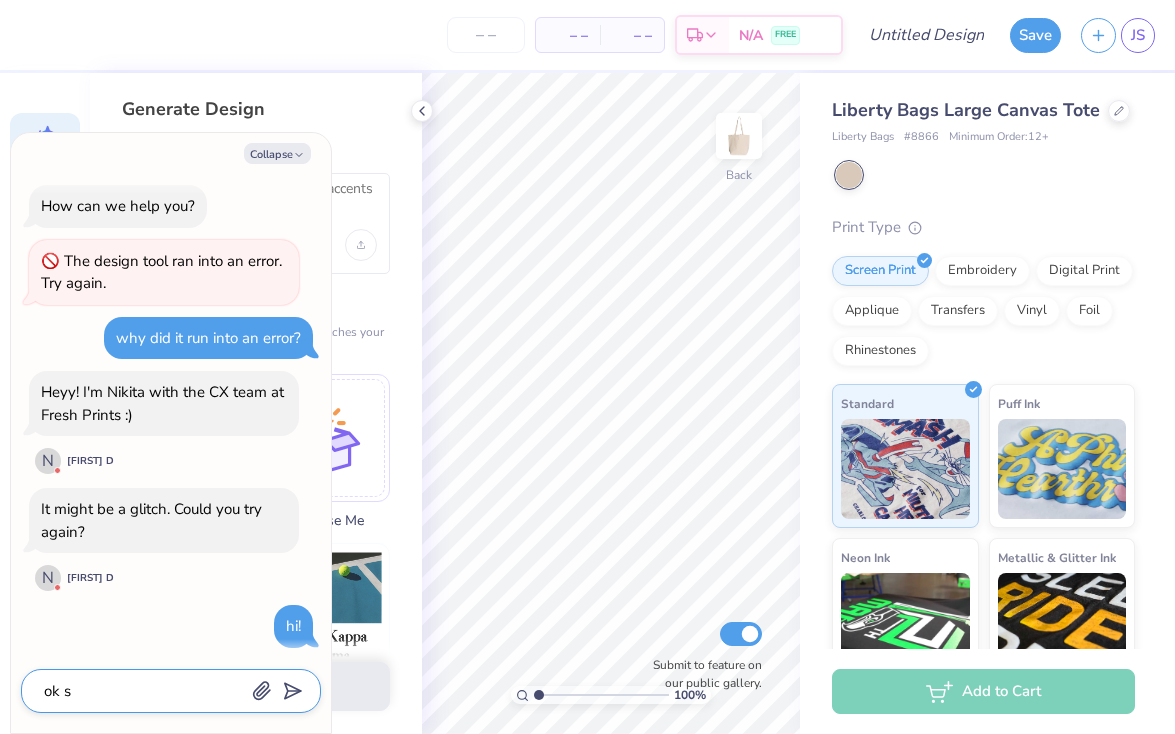 type on "x" 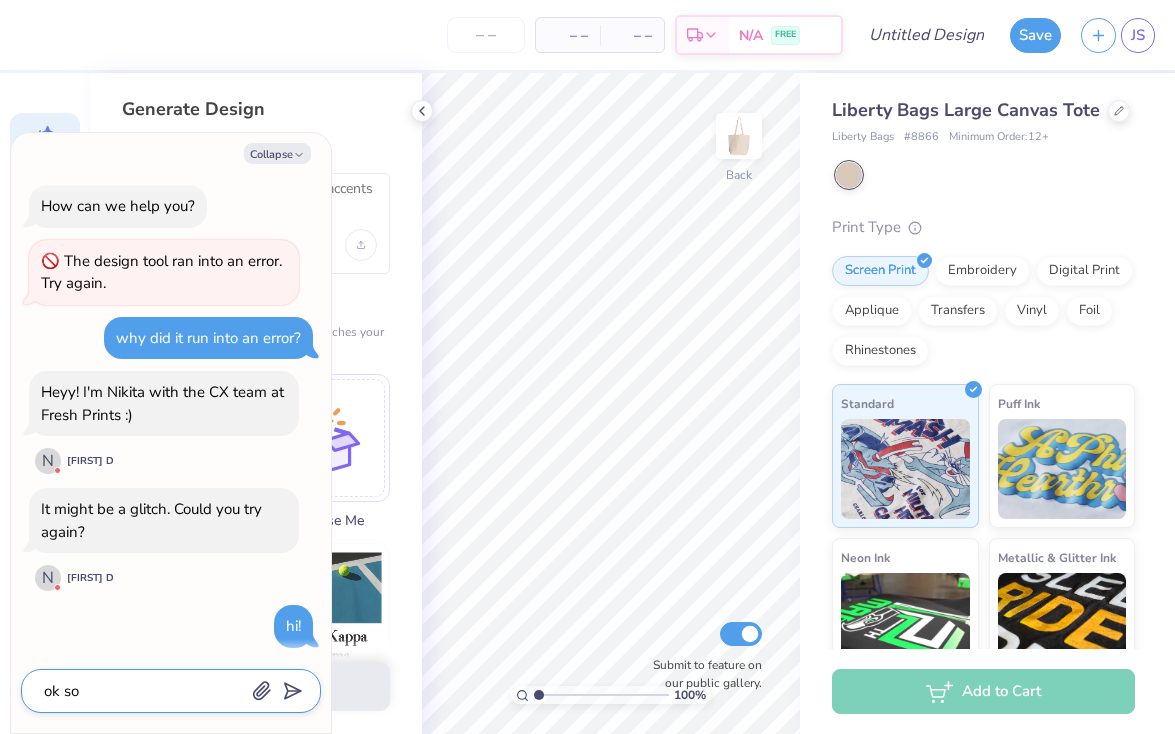 type on "x" 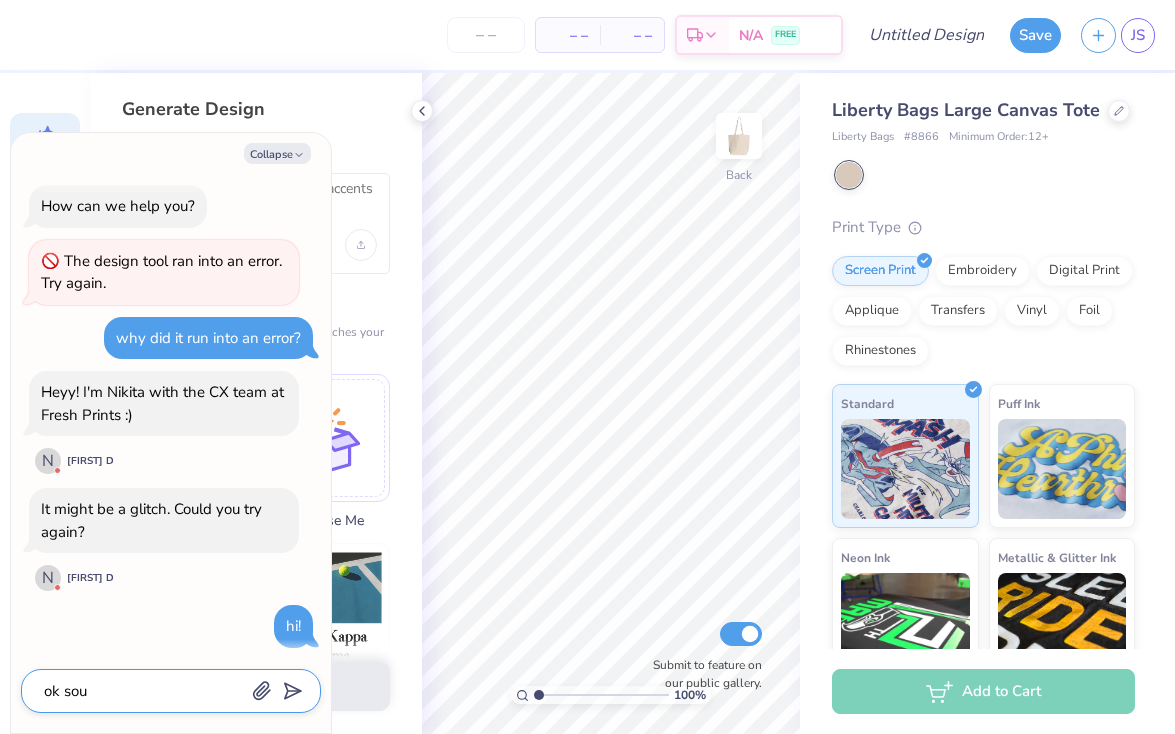 type on "x" 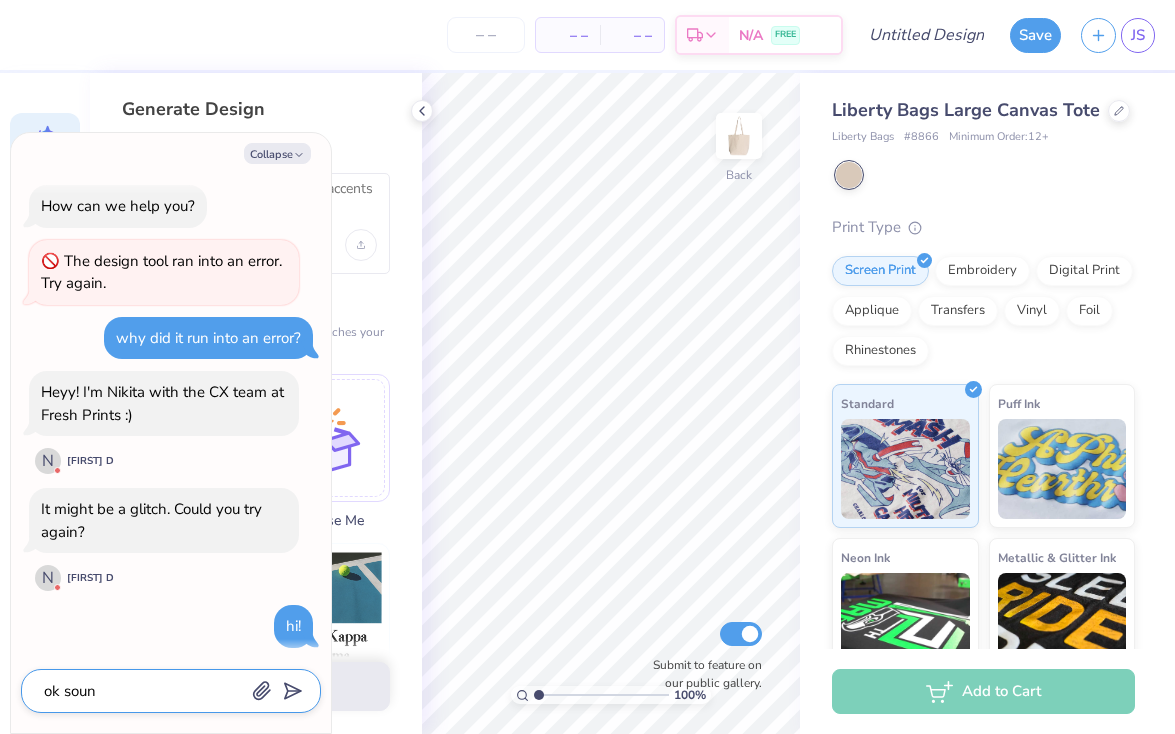 type on "x" 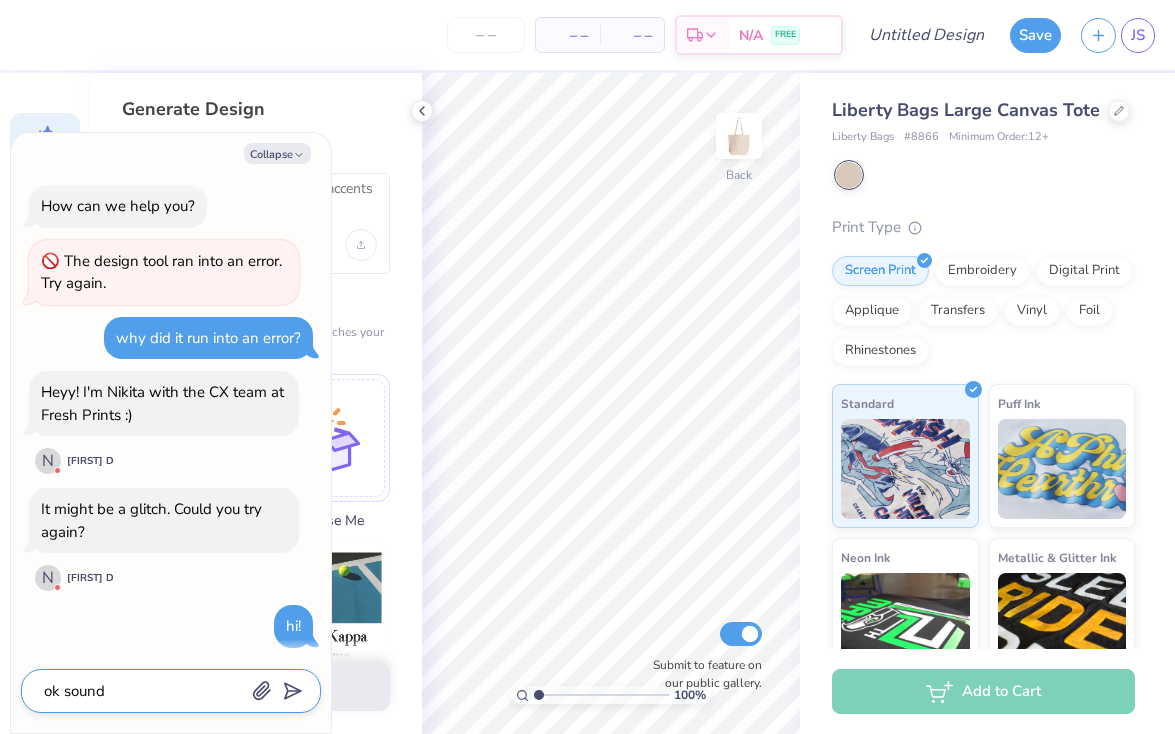 type on "x" 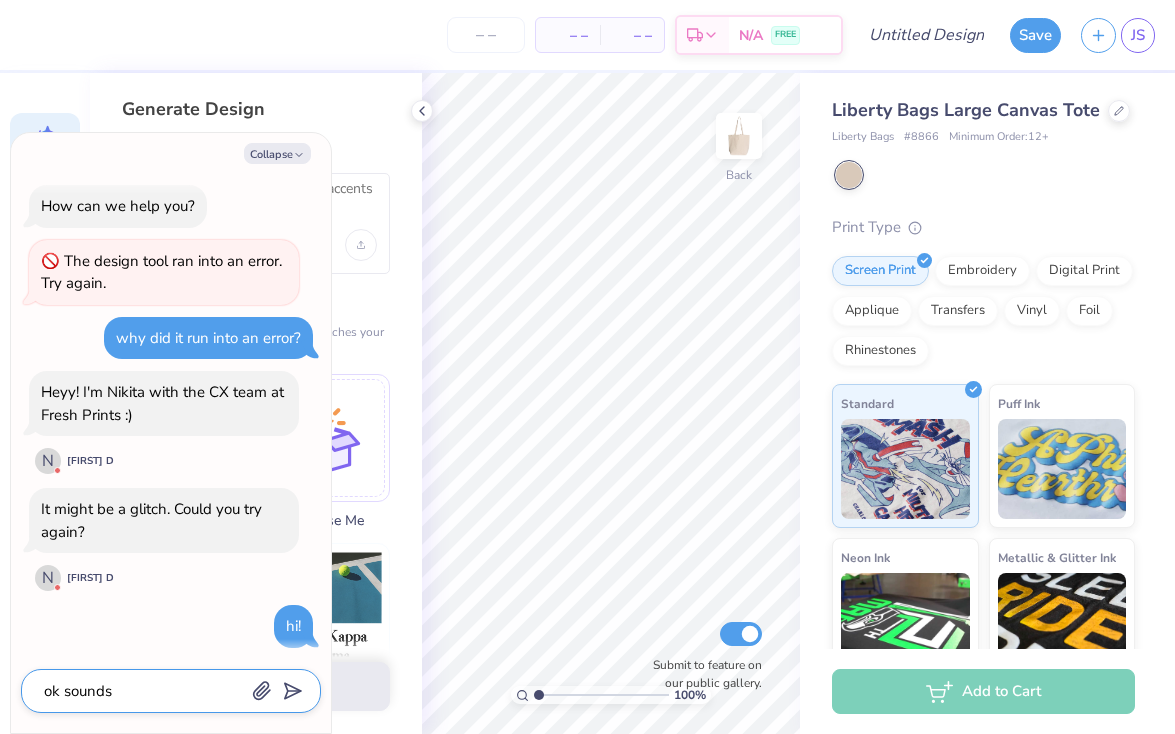 type on "x" 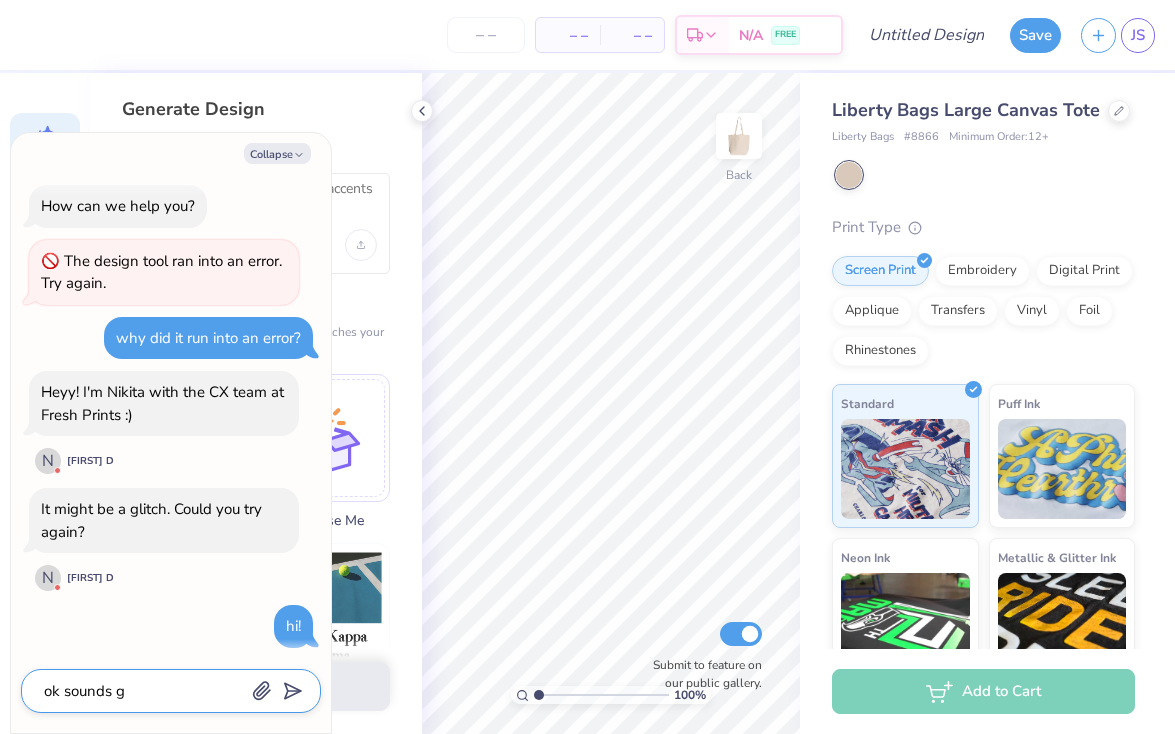 type on "x" 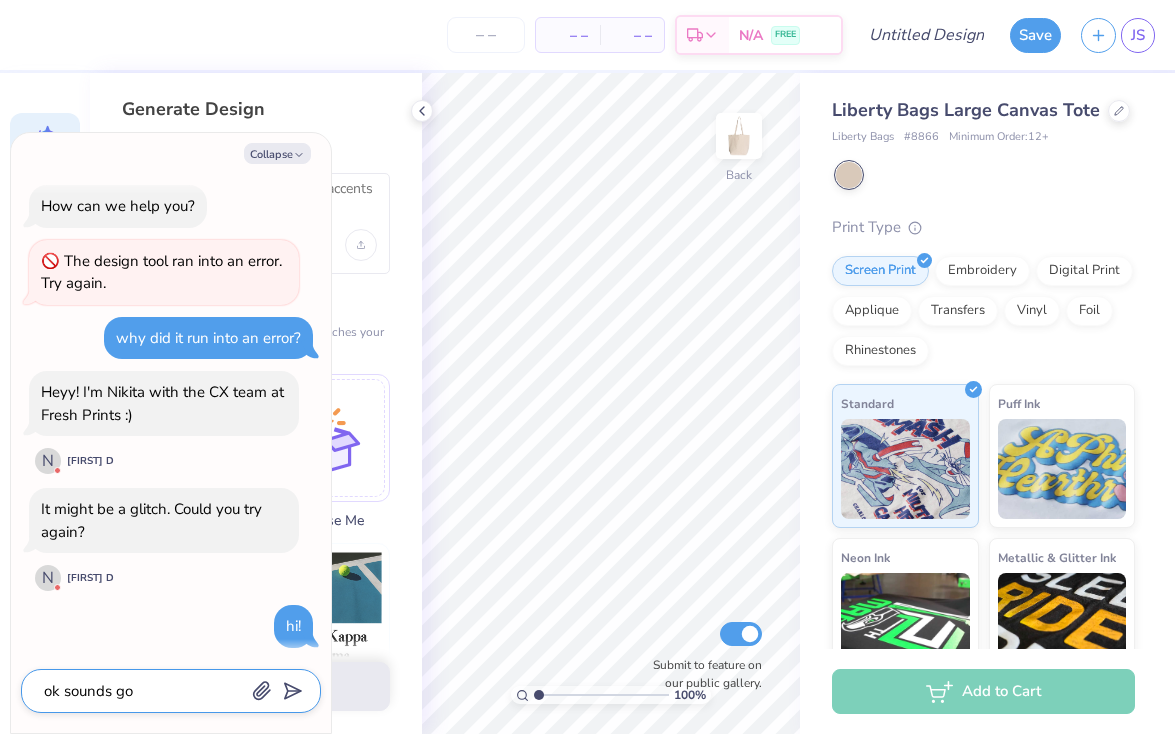 type on "x" 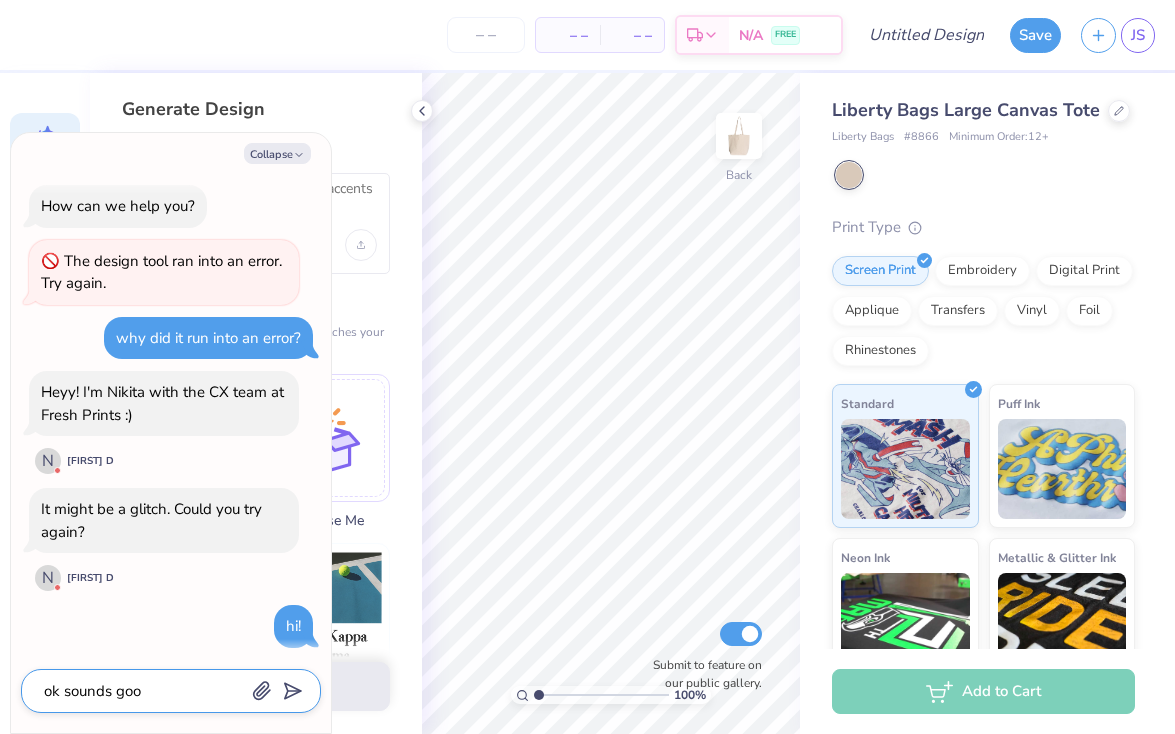 type on "x" 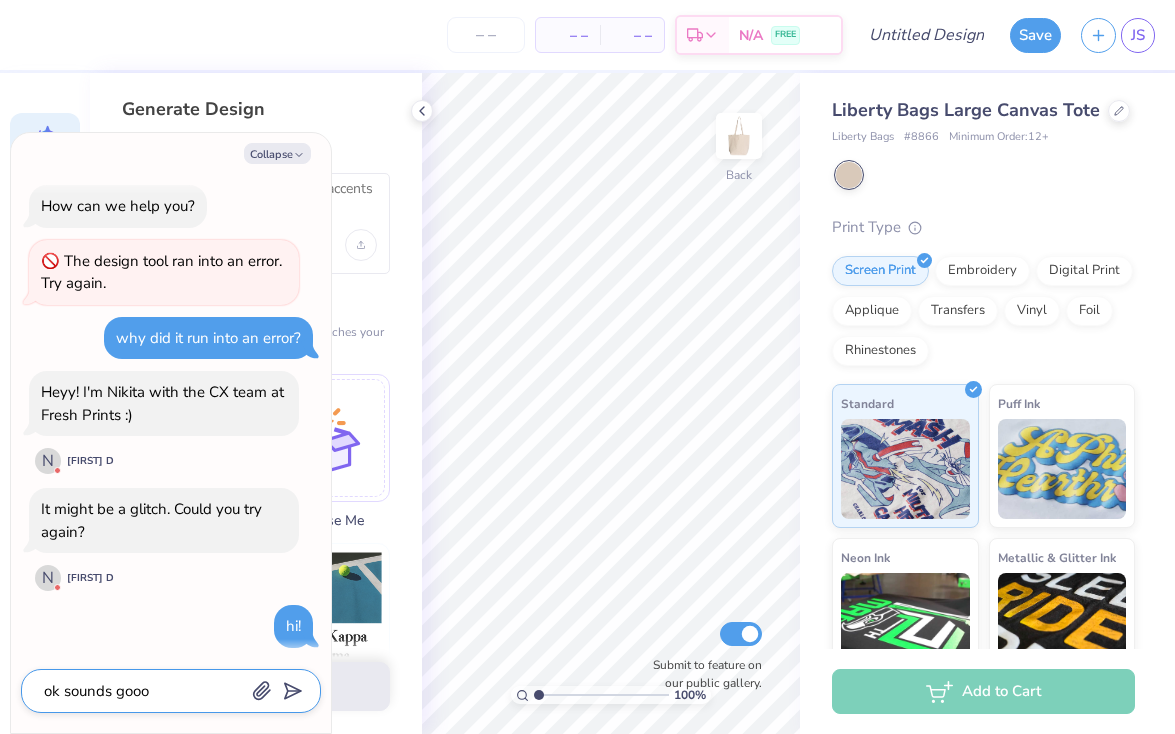 type on "x" 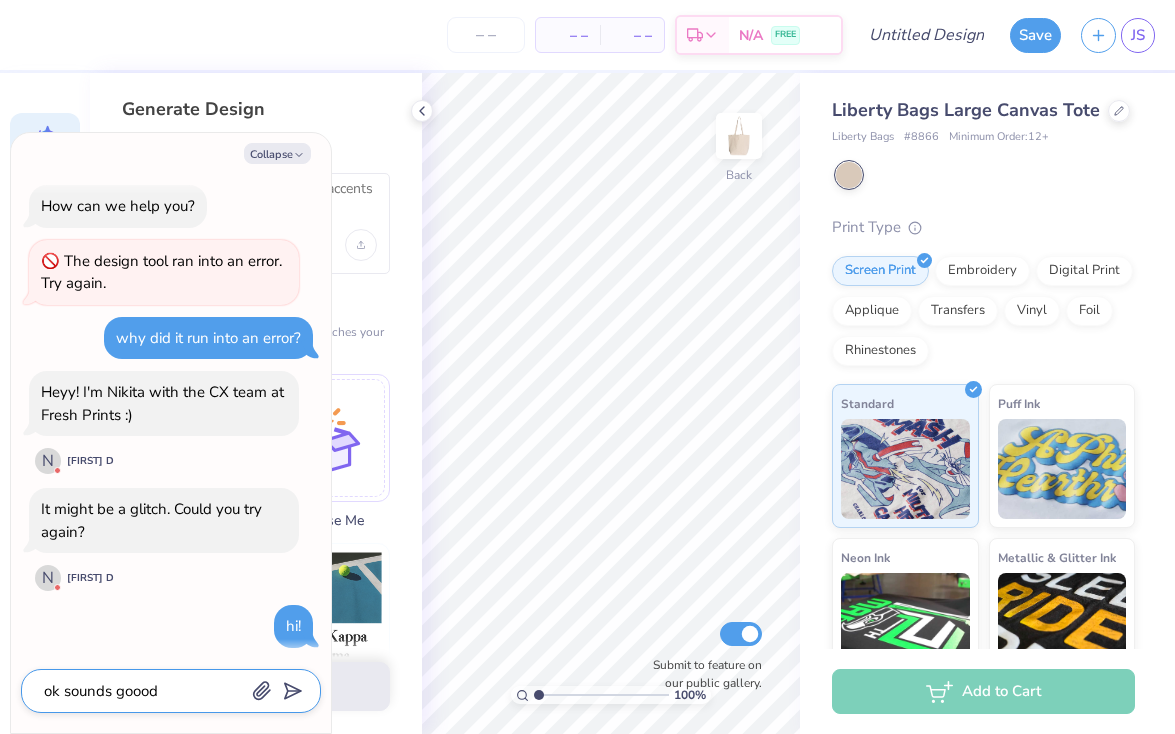 type on "x" 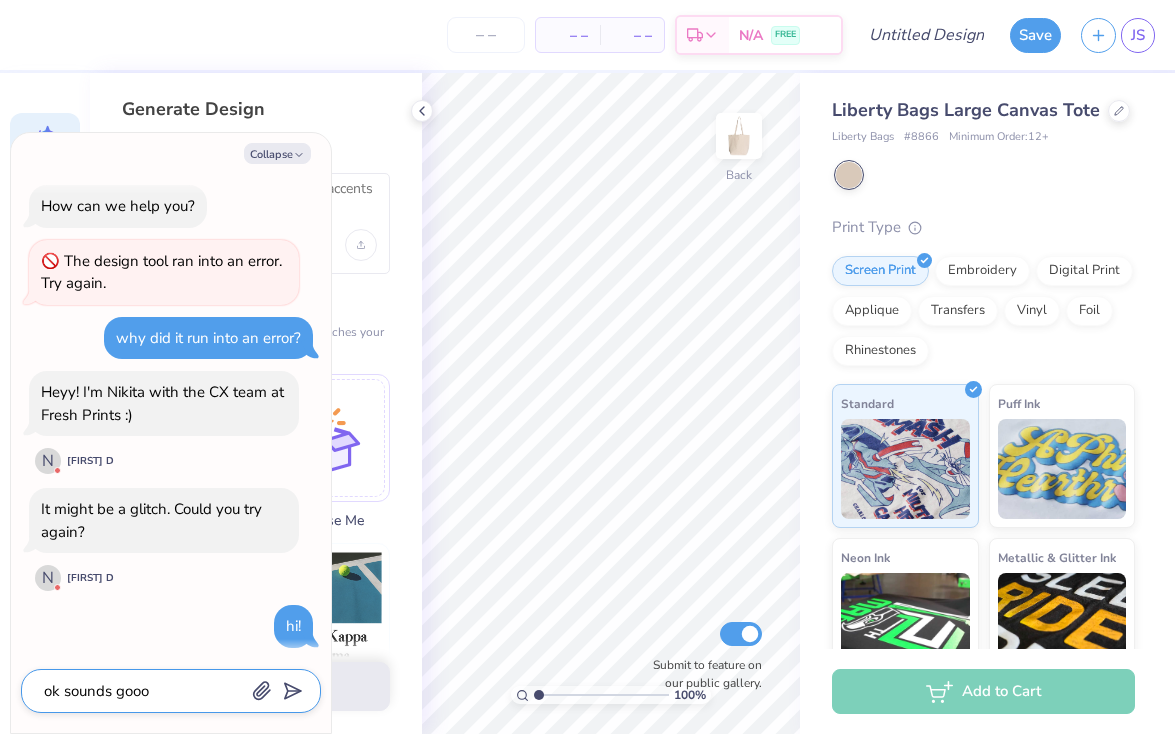 type on "x" 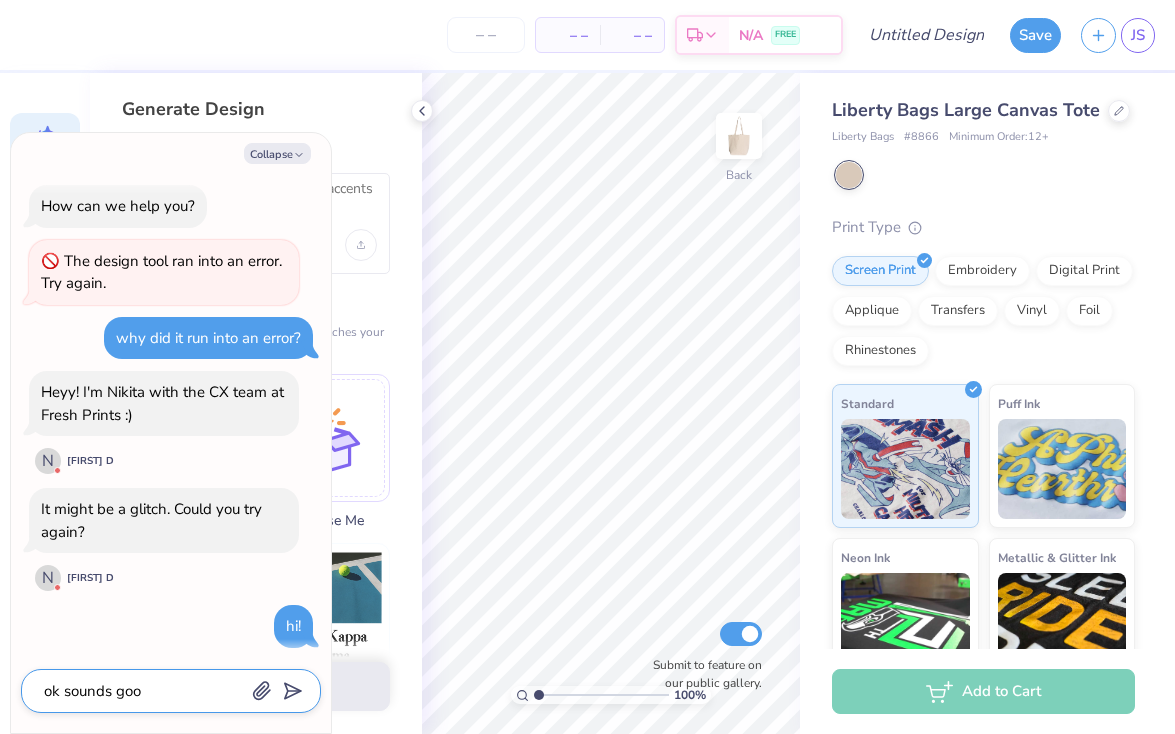 type on "x" 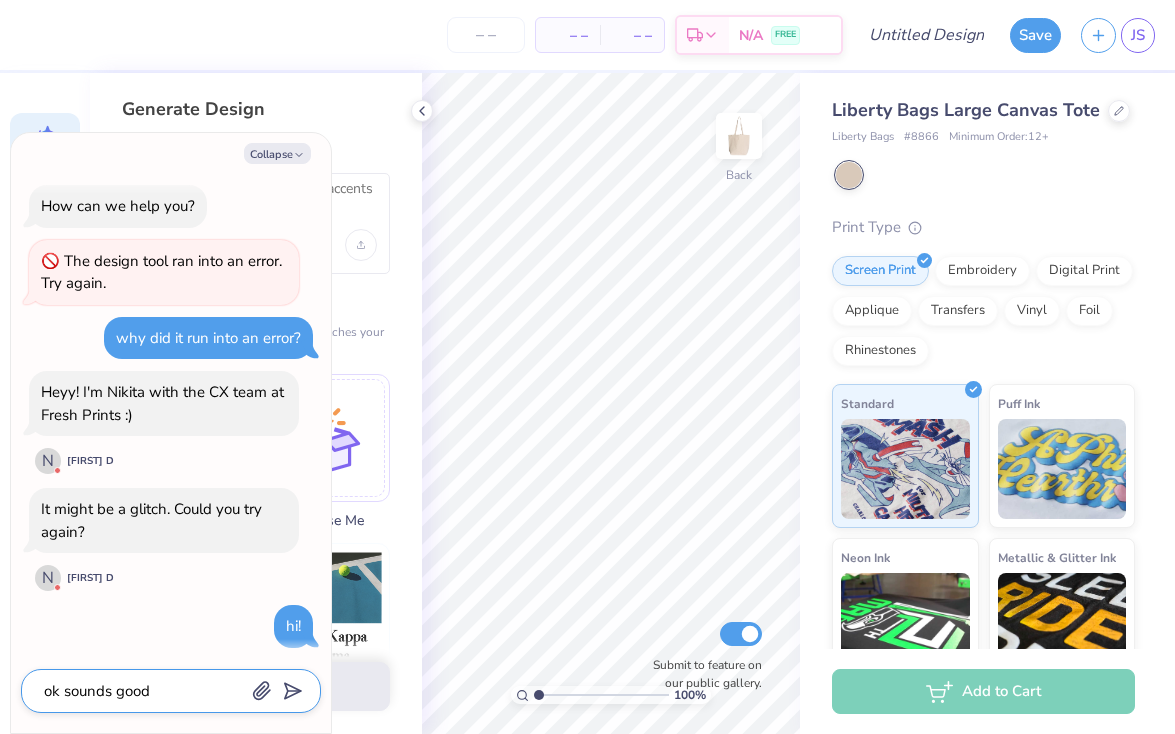type on "x" 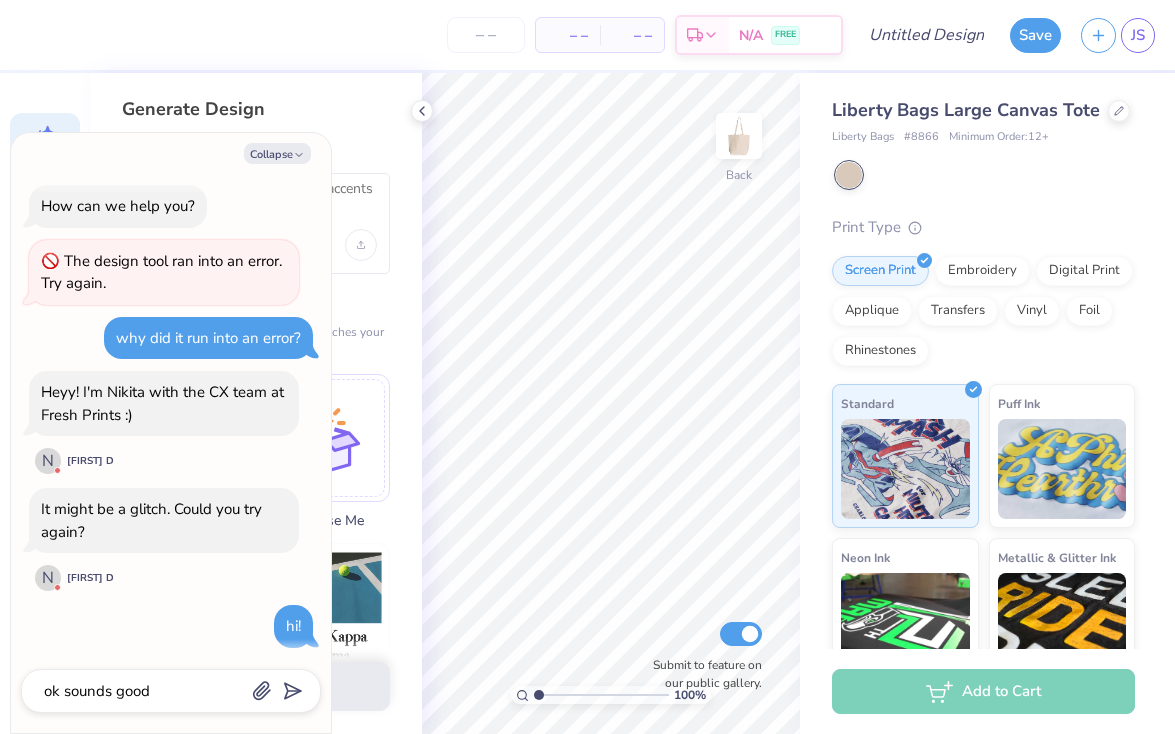 scroll, scrollTop: 59, scrollLeft: 0, axis: vertical 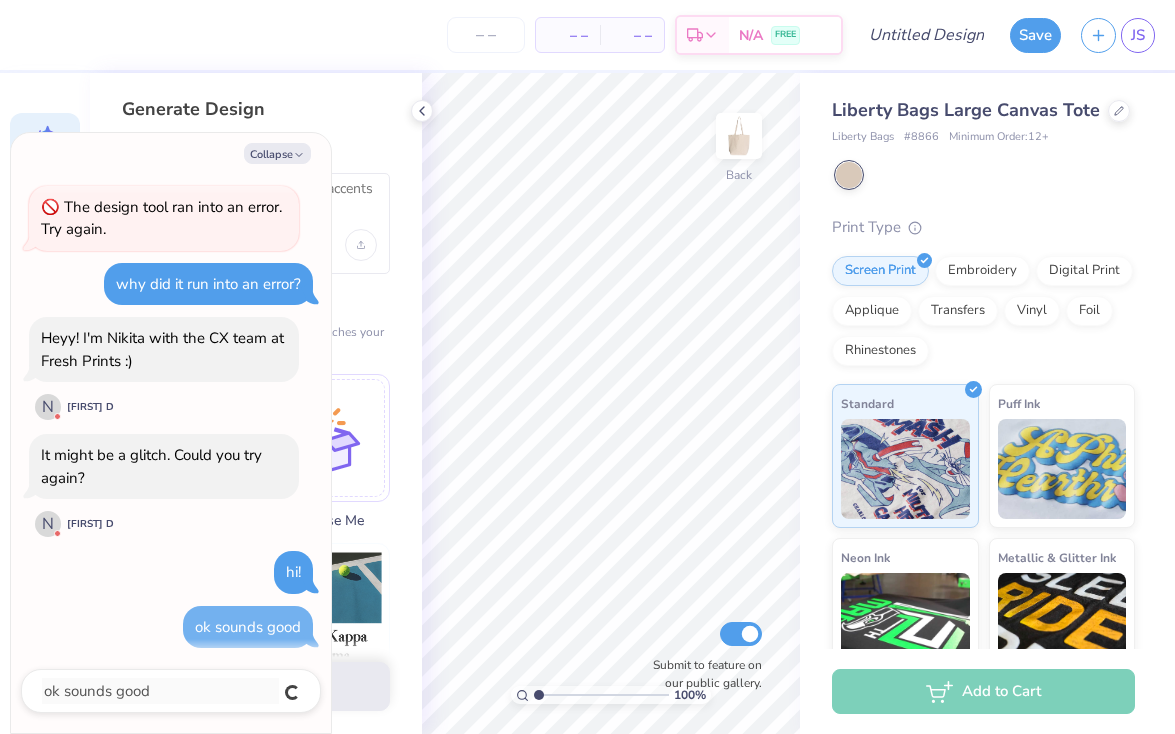 type on "x" 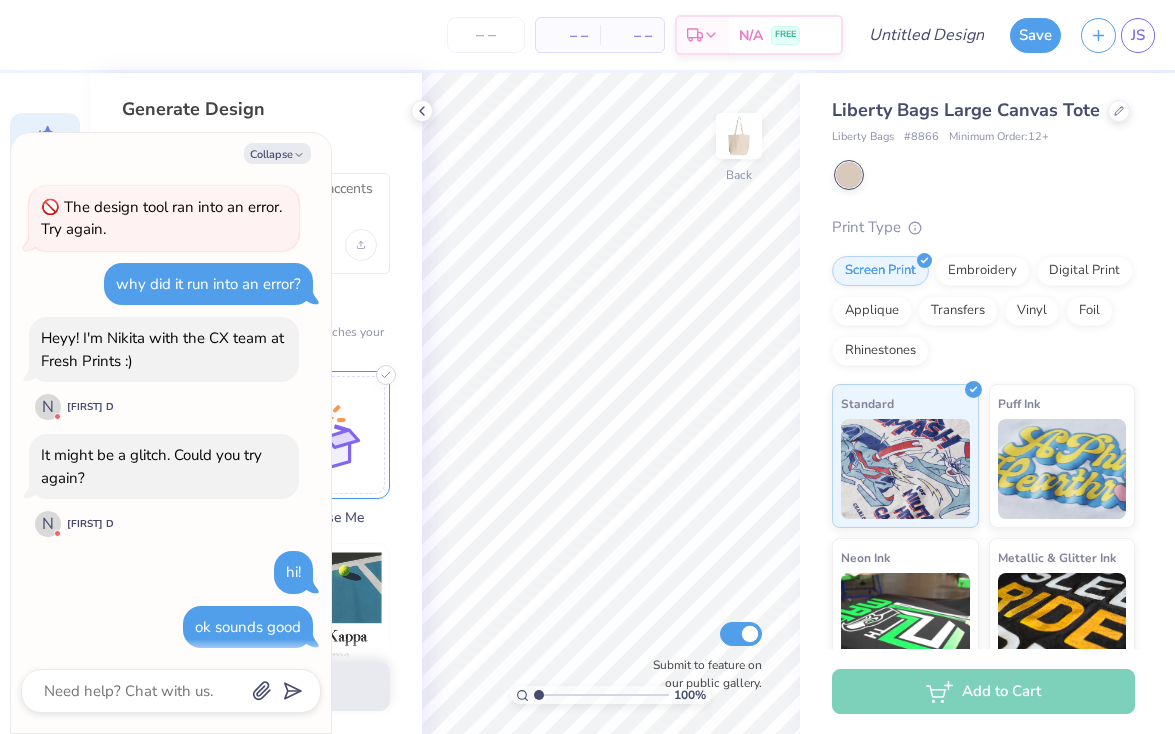 click 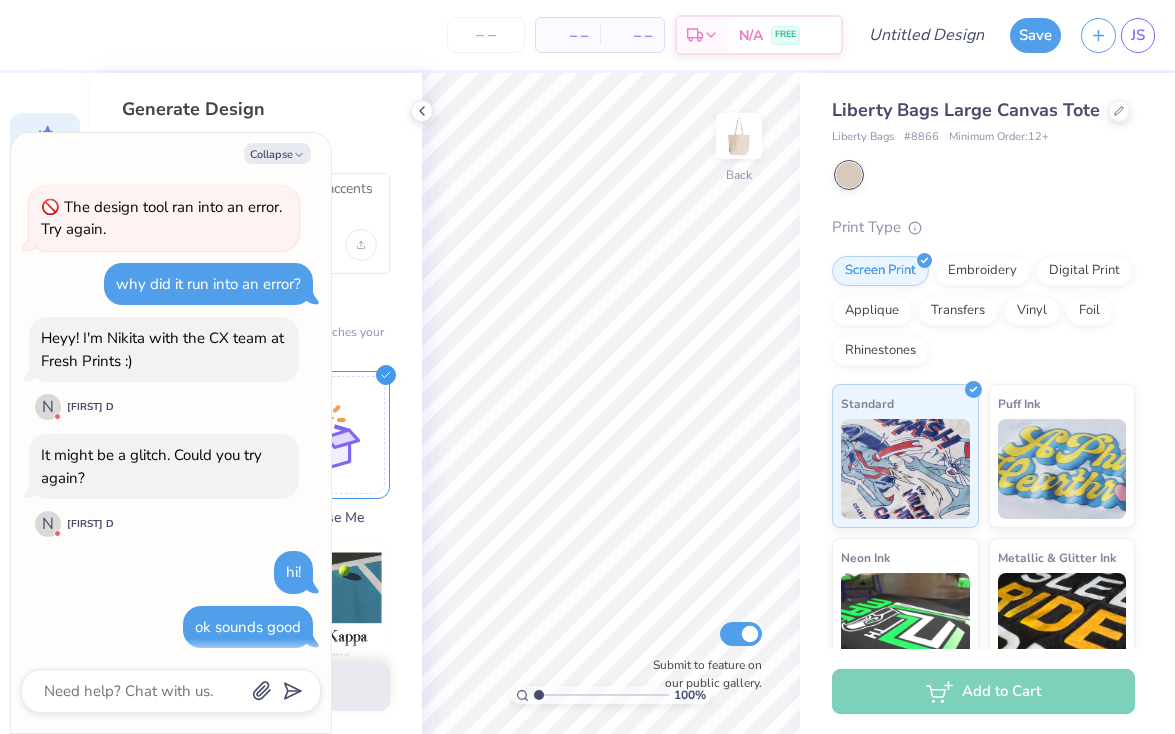 click 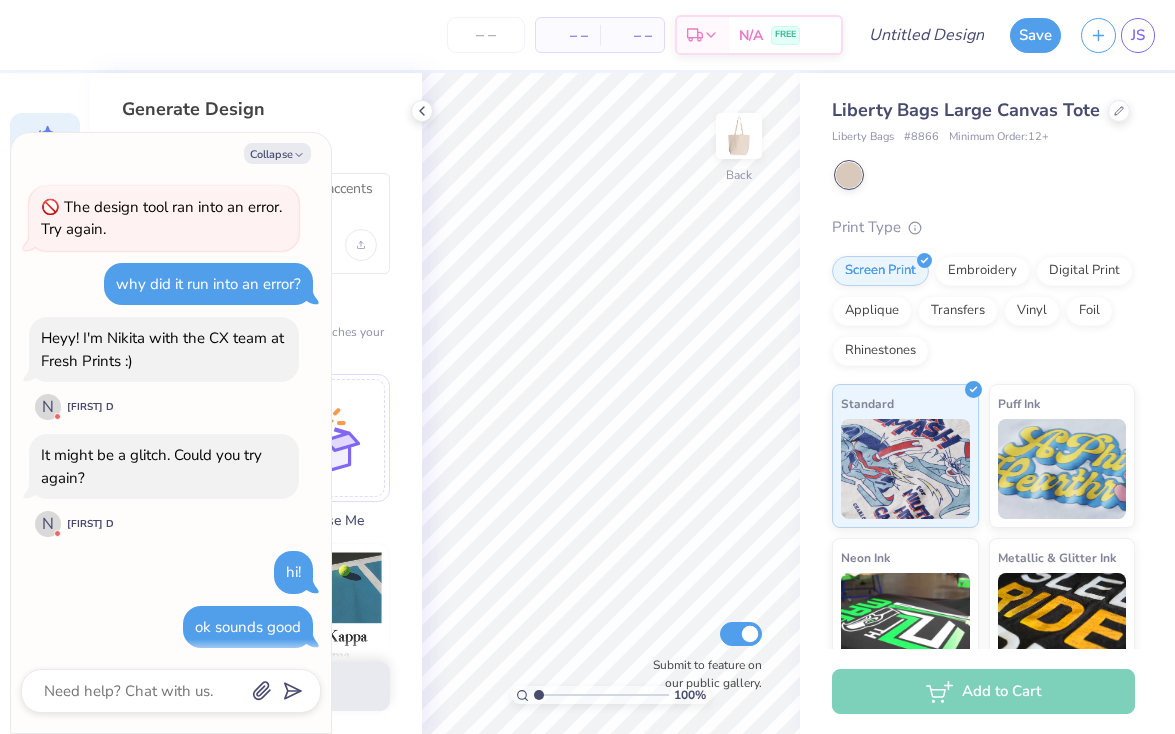 click on "Generate Design Describe the Graphic Apply a Style (Optional) Upload or choose an aesthetic that matches your vision to get a better result Reference Image Surprise Me Text-Based Photorealistic 60s & 70s 80s & 90s Cartoons Classic Grunge Handdrawn Minimalist Varsity Y2K Max # of Colors Fewer colors means lower prices. 1 2 3 4 5 6 7 8" at bounding box center (256, 403) 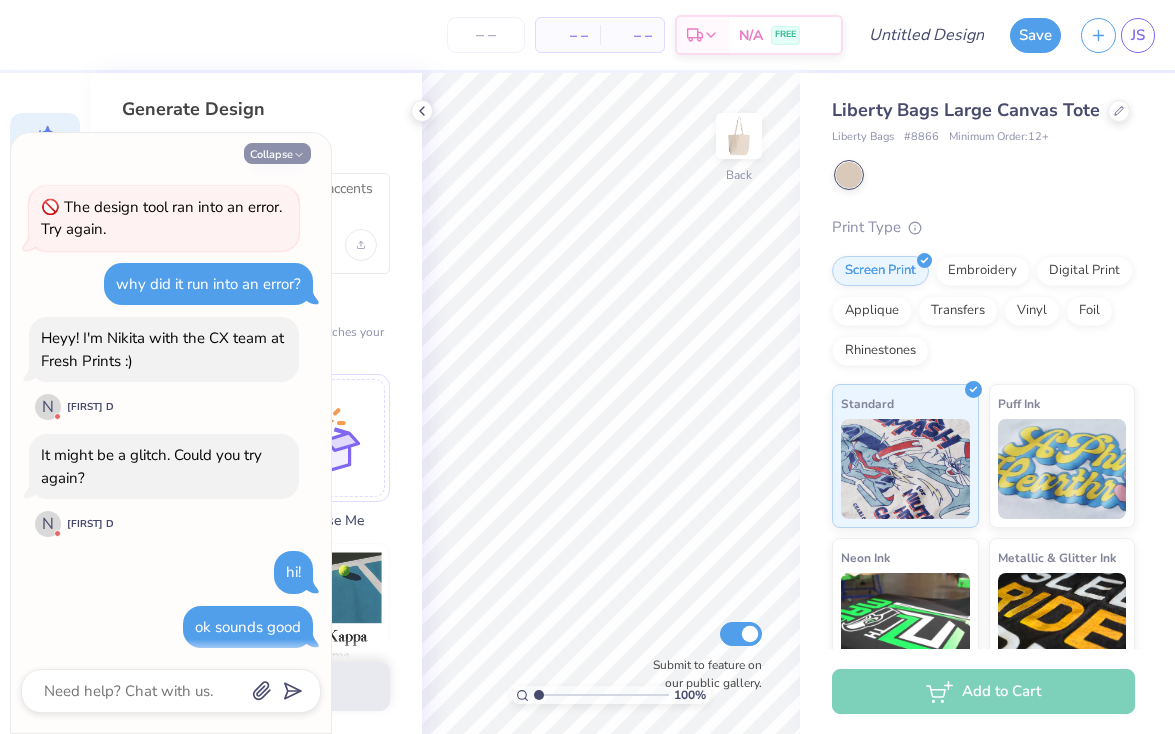 click on "Collapse" at bounding box center (277, 153) 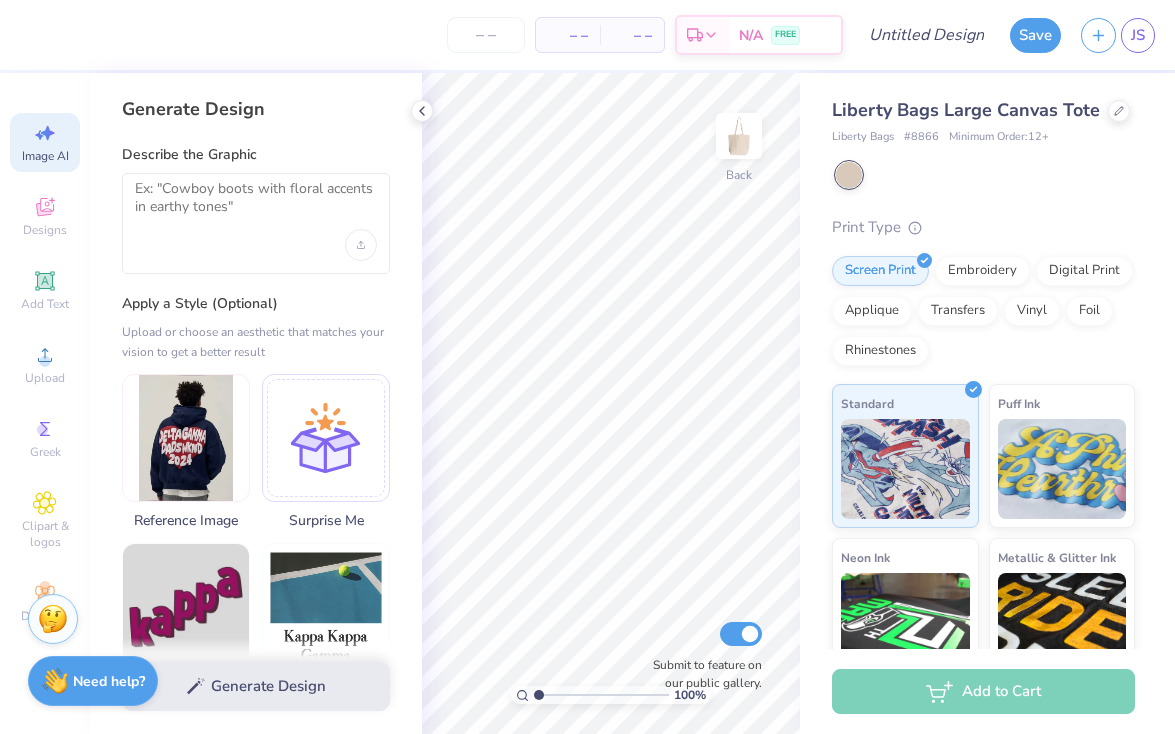 click at bounding box center [256, 223] 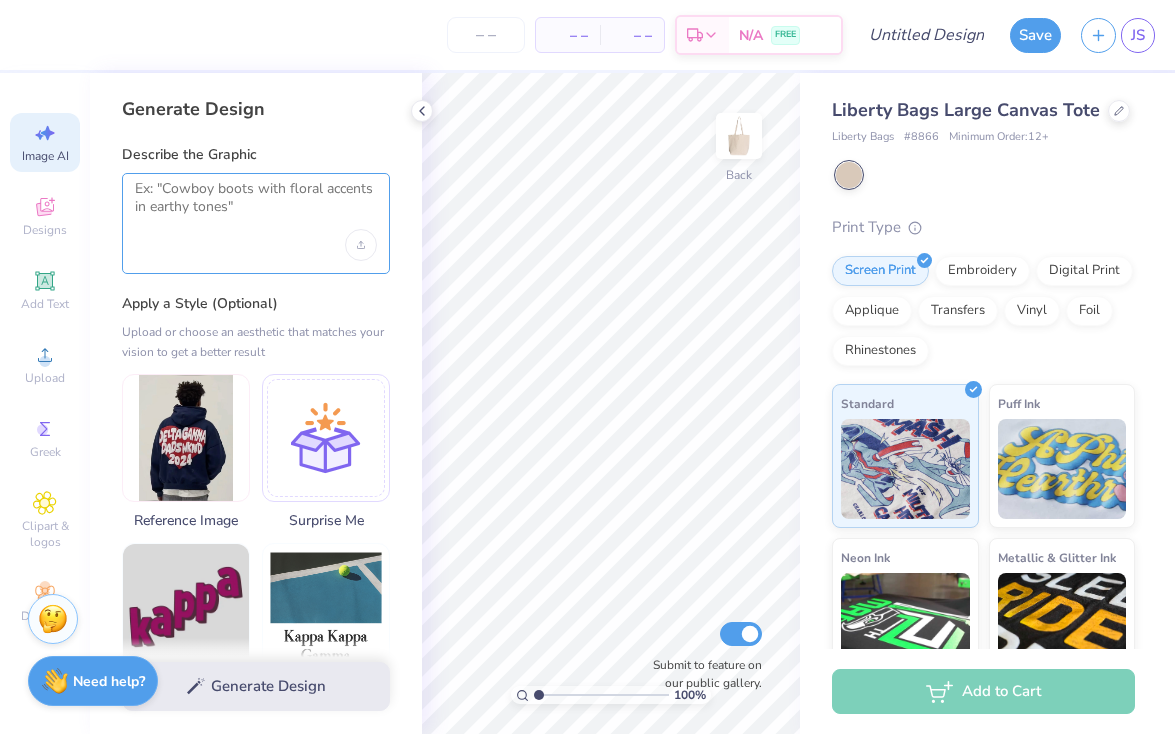 click at bounding box center [256, 205] 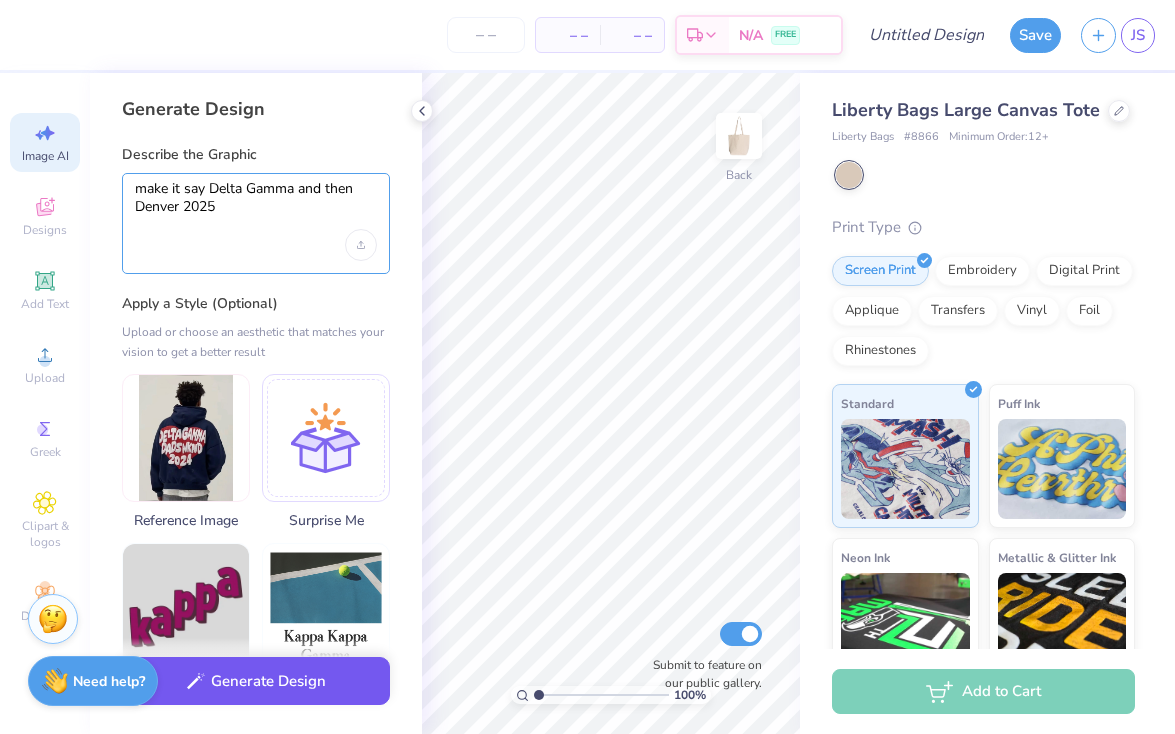 type on "make it say Delta Gamma and then Denver 2025" 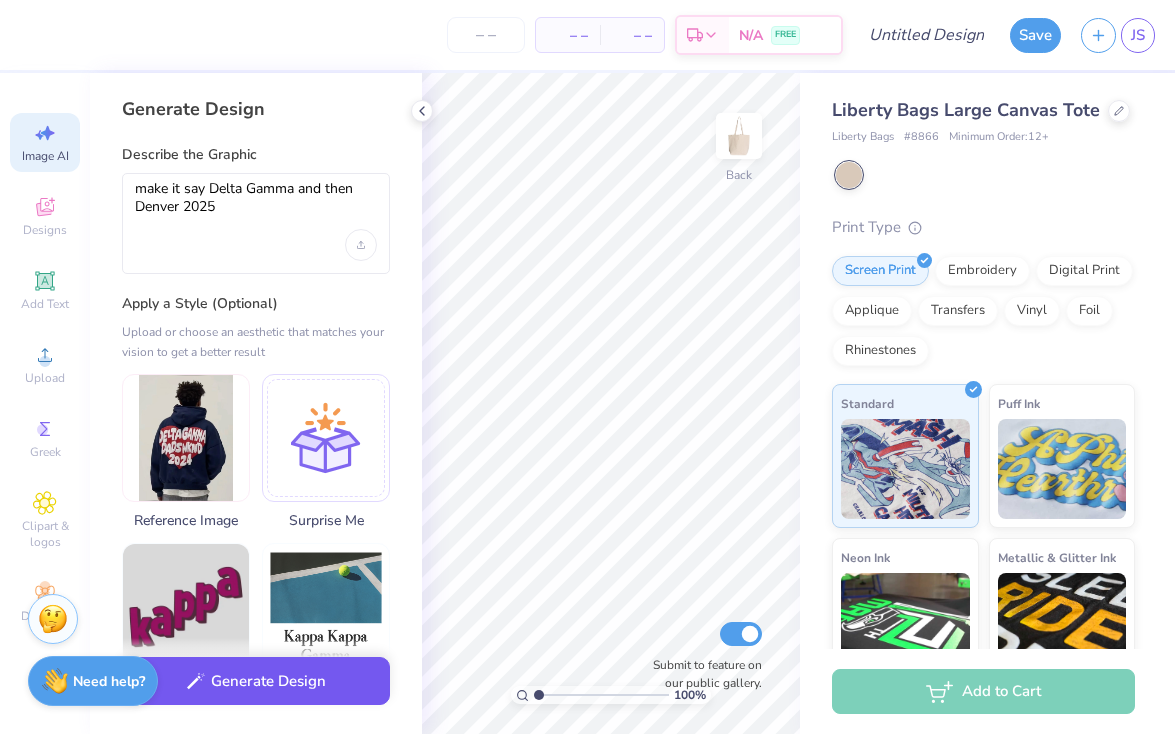 click on "Generate Design" at bounding box center [256, 681] 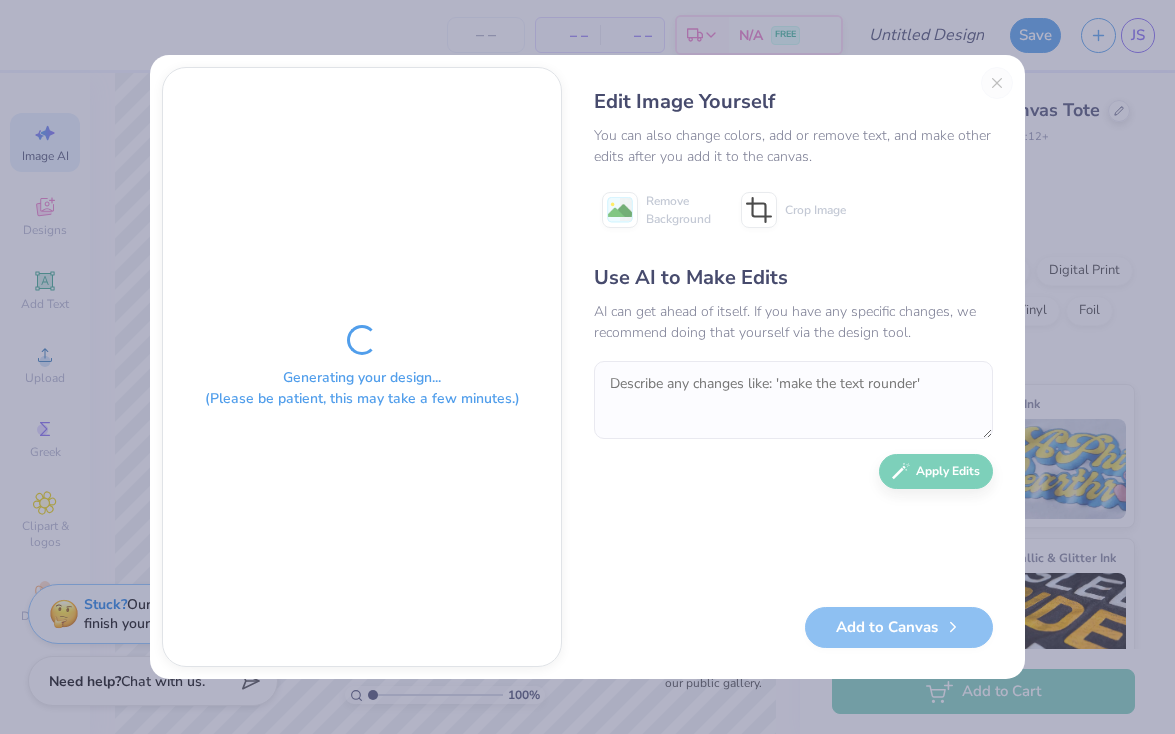 click on "Use AI to Make Edits AI can get ahead of itself. If you have any specific changes, we recommend doing that yourself via the design tool. Apply Edits" at bounding box center [793, 425] 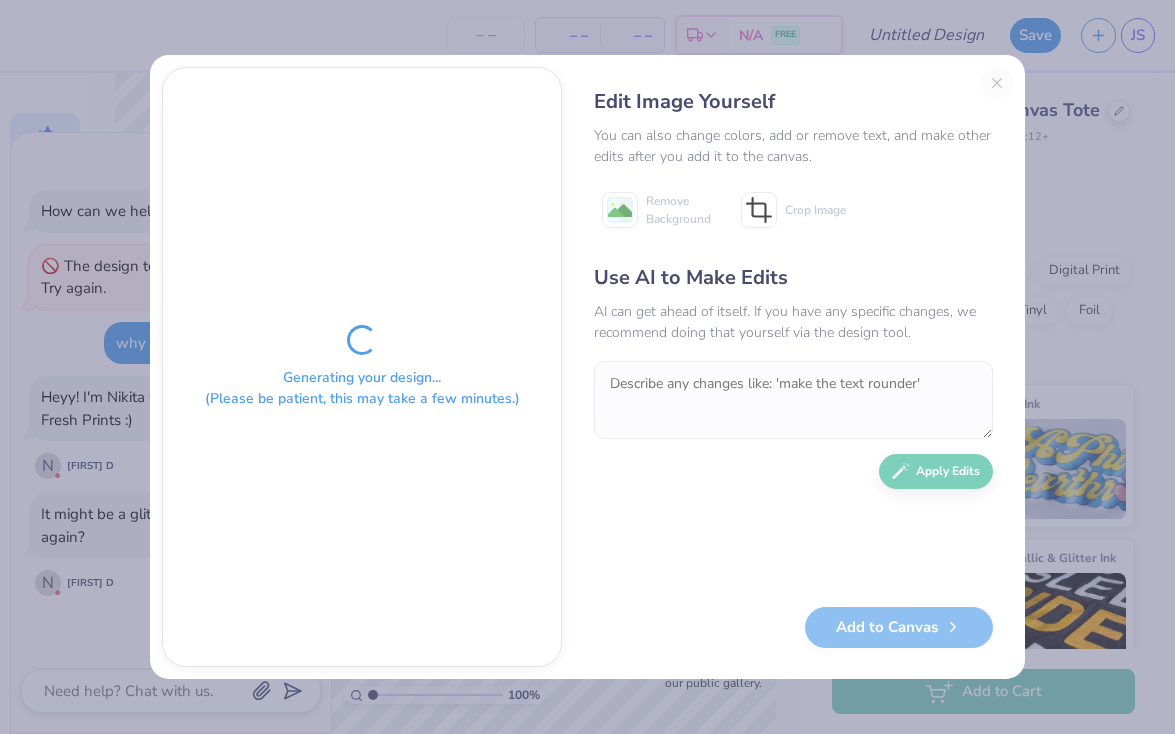 scroll, scrollTop: 175, scrollLeft: 0, axis: vertical 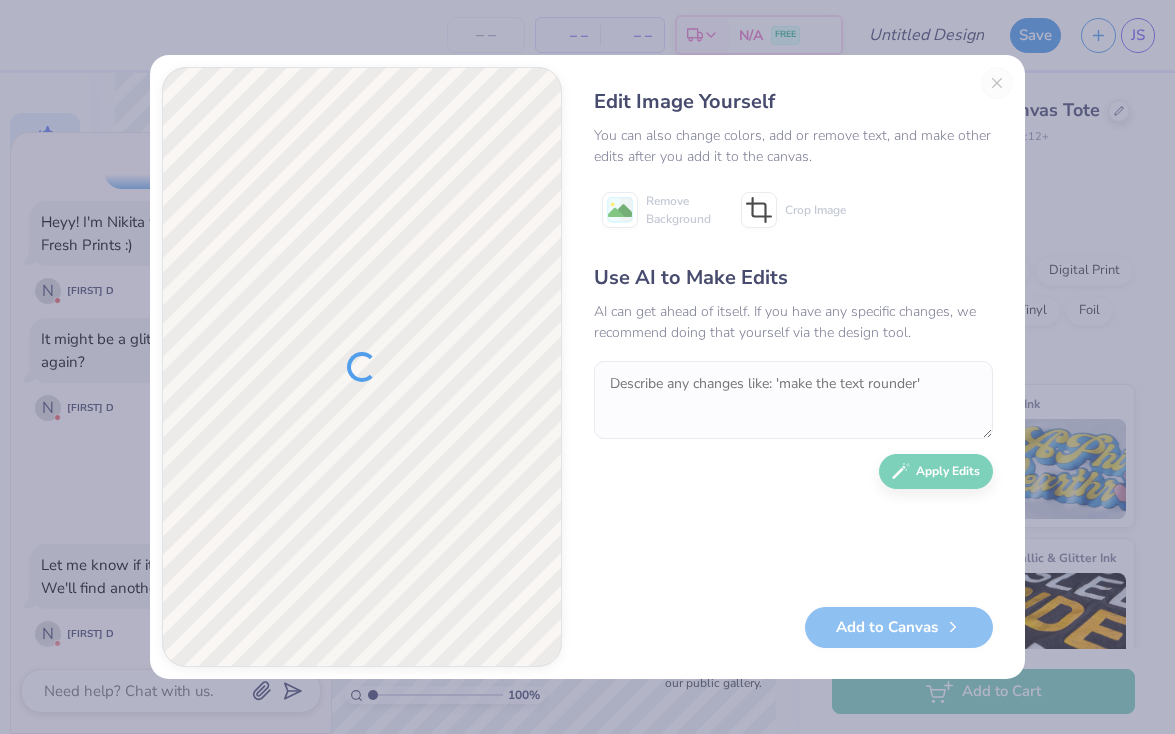 click on "Use AI to Make Edits AI can get ahead of itself. If you have any specific changes, we recommend doing that yourself via the design tool. Apply Edits" at bounding box center [793, 425] 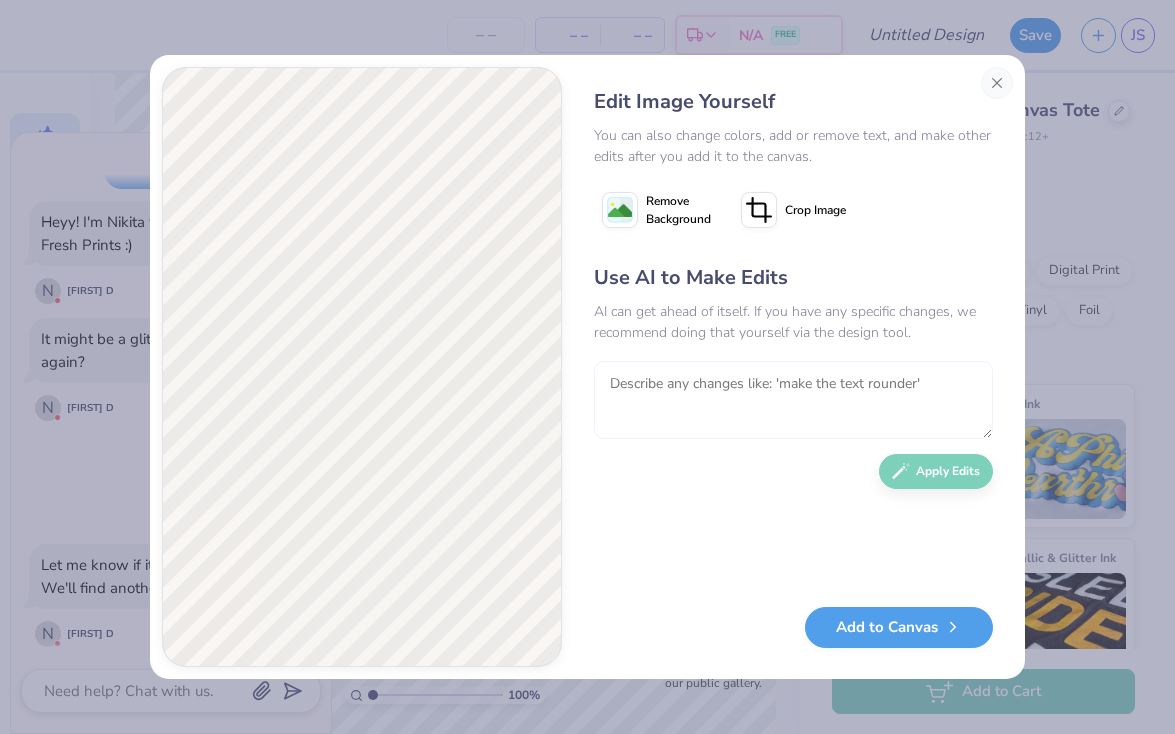 click at bounding box center [793, 400] 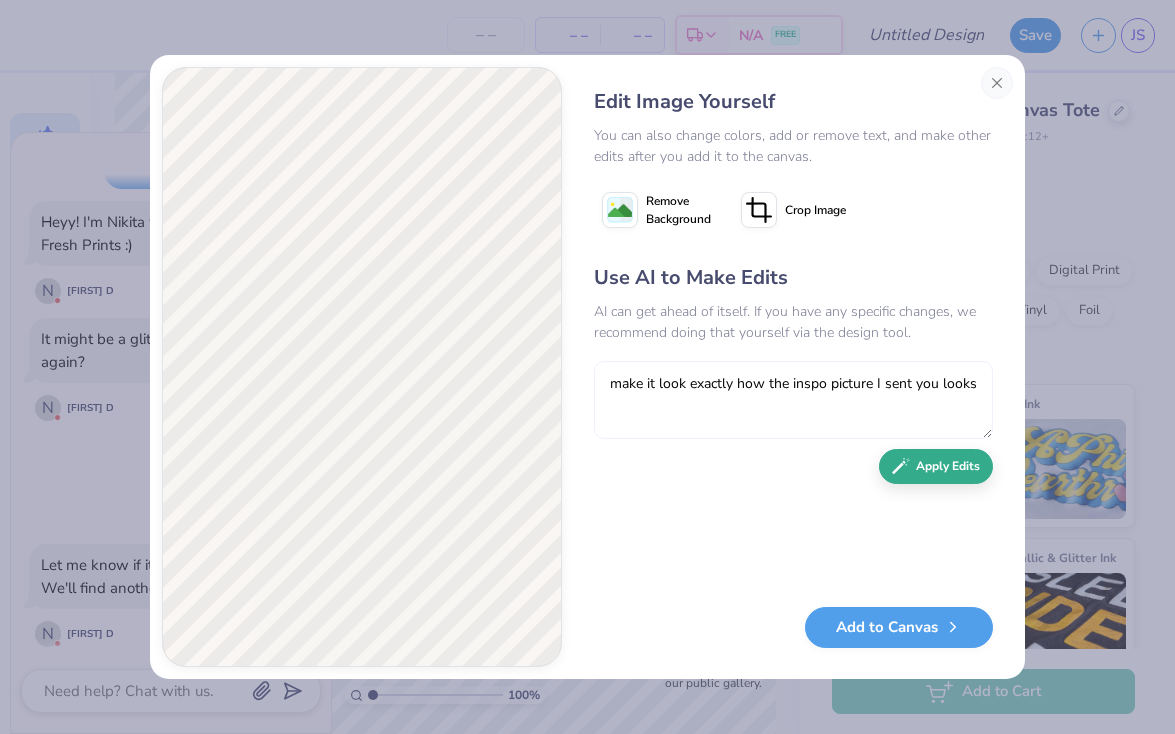 type on "make it look exactly how the inspo picture I sent you looks" 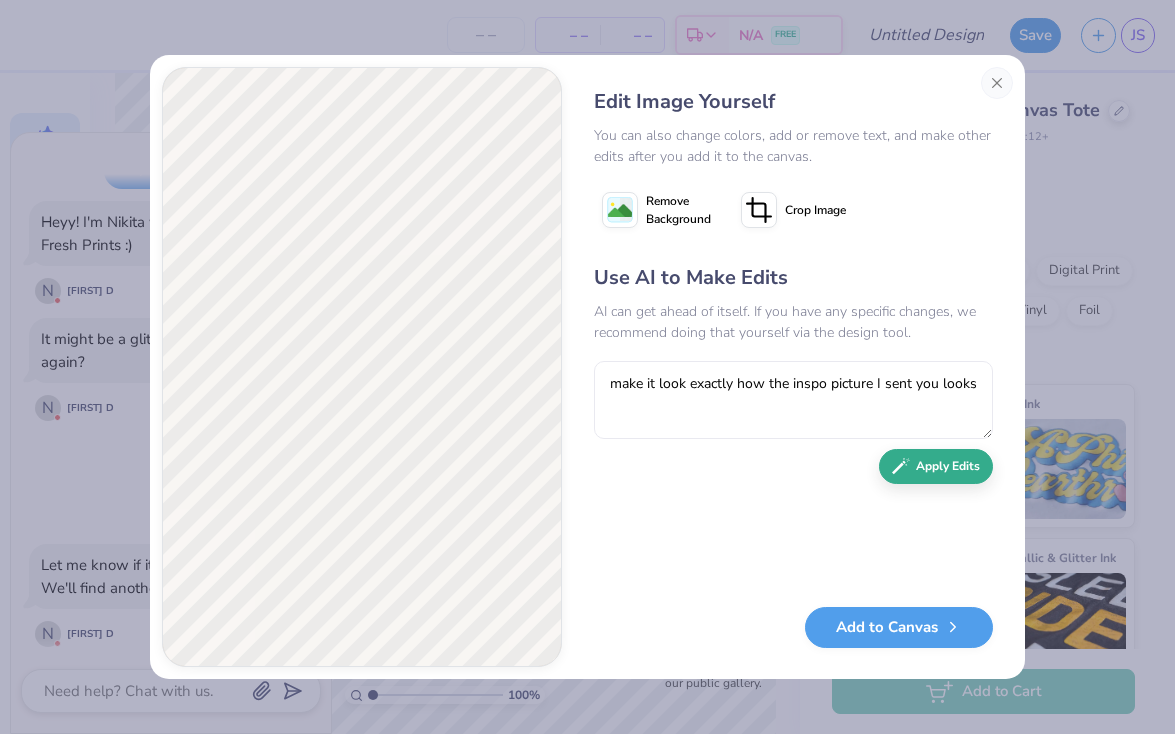 click on "Apply Edits" at bounding box center [936, 466] 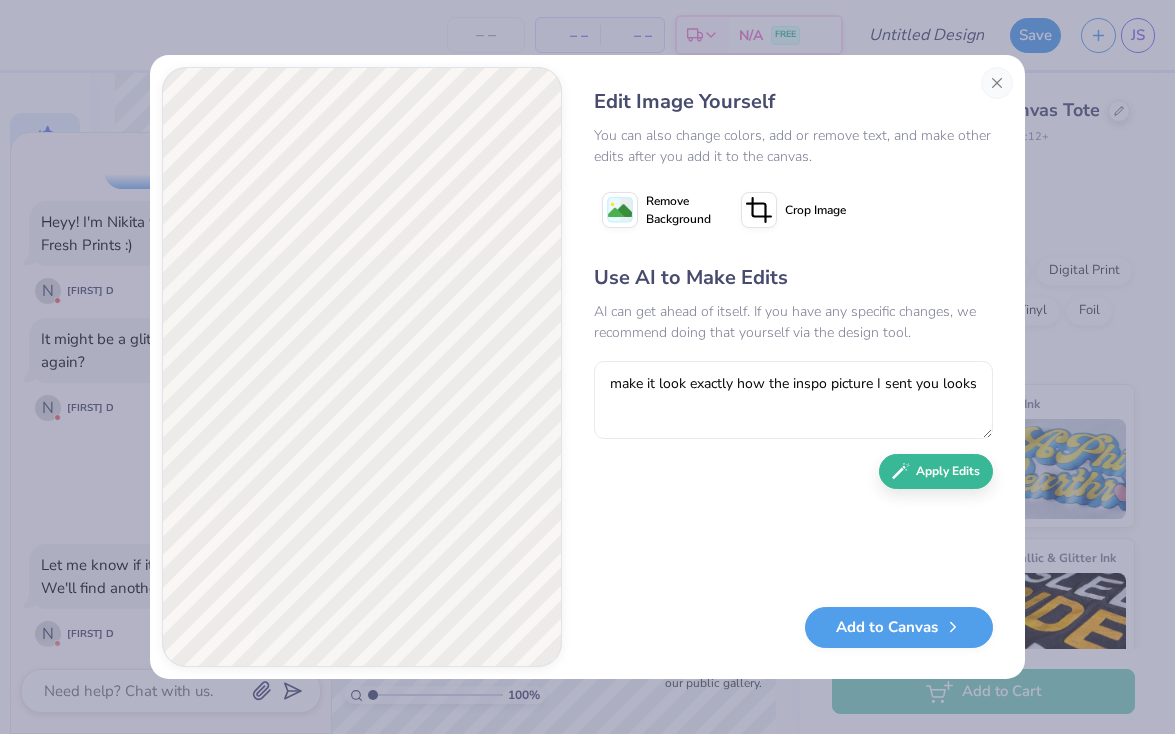 scroll, scrollTop: 251, scrollLeft: 0, axis: vertical 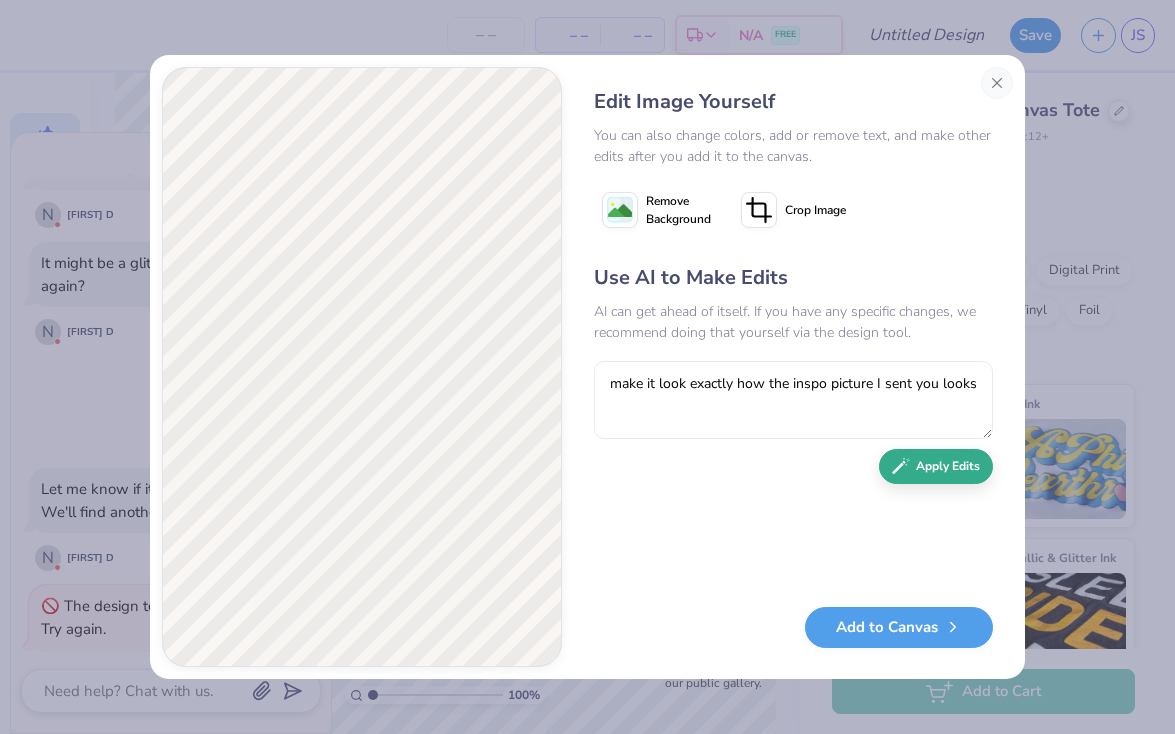 click on "Apply Edits" at bounding box center [936, 466] 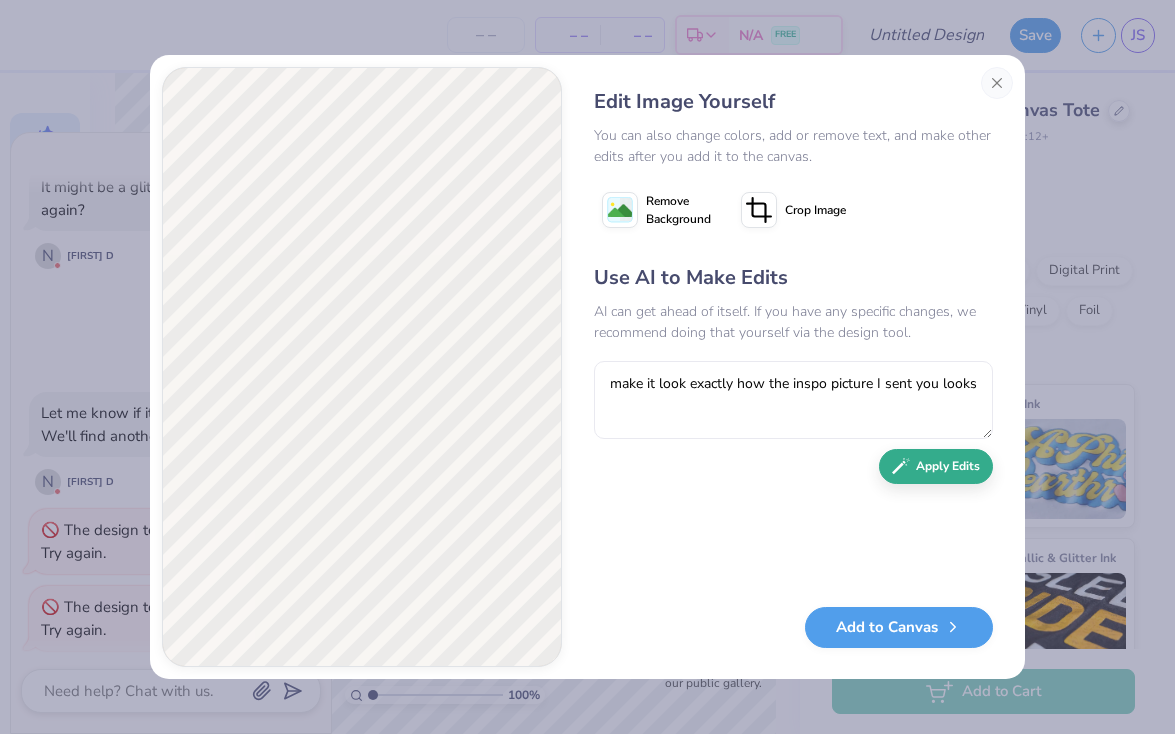 click on "Apply Edits" at bounding box center (936, 466) 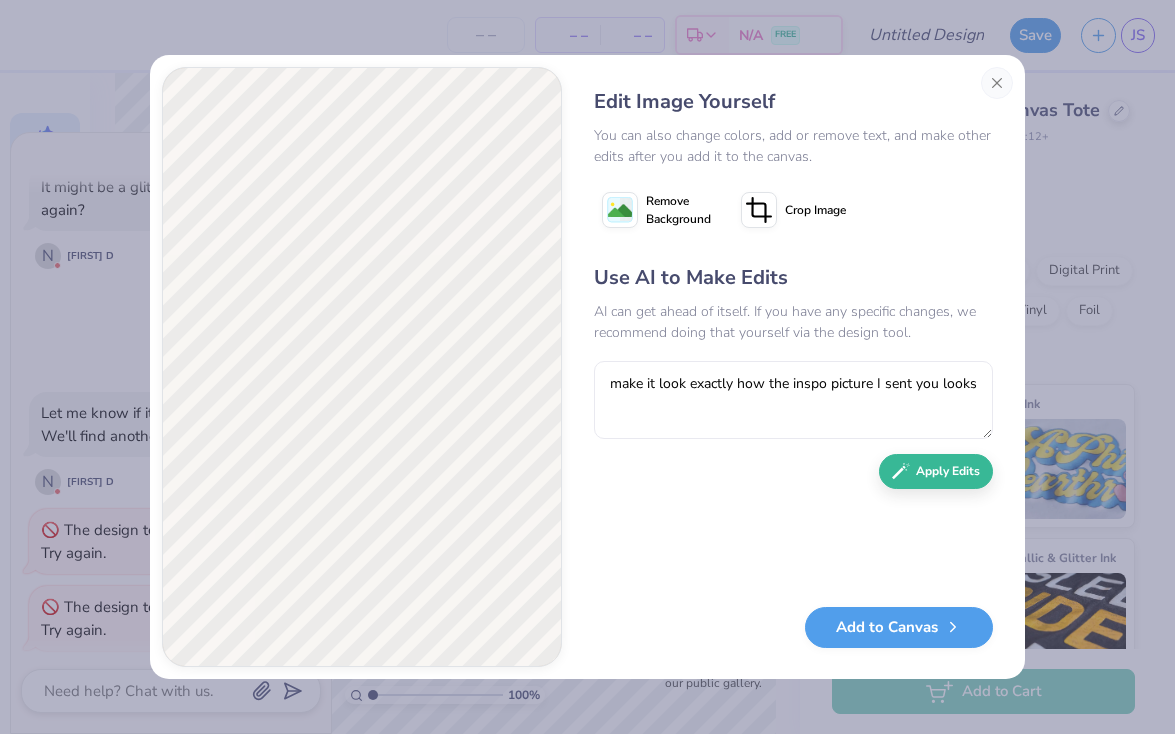 scroll, scrollTop: 403, scrollLeft: 0, axis: vertical 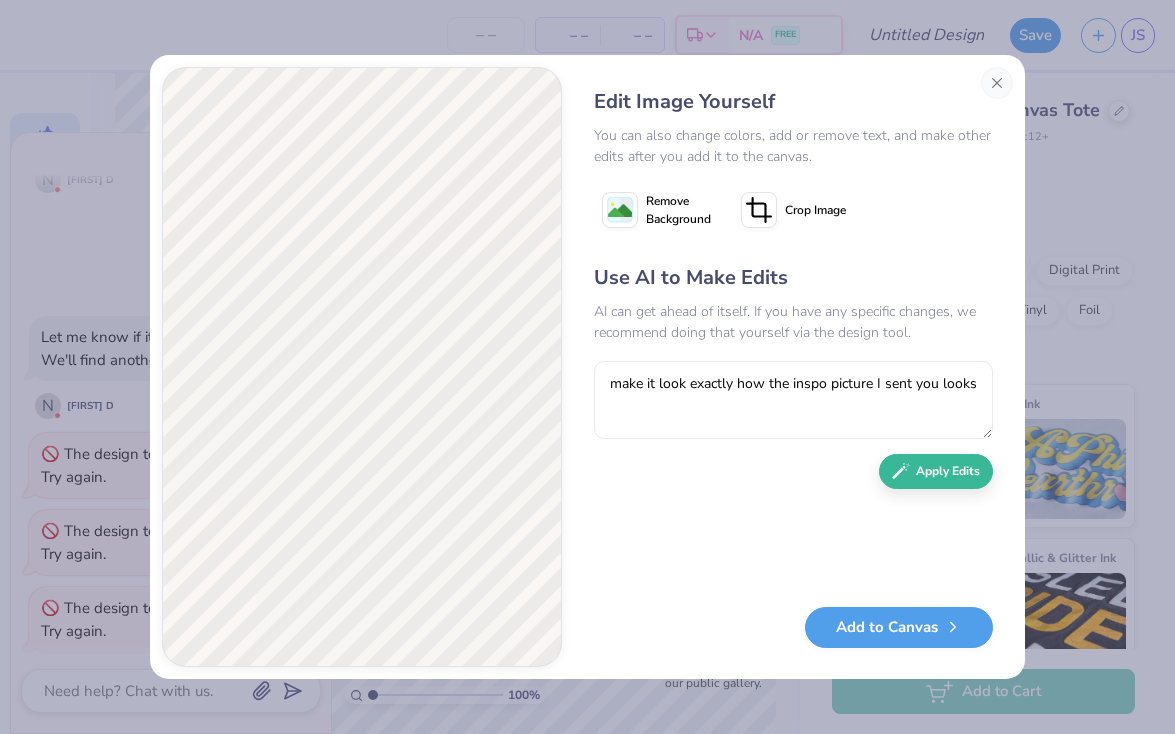 click on "Apply Edits" at bounding box center [936, 471] 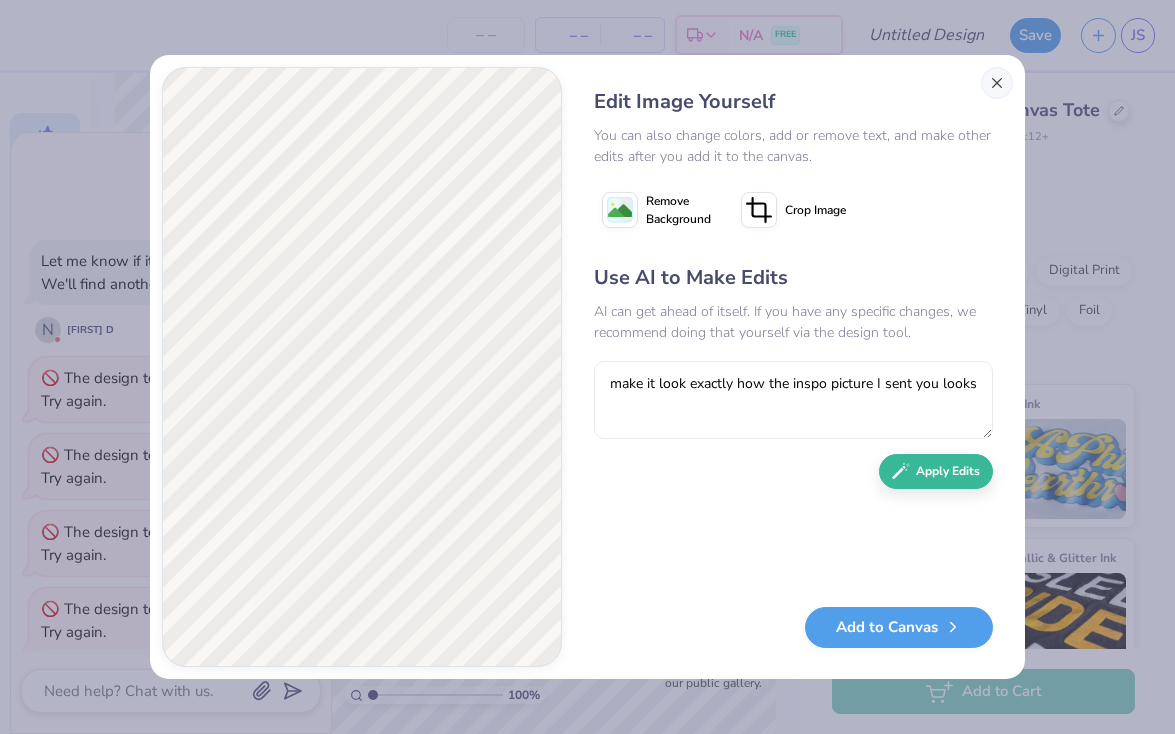click at bounding box center (997, 83) 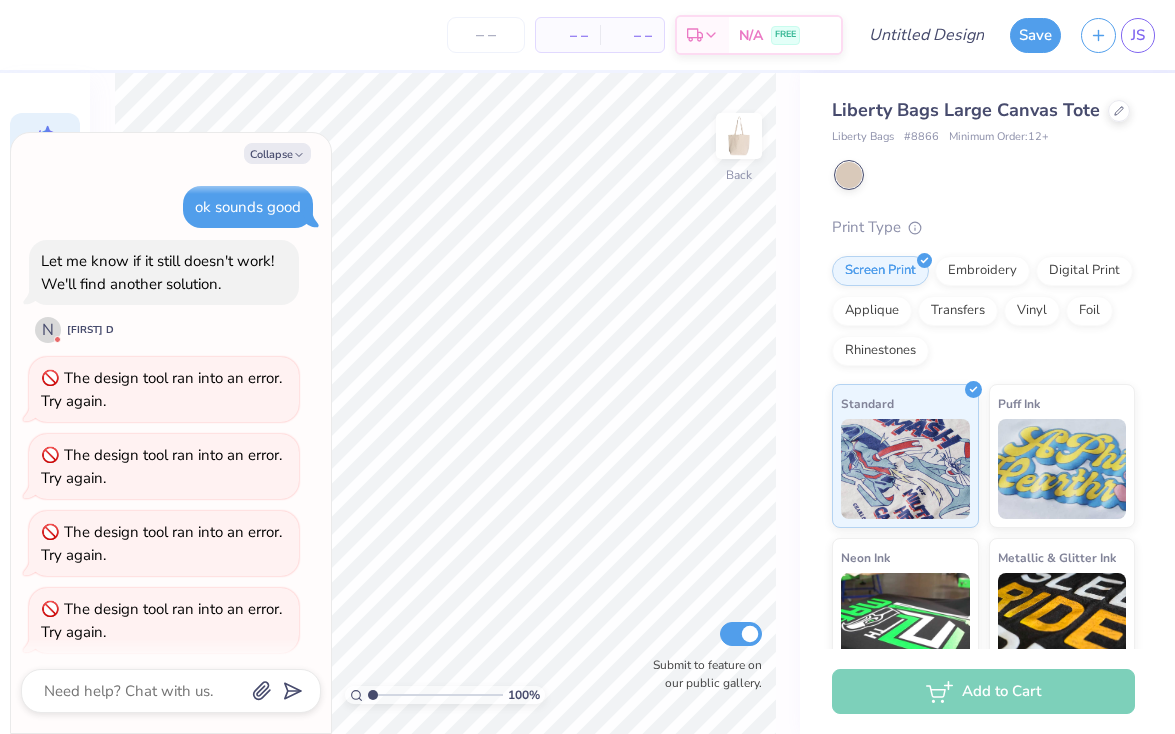 click on "The design tool ran into an error. Try again." at bounding box center [164, 389] 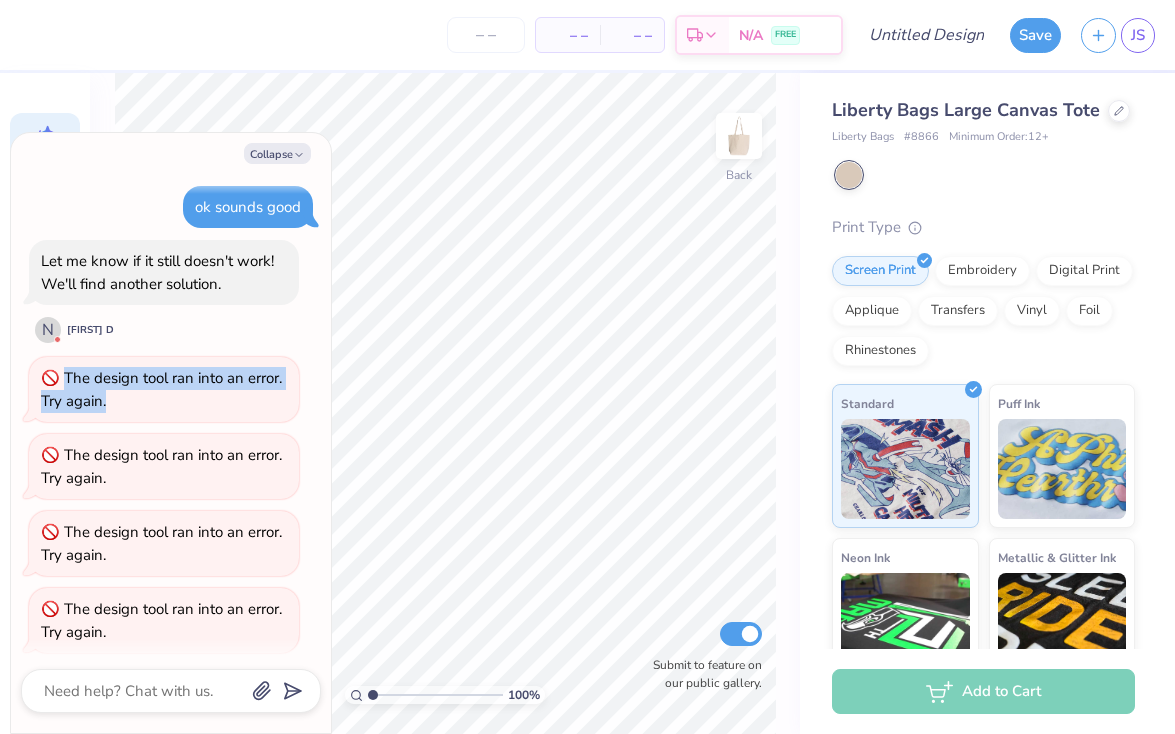 click on "The design tool ran into an error. Try again." at bounding box center [164, 389] 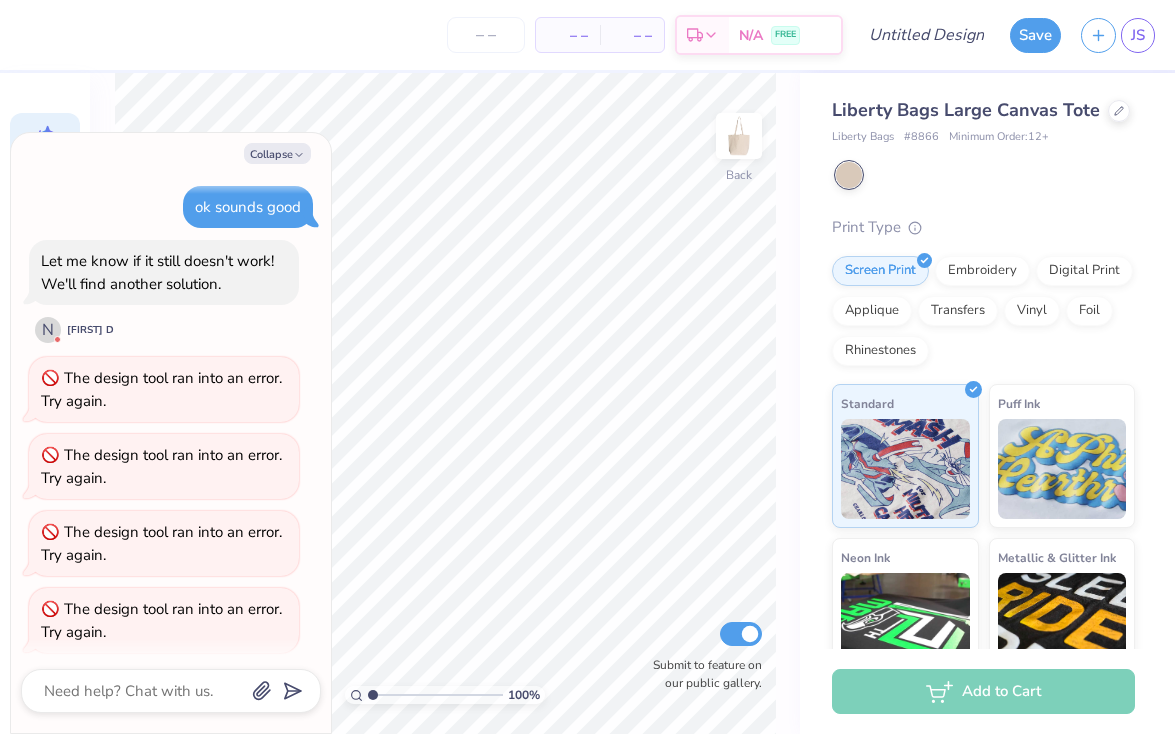 click on "The design tool ran into an error. Try again." at bounding box center [161, 389] 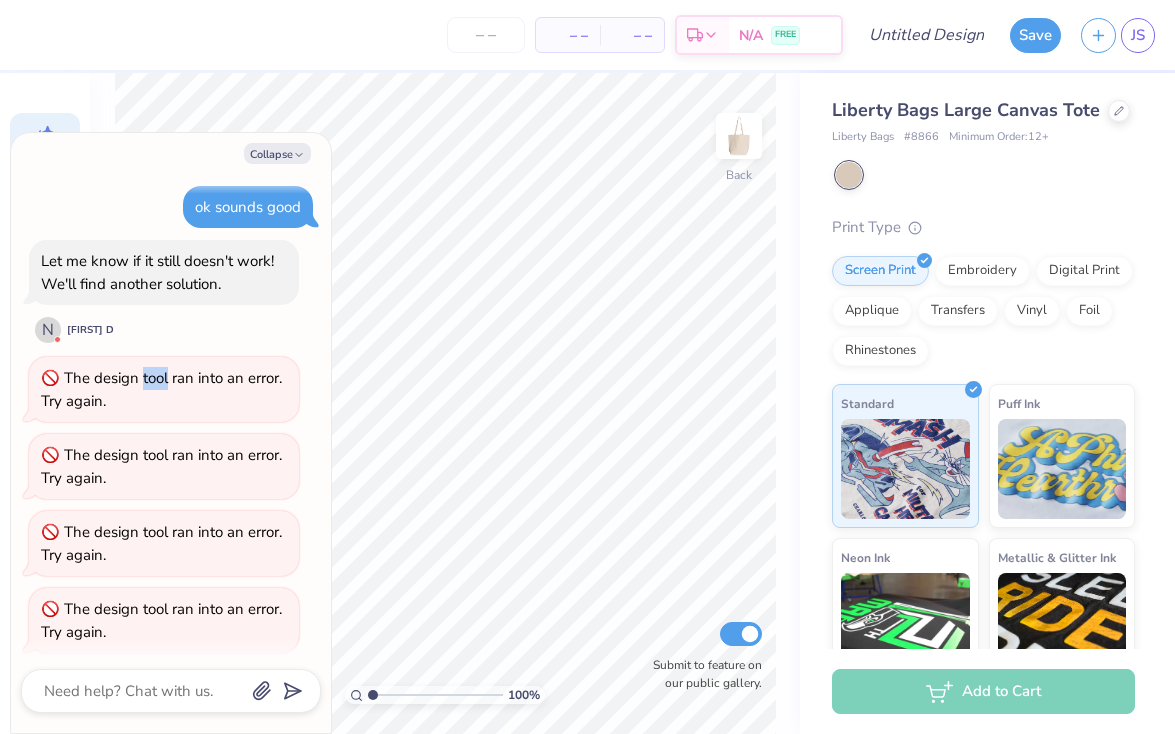 click on "The design tool ran into an error. Try again." at bounding box center (161, 389) 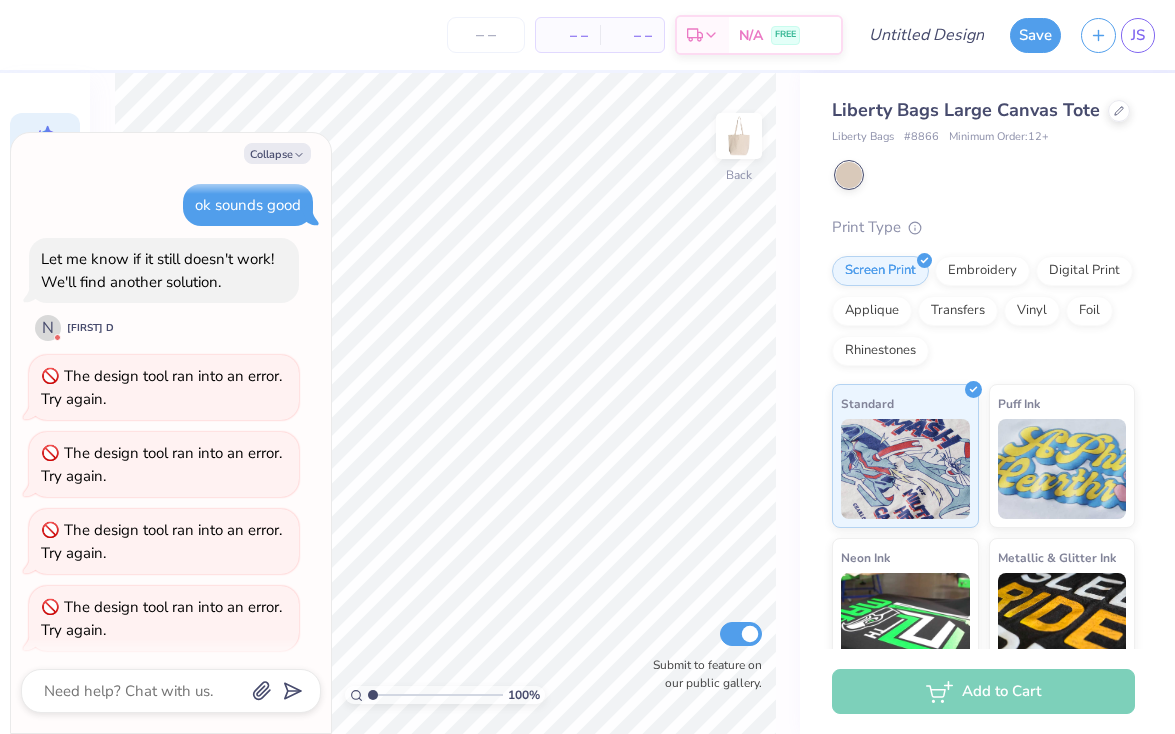 scroll, scrollTop: 479, scrollLeft: 0, axis: vertical 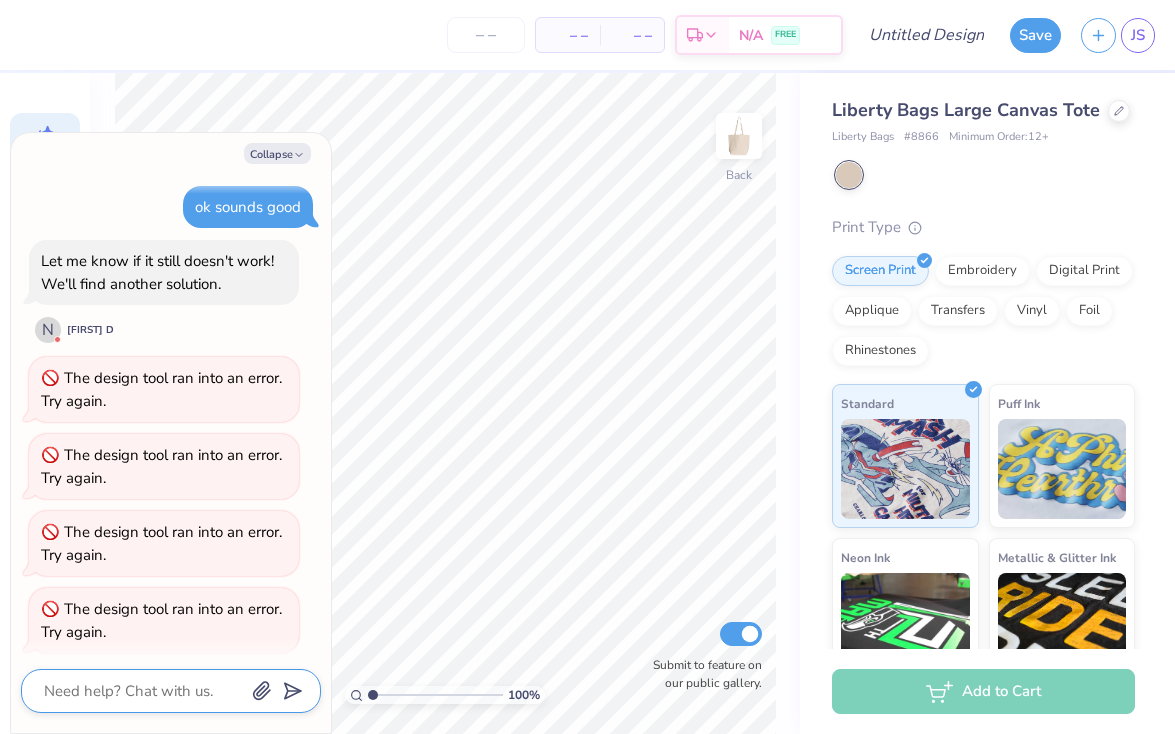 click at bounding box center [143, 691] 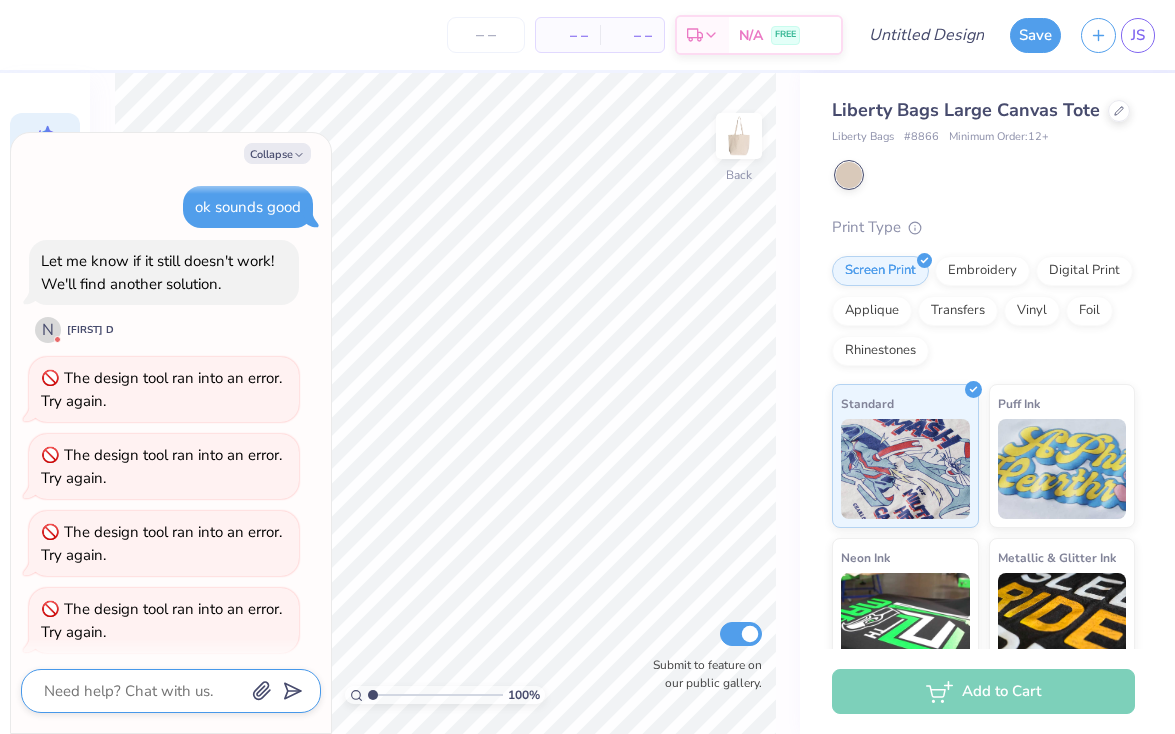 type on "x" 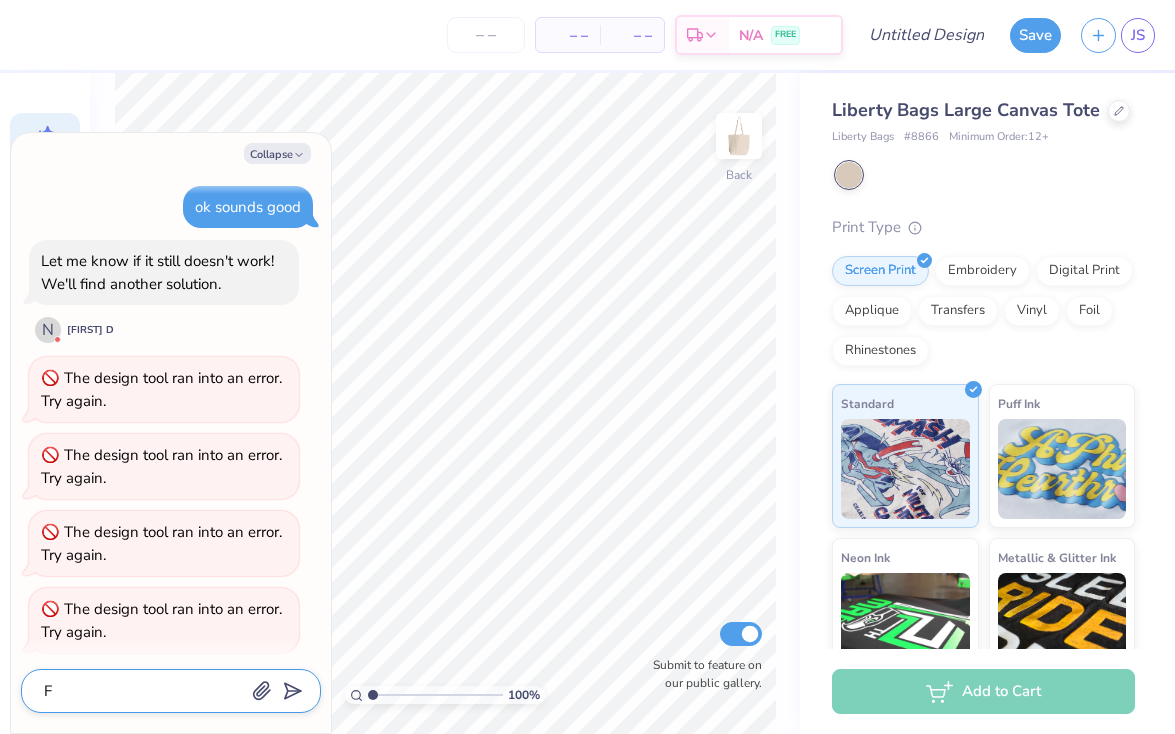 type on "x" 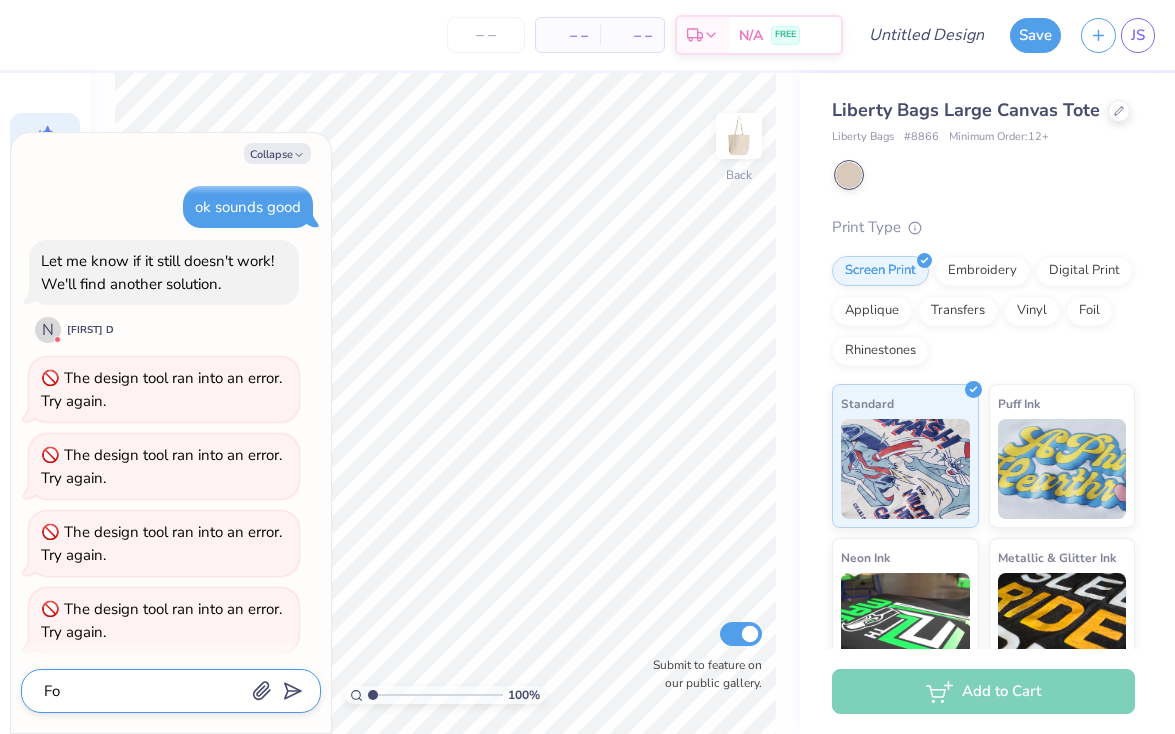 type on "x" 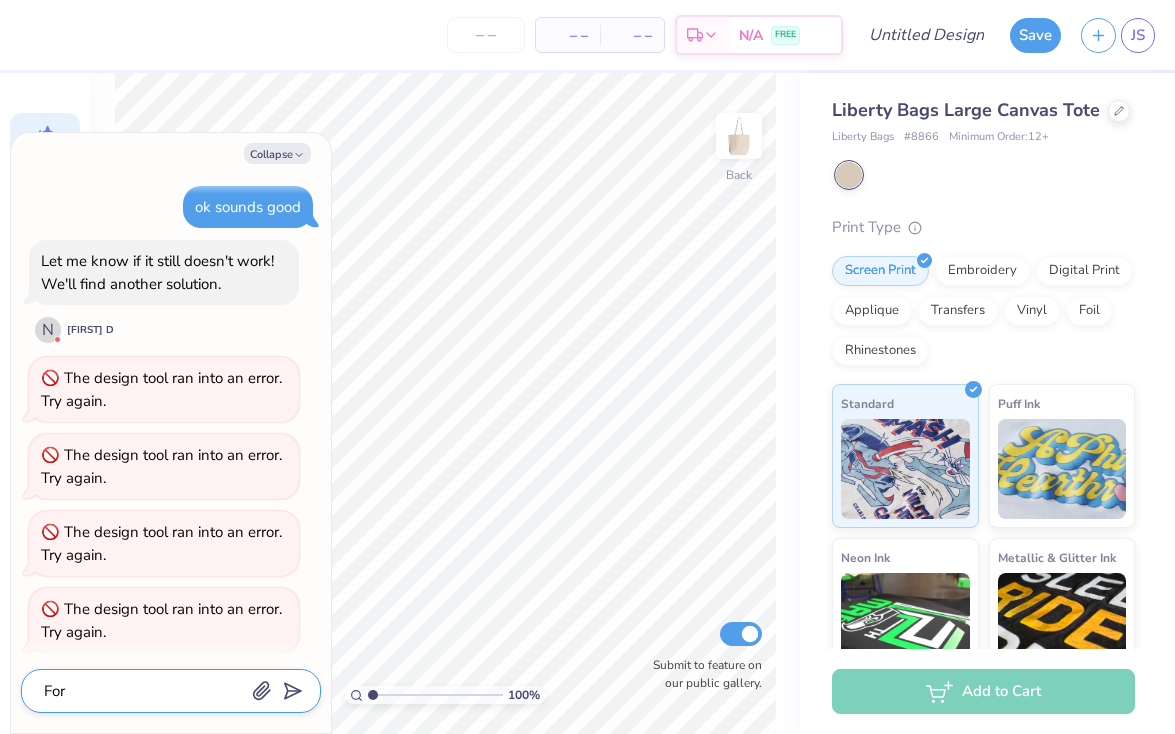 type on "x" 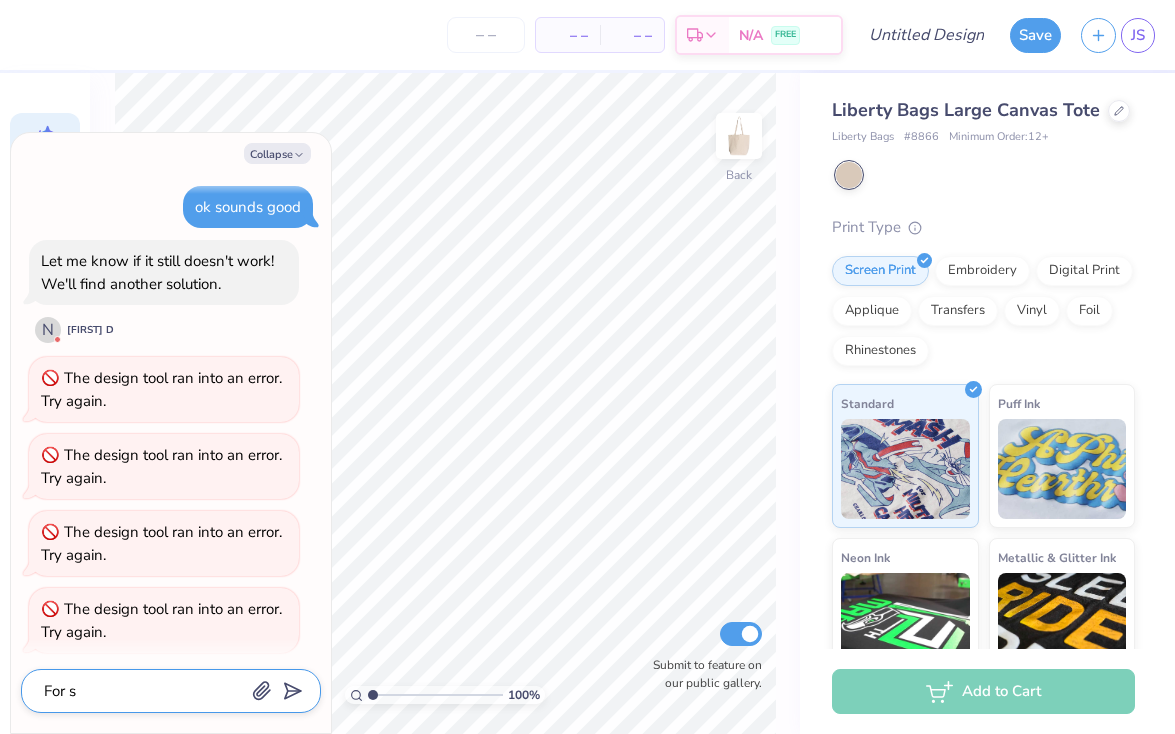 type on "x" 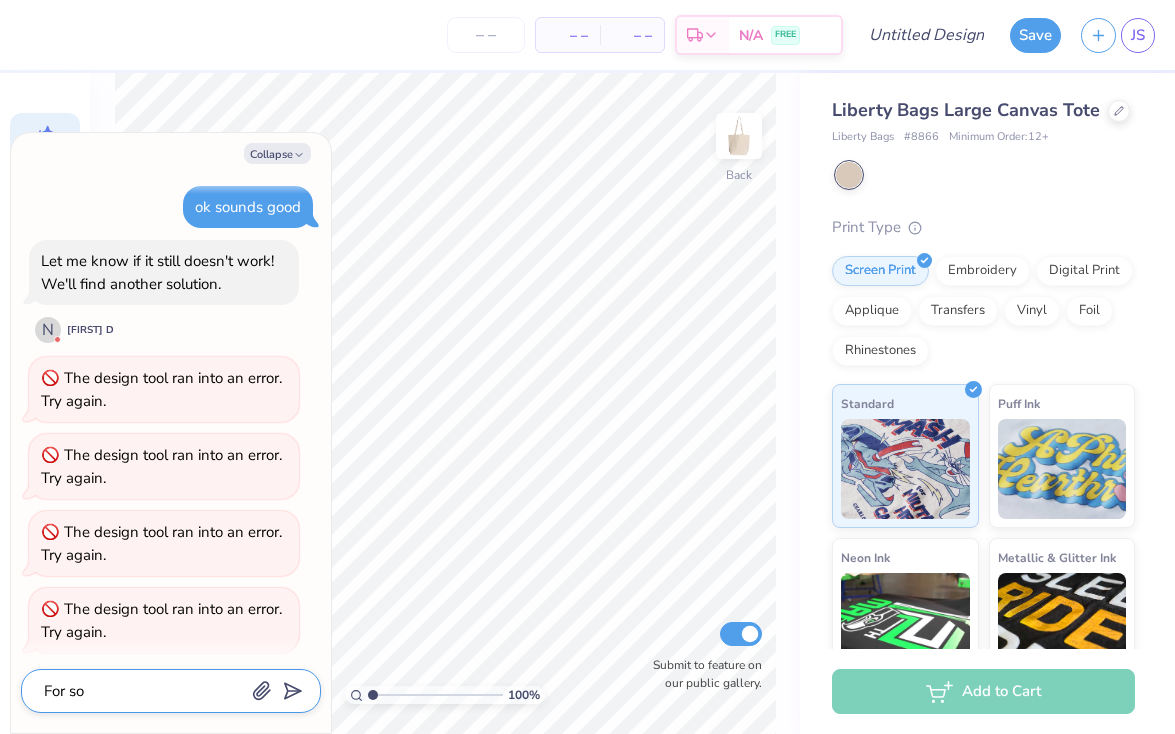 type on "x" 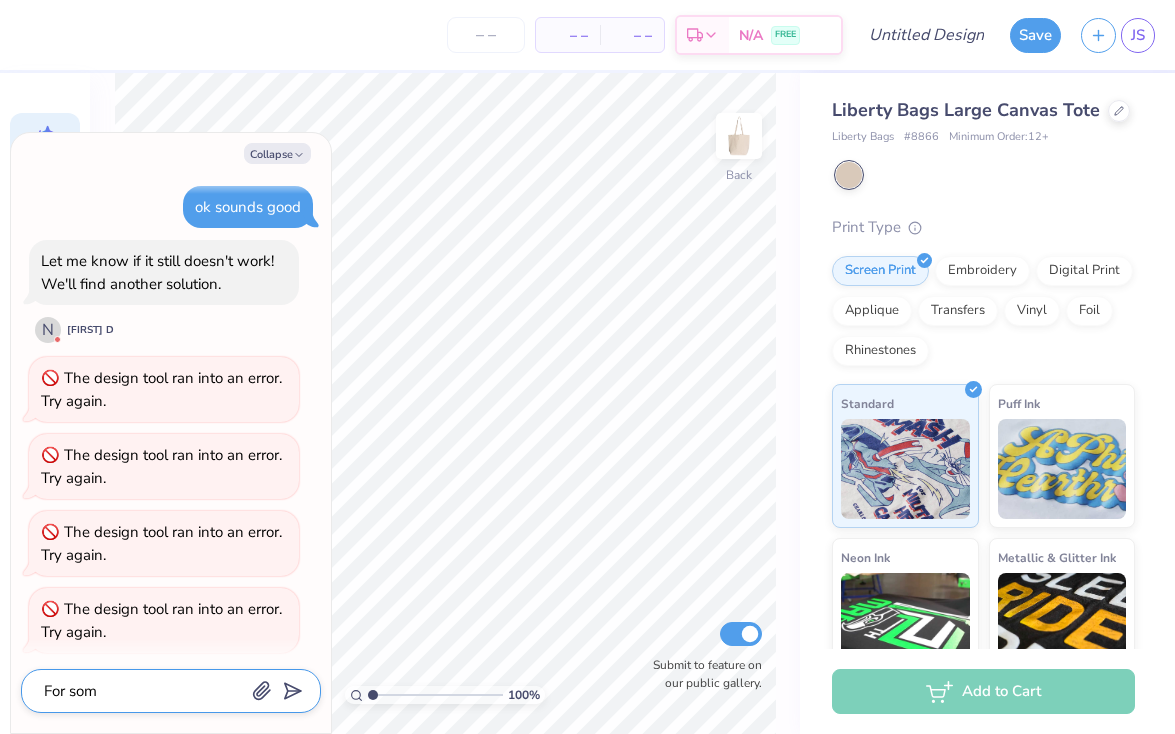 type on "x" 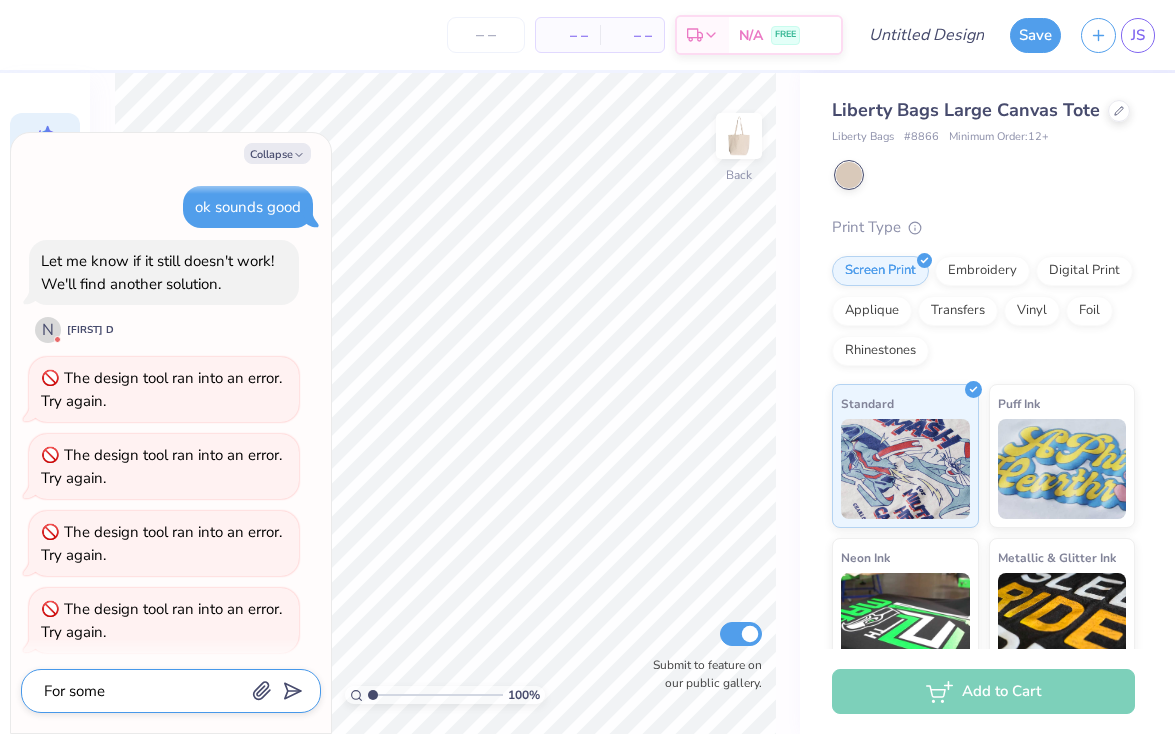 type on "x" 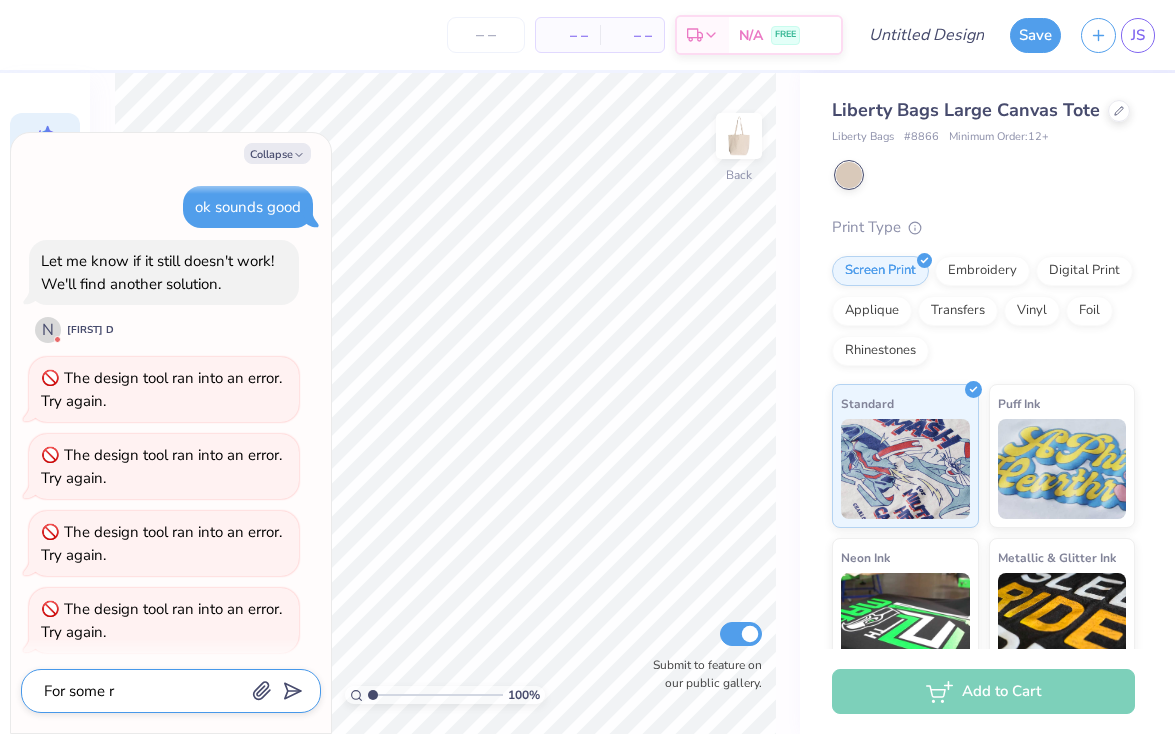 type on "x" 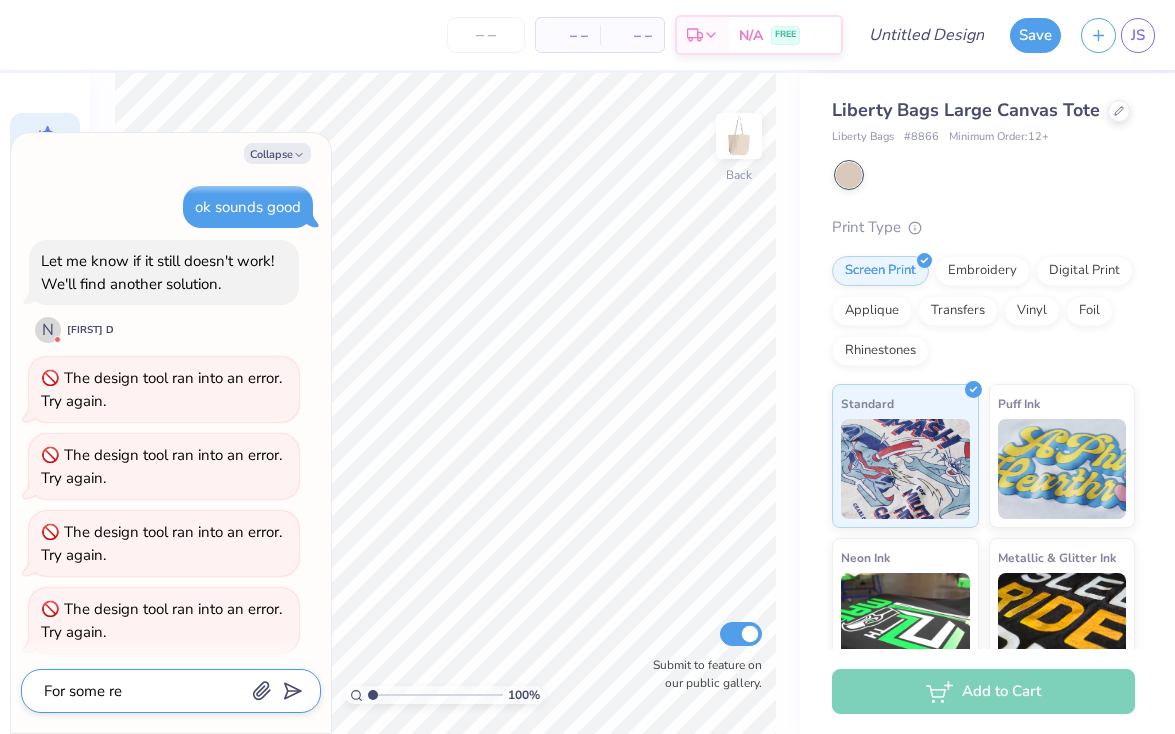 type on "x" 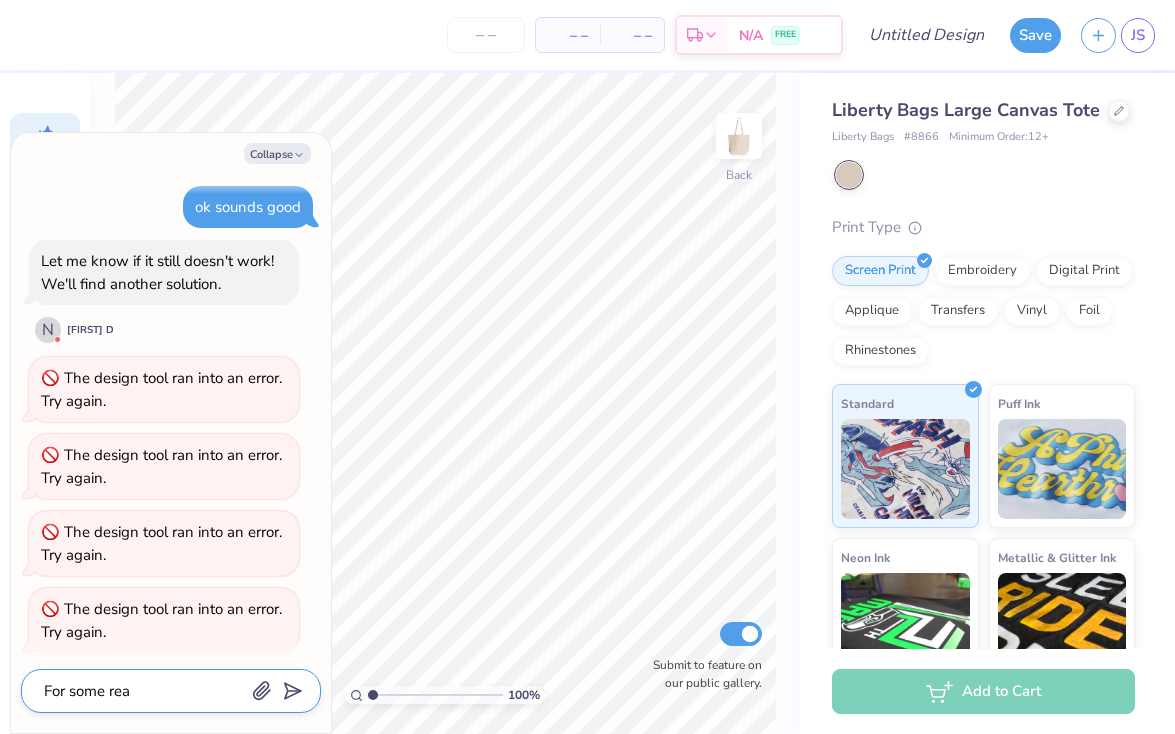 type on "x" 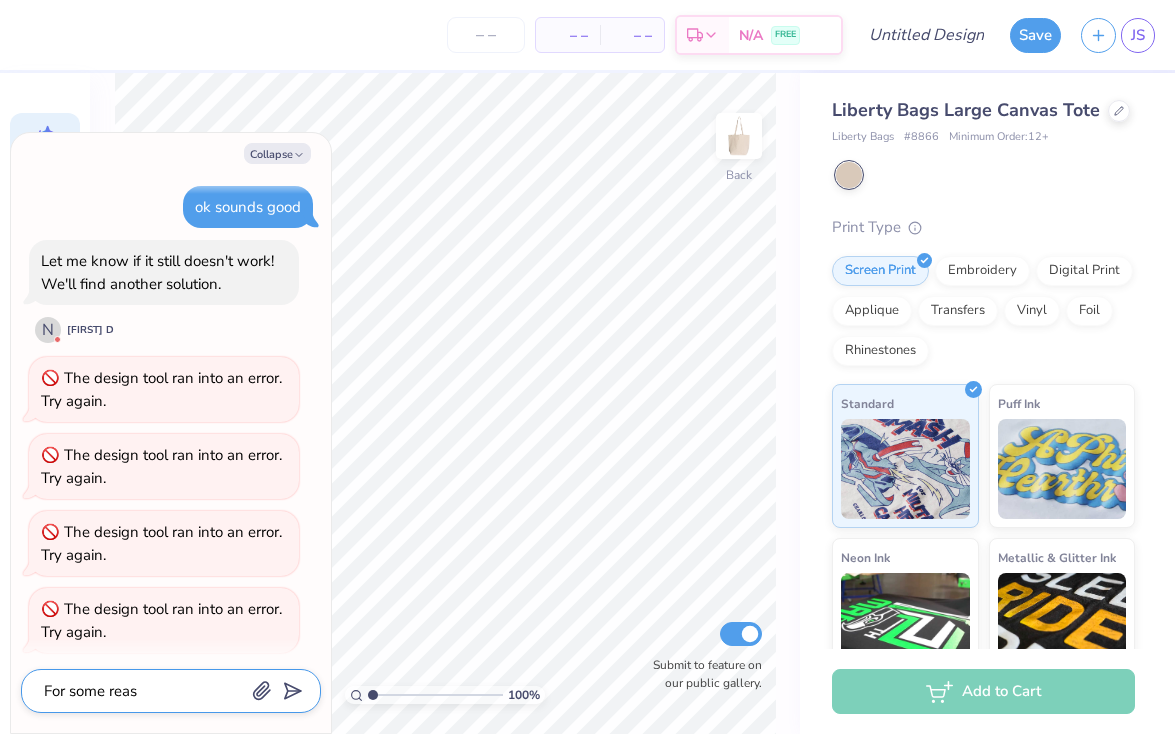 type on "x" 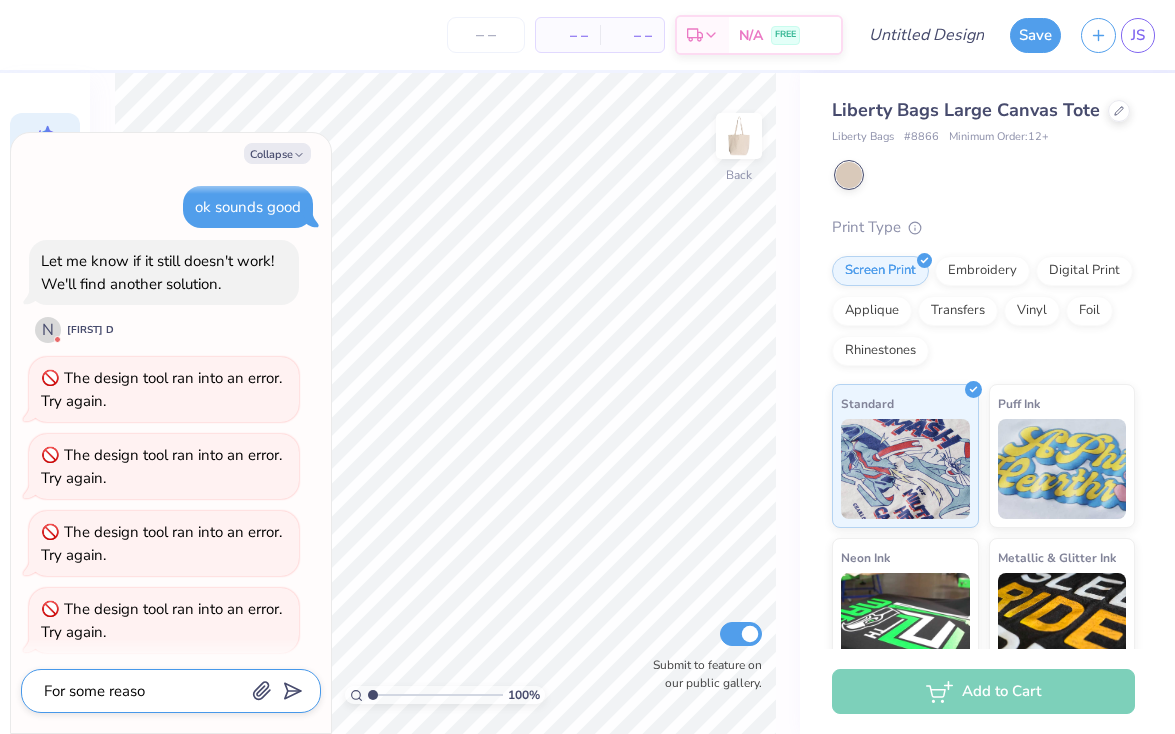 type on "x" 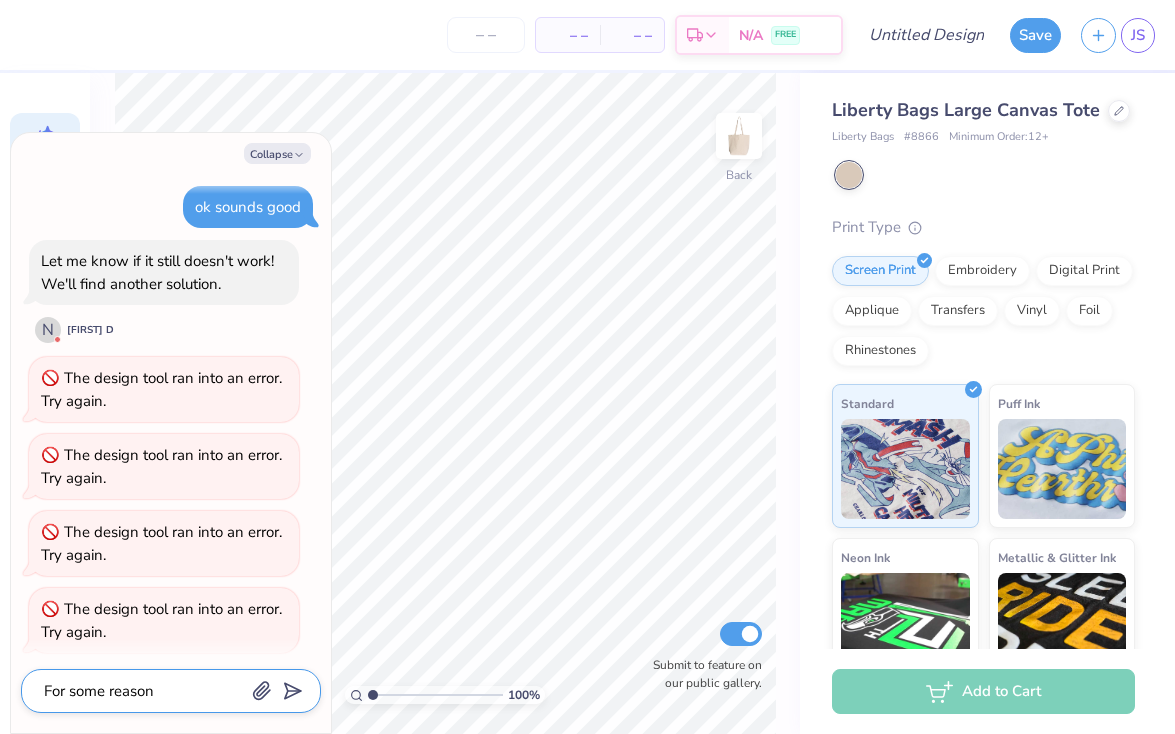 type on "x" 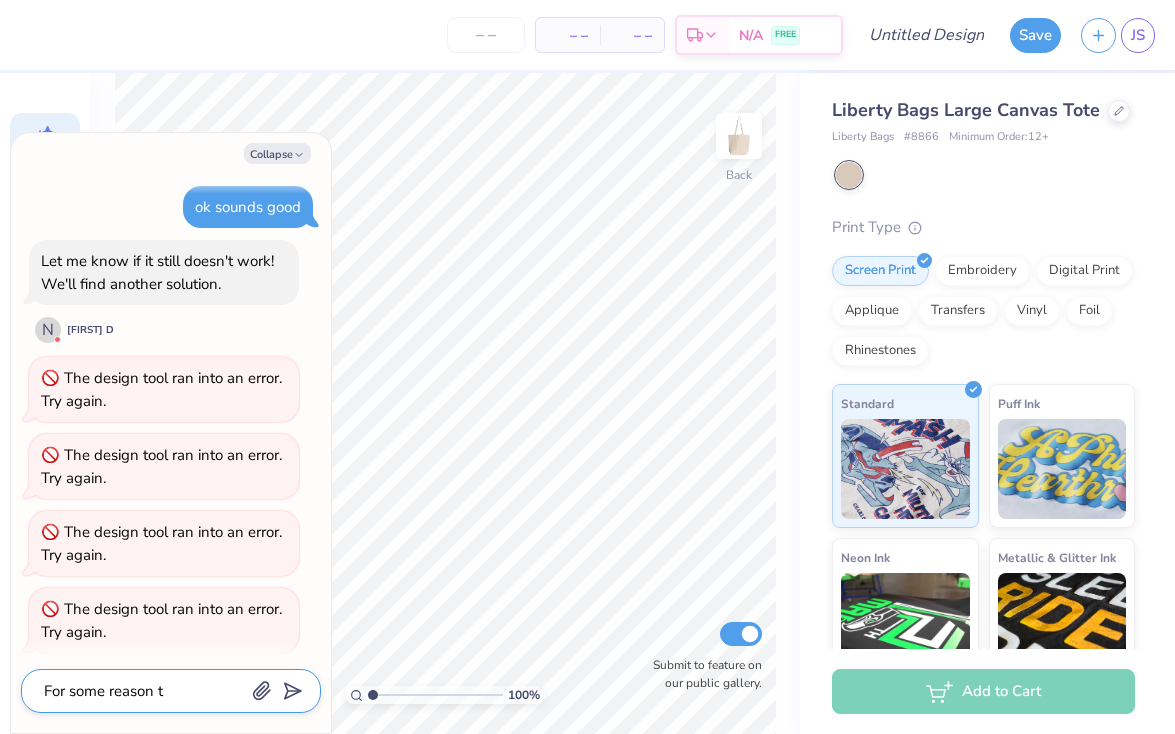 type on "x" 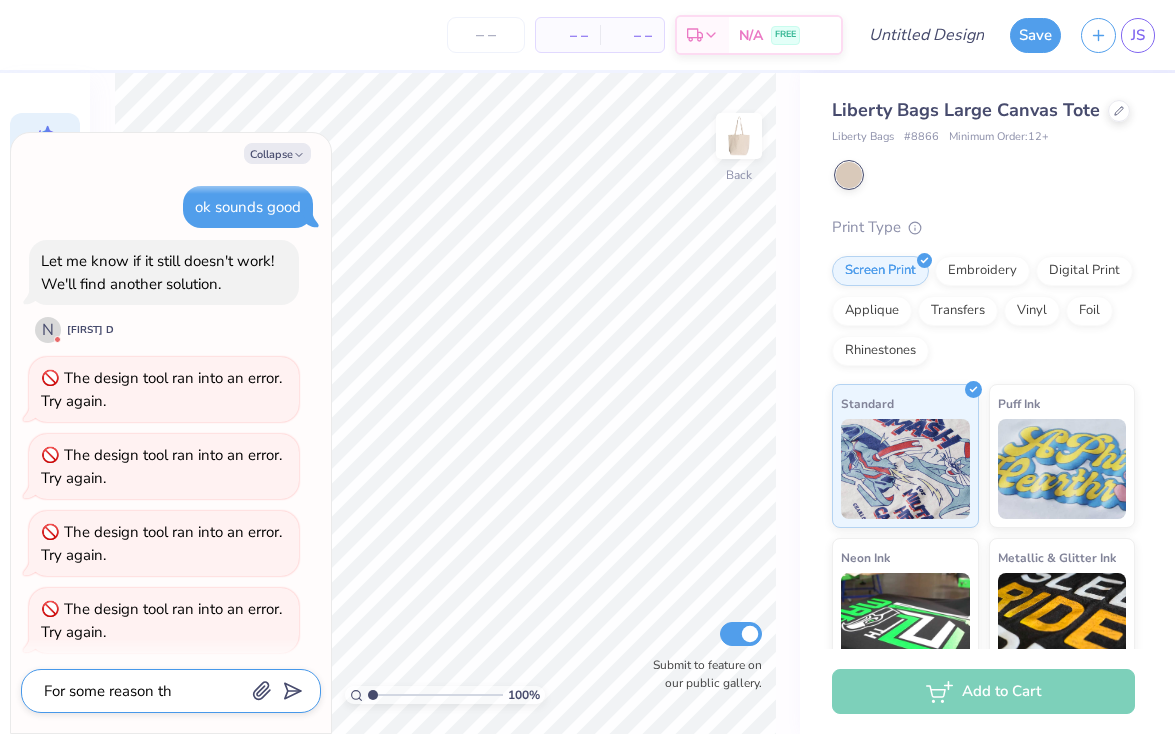 type on "x" 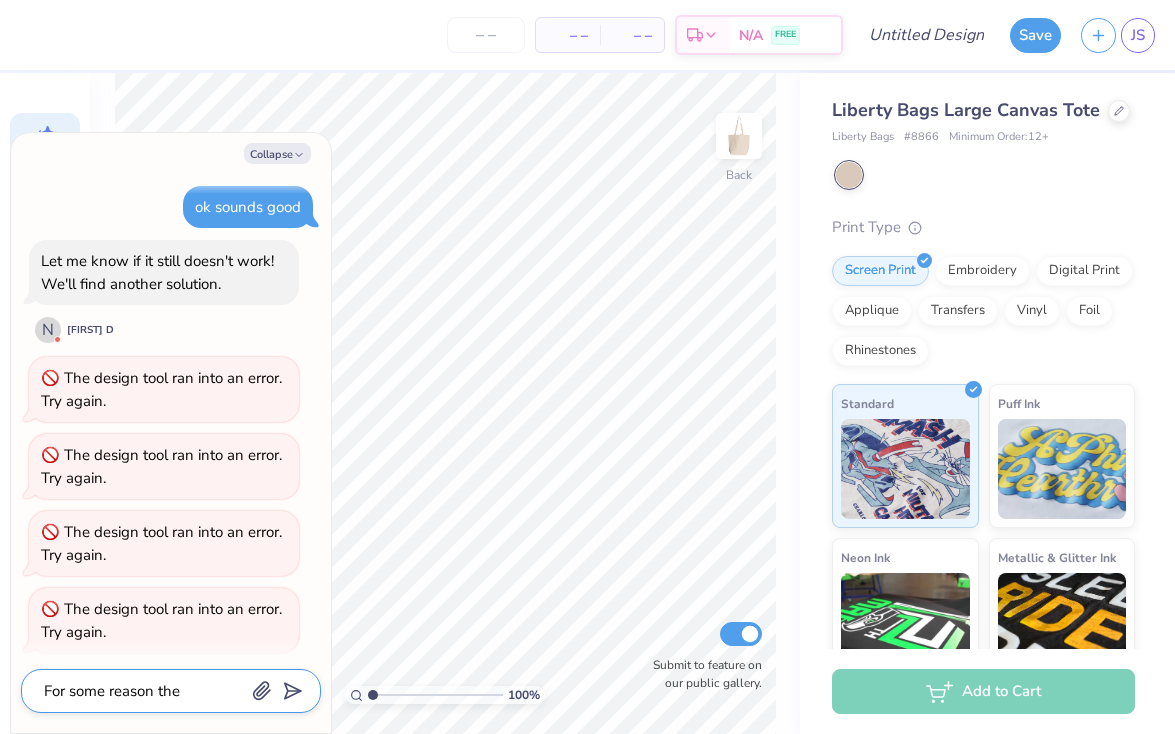 type on "x" 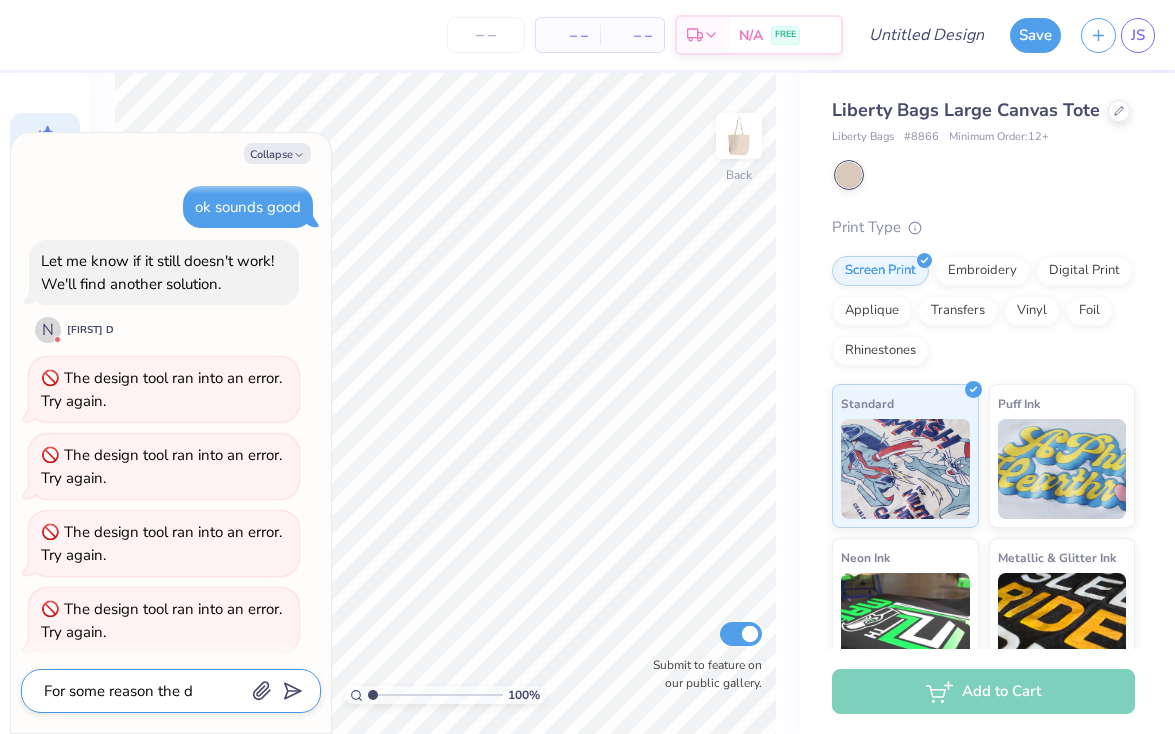 type on "x" 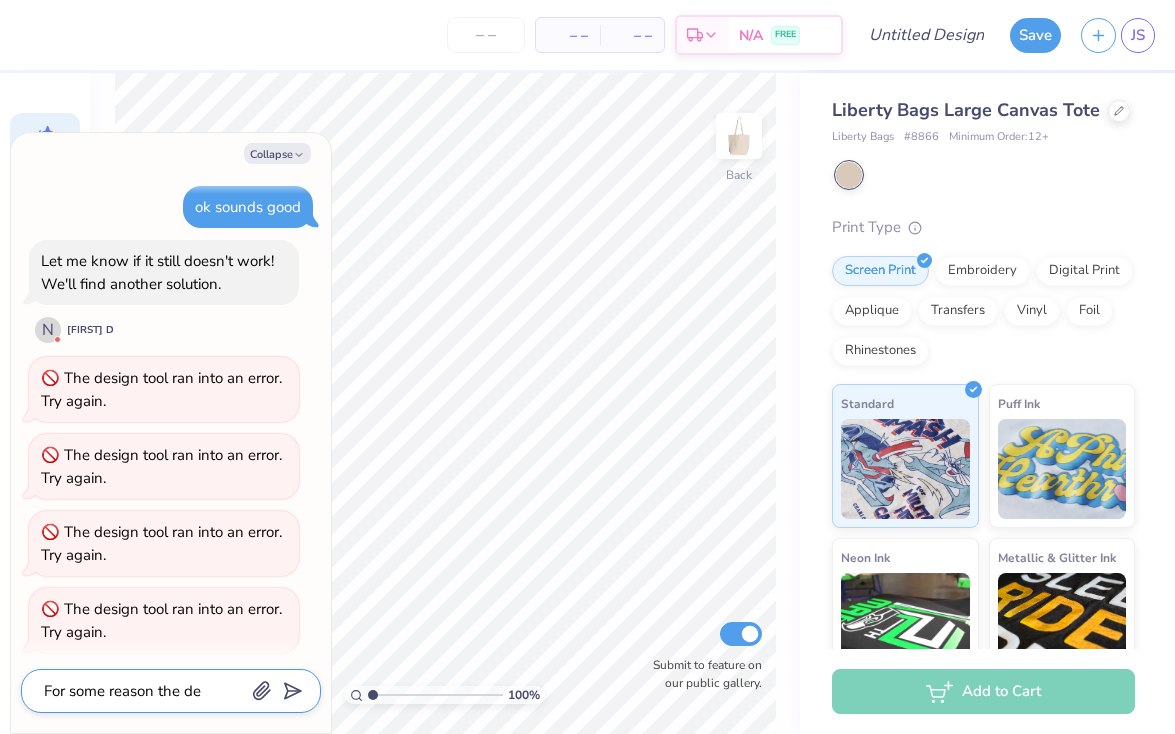 type on "x" 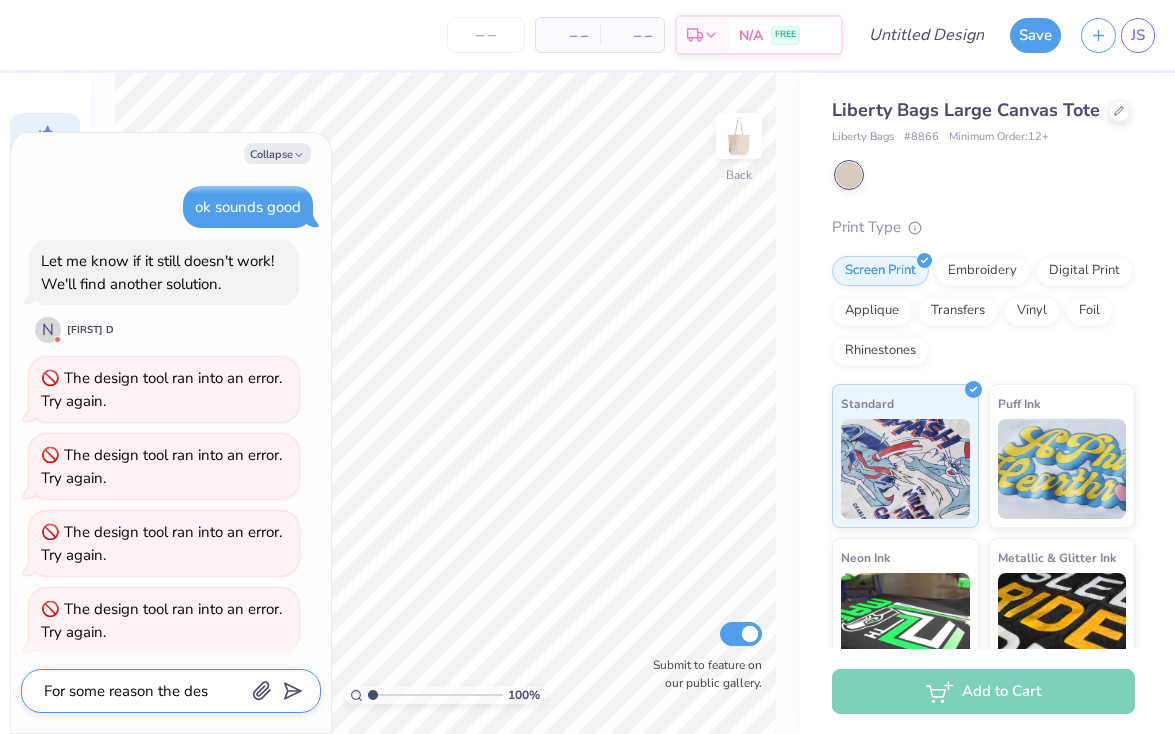 type on "x" 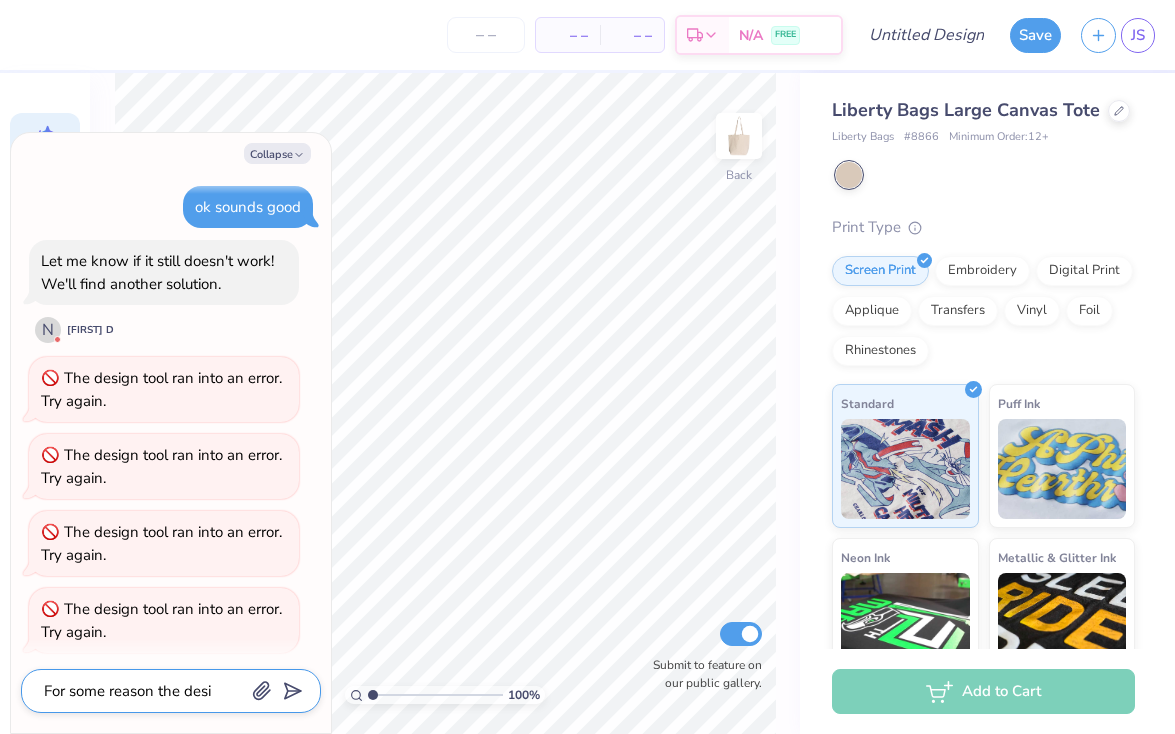 type on "x" 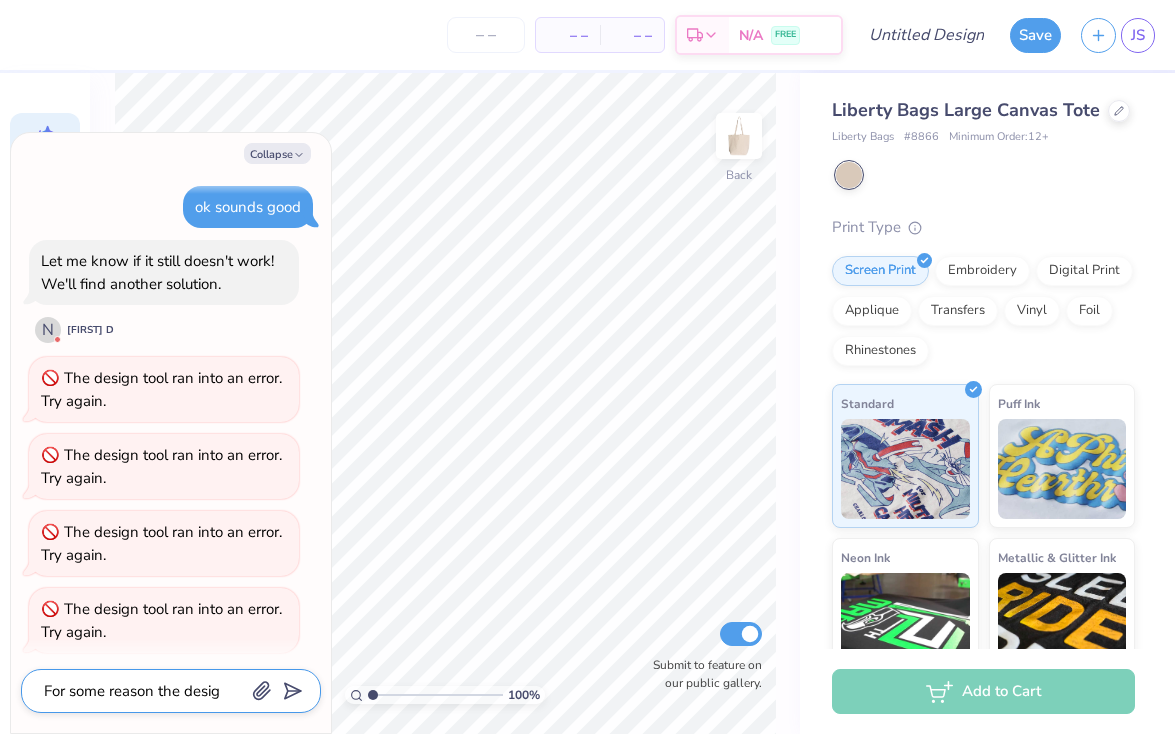type on "x" 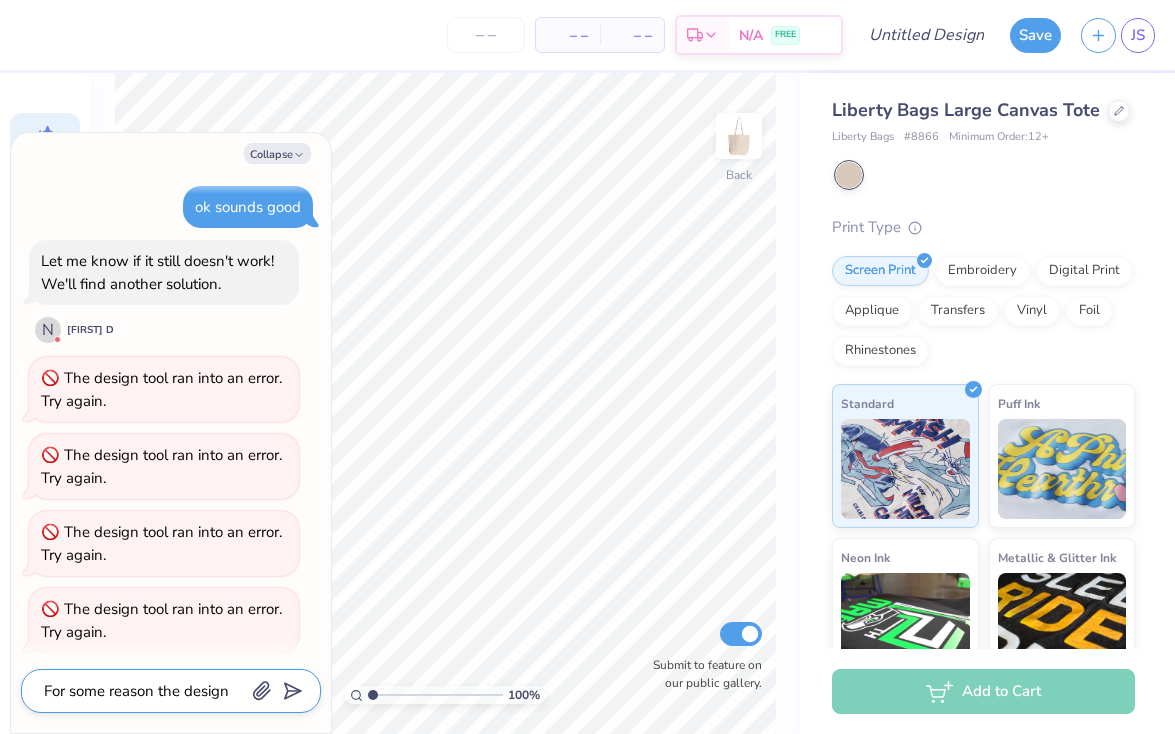 type on "x" 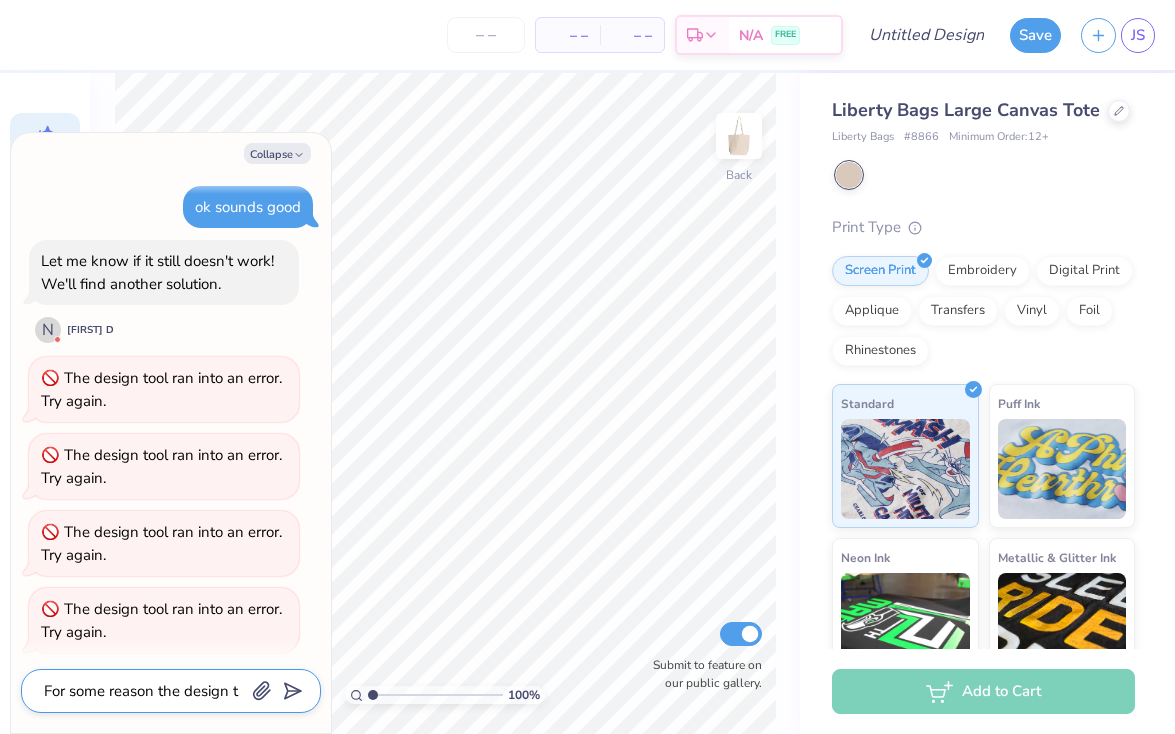 type on "x" 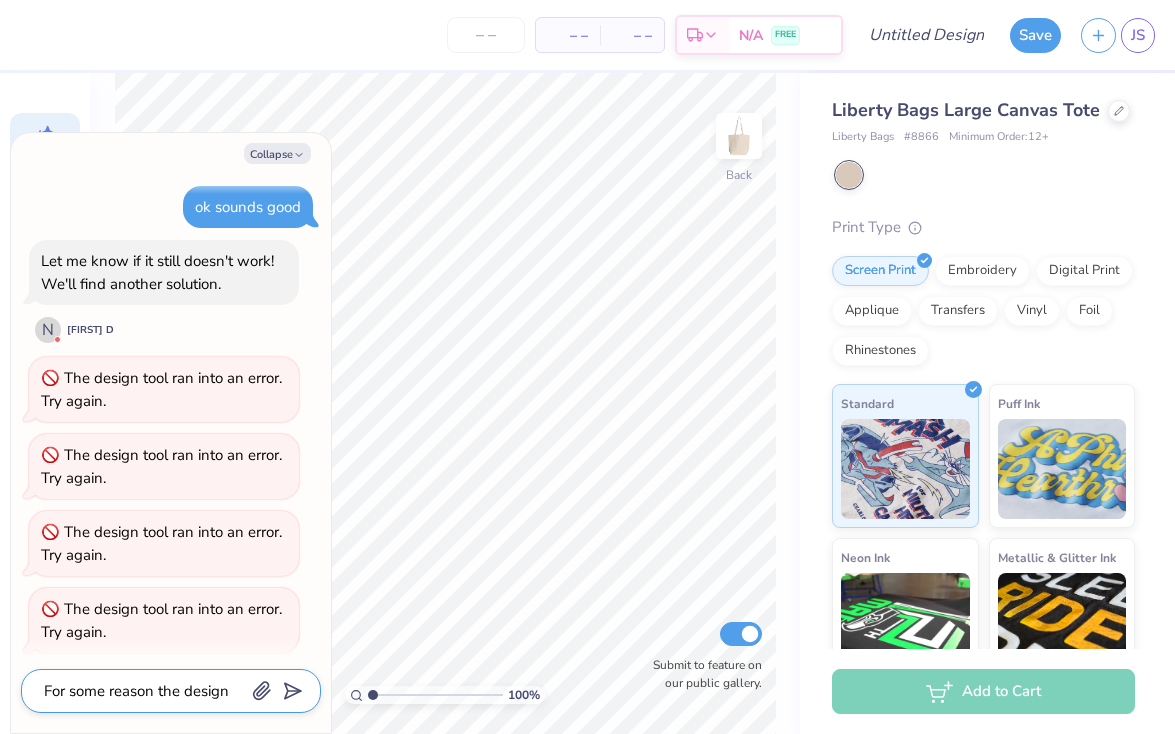 type on "x" 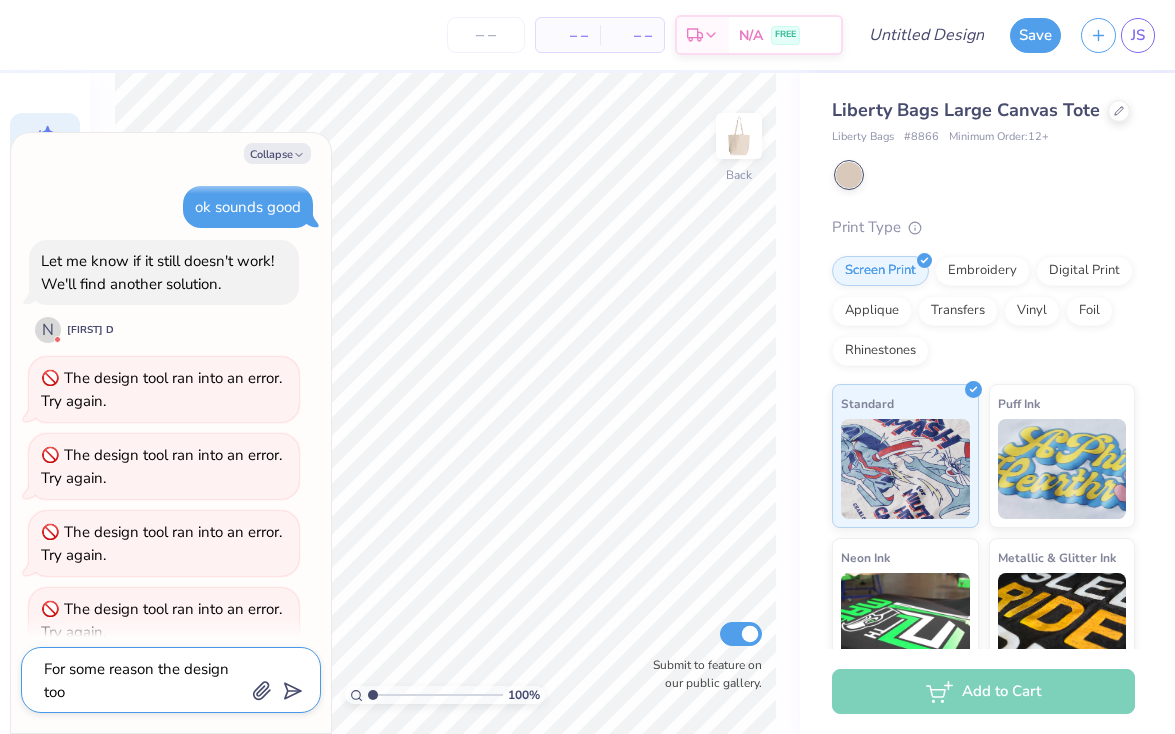 type on "x" 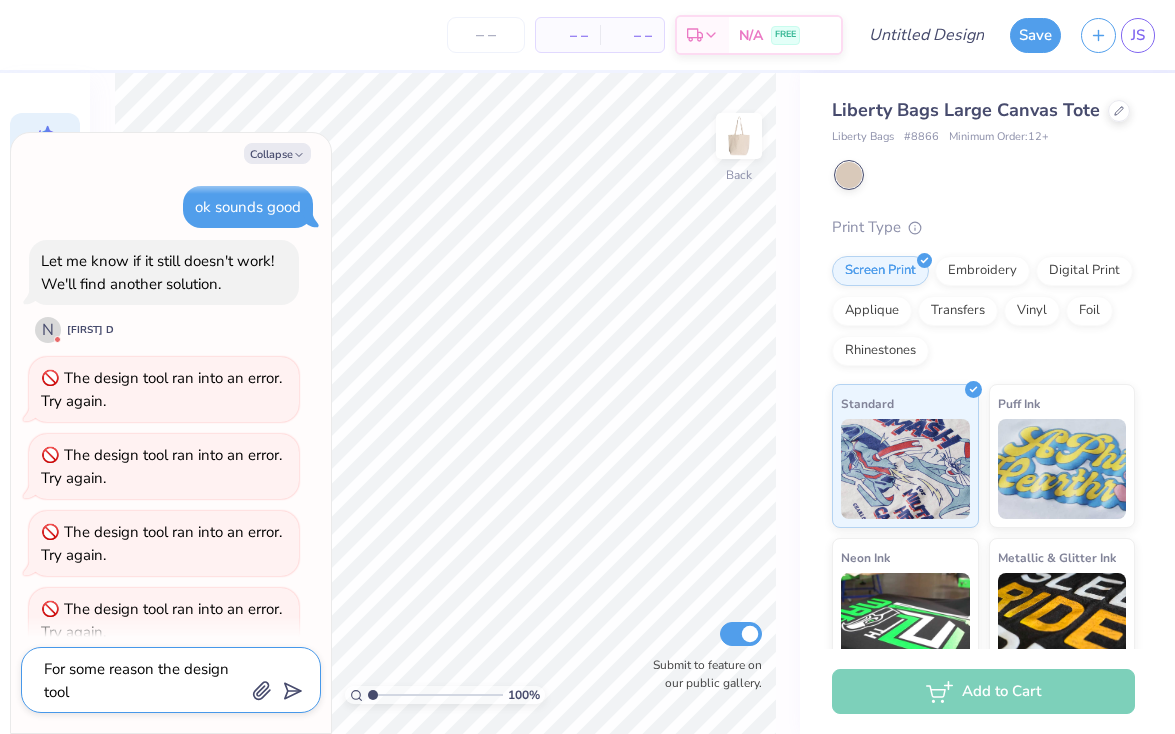 type on "x" 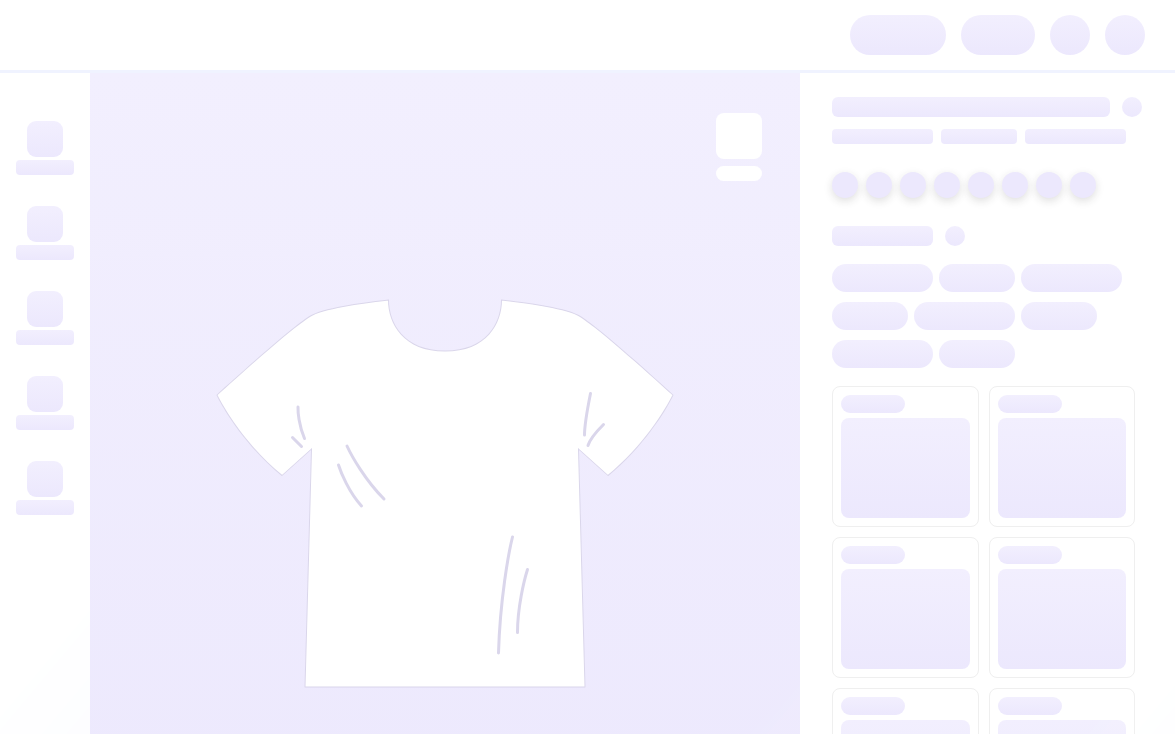 scroll, scrollTop: 0, scrollLeft: 0, axis: both 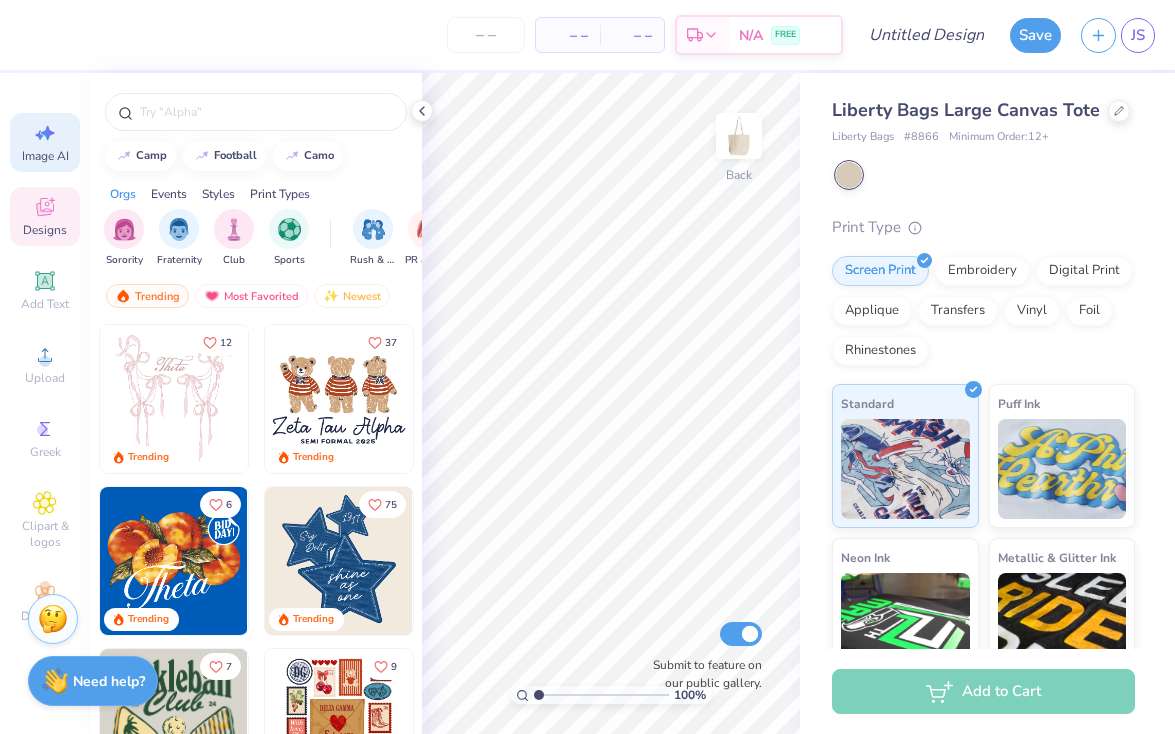 click on "Image AI" at bounding box center [45, 142] 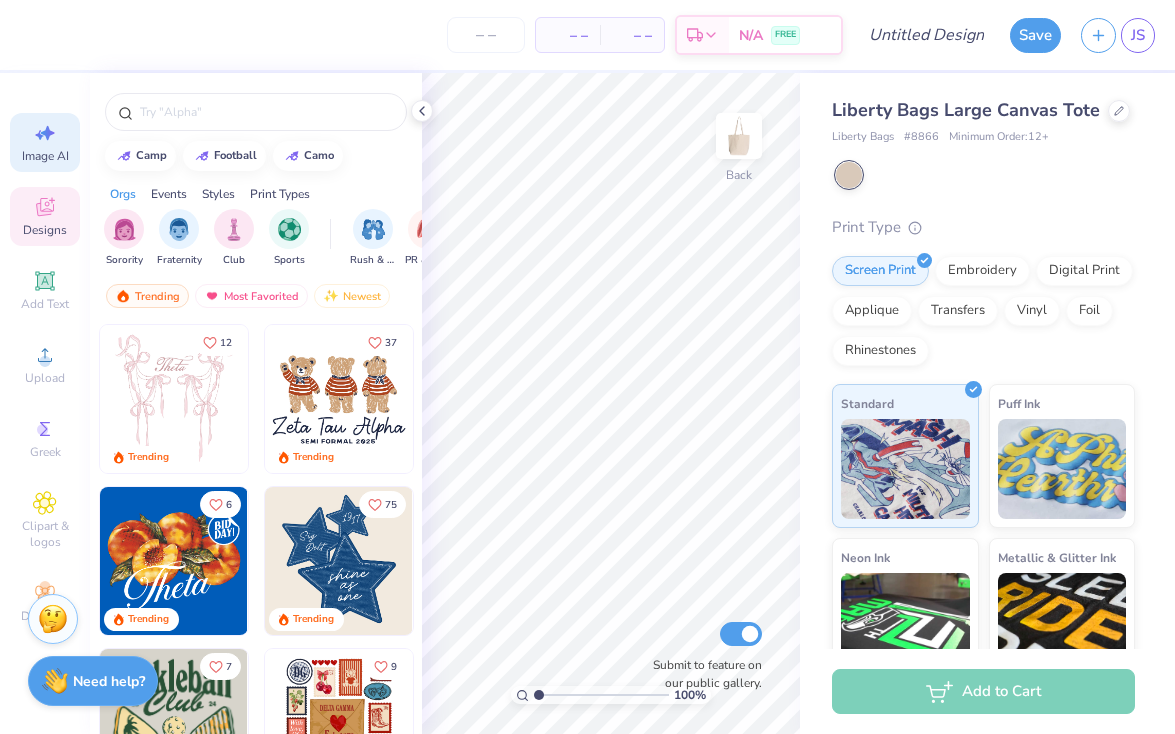 select on "4" 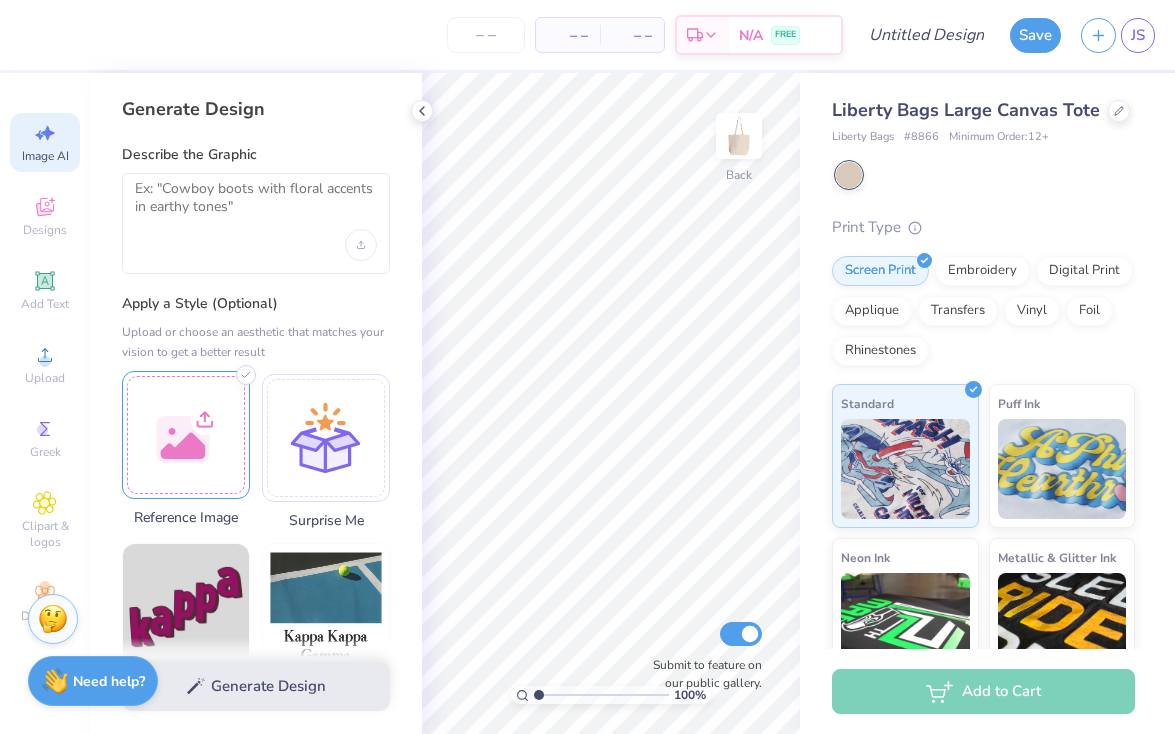 click at bounding box center [186, 435] 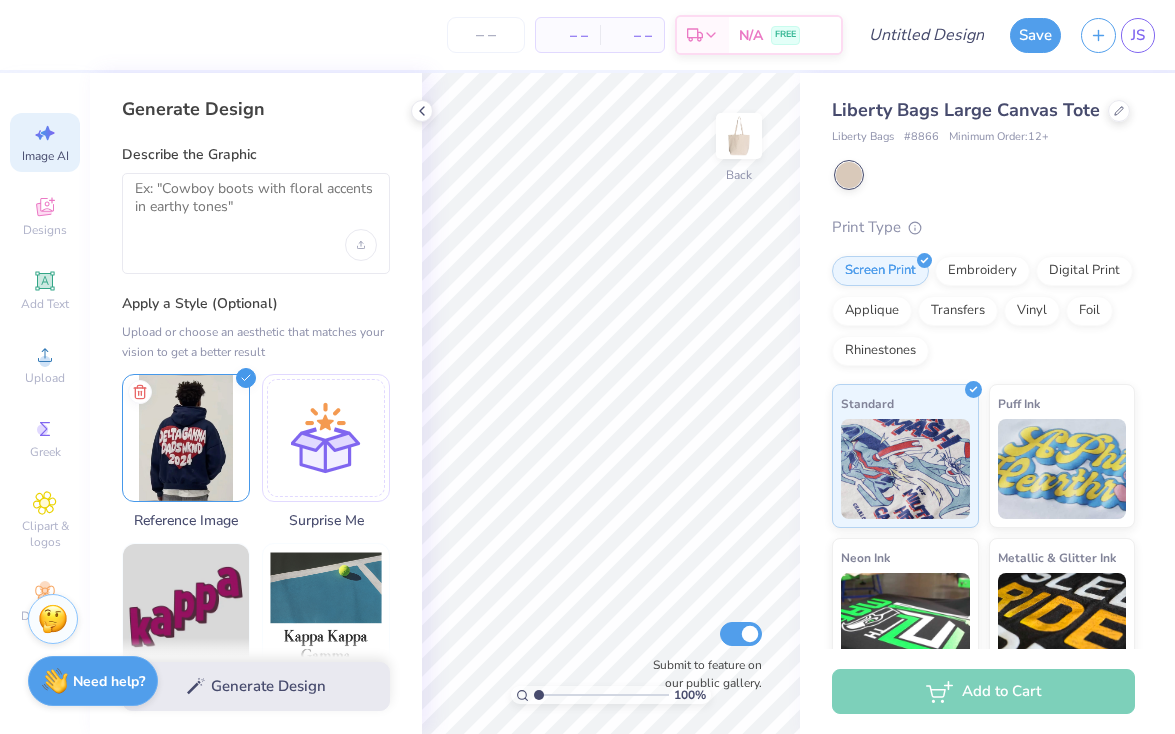 click at bounding box center [256, 223] 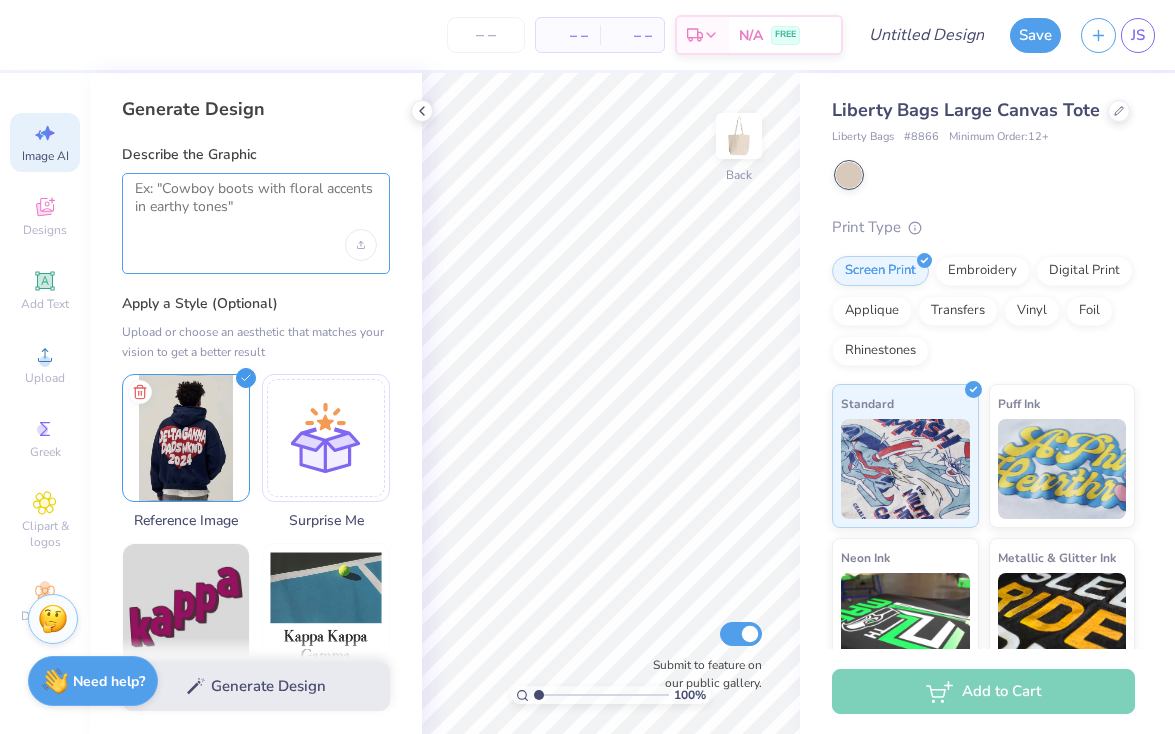 click at bounding box center [256, 205] 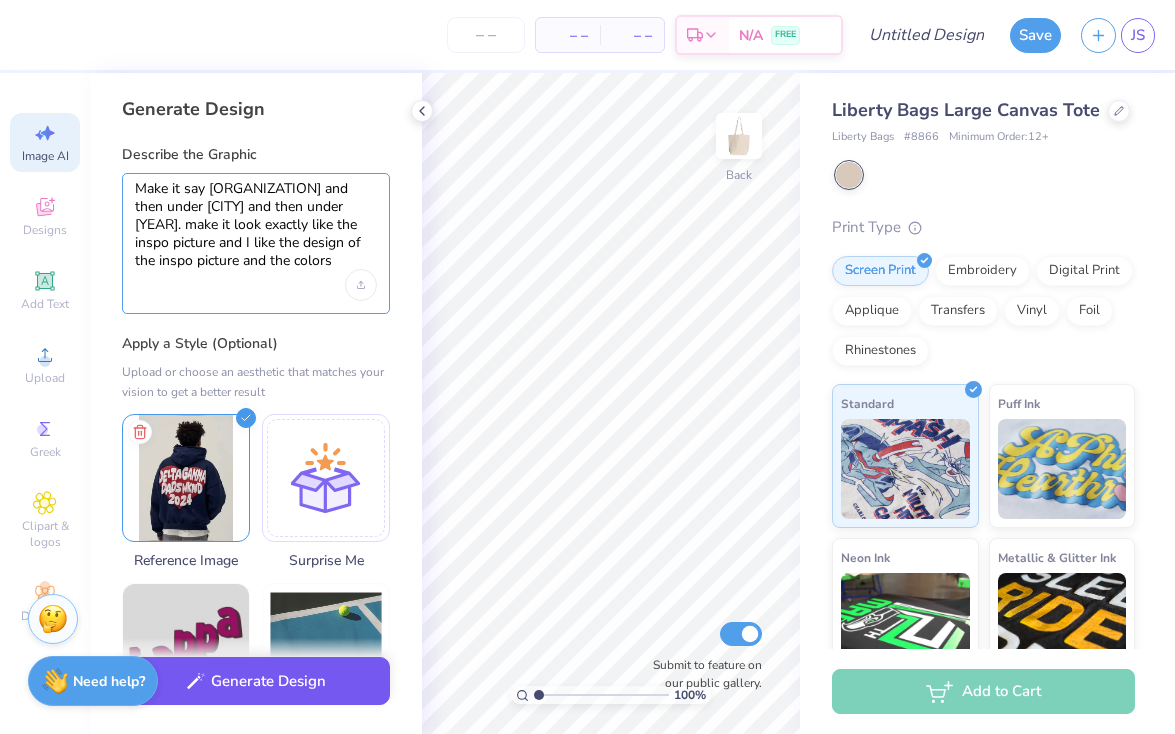 type on "Make it say [ORGANIZATION] and then under [CITY] and then under [YEAR]. make it look exactly like the inspo picture and I like the design of the inspo picture and the colors" 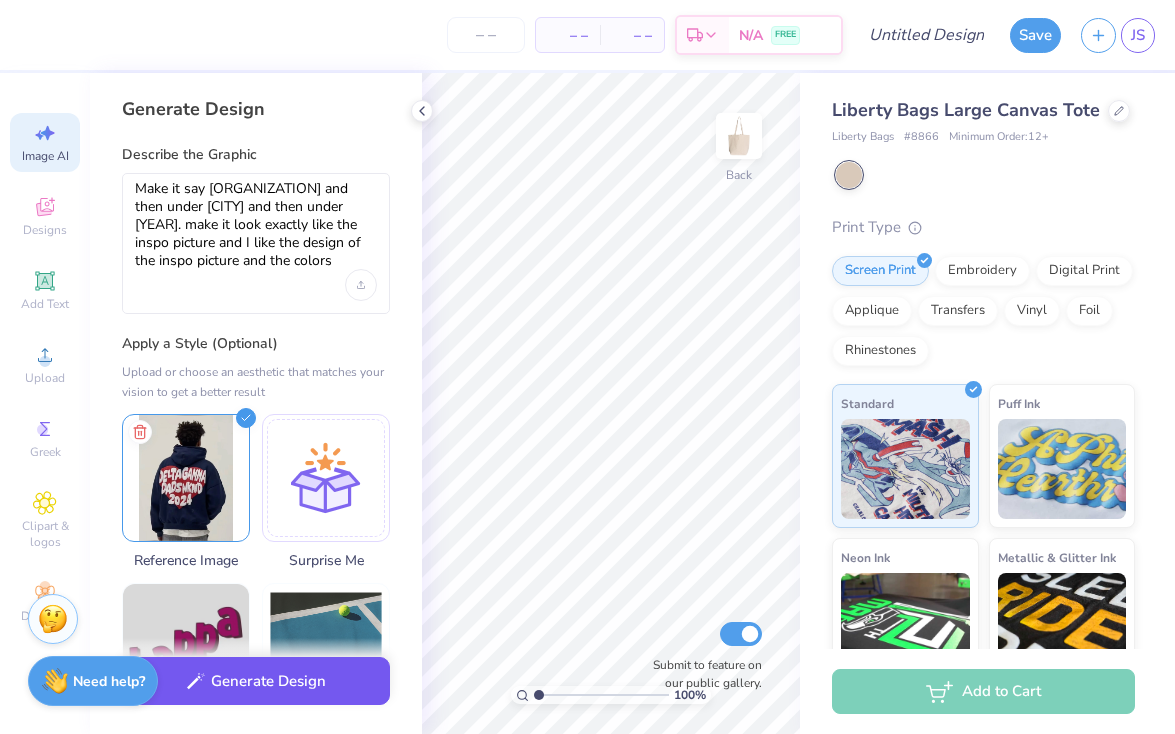 click on "Generate Design" at bounding box center (256, 681) 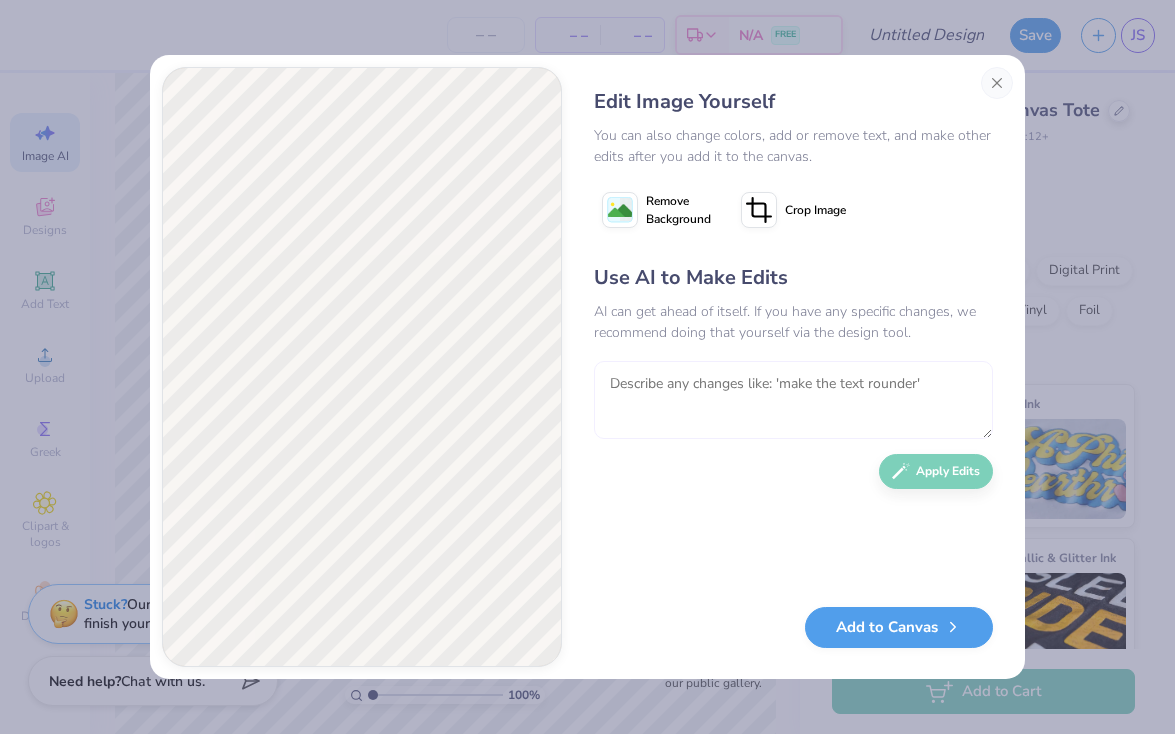 click at bounding box center (793, 400) 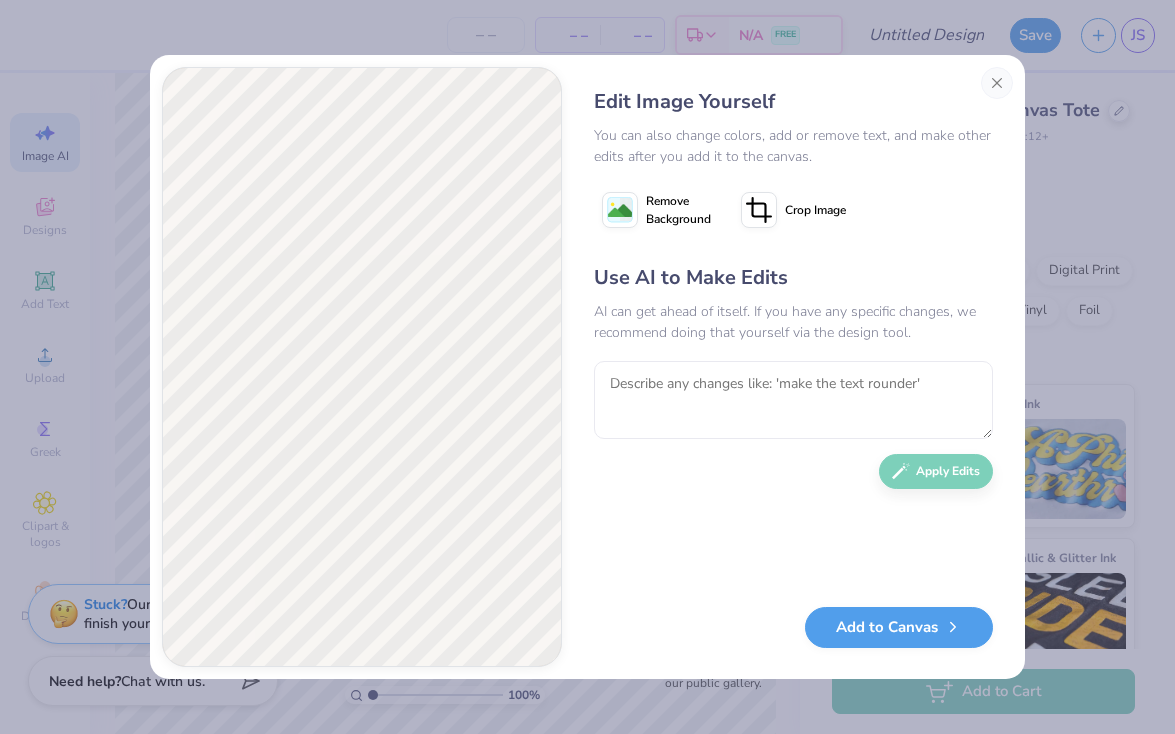 click on "Use AI to Make Edits AI can get ahead of itself. If you have any specific changes, we recommend doing that yourself via the design tool. Apply Edits" at bounding box center [793, 425] 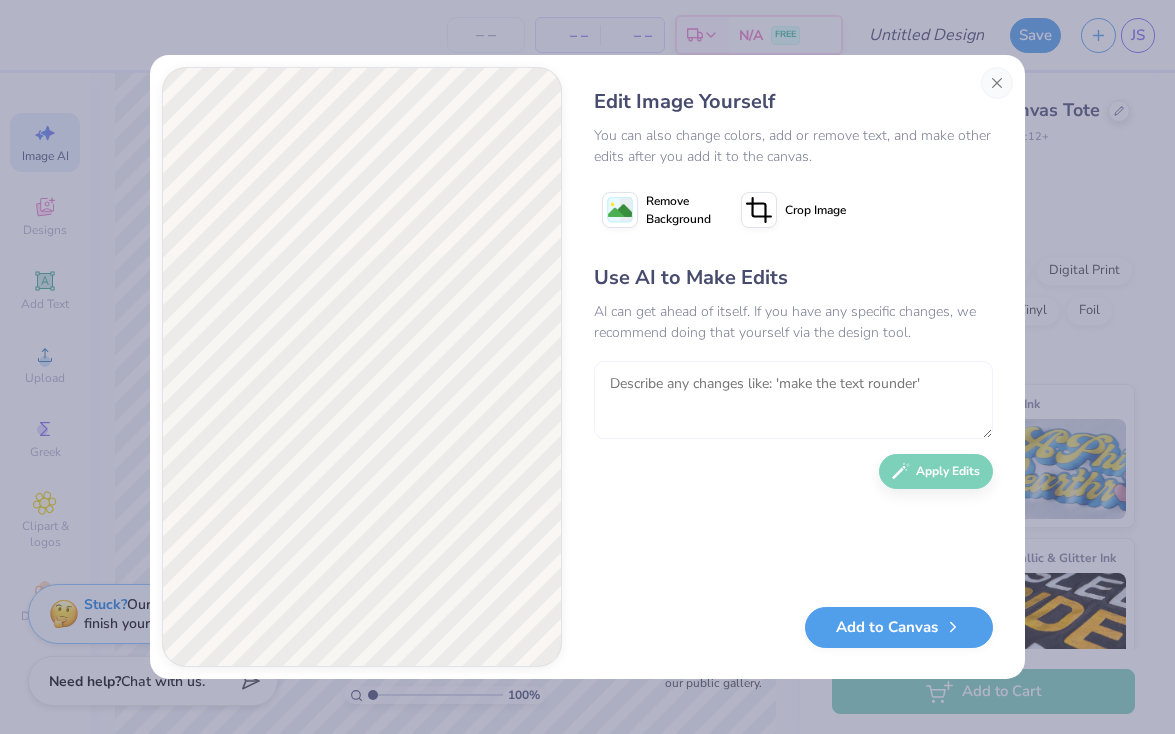 click at bounding box center [793, 400] 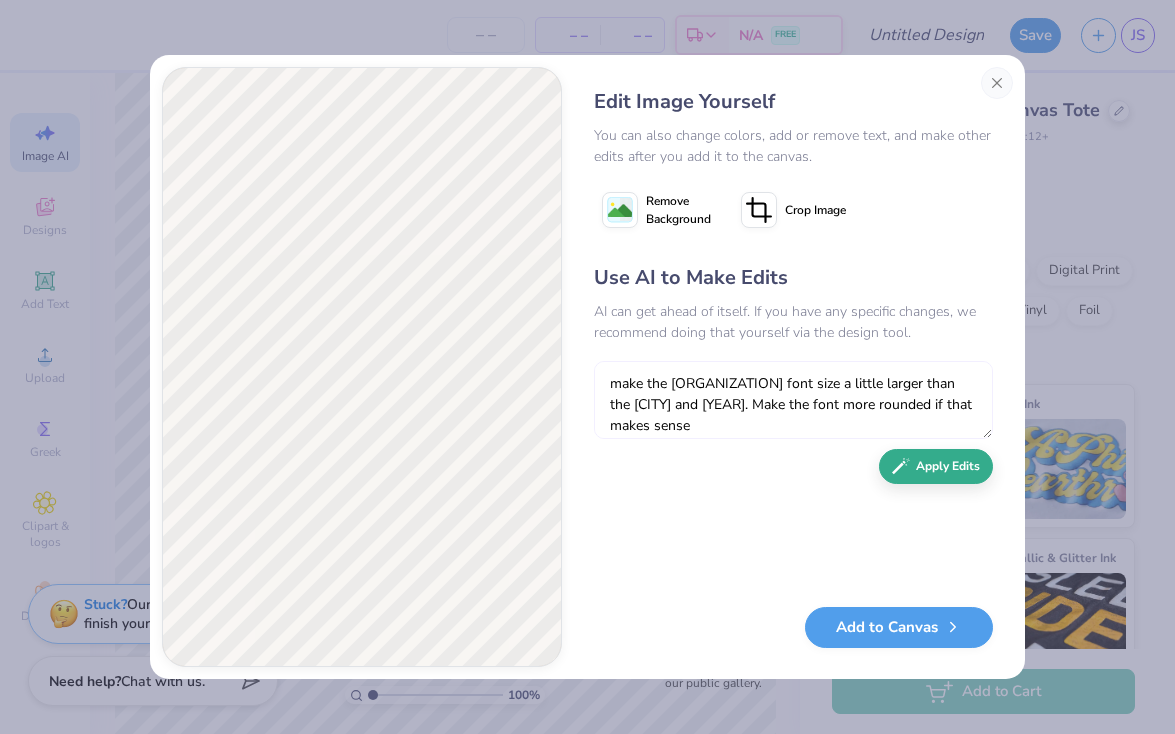 type on "make the delta gamma font size a little larger than the Denver and 2025. Make the font more rounded if that makes sense" 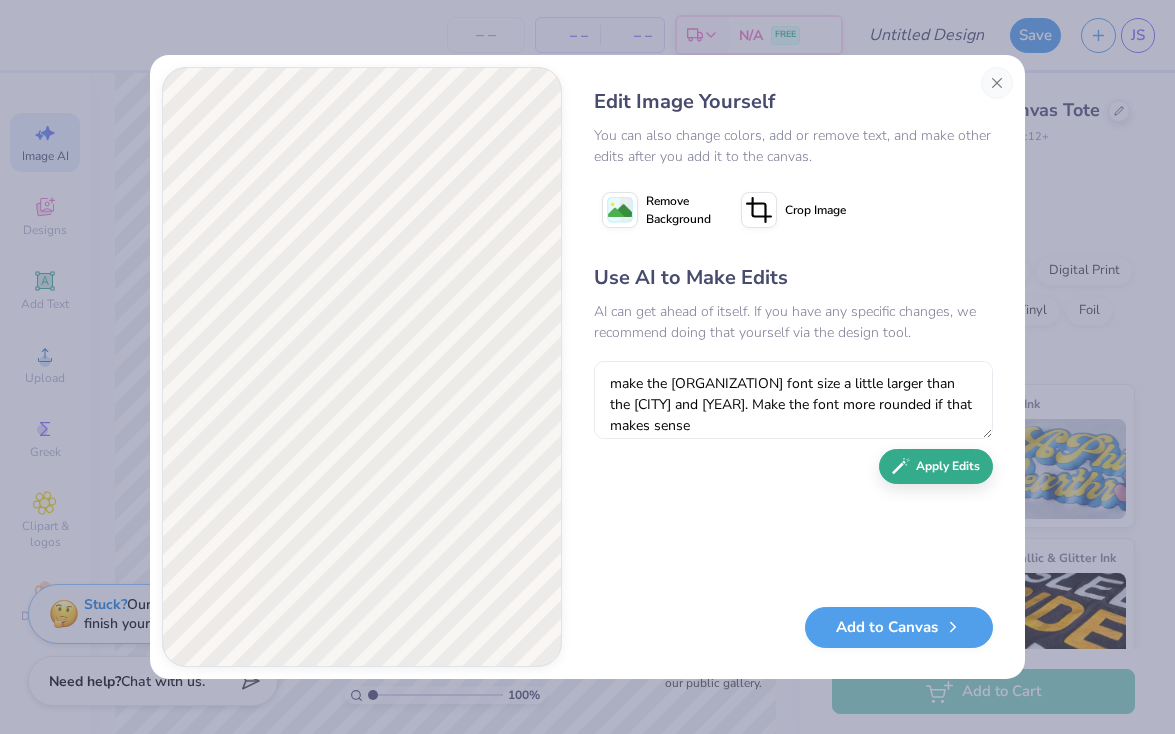 click on "Apply Edits" at bounding box center (936, 466) 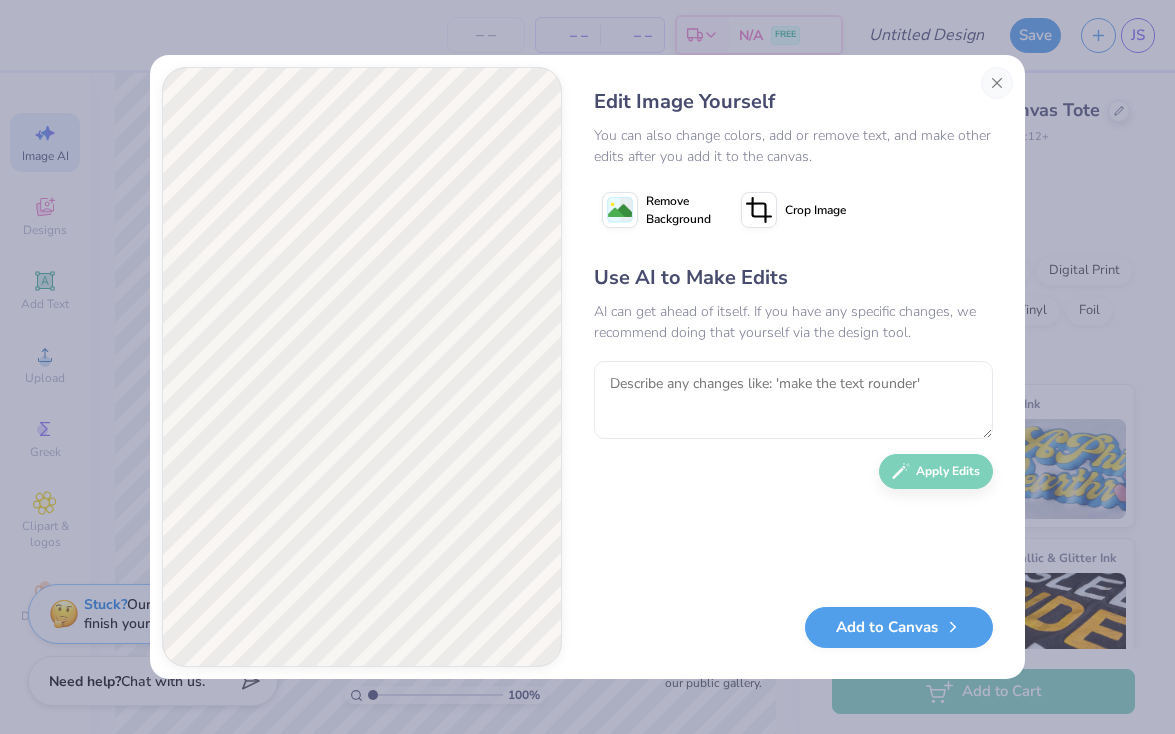 scroll, scrollTop: 0, scrollLeft: 0, axis: both 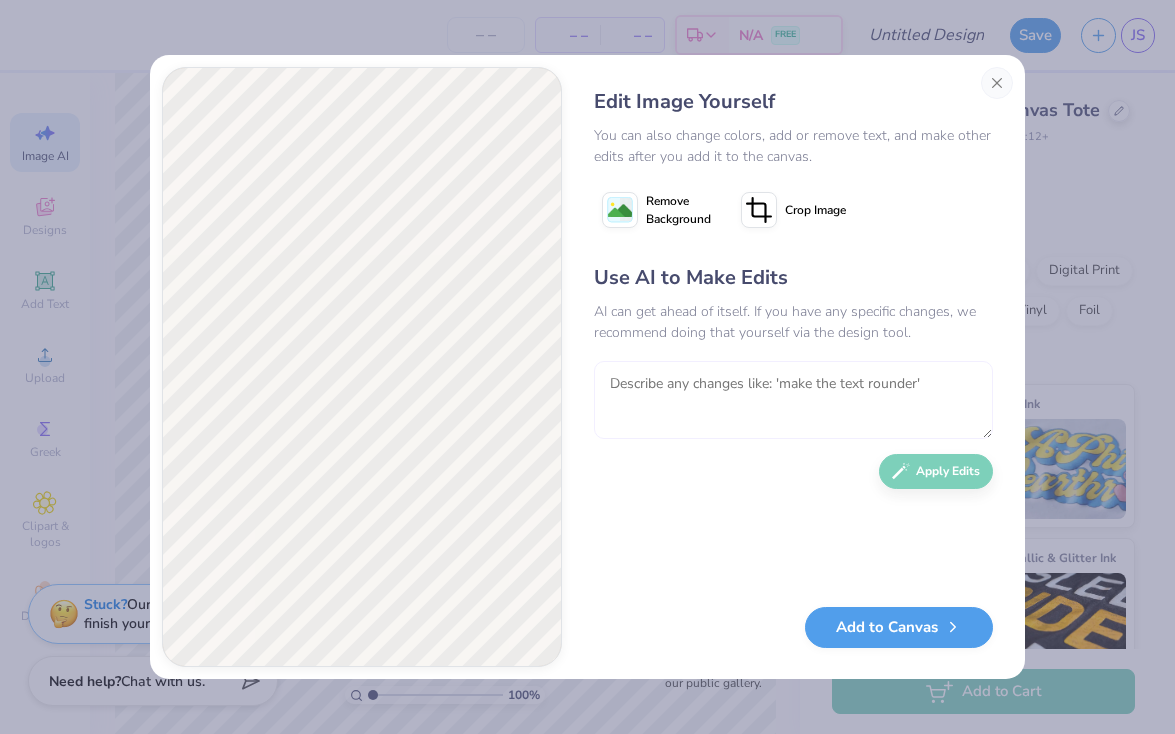 click at bounding box center (793, 400) 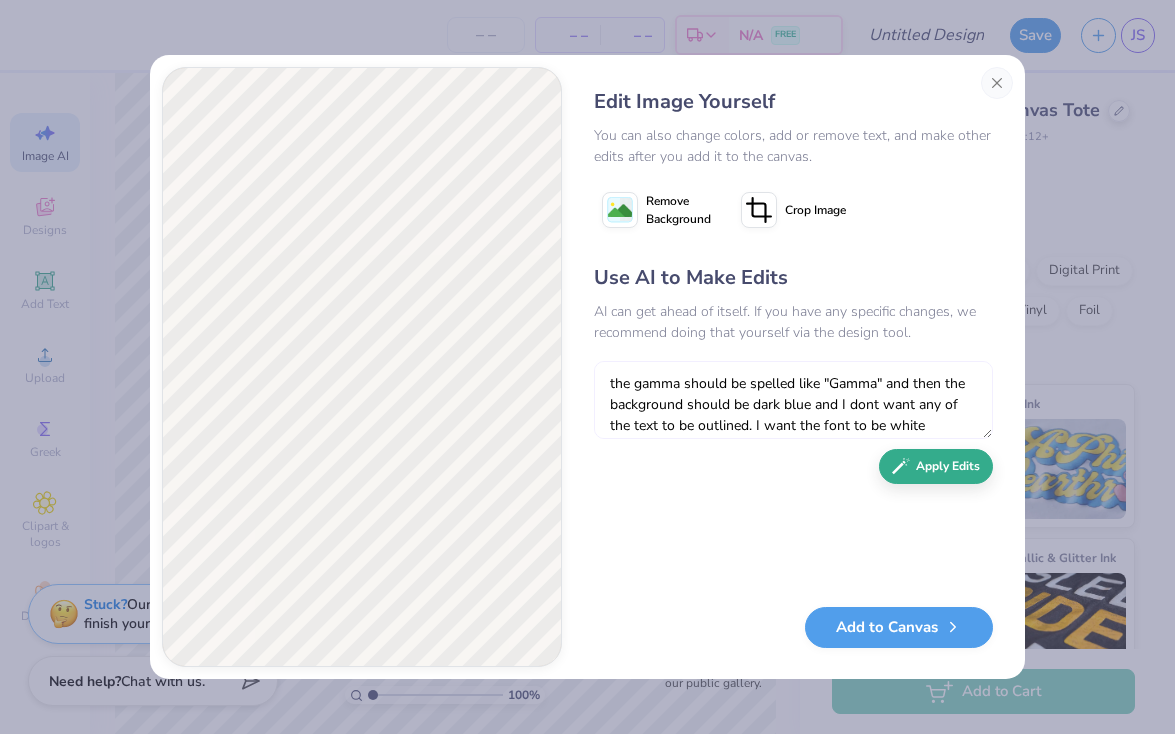 type on "the gamma should be spelled like "Gamma" and then the background should be dark blue and I dont want any of the text to be outlined. I want the font to be white" 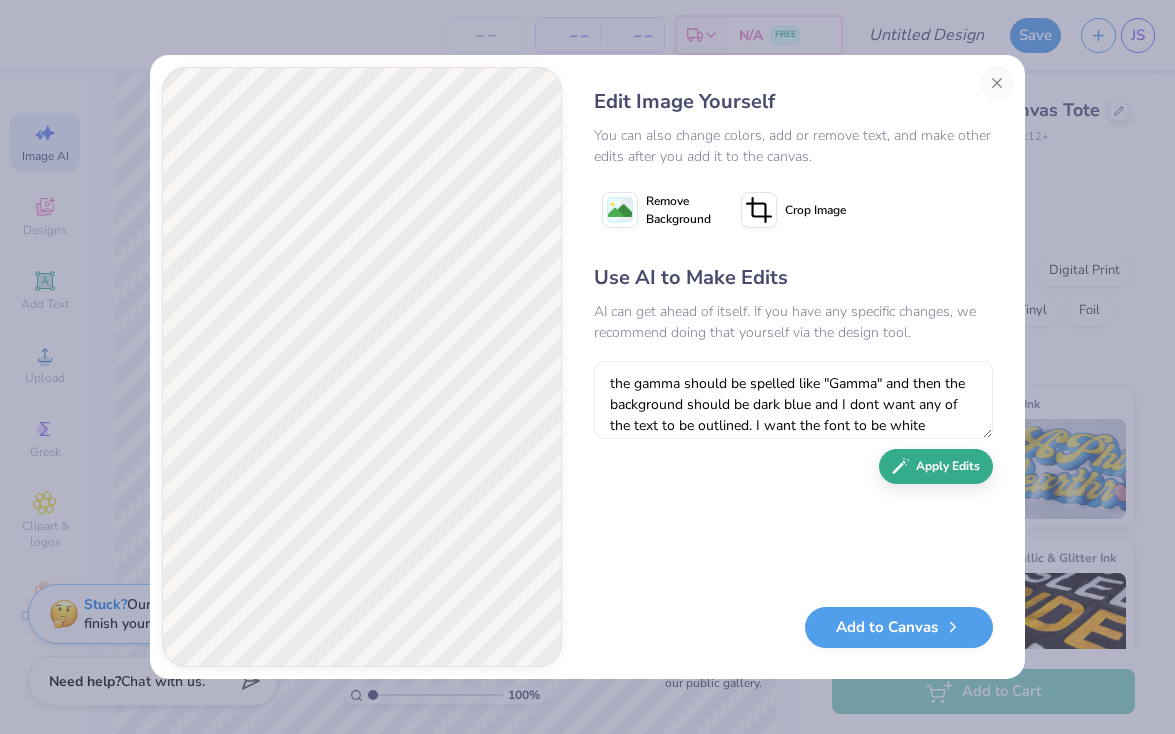 click on "Apply Edits" at bounding box center (936, 466) 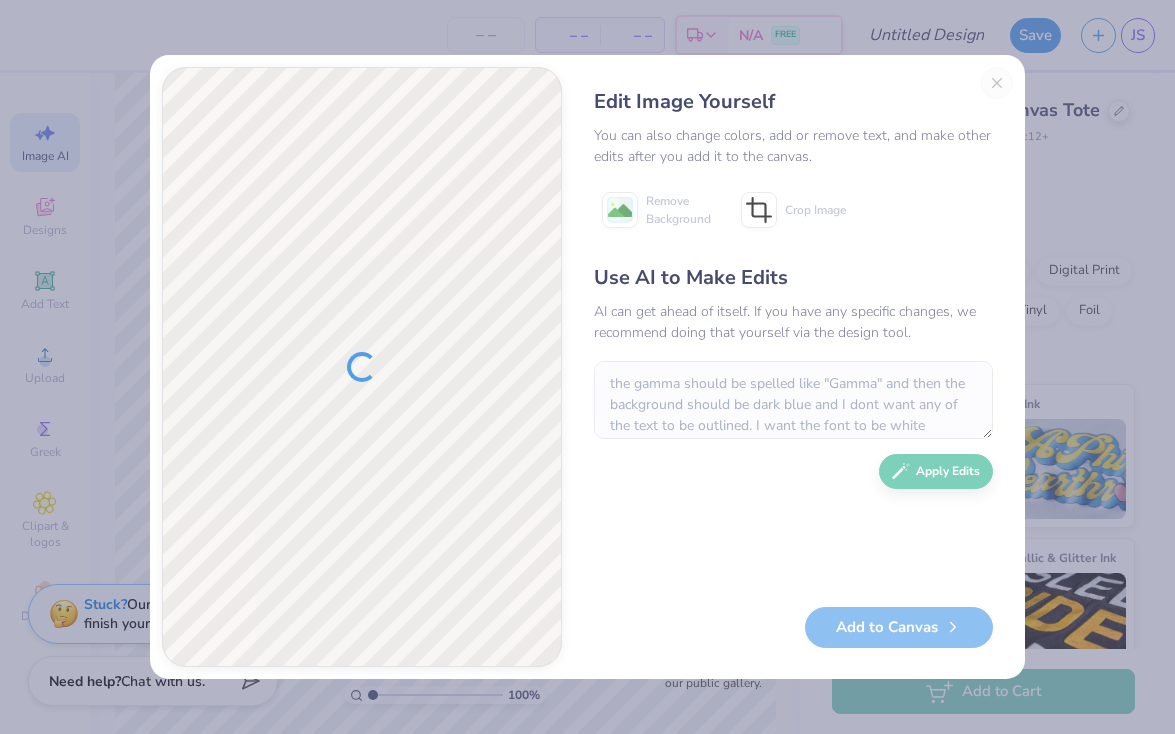 scroll, scrollTop: 0, scrollLeft: 0, axis: both 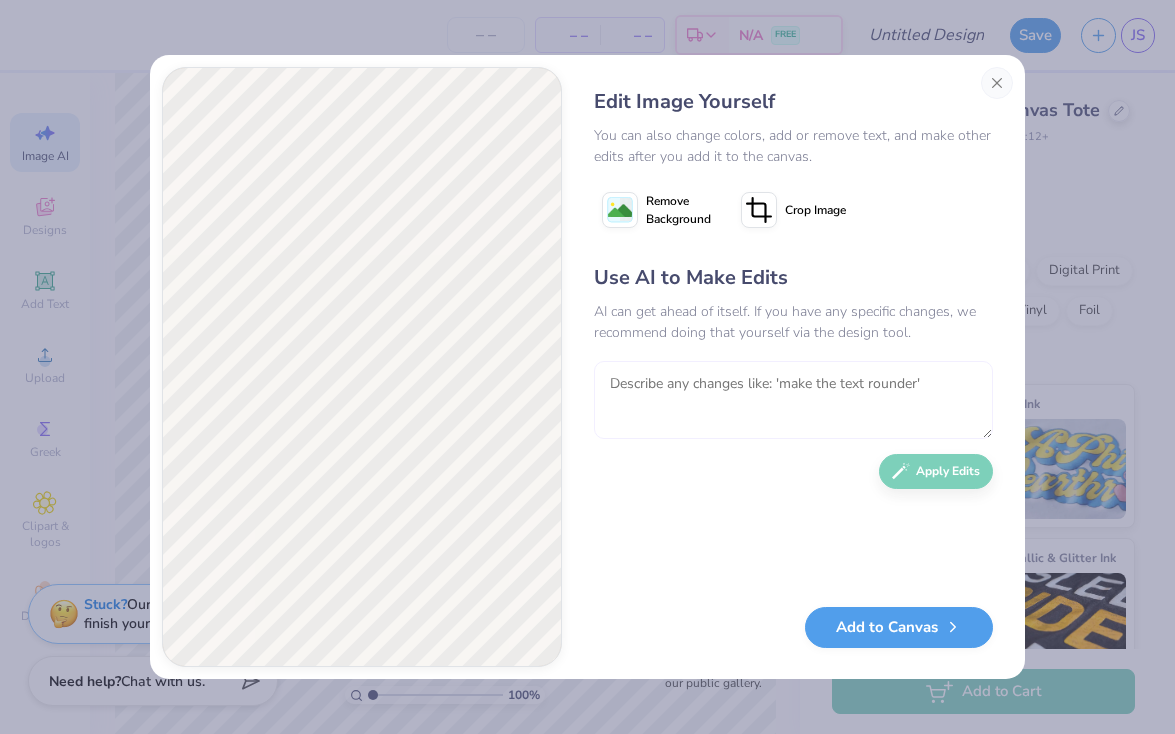 click at bounding box center (793, 400) 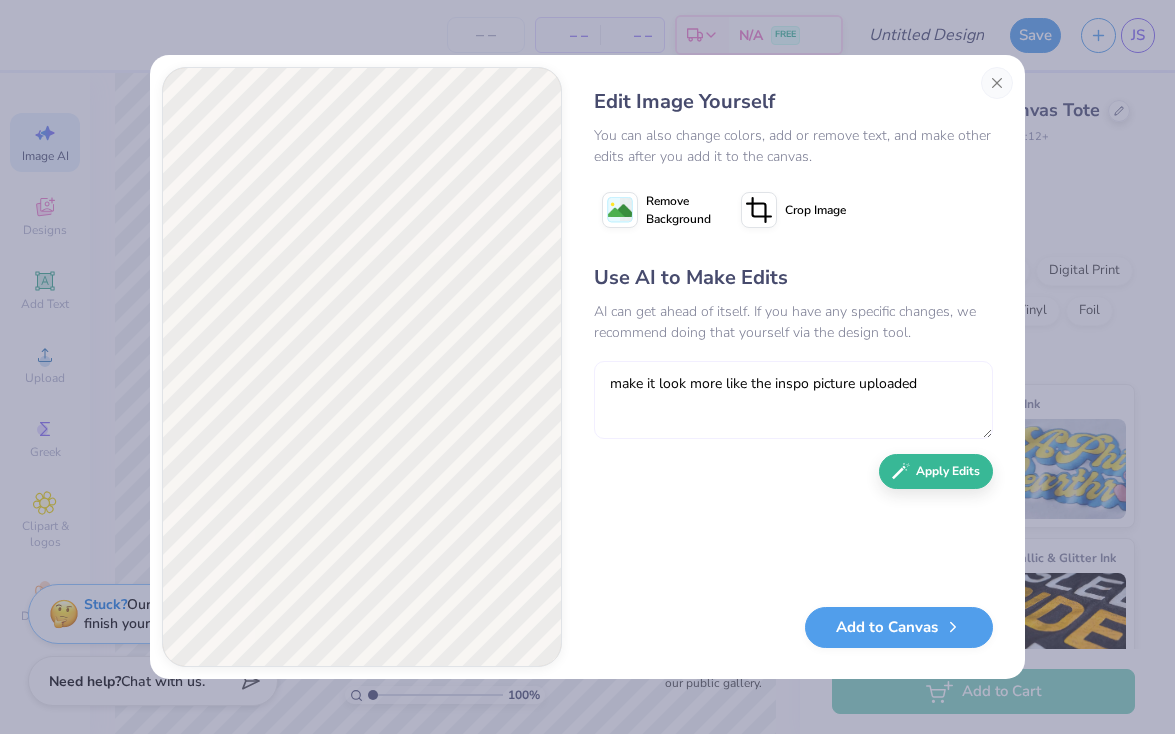 type on "make it look more like the inspo picture uploaded" 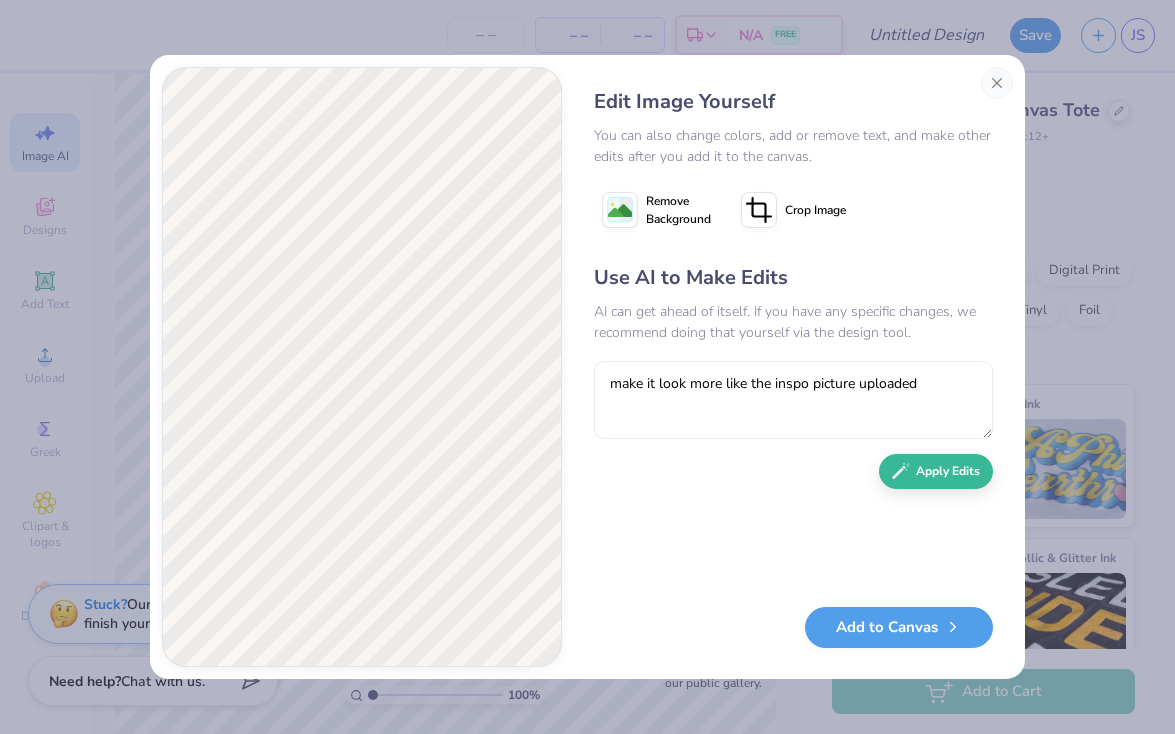 click on "Use AI to Make Edits AI can get ahead of itself. If you have any specific changes, we recommend doing that yourself via the design tool. make it look more like the inspo picture uploaded  Apply Edits" at bounding box center (793, 425) 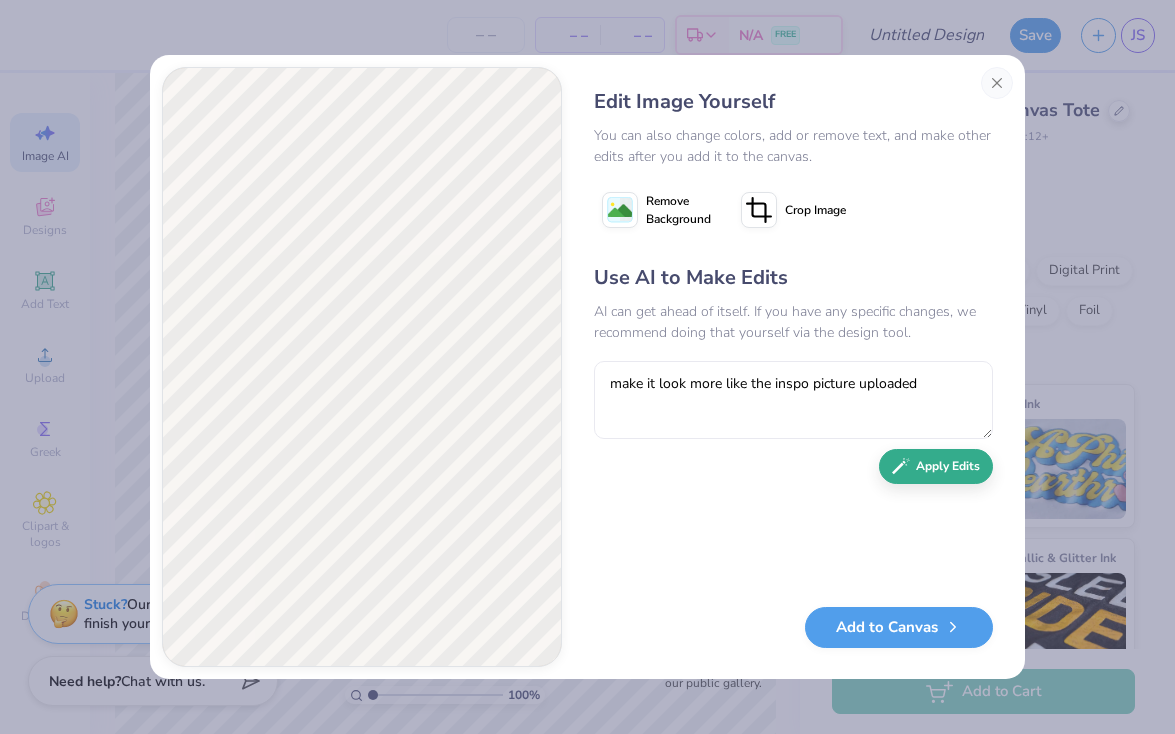 click on "Apply Edits" at bounding box center (936, 466) 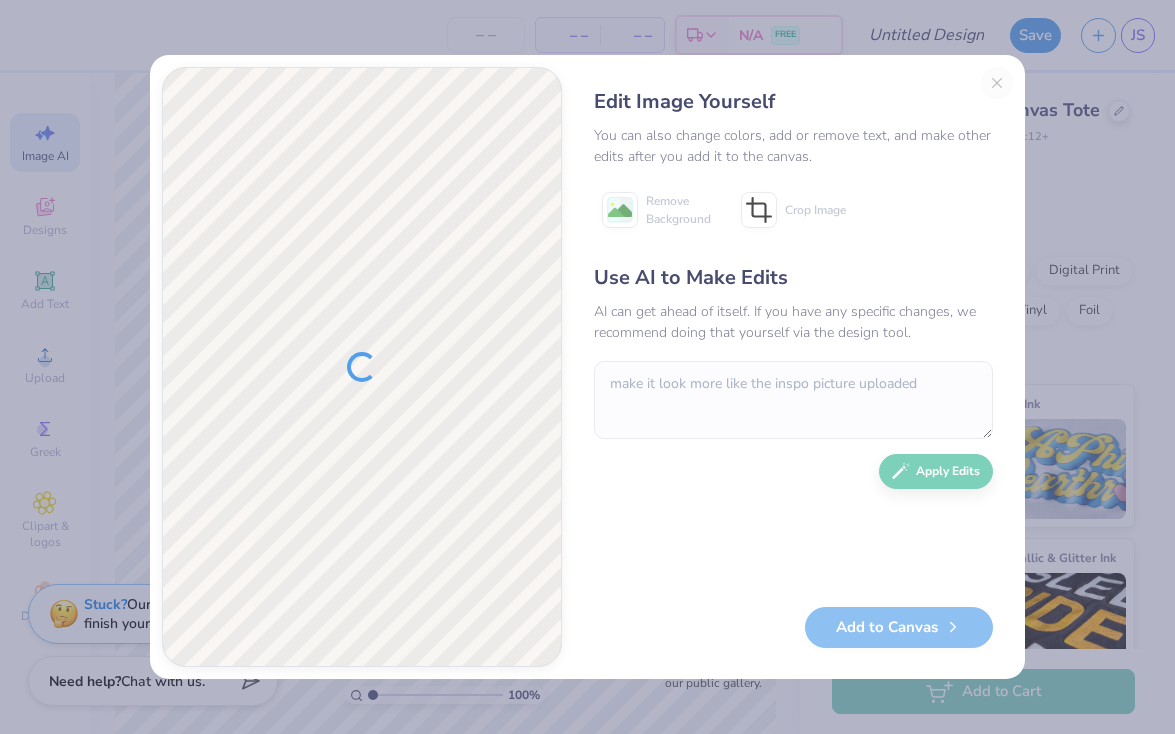 click on "Use AI to Make Edits" at bounding box center [793, 278] 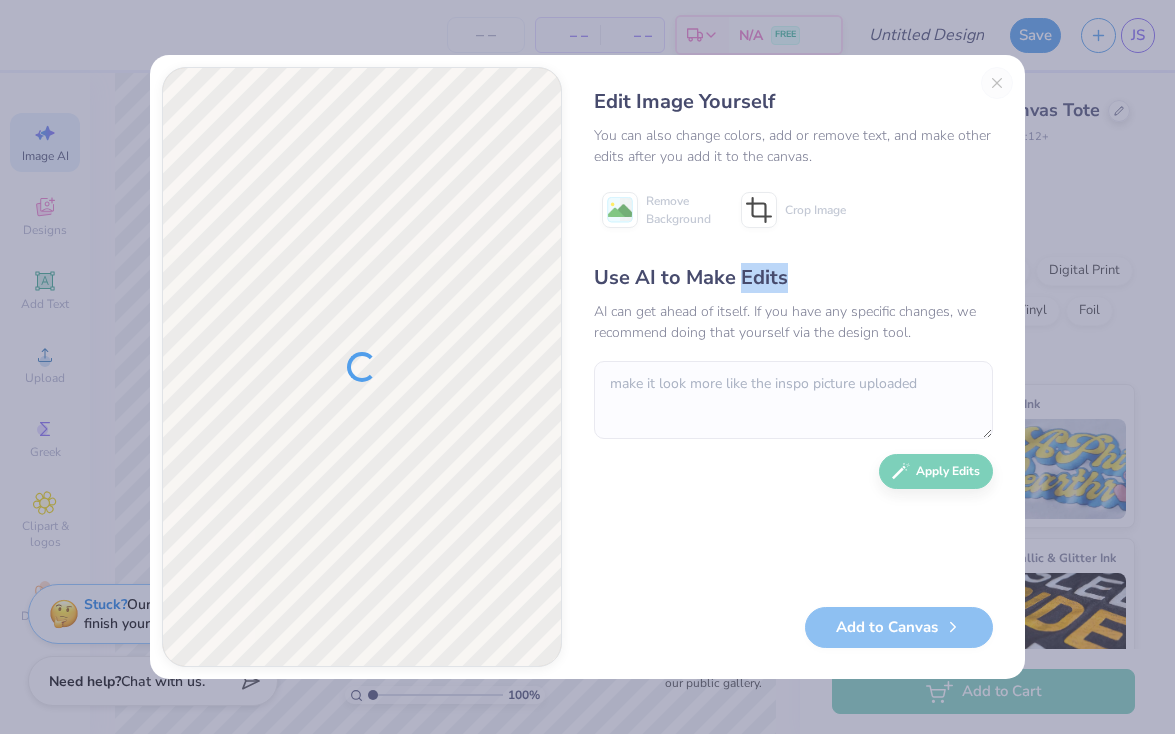 click on "Use AI to Make Edits" at bounding box center (793, 278) 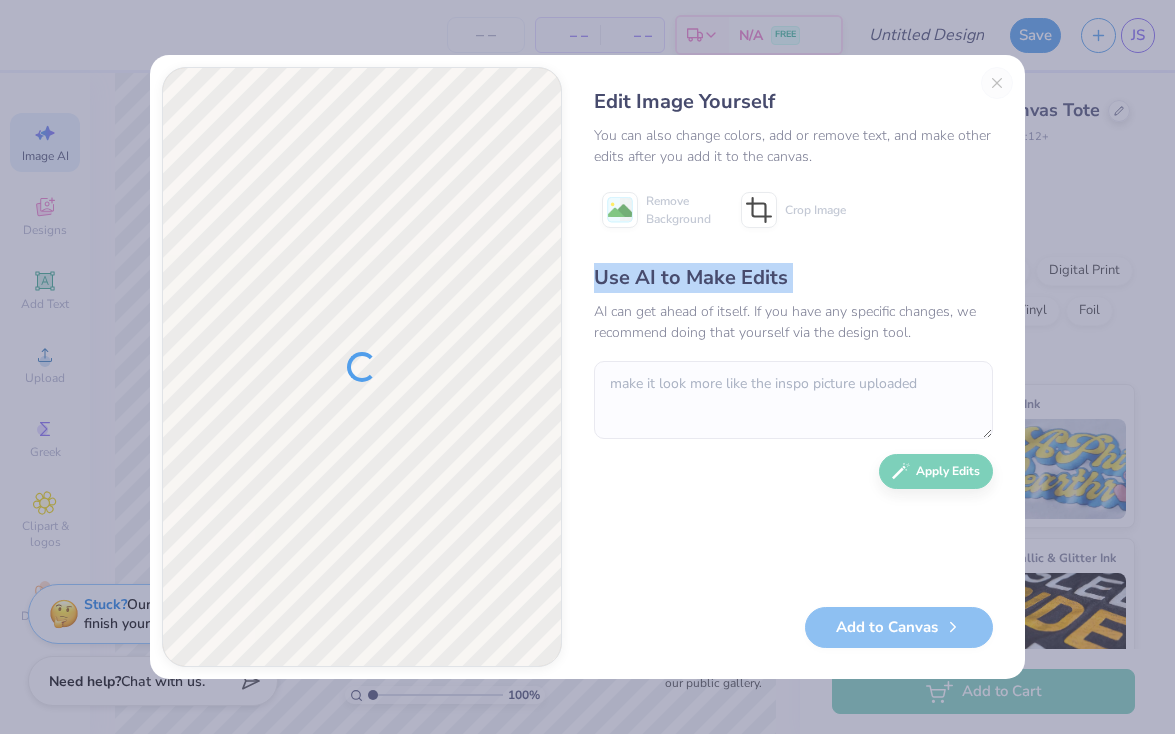 click on "Use AI to Make Edits" at bounding box center [793, 278] 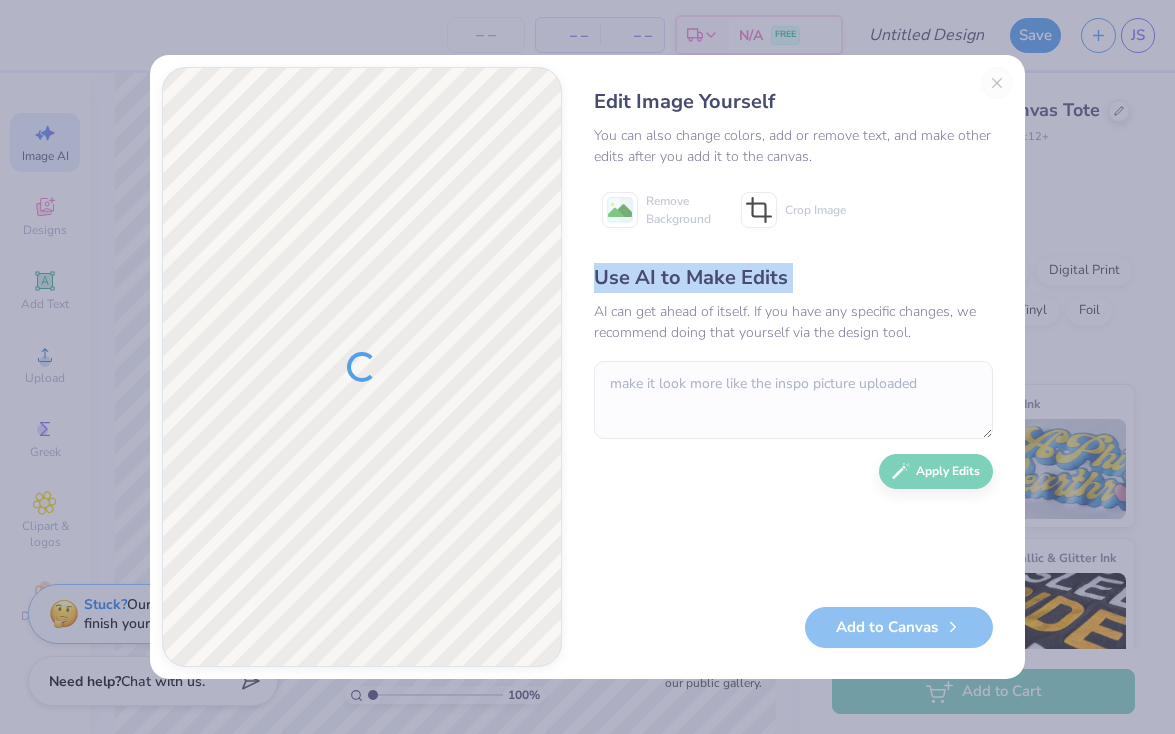 click on "Use AI to Make Edits" at bounding box center [793, 278] 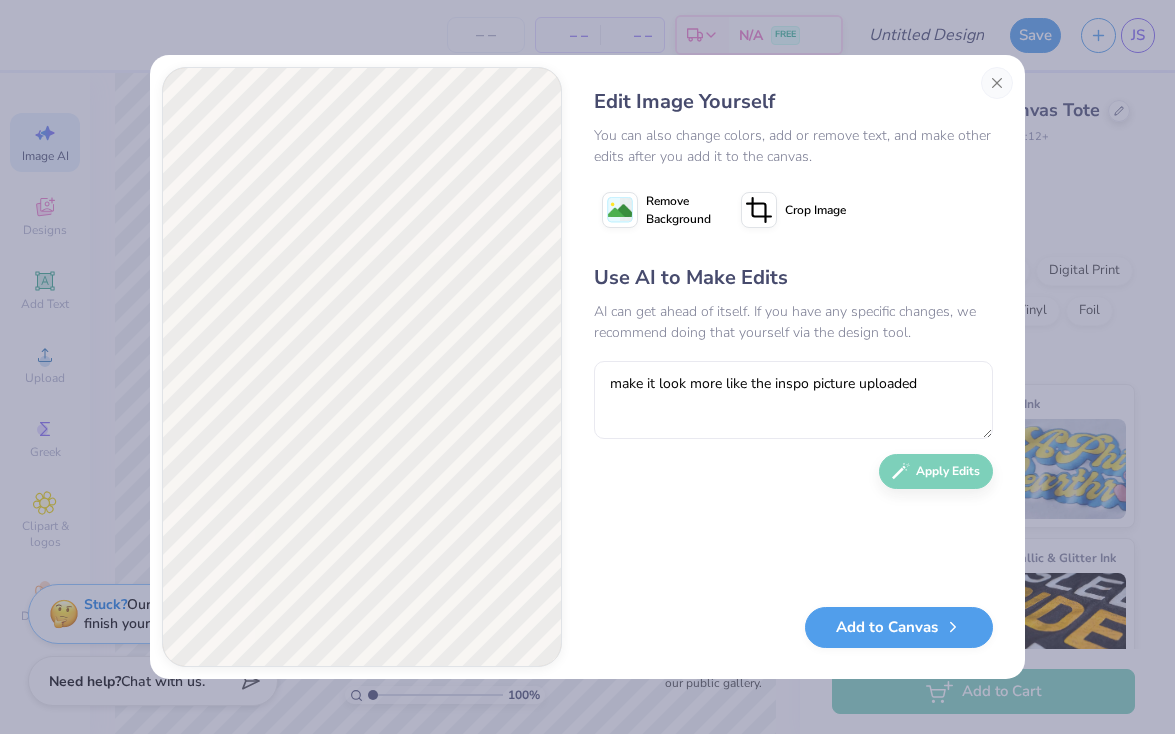 type 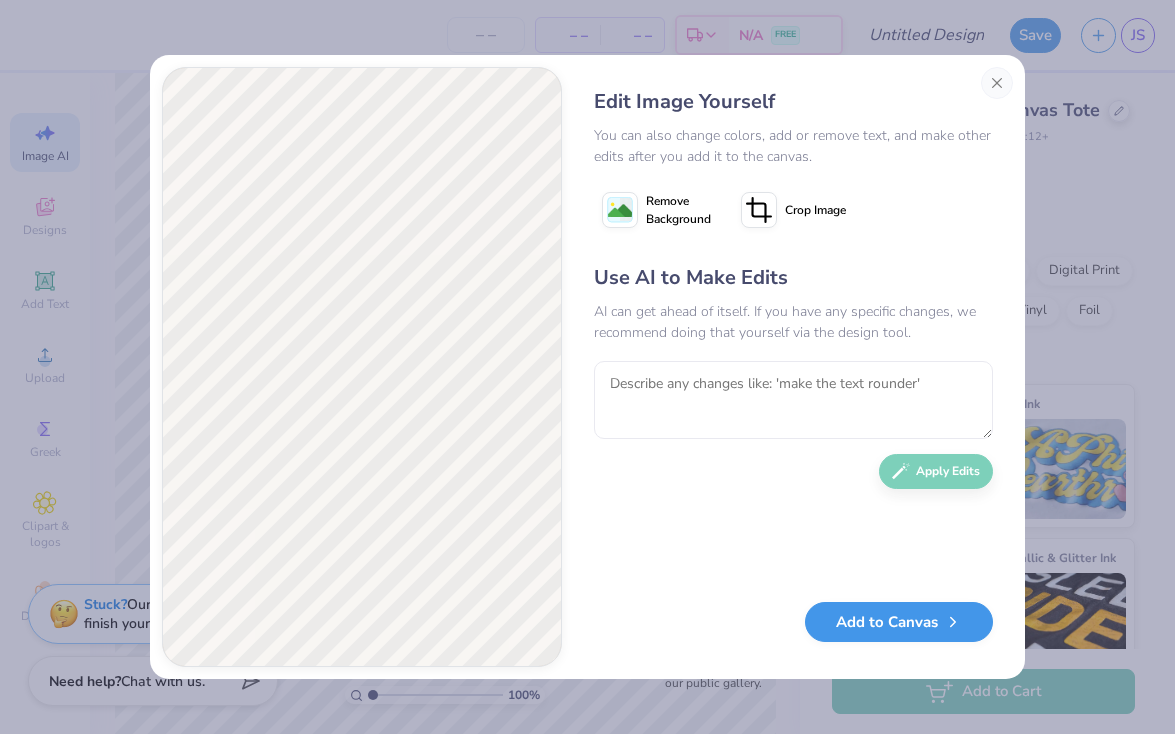click on "Add to Canvas" at bounding box center (899, 622) 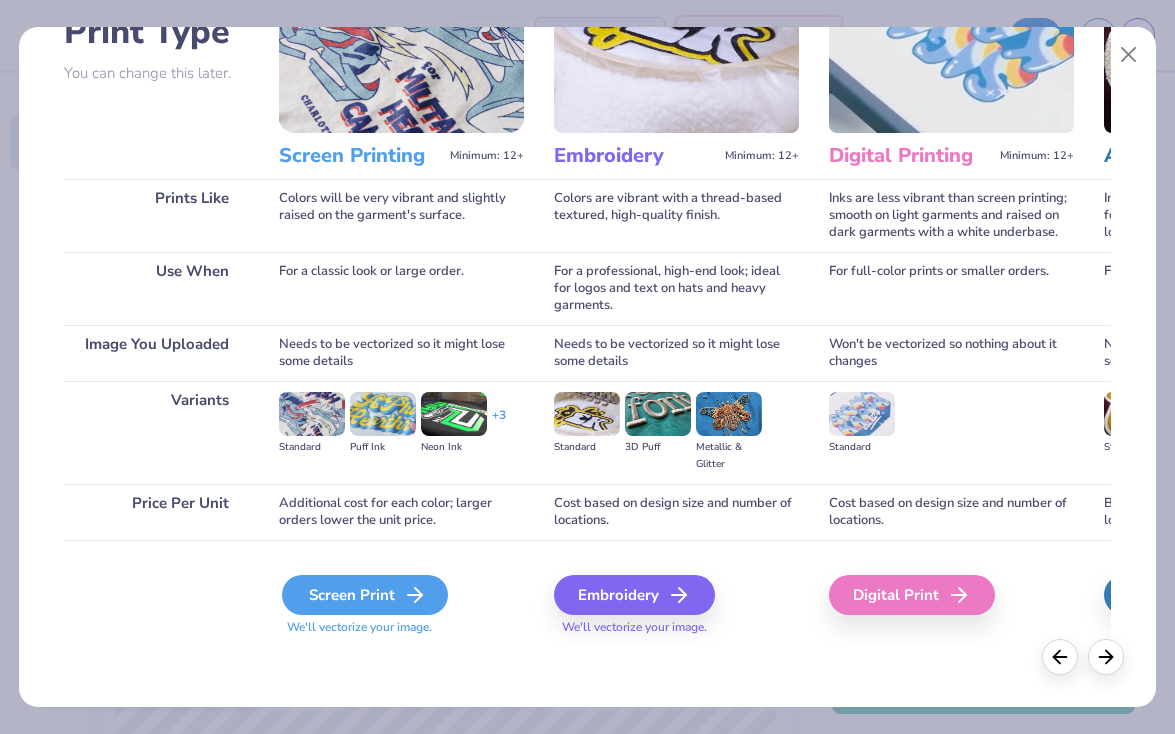 scroll, scrollTop: 164, scrollLeft: 0, axis: vertical 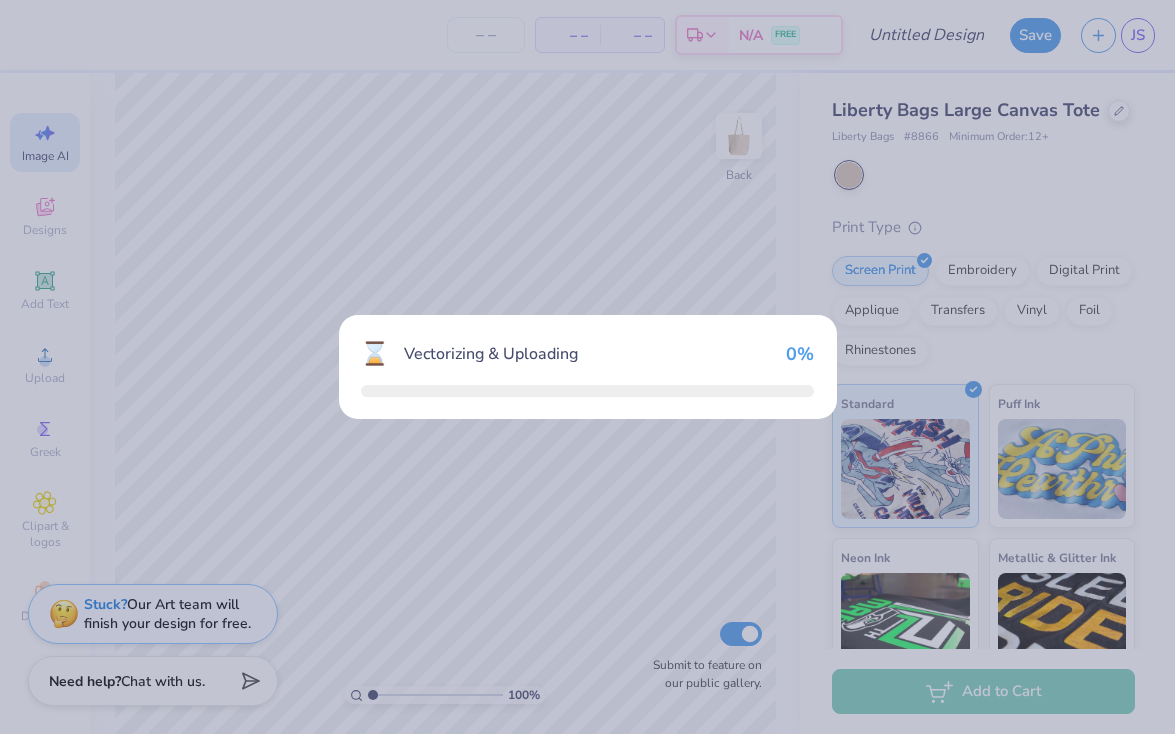 type 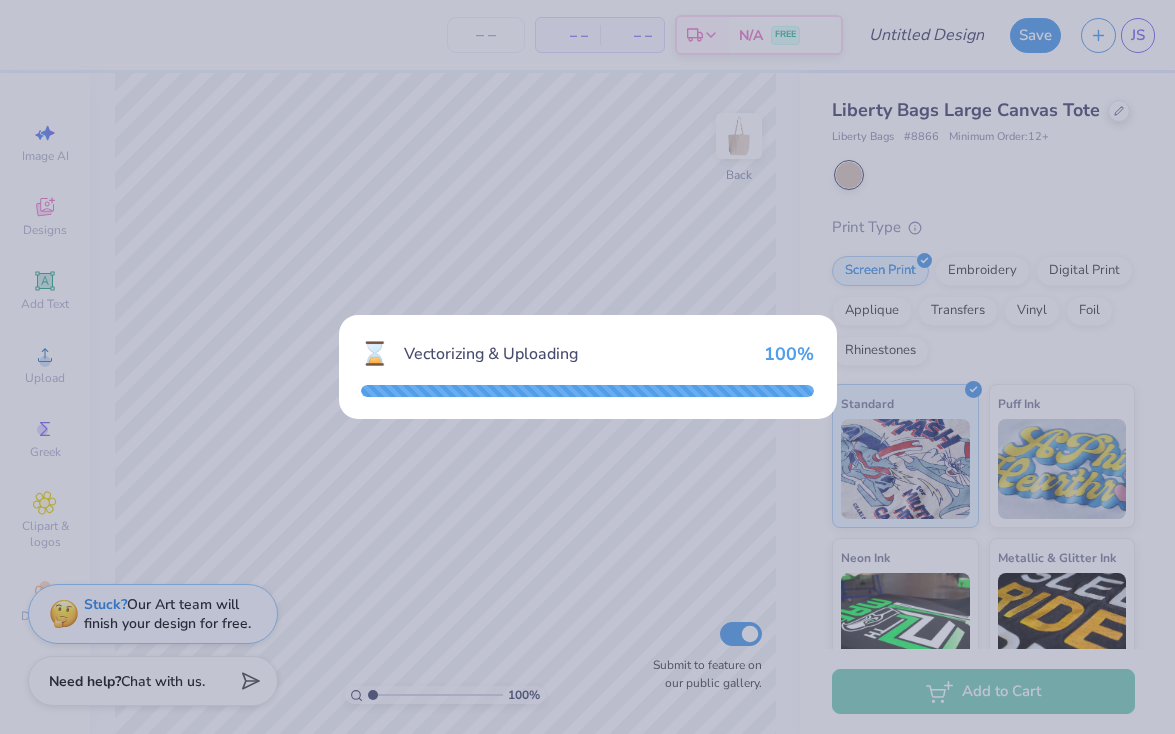 click on "Vectorizing & Uploading" at bounding box center (576, 354) 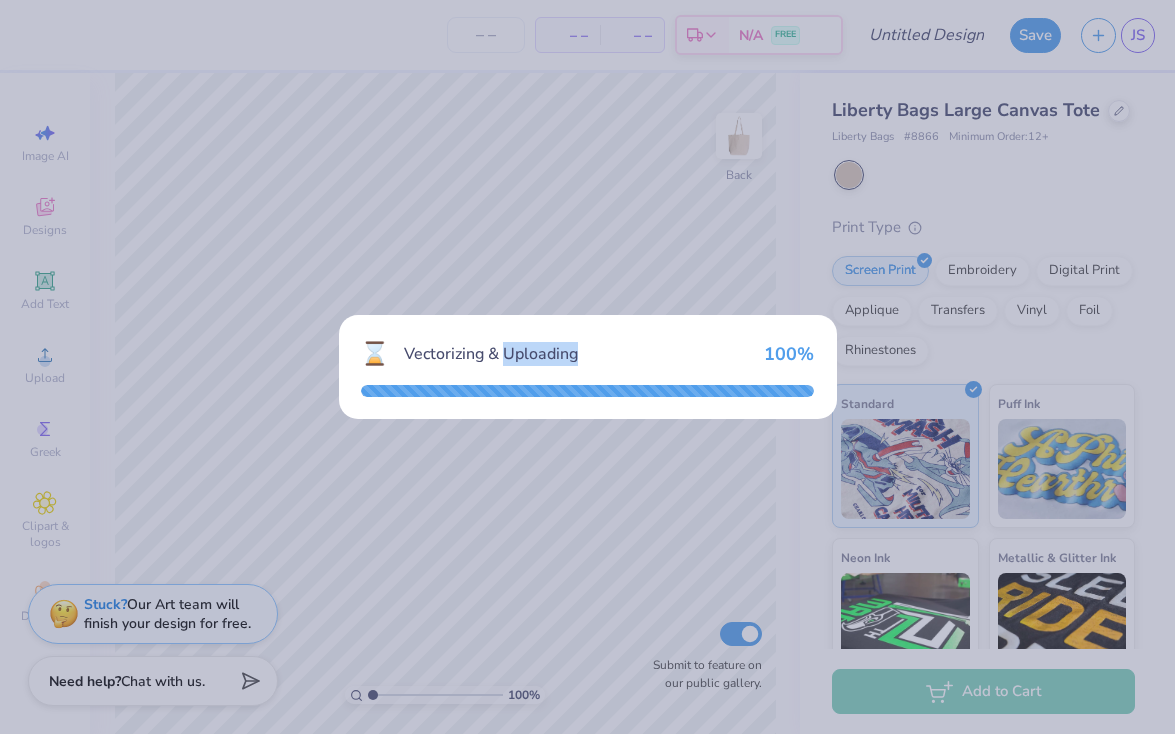 click on "Vectorizing & Uploading" at bounding box center (576, 354) 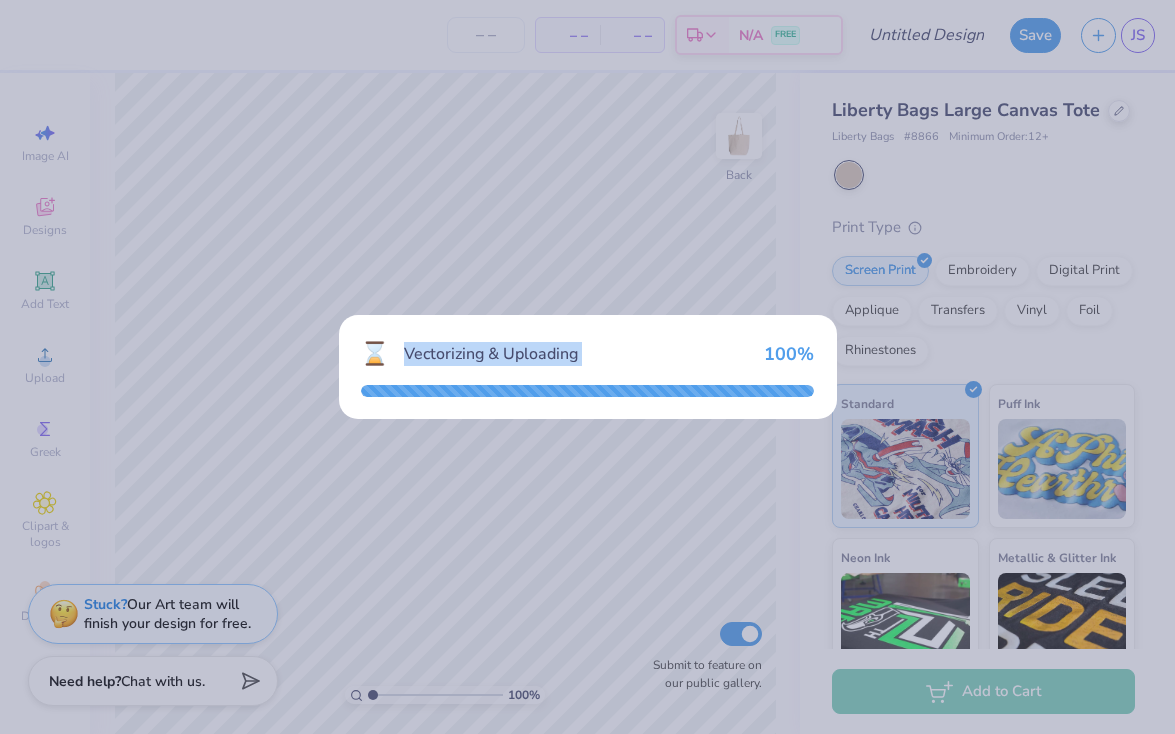 click on "Vectorizing & Uploading" at bounding box center [576, 354] 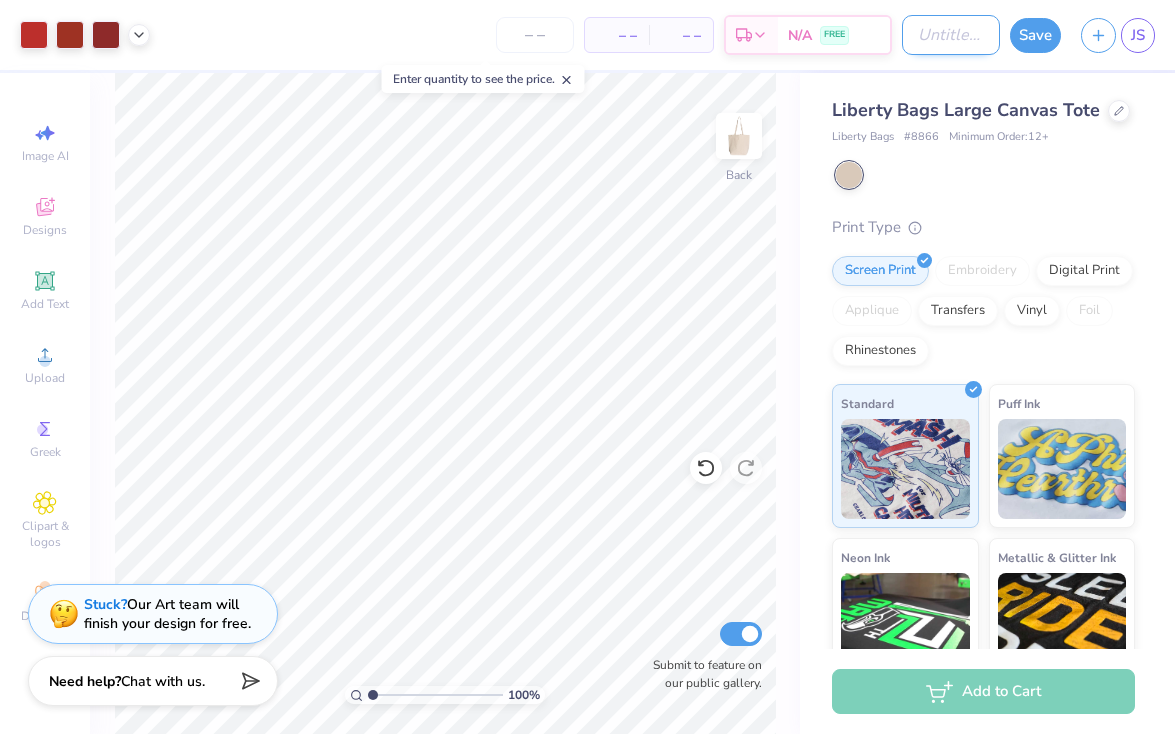 click on "Design Title" at bounding box center [951, 35] 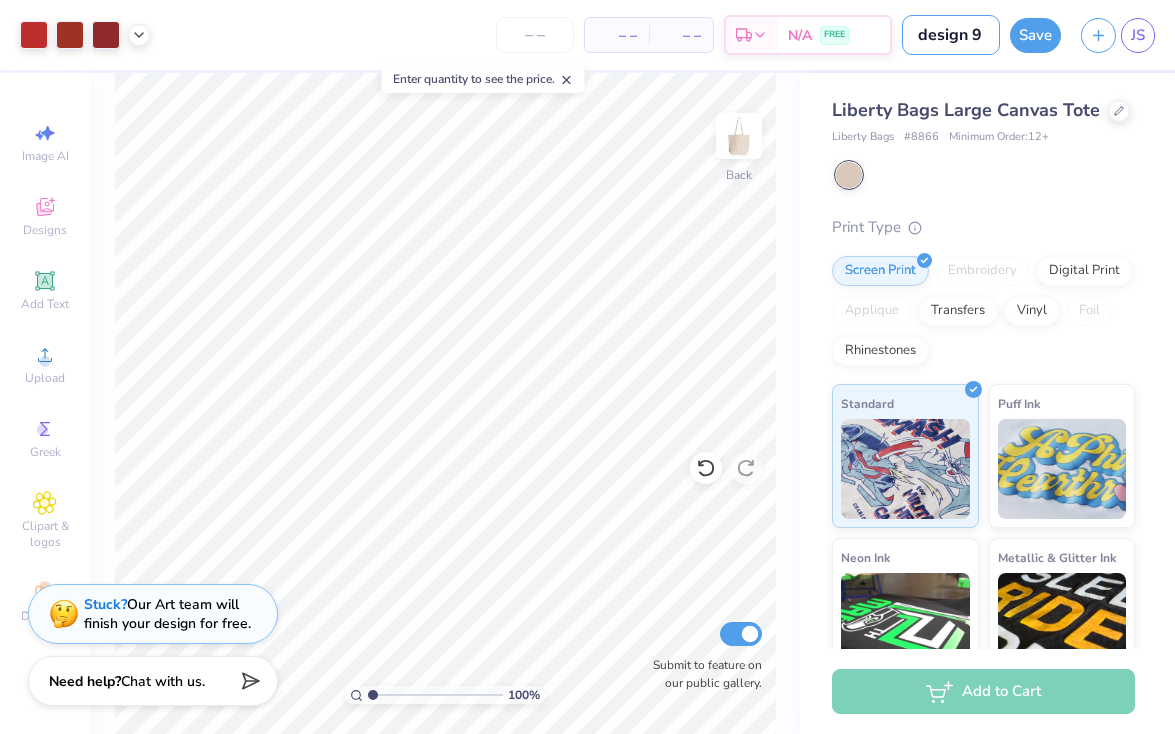 type on "design 9" 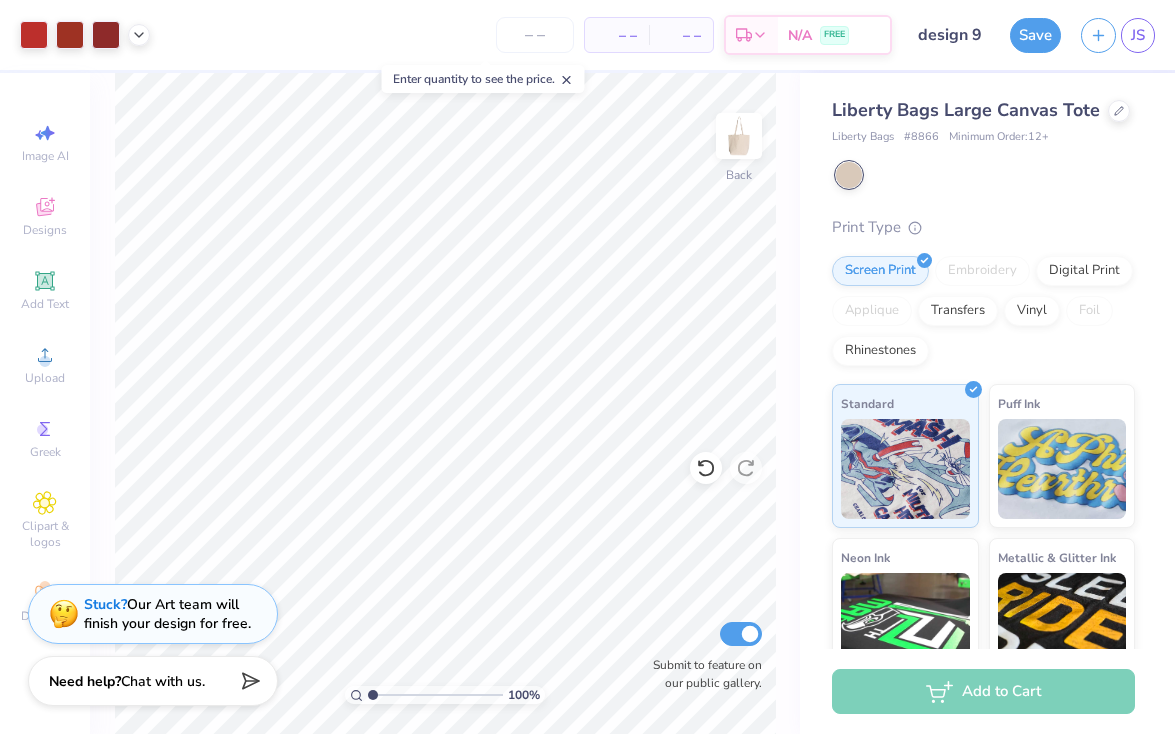 click on "Save JS" at bounding box center [1092, 35] 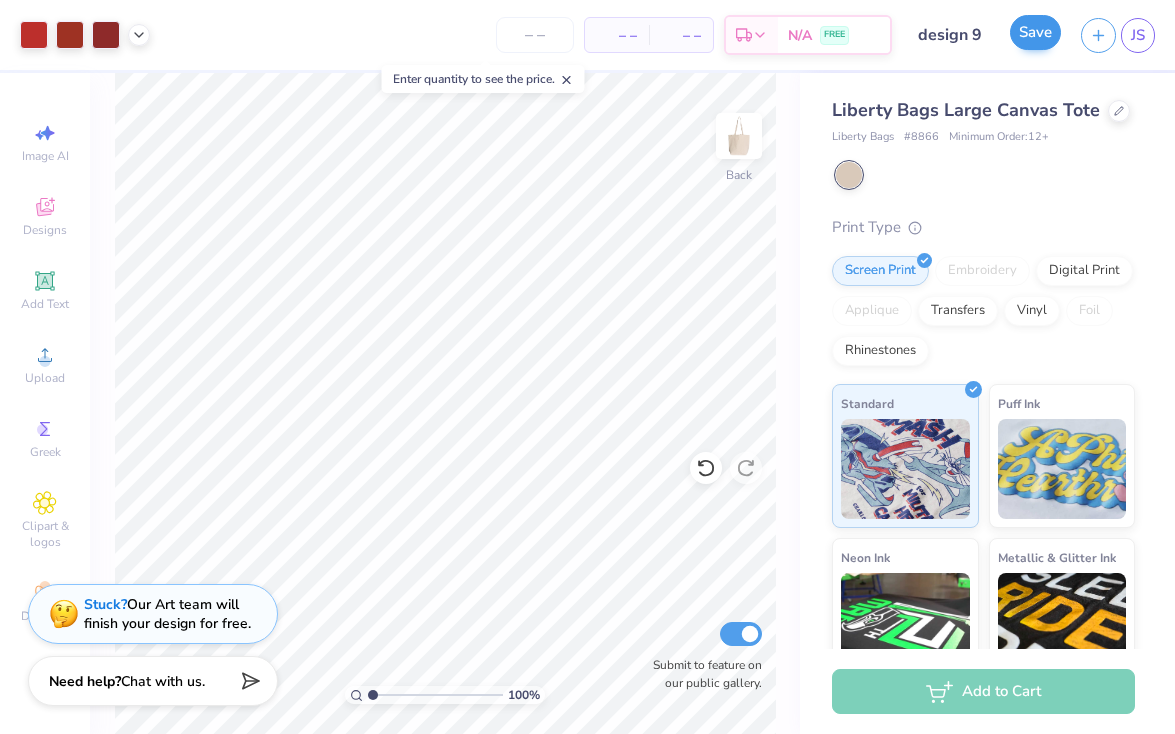click on "Save" at bounding box center [1035, 32] 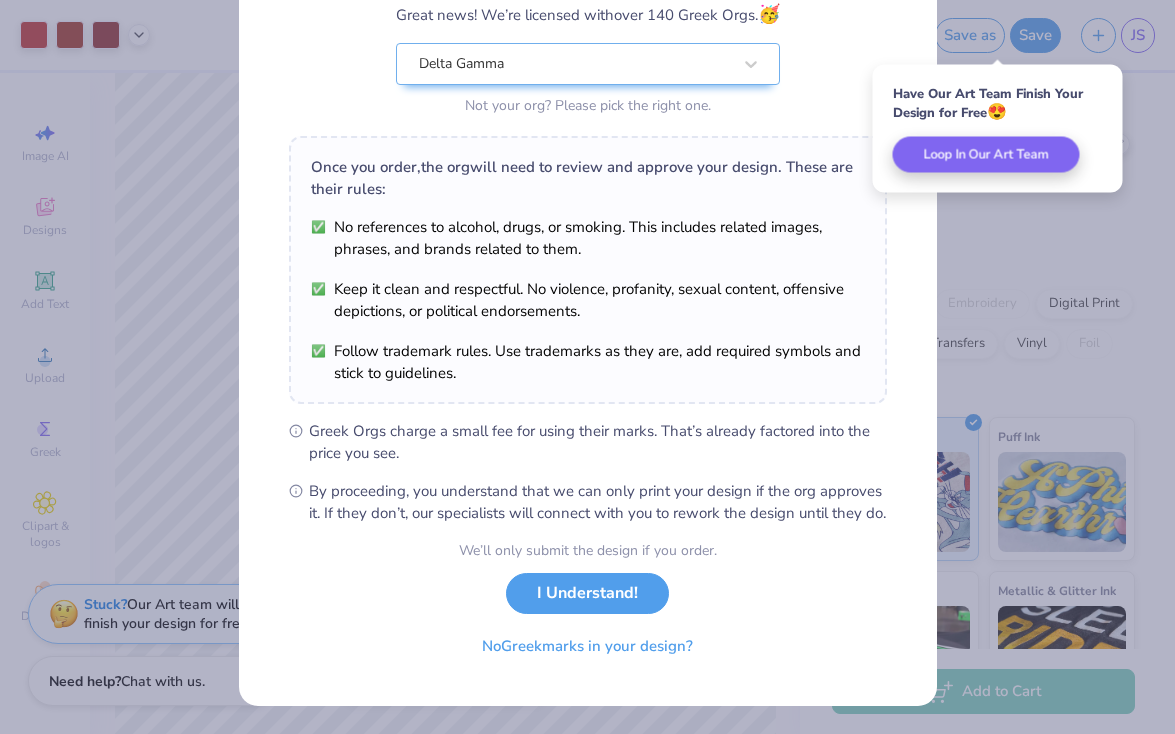 scroll, scrollTop: 202, scrollLeft: 0, axis: vertical 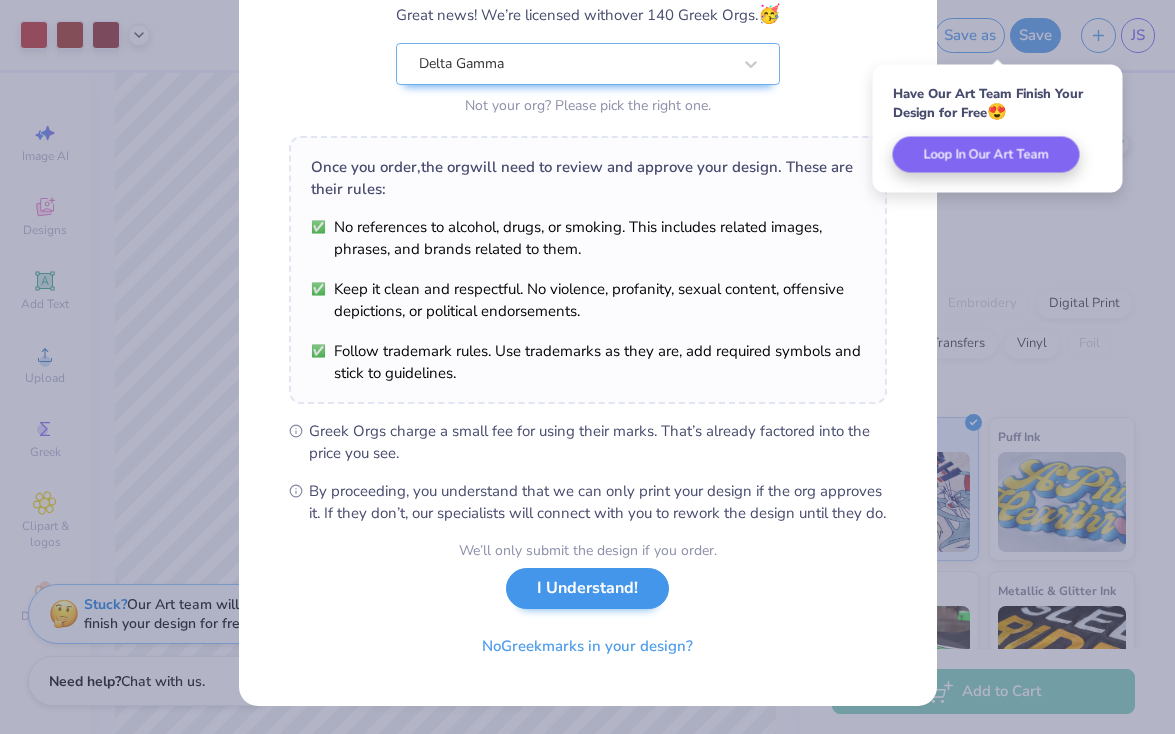 click on "I Understand!" at bounding box center [587, 588] 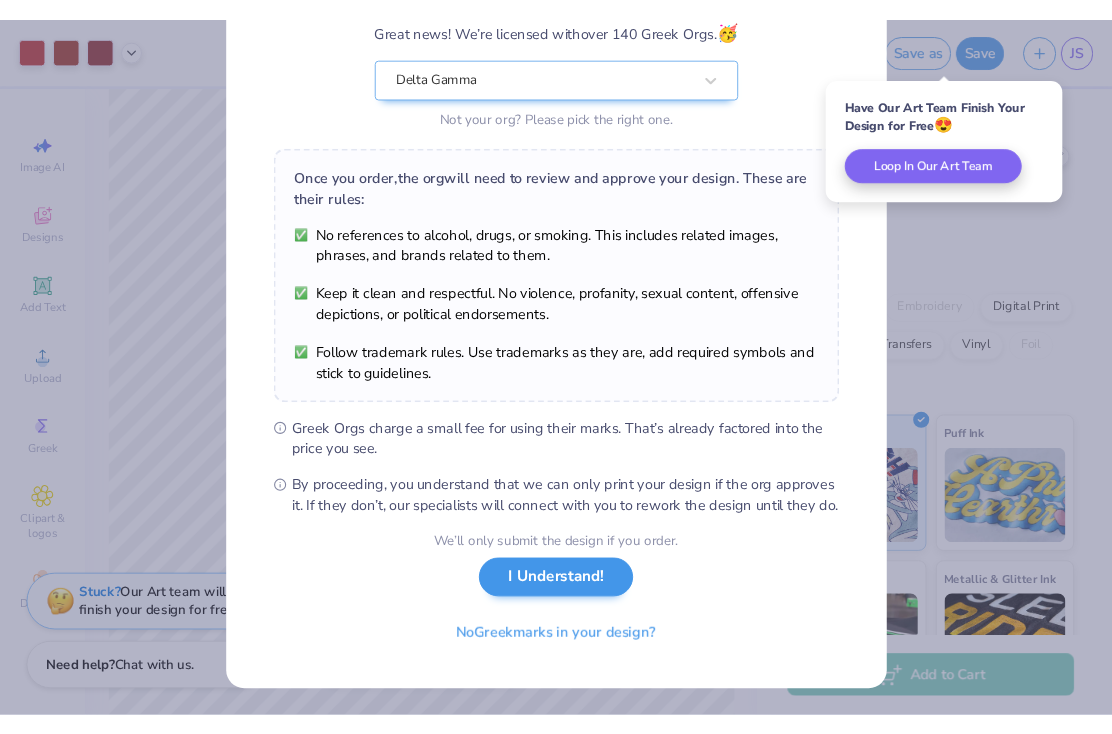 scroll, scrollTop: 0, scrollLeft: 0, axis: both 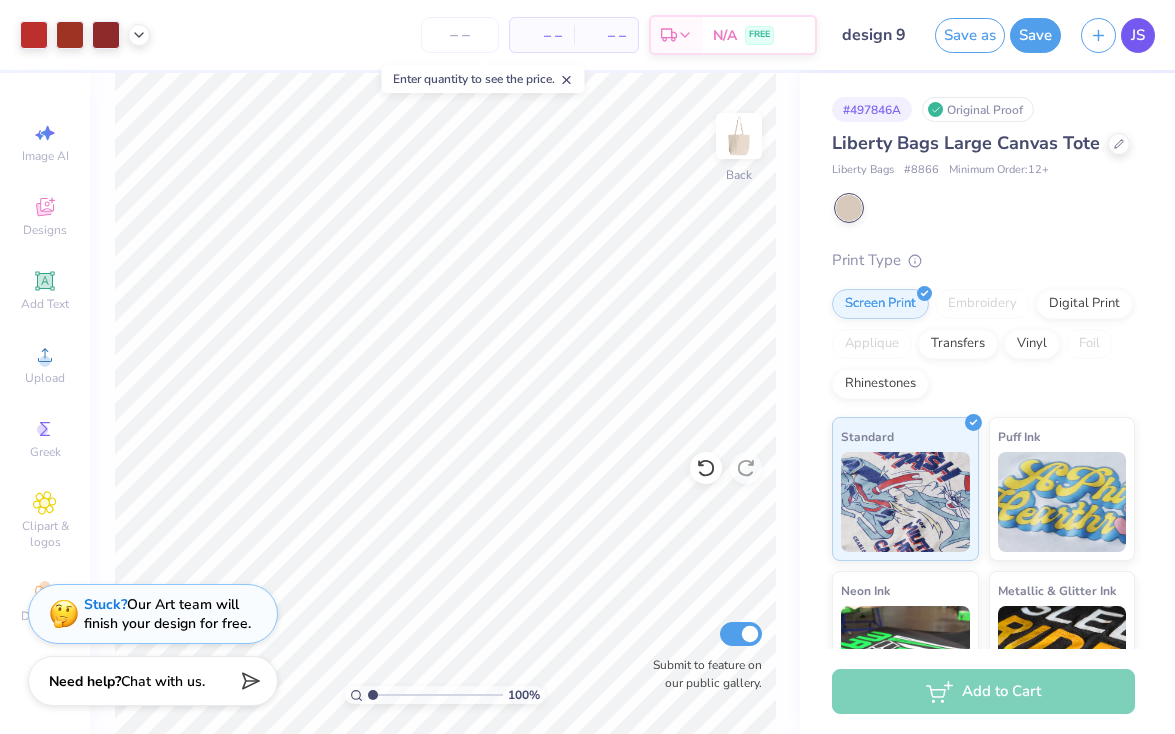 click on "JS" at bounding box center (1138, 35) 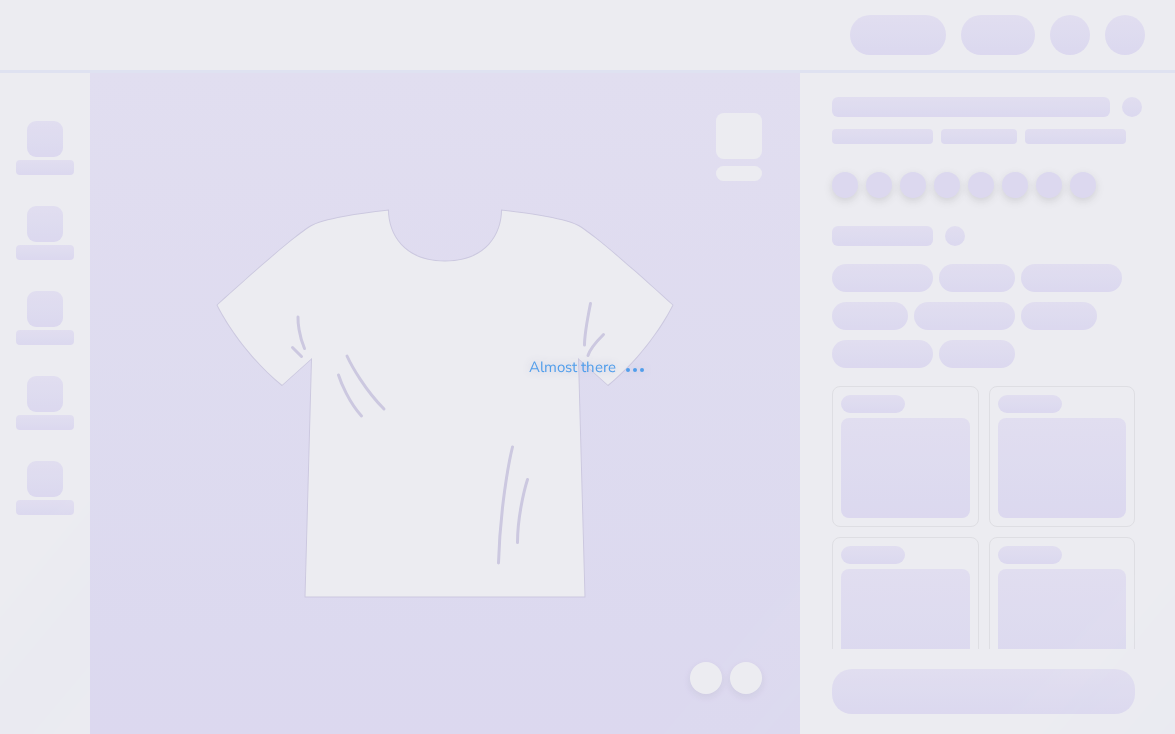 scroll, scrollTop: 0, scrollLeft: 0, axis: both 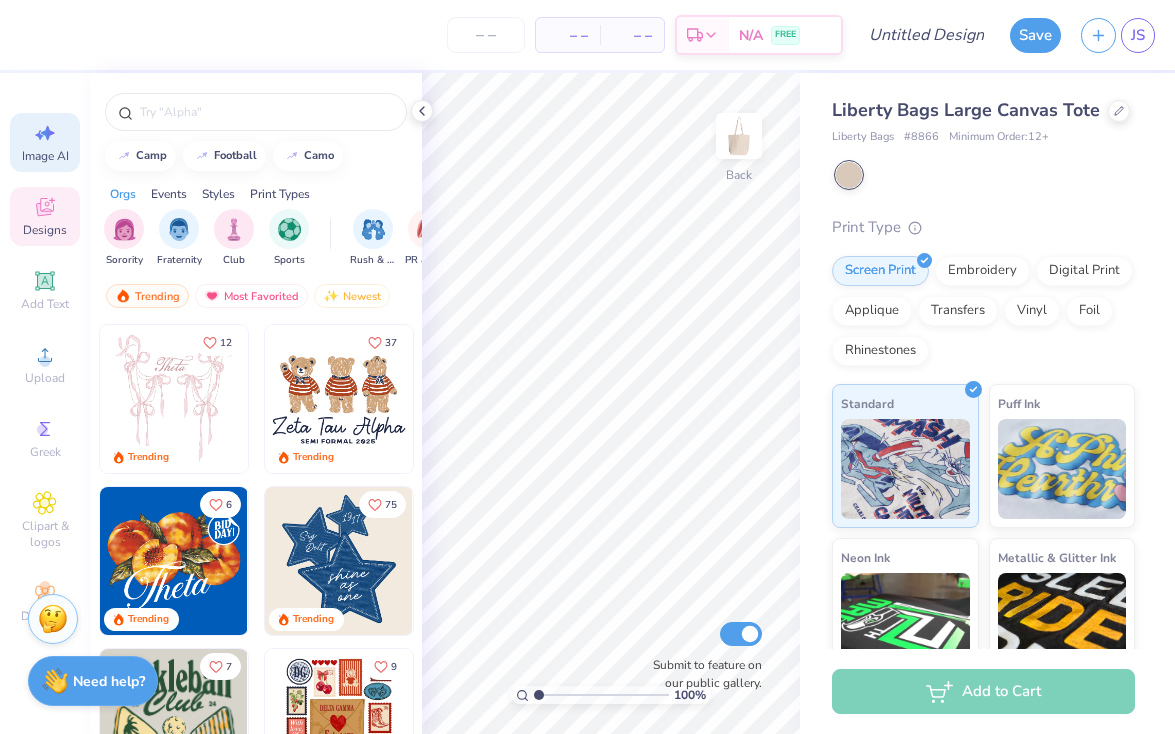 click on "Image AI" at bounding box center (45, 156) 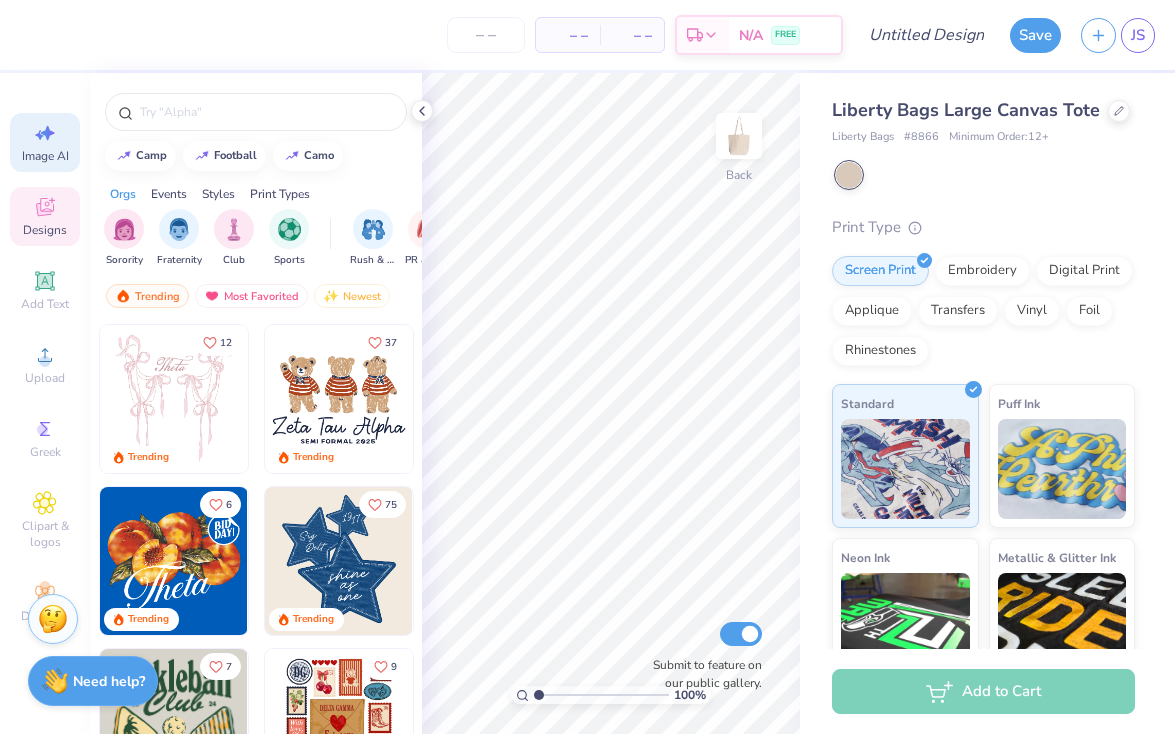 select on "4" 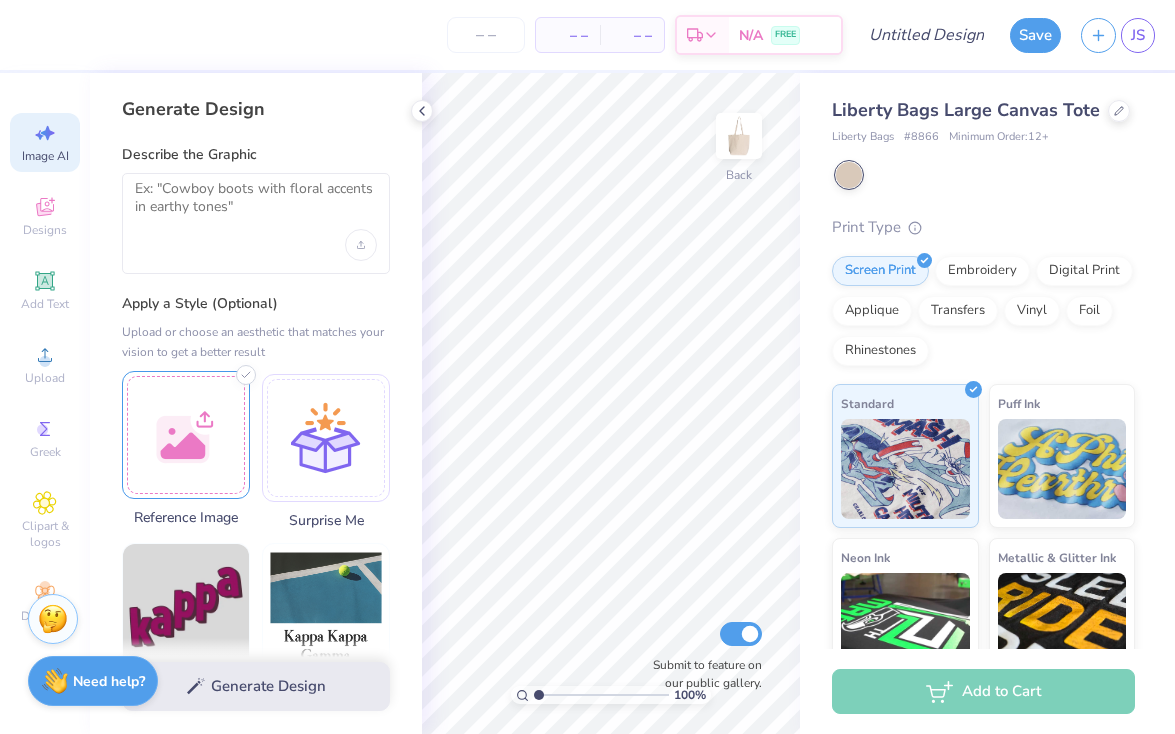 click at bounding box center (186, 435) 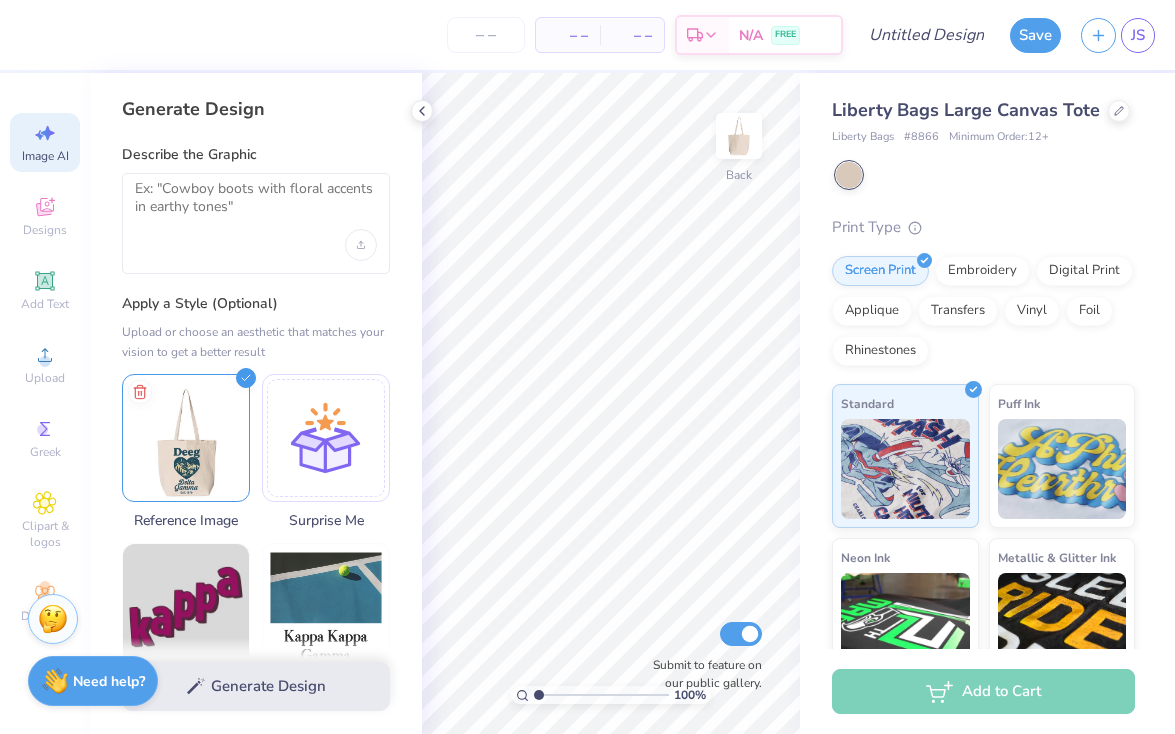click at bounding box center (256, 223) 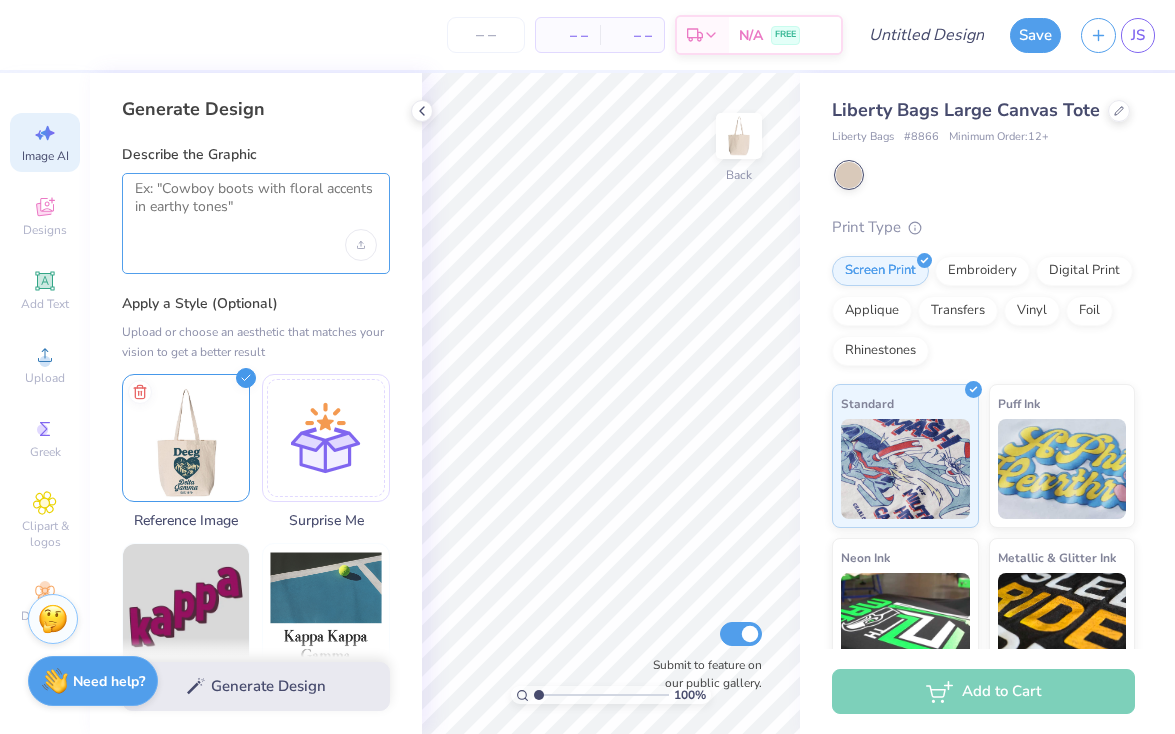 click at bounding box center [256, 205] 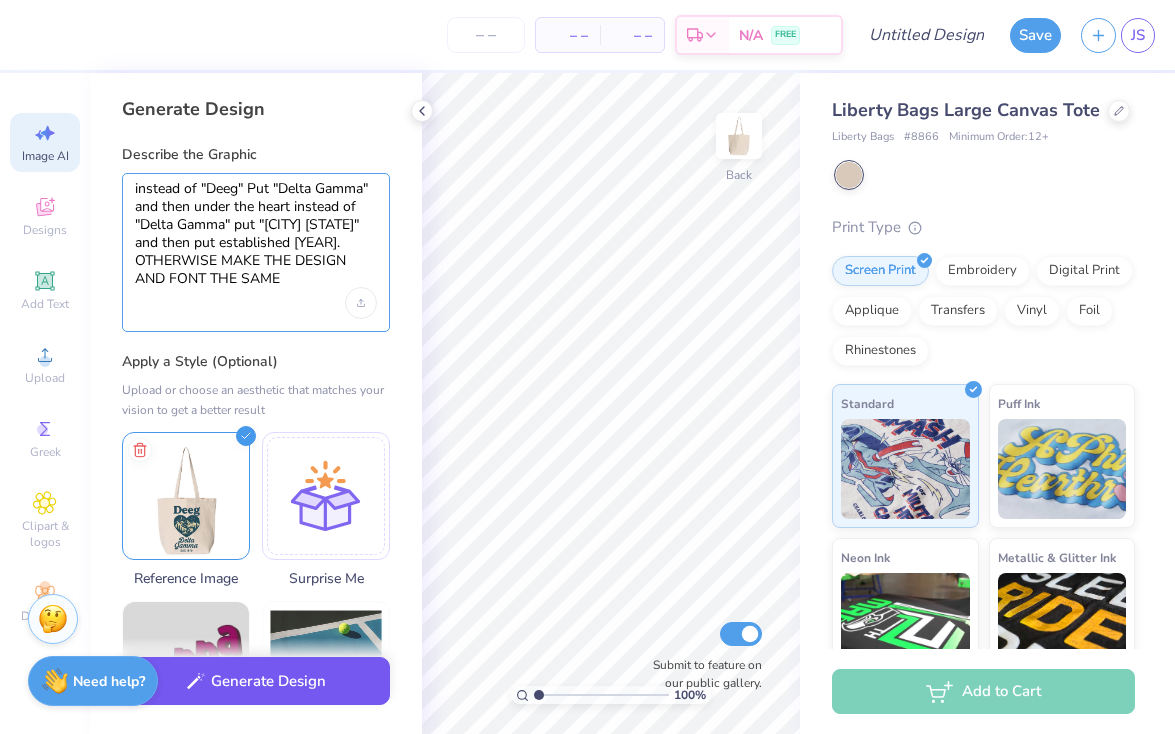 type on "instead of "Deeg" Put "Delta Gamma" and then under the heart instead of "Delta Gamma" put "Denver Colorado" and then put established 1873. OTHERWISE MAKE THE DESIGN AND FONT THE SAME" 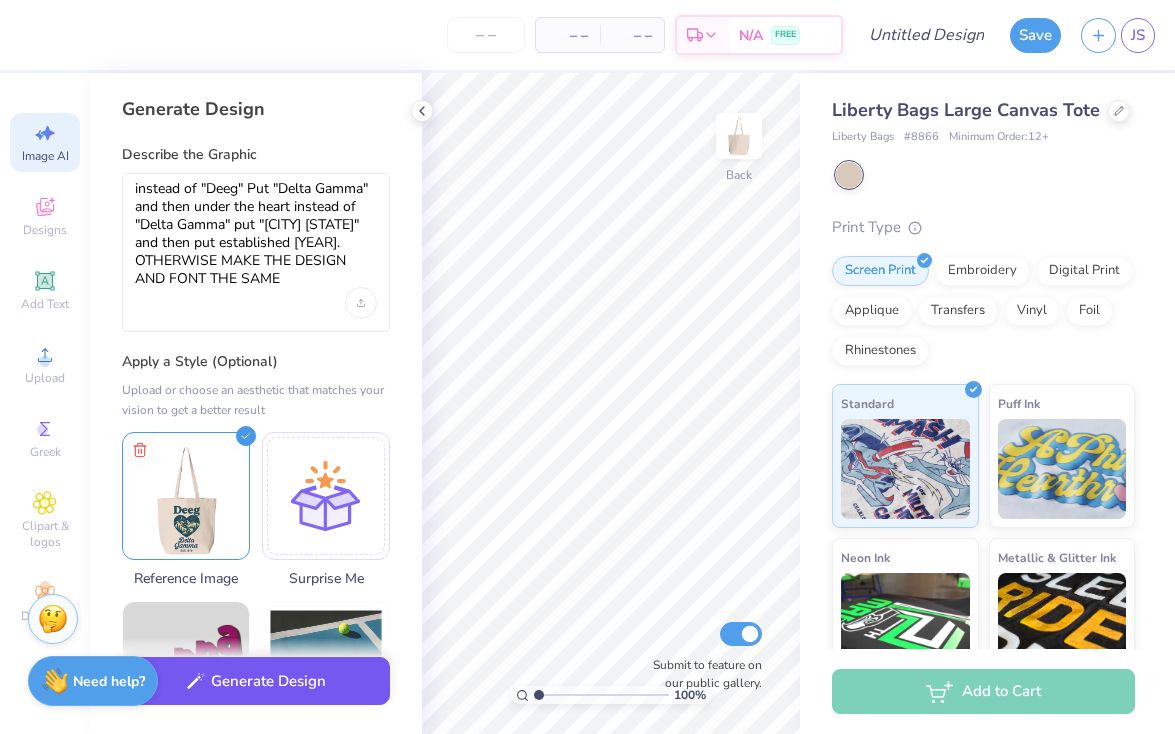 click on "Generate Design" at bounding box center [256, 681] 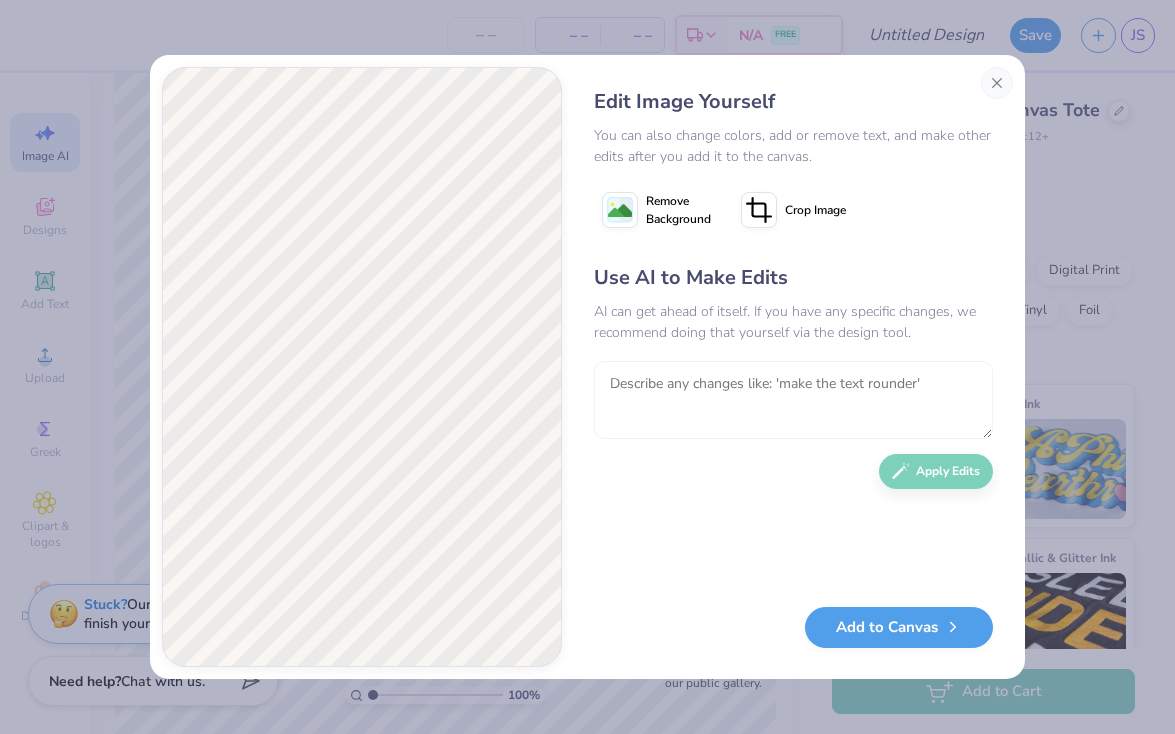 click at bounding box center [793, 400] 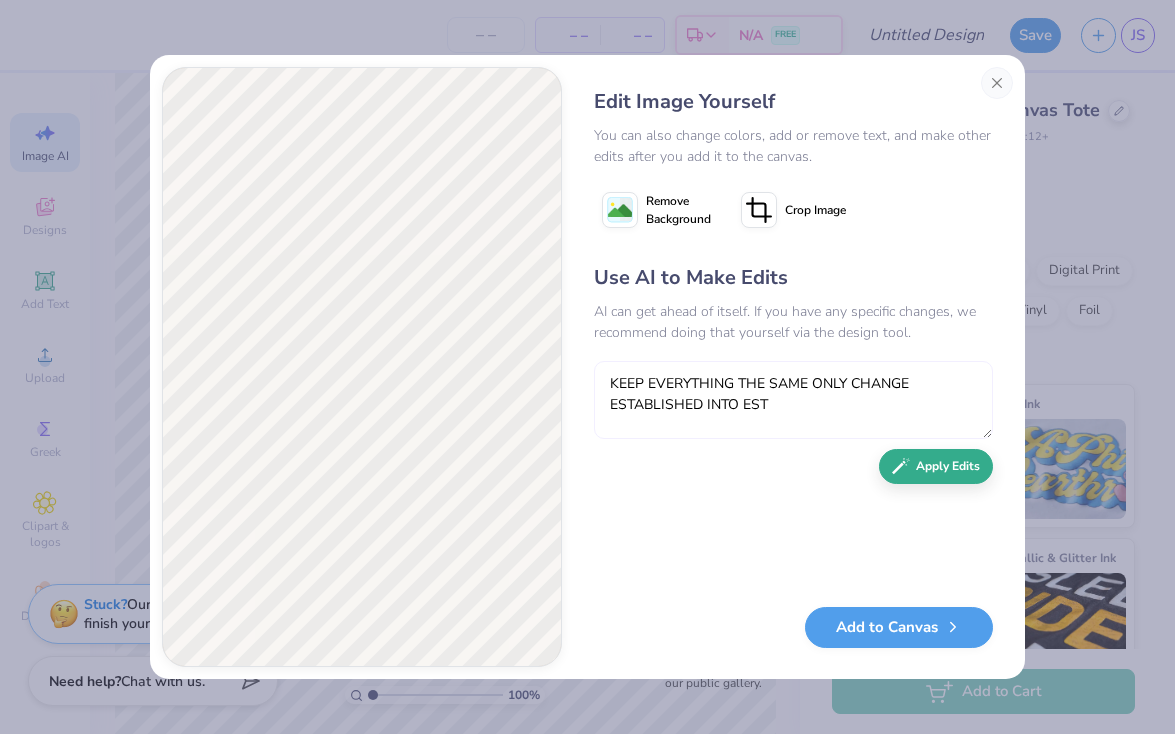 type on "KEEP EVERYTHING THE SAME ONLY CHANGE ESTABLISHED INTO EST" 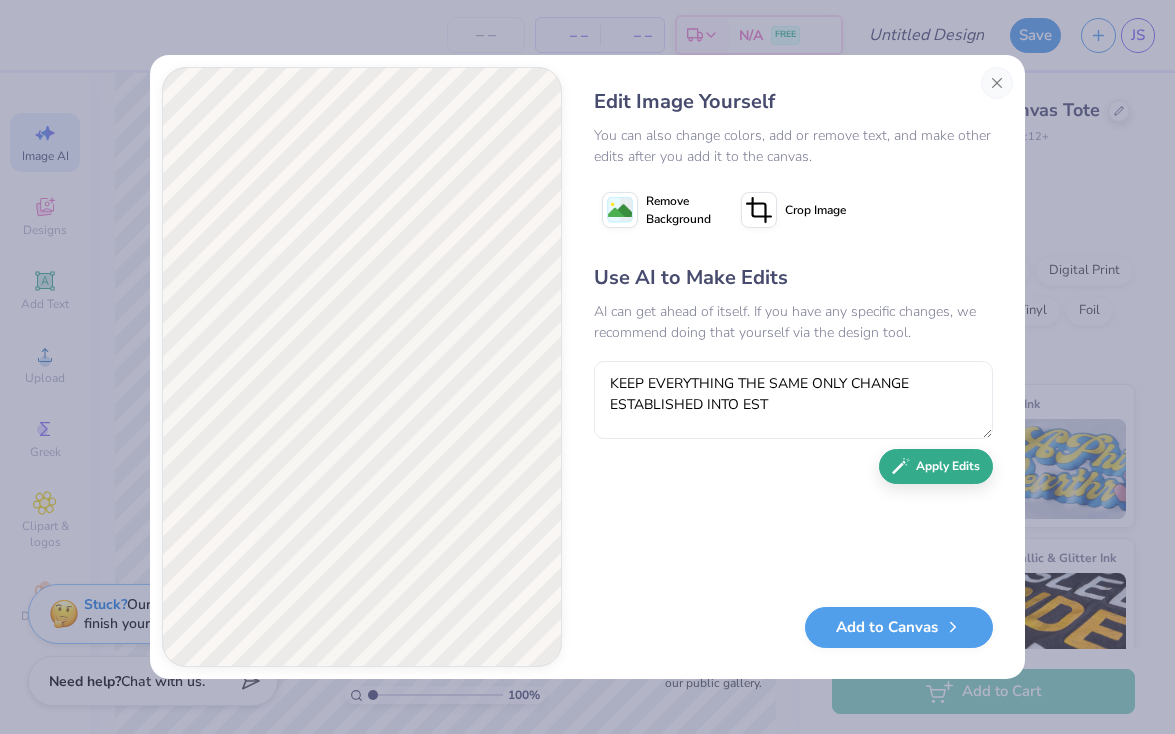 click on "Apply Edits" at bounding box center (936, 466) 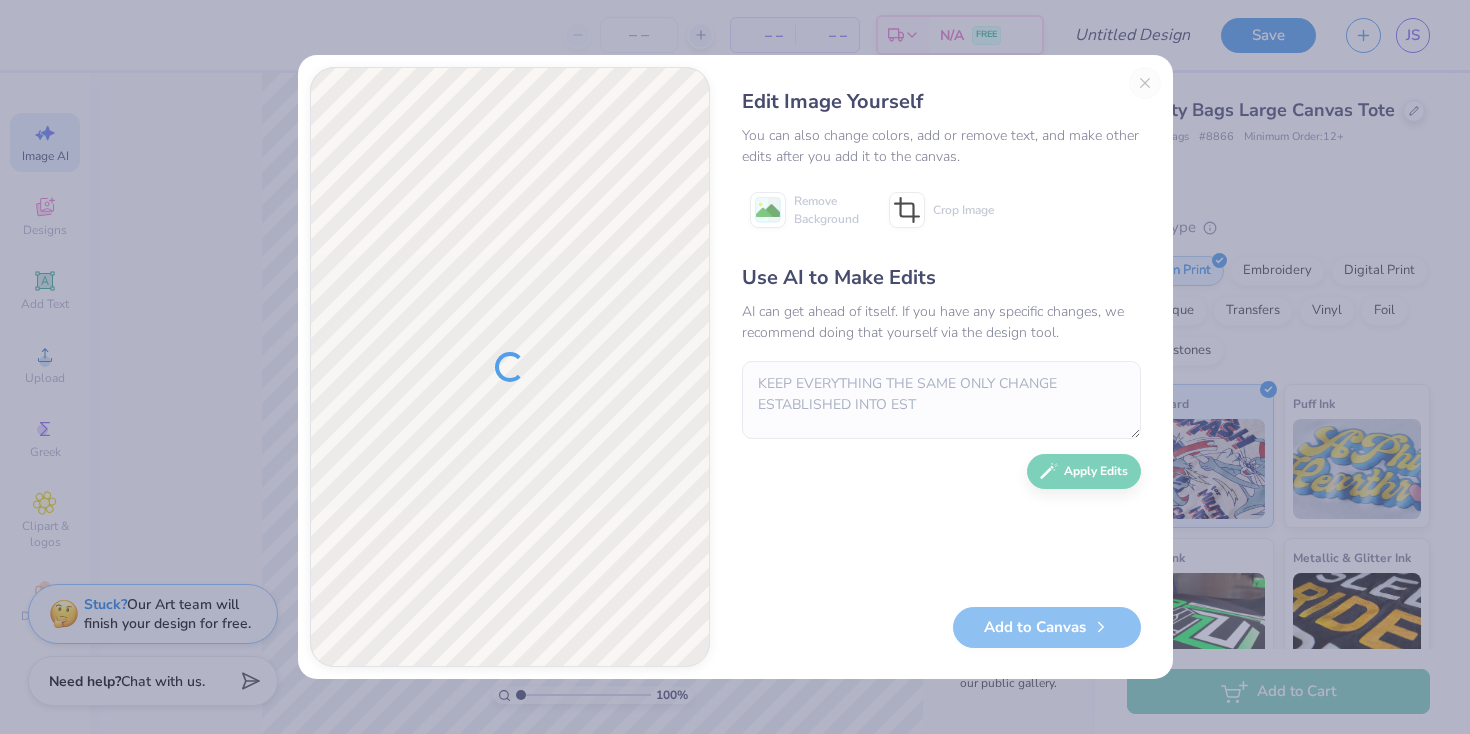 type 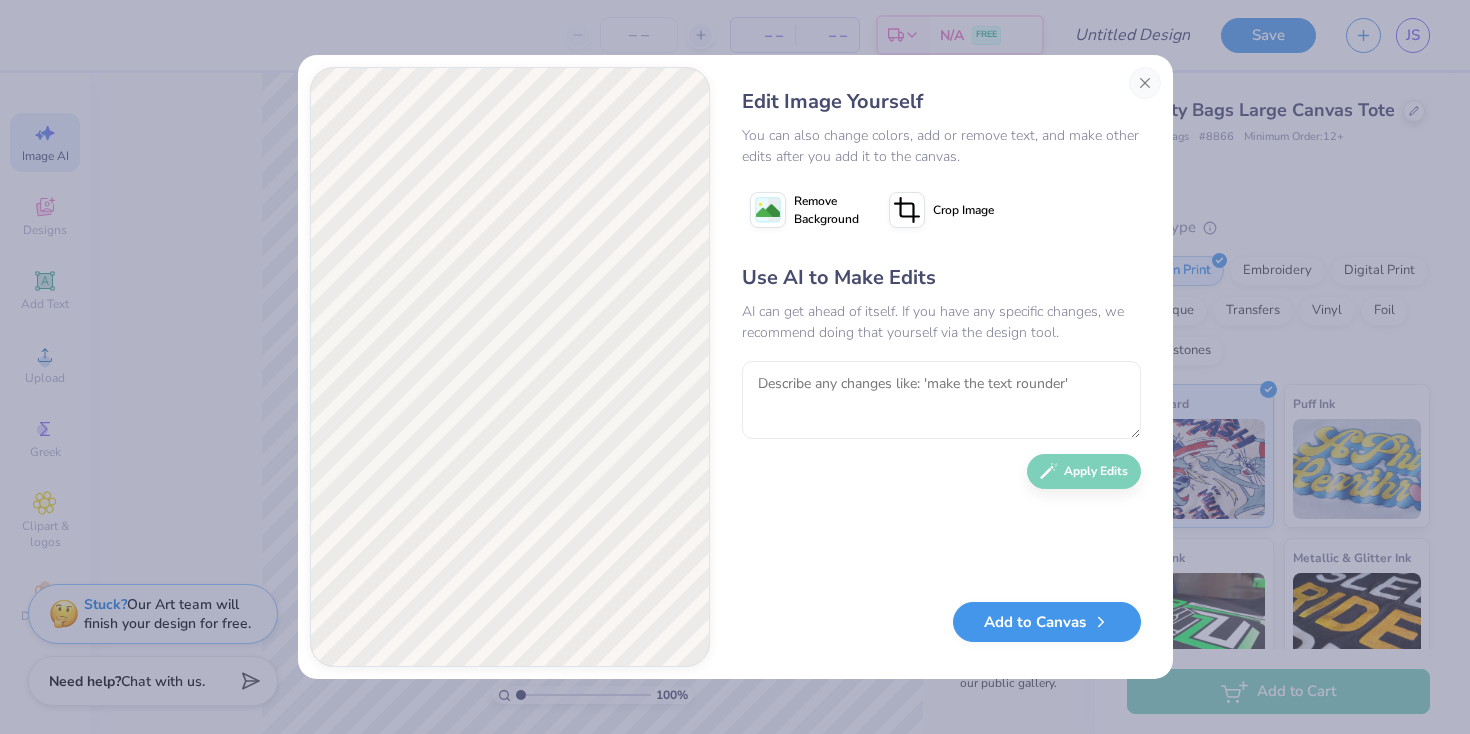 click 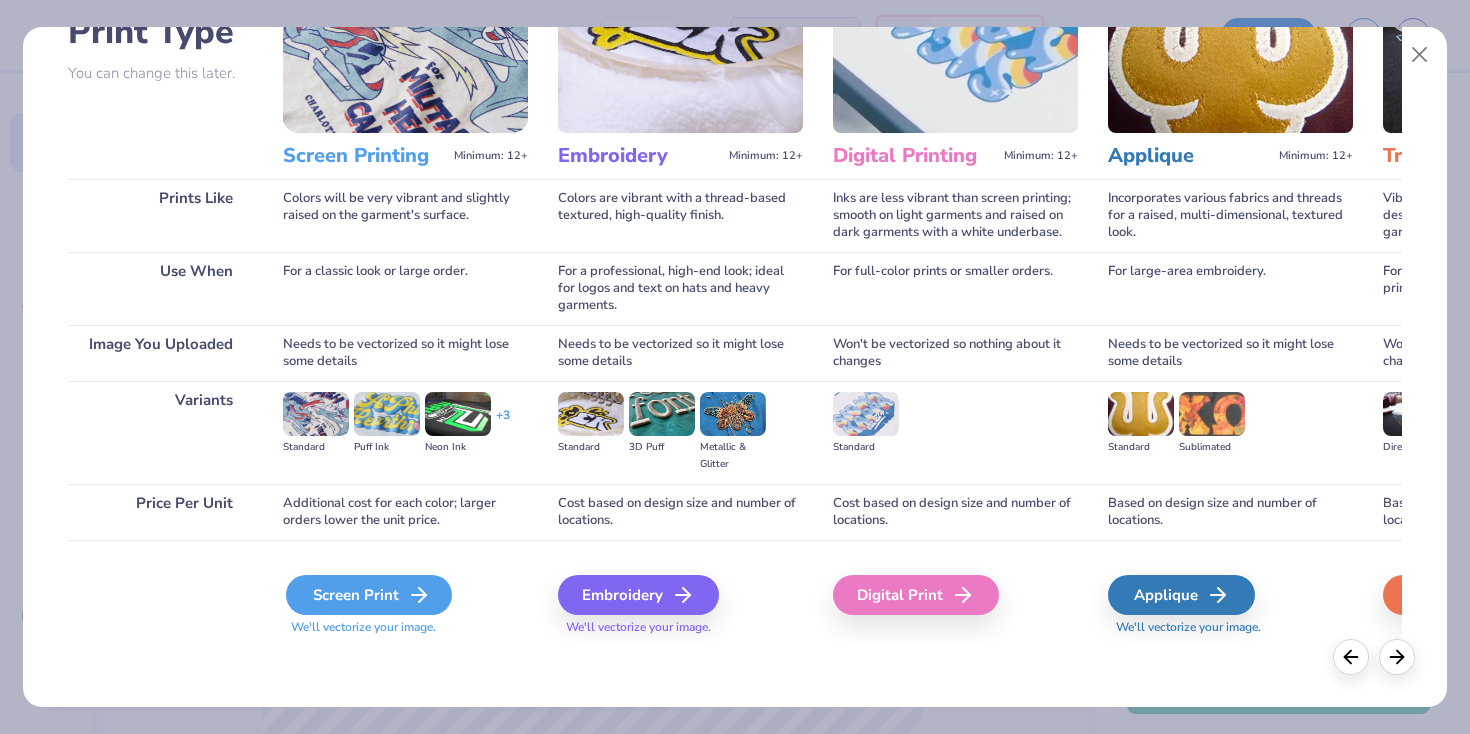 scroll, scrollTop: 163, scrollLeft: 0, axis: vertical 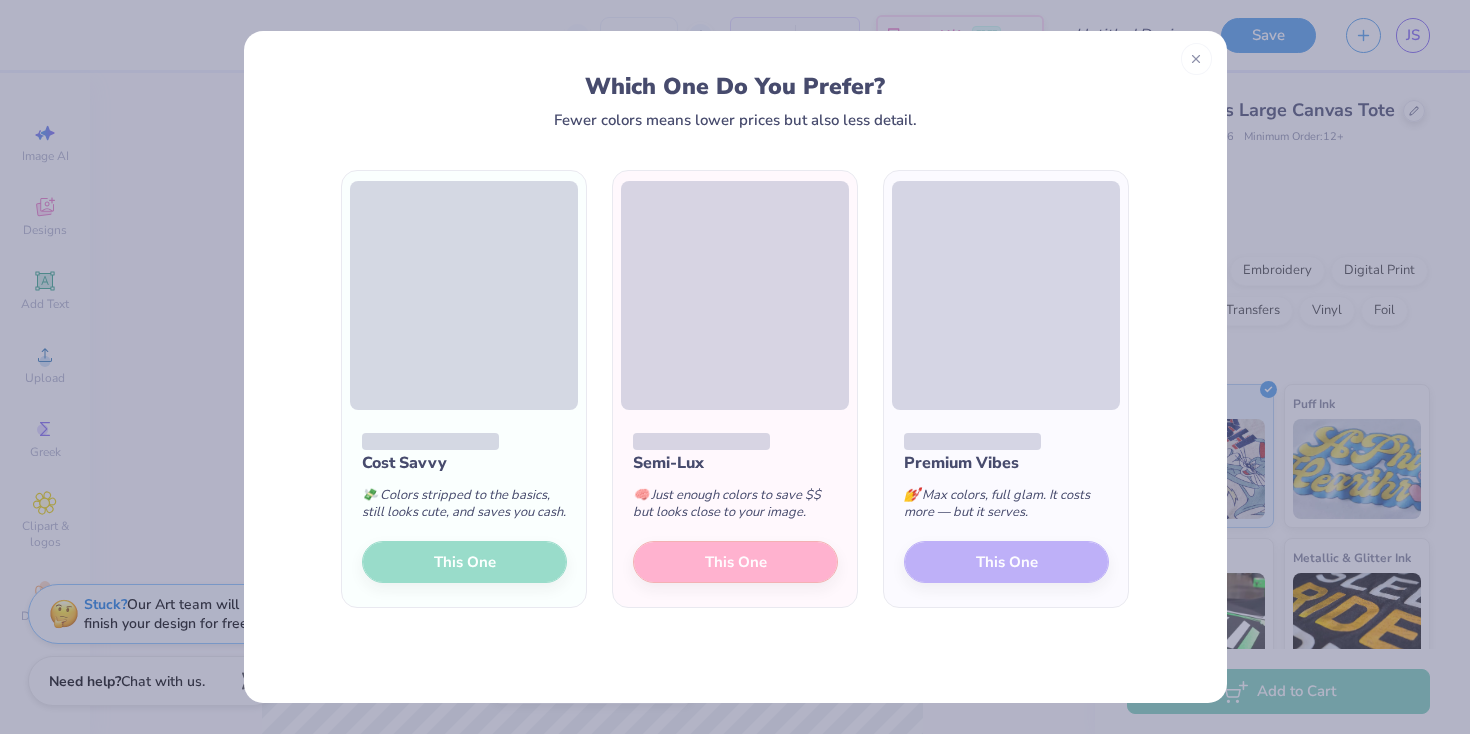 click on "Cost Savvy 💸   Colors stripped to the basics, still looks cute, and saves you cash. This One Semi-Lux 🧠   Just enough colors to save $$ but looks close to your image. This One Premium Vibes 💅   Max colors, full glam. It costs more — but it serves. This One" at bounding box center (735, 389) 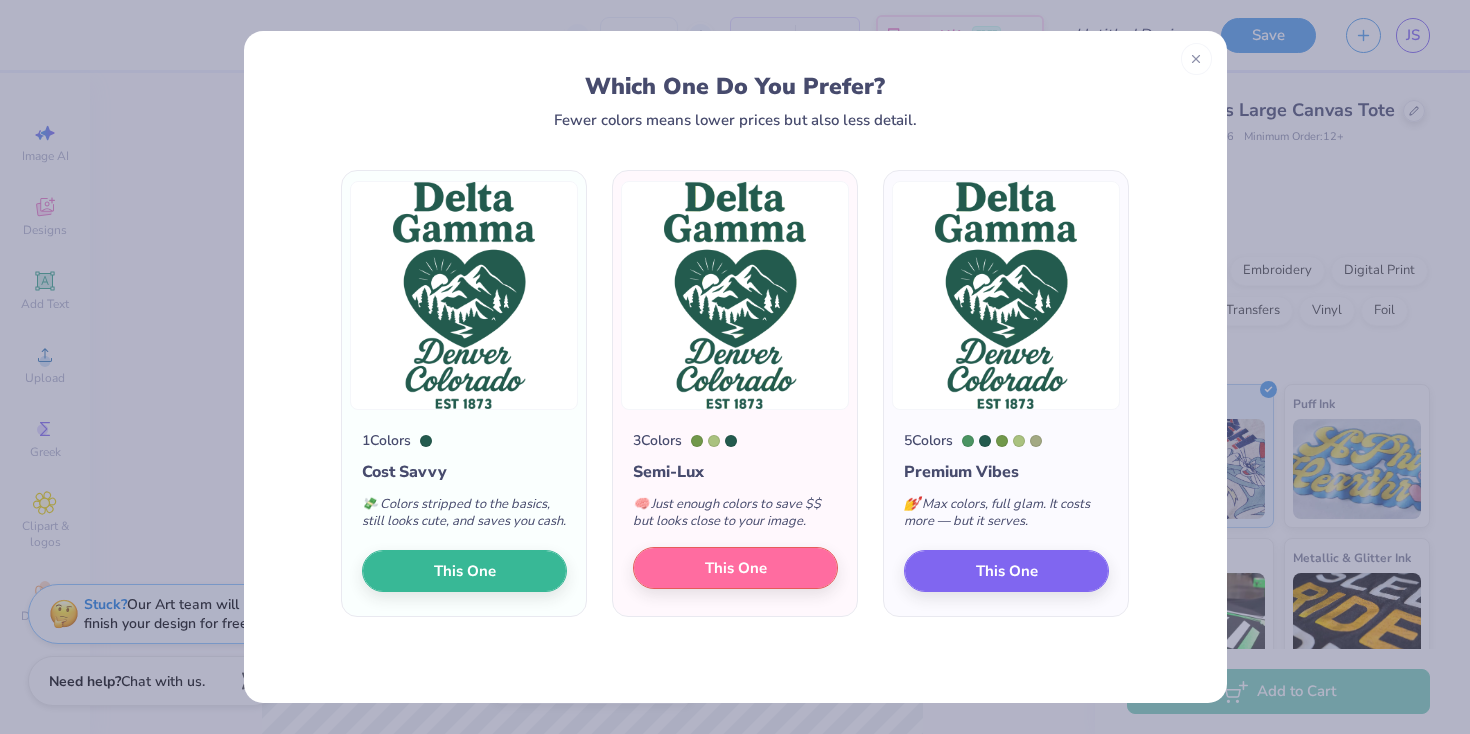 click on "This One" at bounding box center [735, 568] 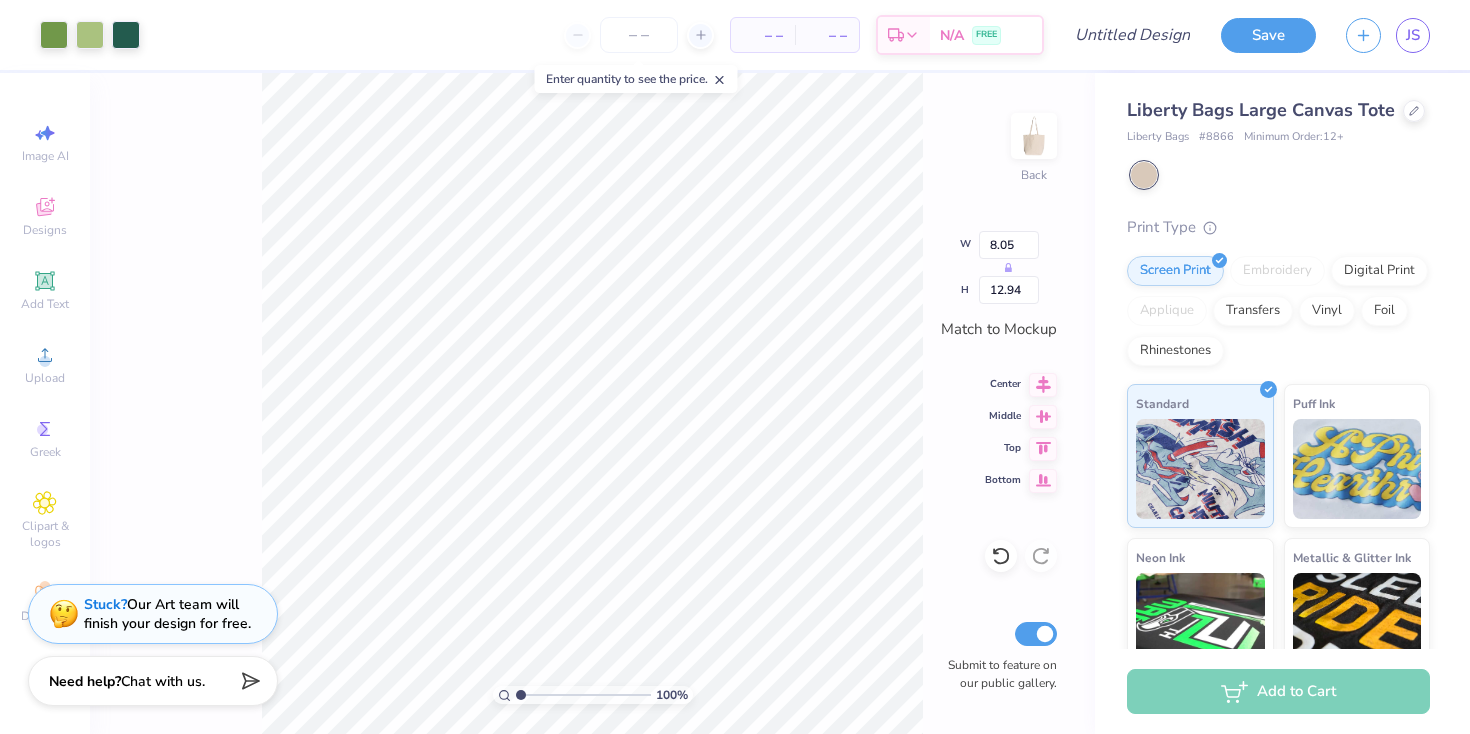 type on "7.39" 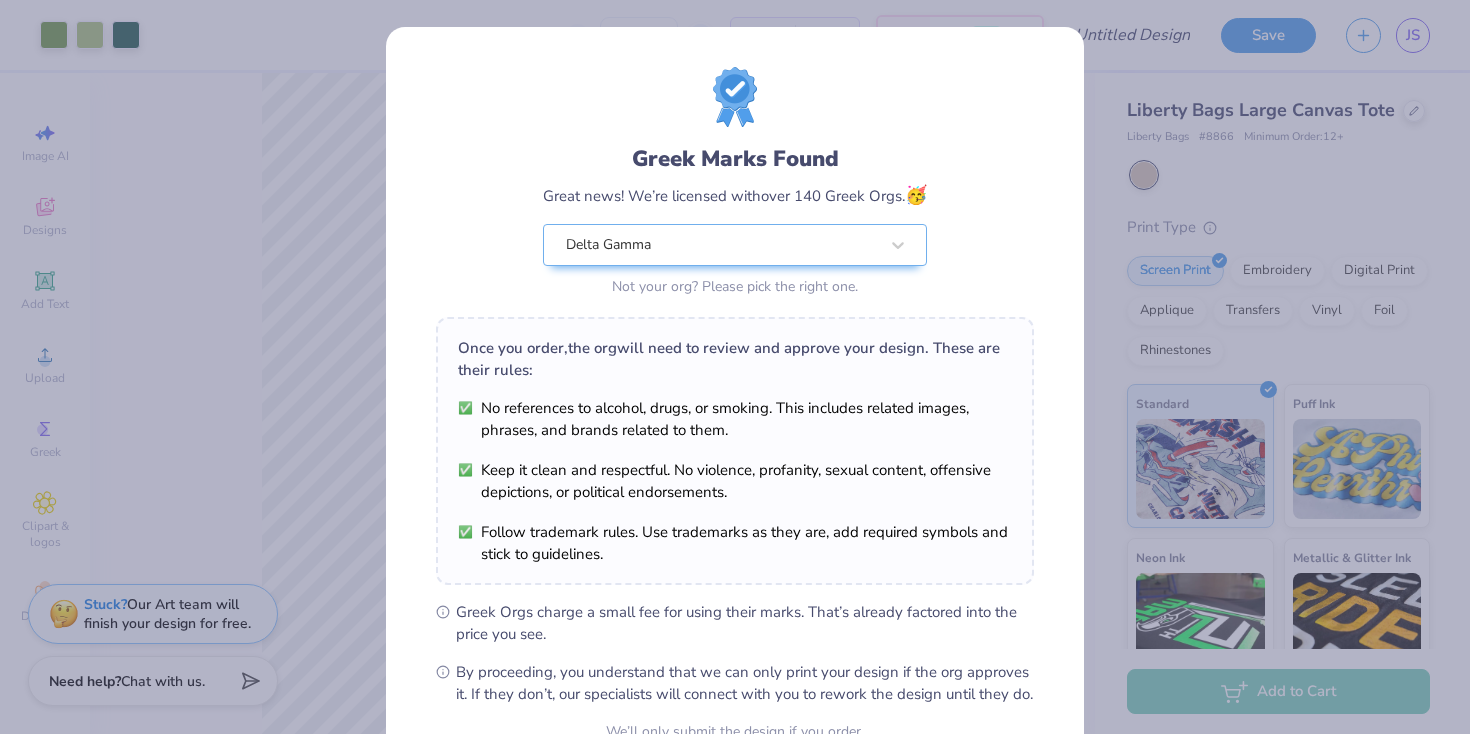 click on "No references to alcohol, drugs, or smoking. This includes related images, phrases, and brands related to them. Keep it clean and respectful. No violence, profanity, sexual content, offensive depictions, or political endorsements. Follow trademark rules. Use trademarks as they are, add required symbols and stick to guidelines." at bounding box center [735, 481] 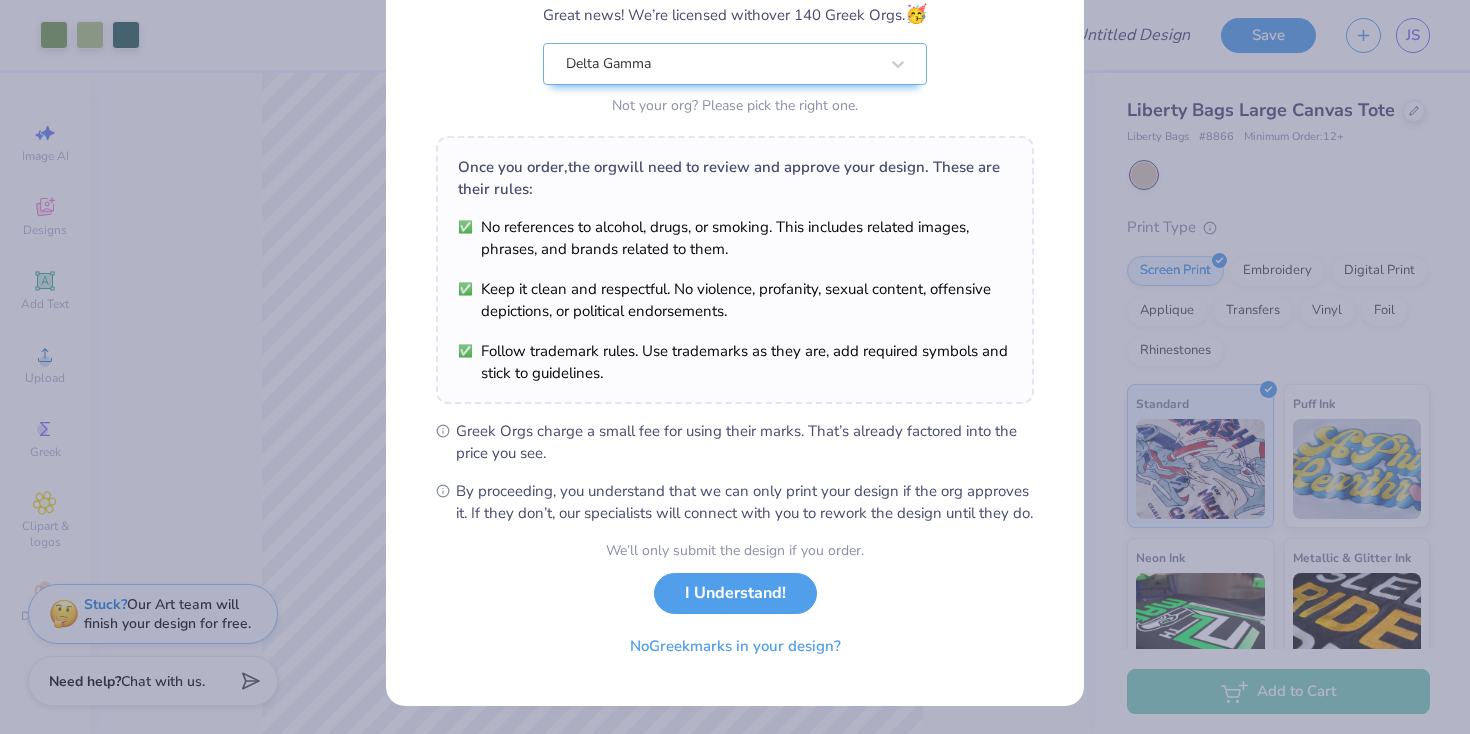 click on "We’ll only submit the design if you order. I Understand! No  Greek  marks in your design?" at bounding box center (735, 603) 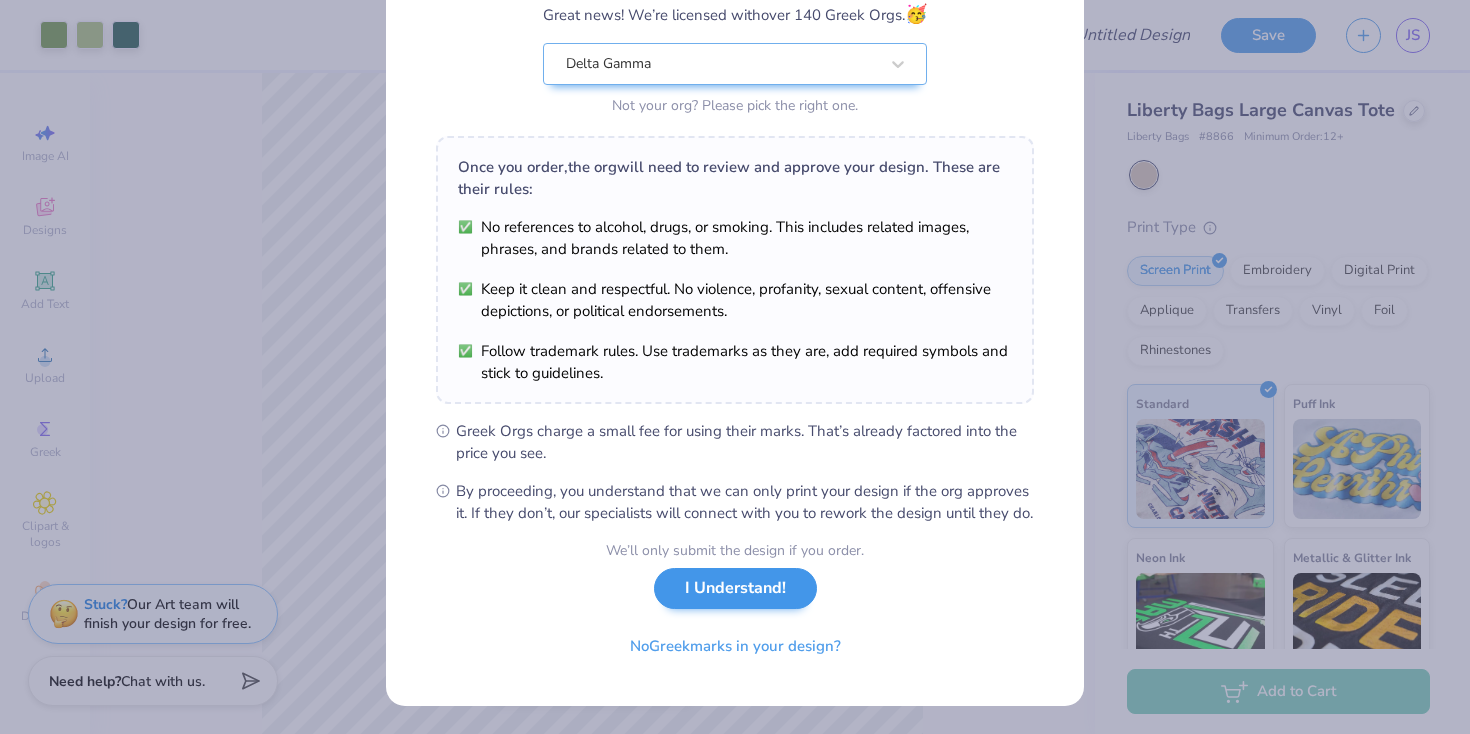 click on "I Understand!" at bounding box center [735, 588] 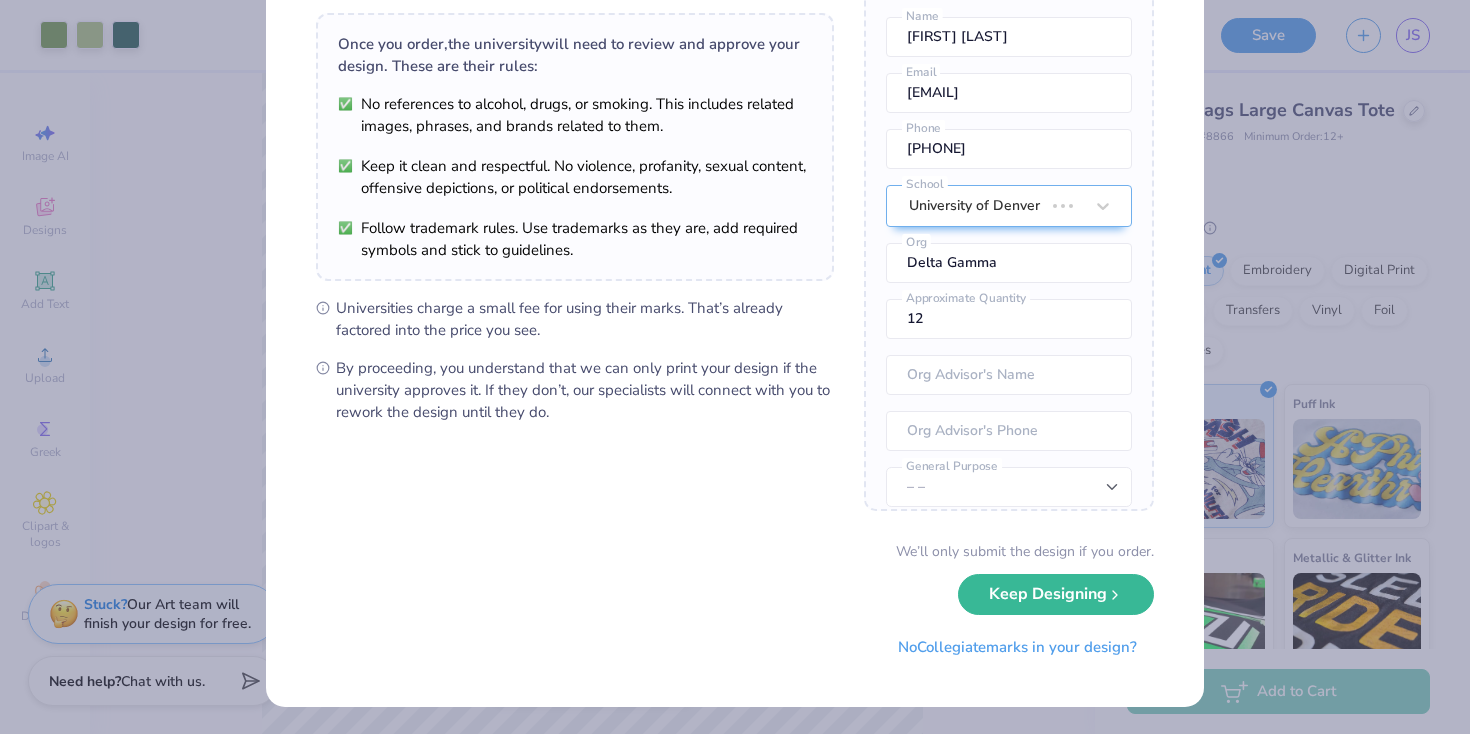 scroll, scrollTop: 0, scrollLeft: 0, axis: both 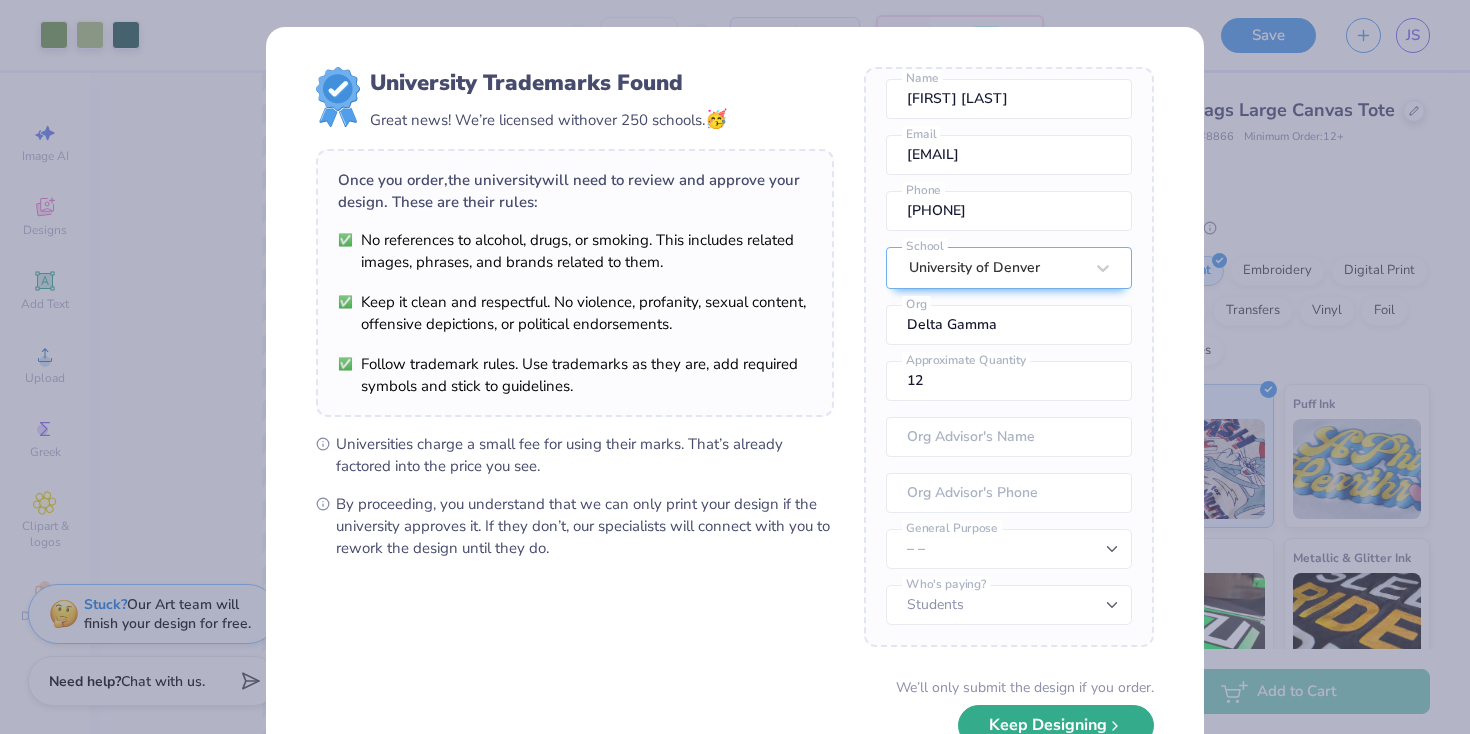 click on "Keep Designing" at bounding box center [1056, 725] 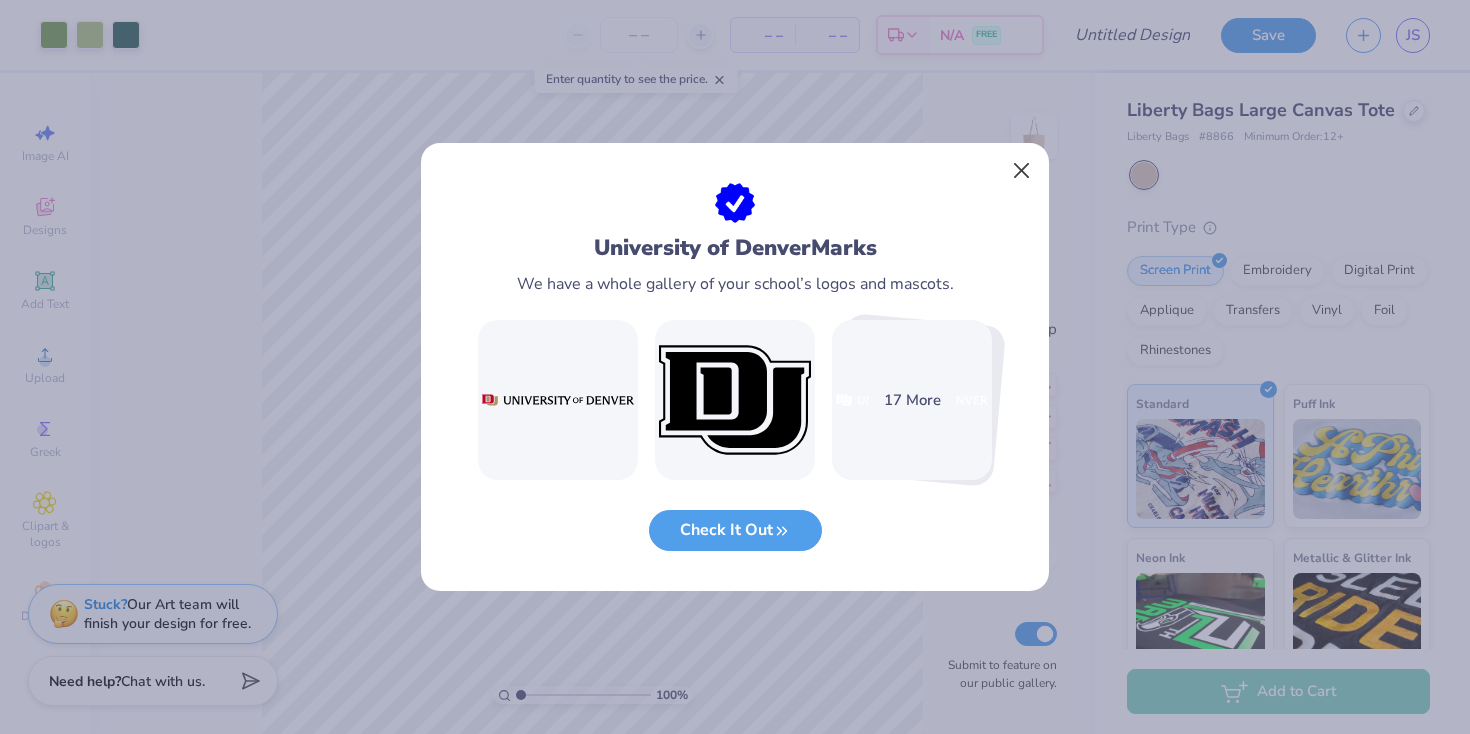 click at bounding box center [1022, 171] 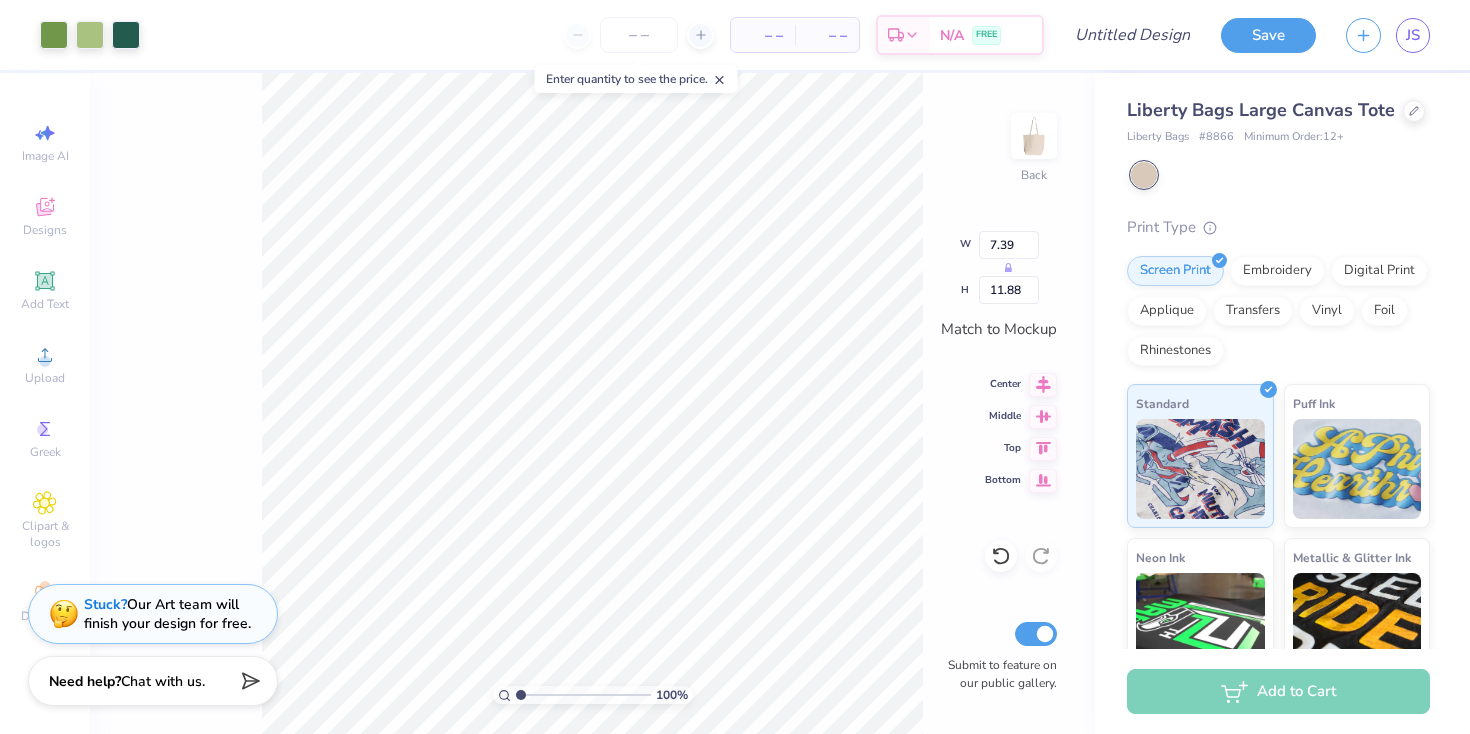 click on "100  % Back W 7.39 H 11.88 Match to Mockup Center Middle Top Bottom Submit to feature on our public gallery." at bounding box center (592, 403) 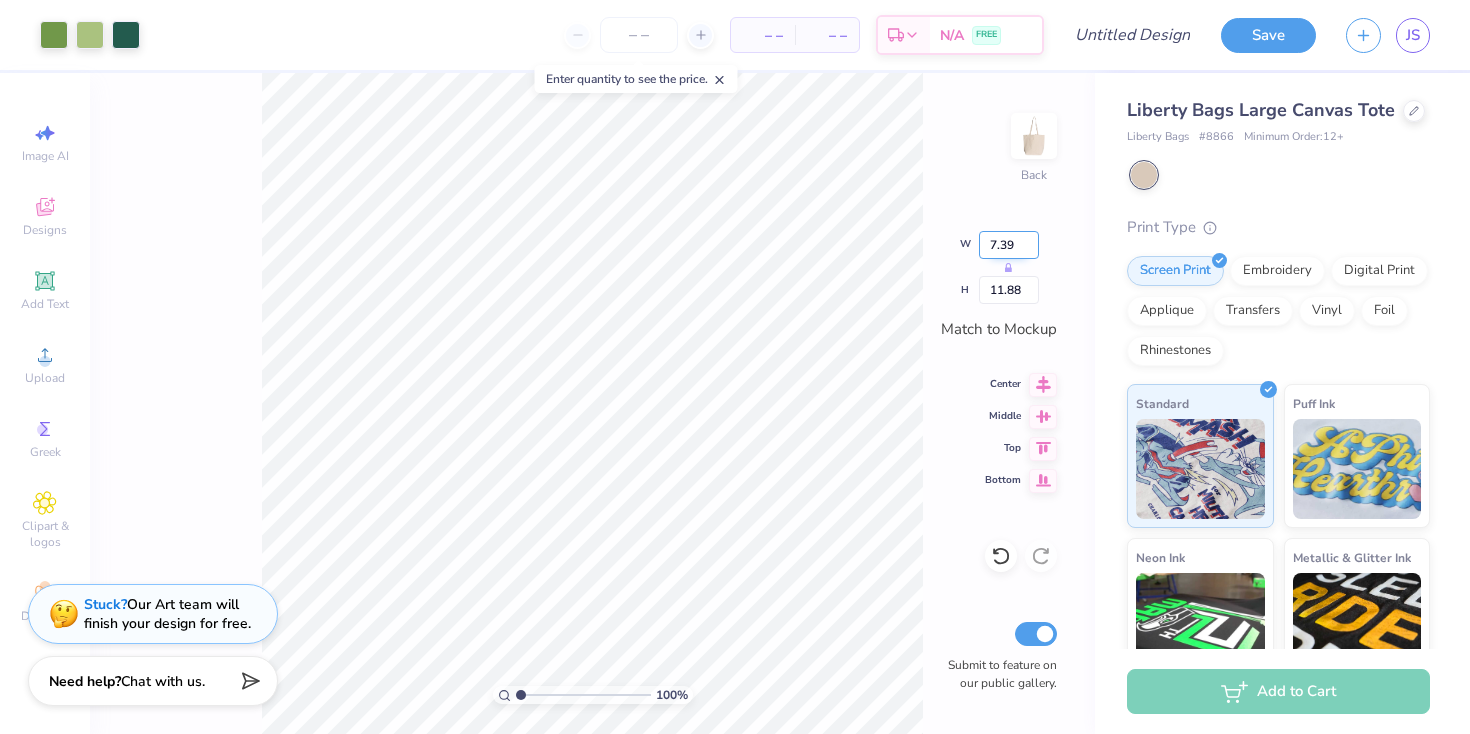 click on "7.39" at bounding box center [1009, 245] 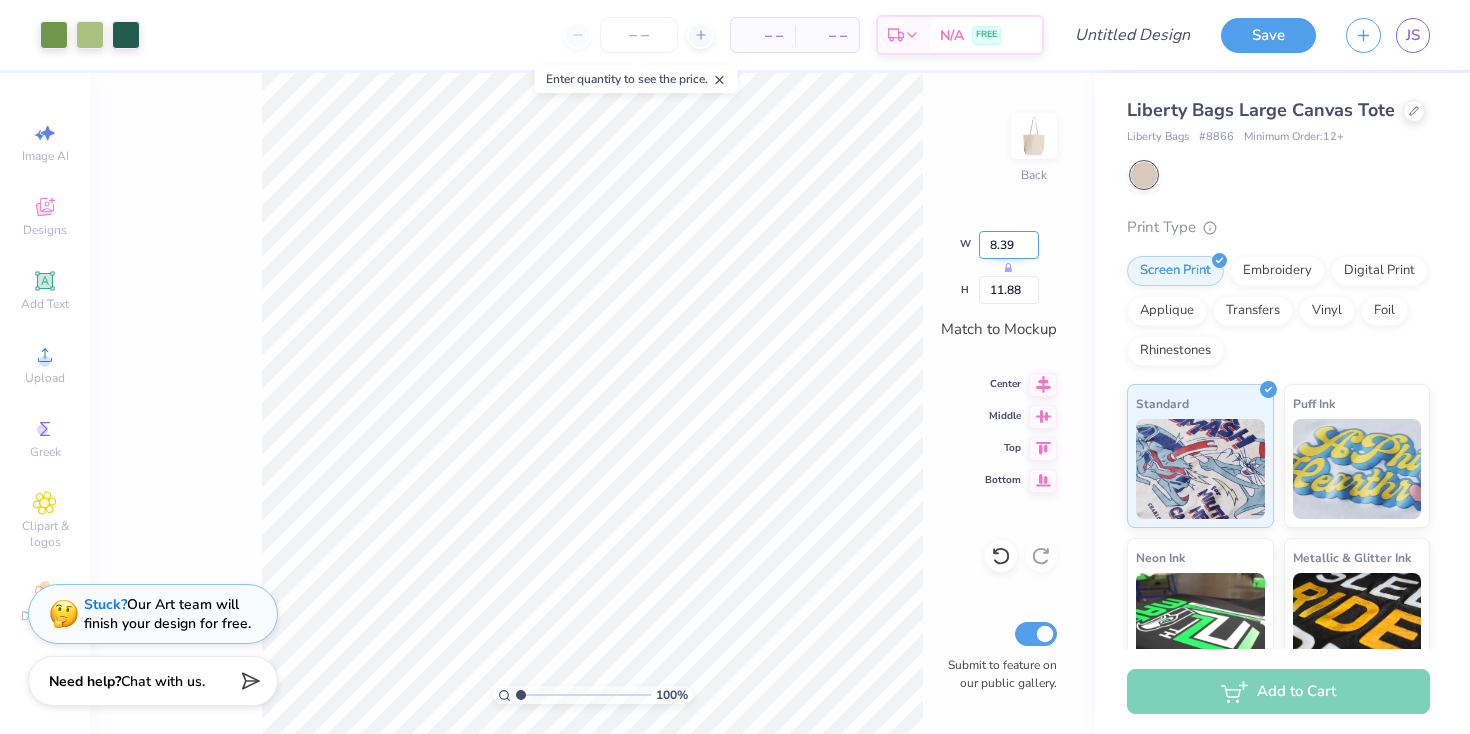 type on "8.09" 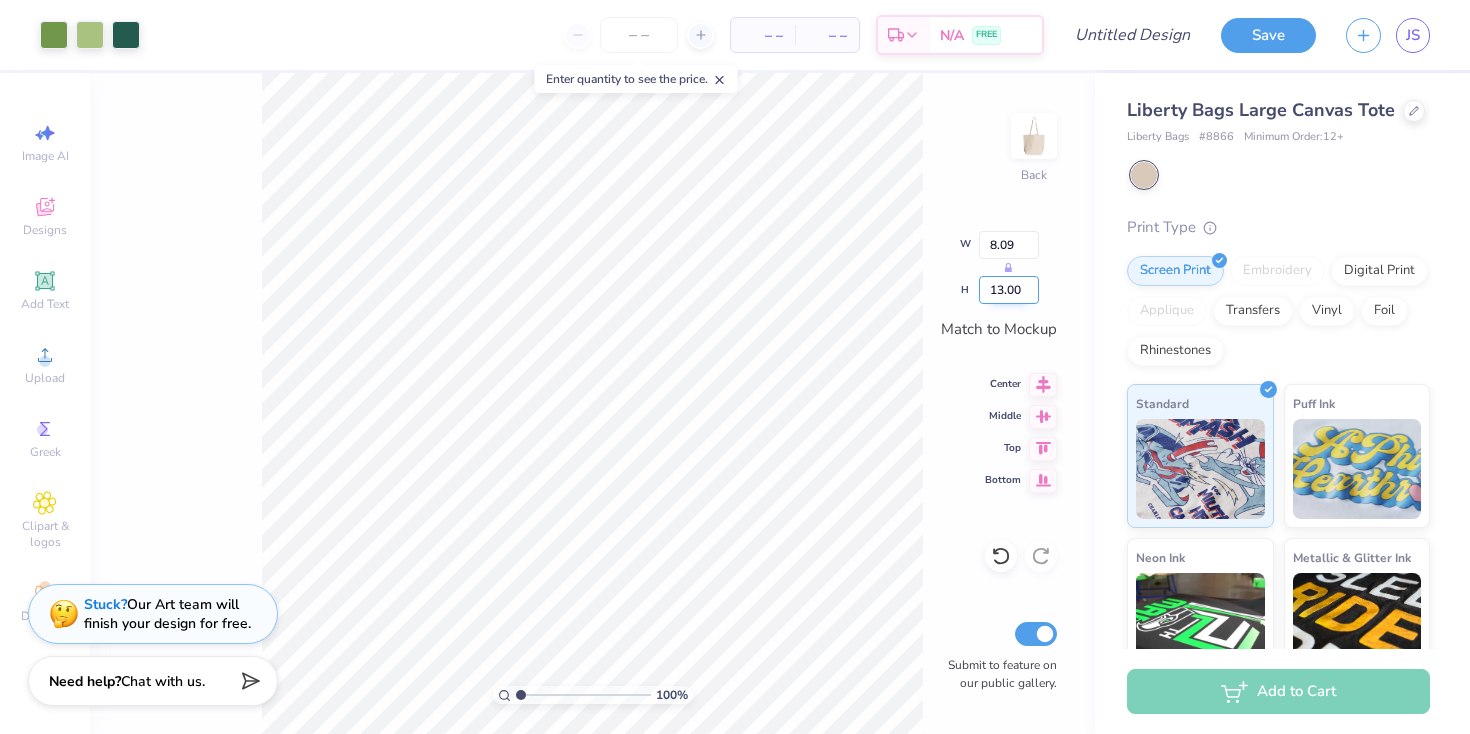 click on "13.00" at bounding box center [1009, 290] 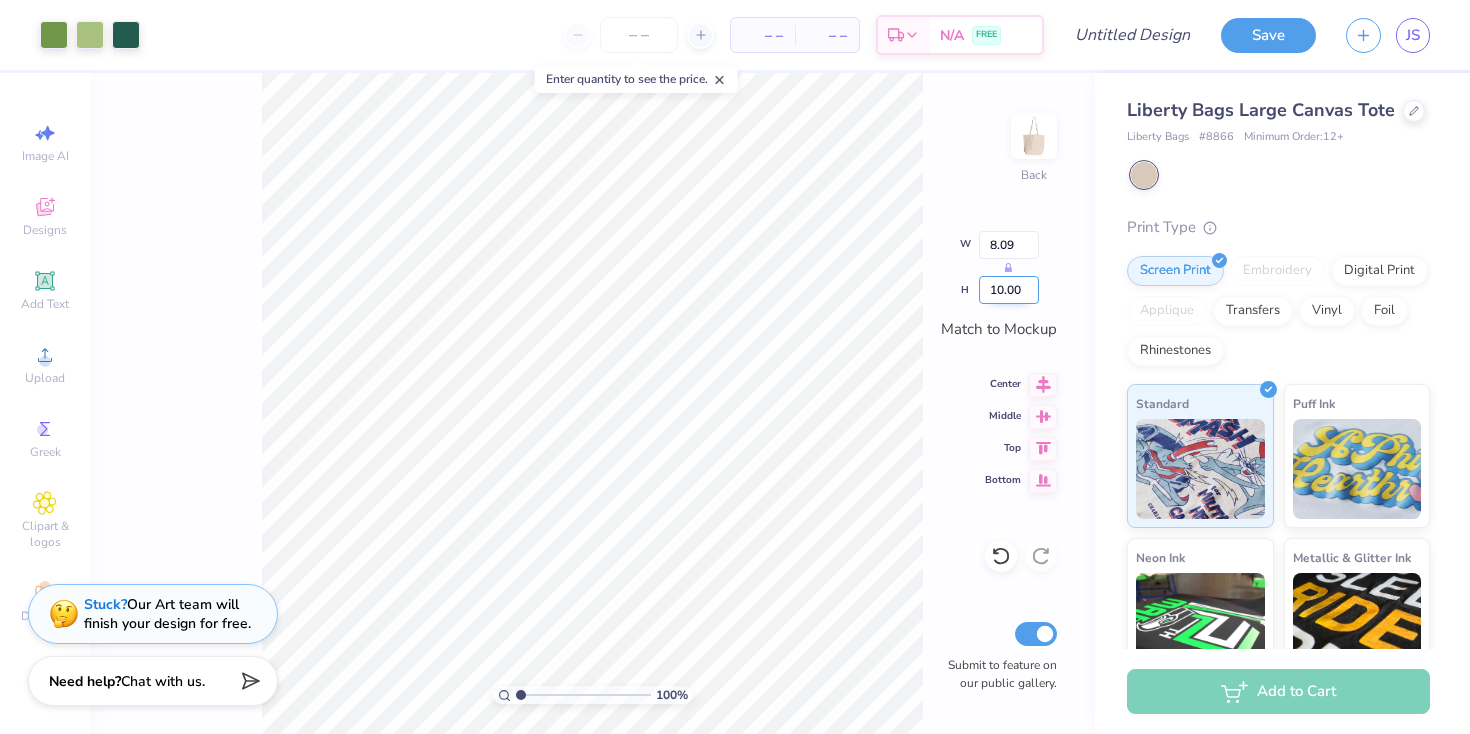 type on "10.00" 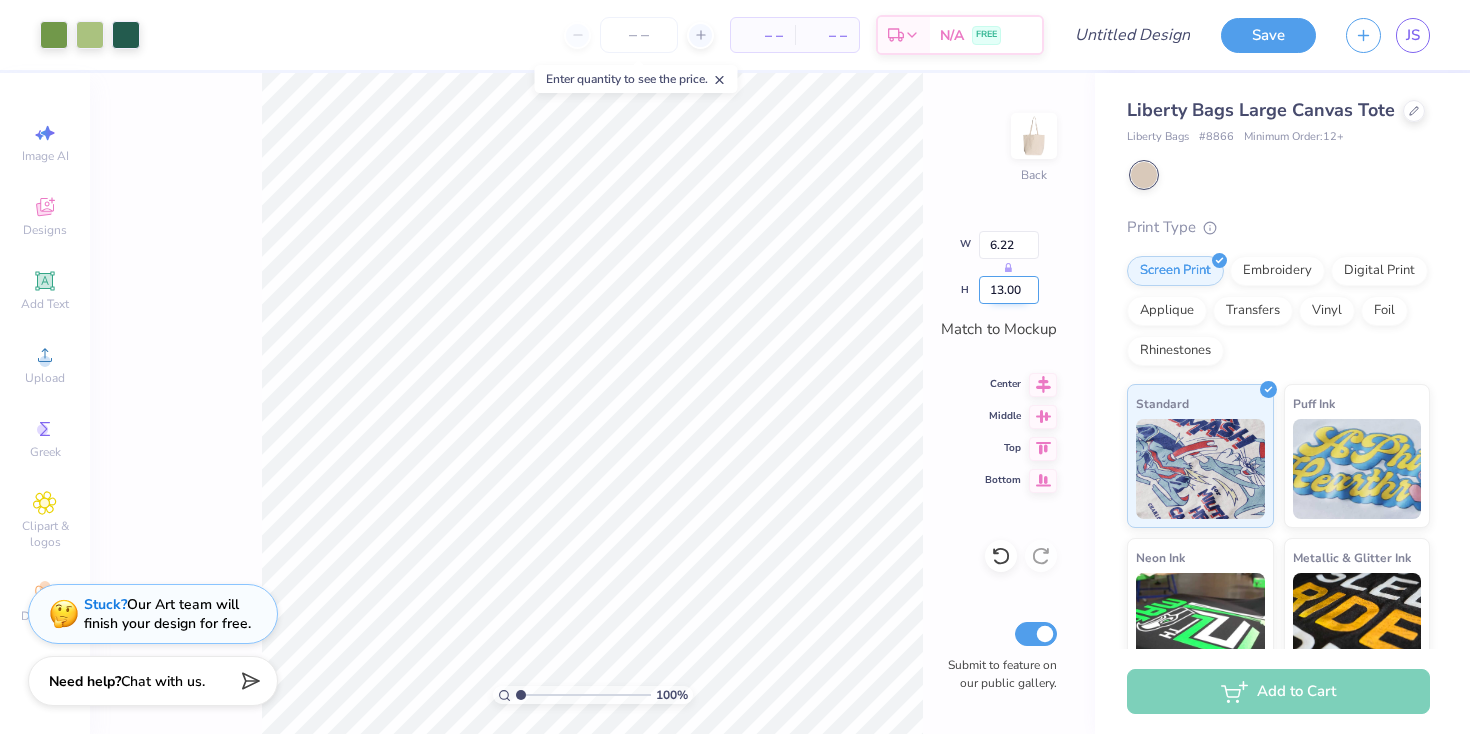 type on "13.00" 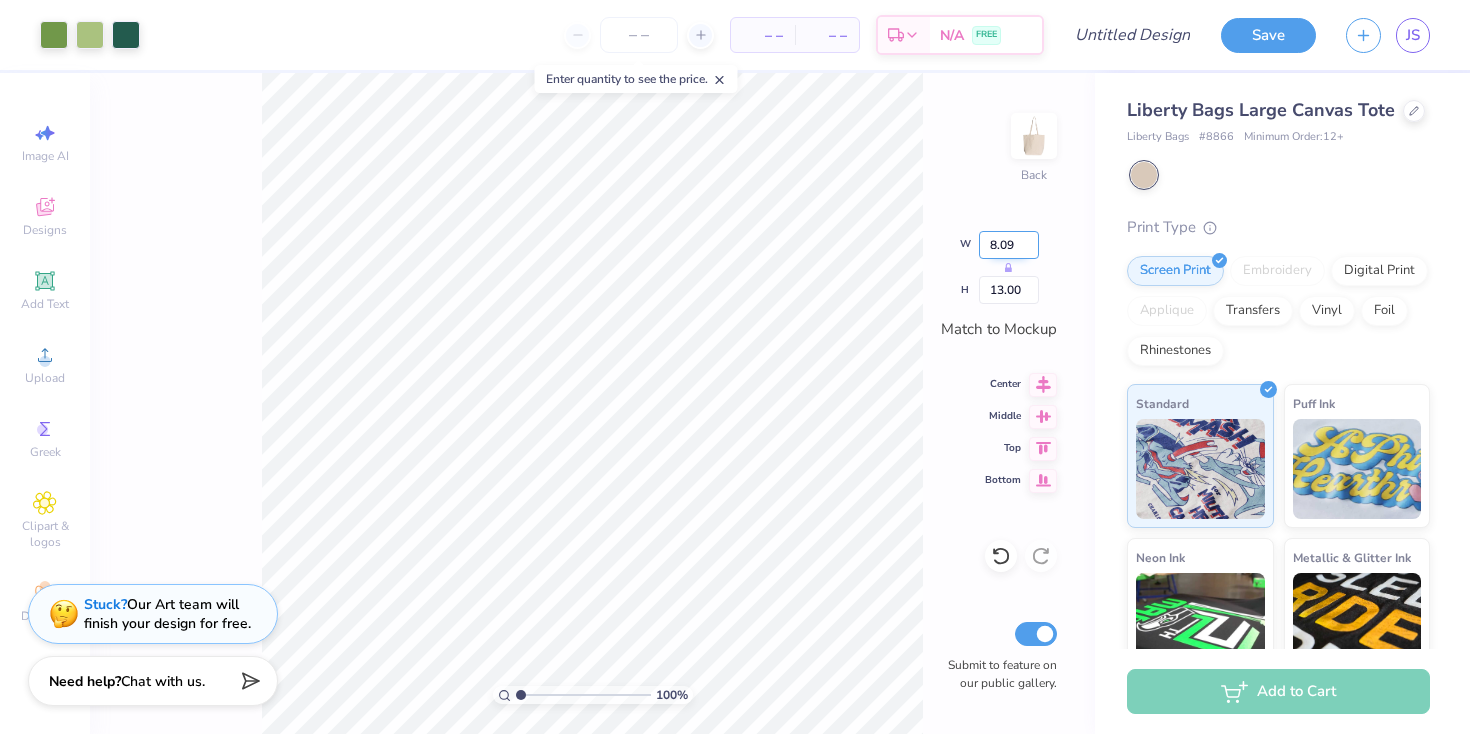 click on "8.09" at bounding box center [1009, 245] 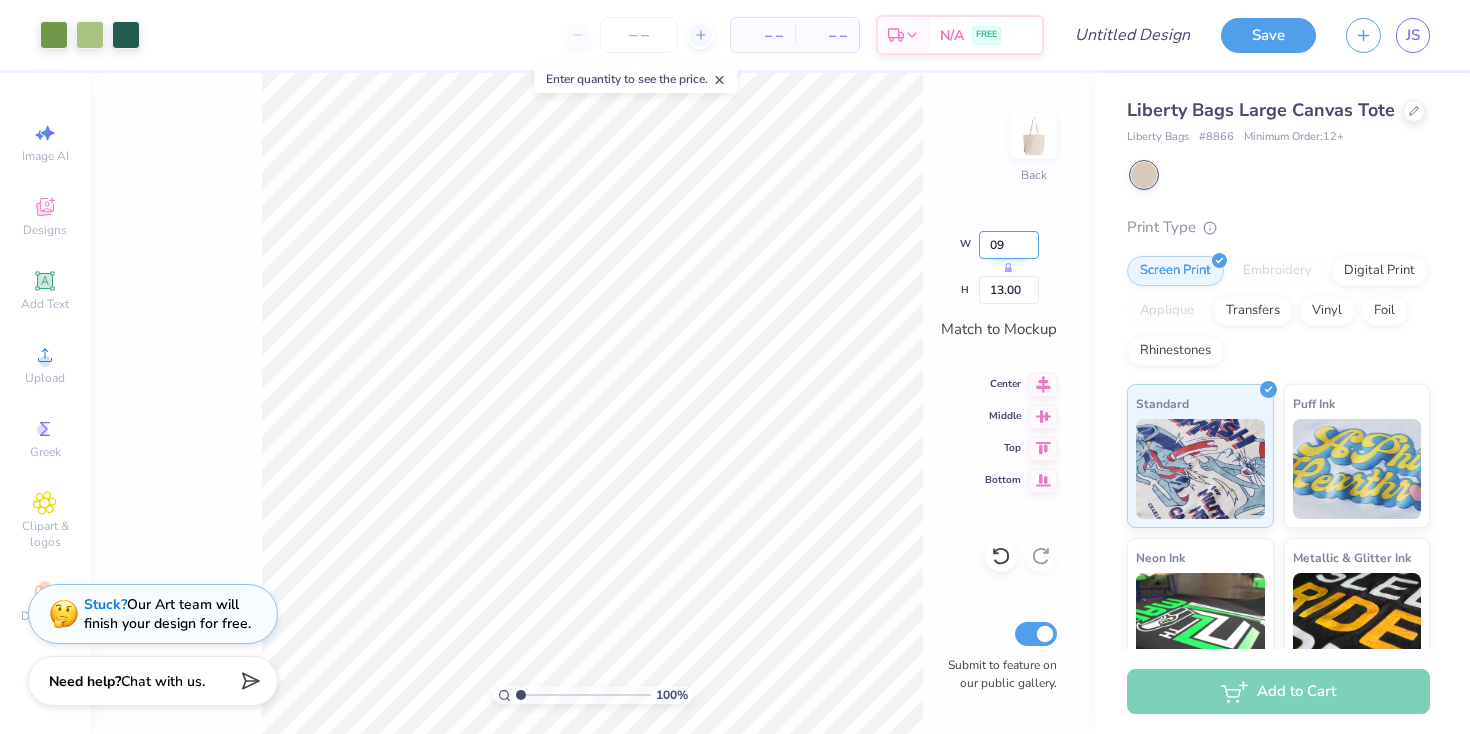 type on "709" 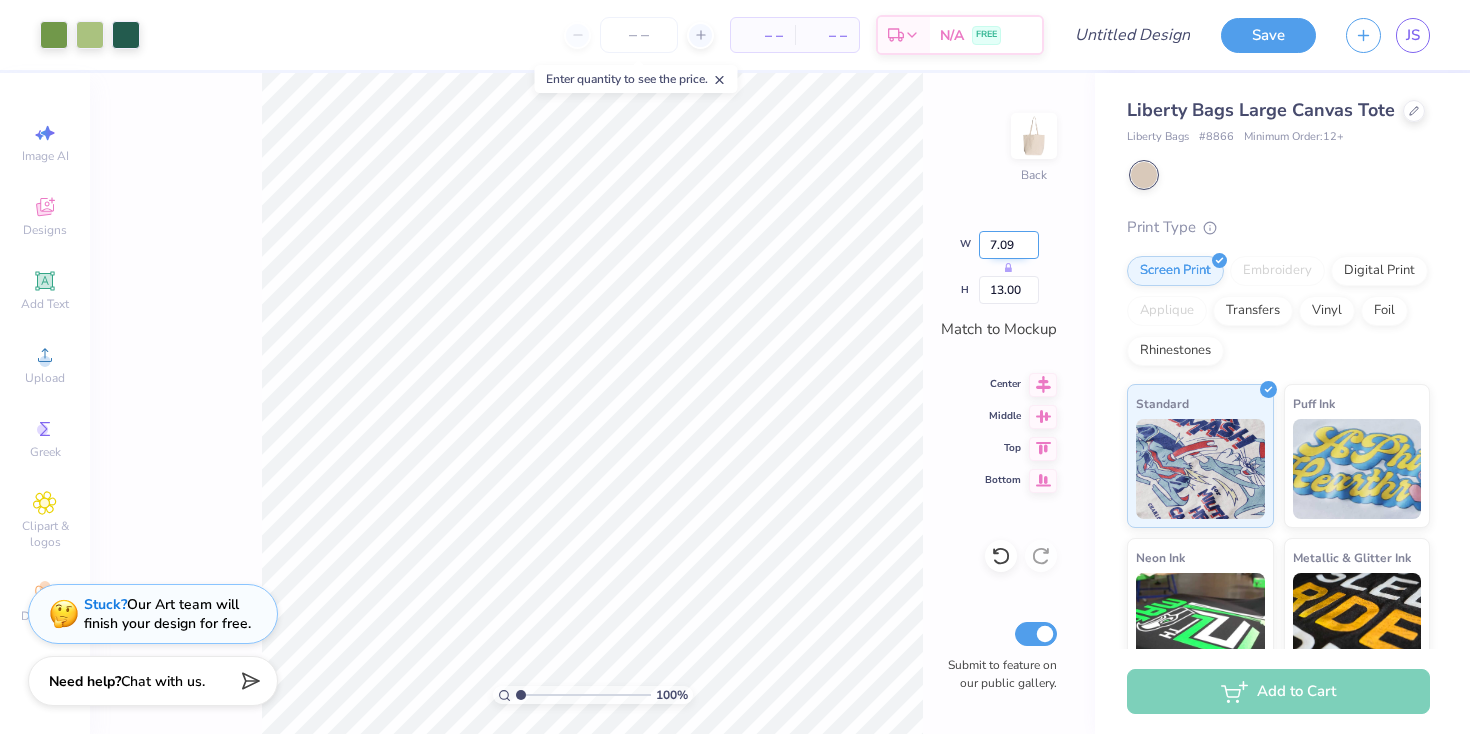type on "7.09" 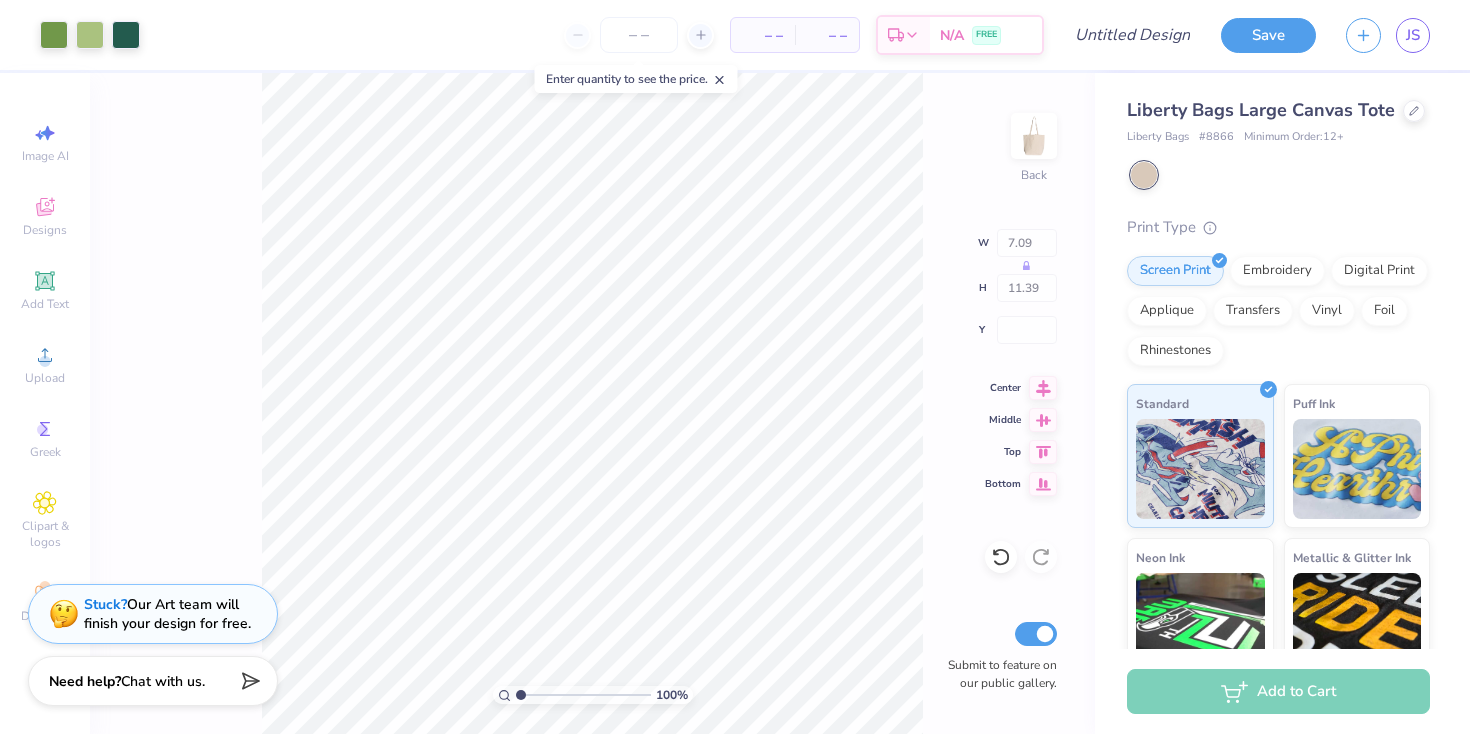 type on "3.39" 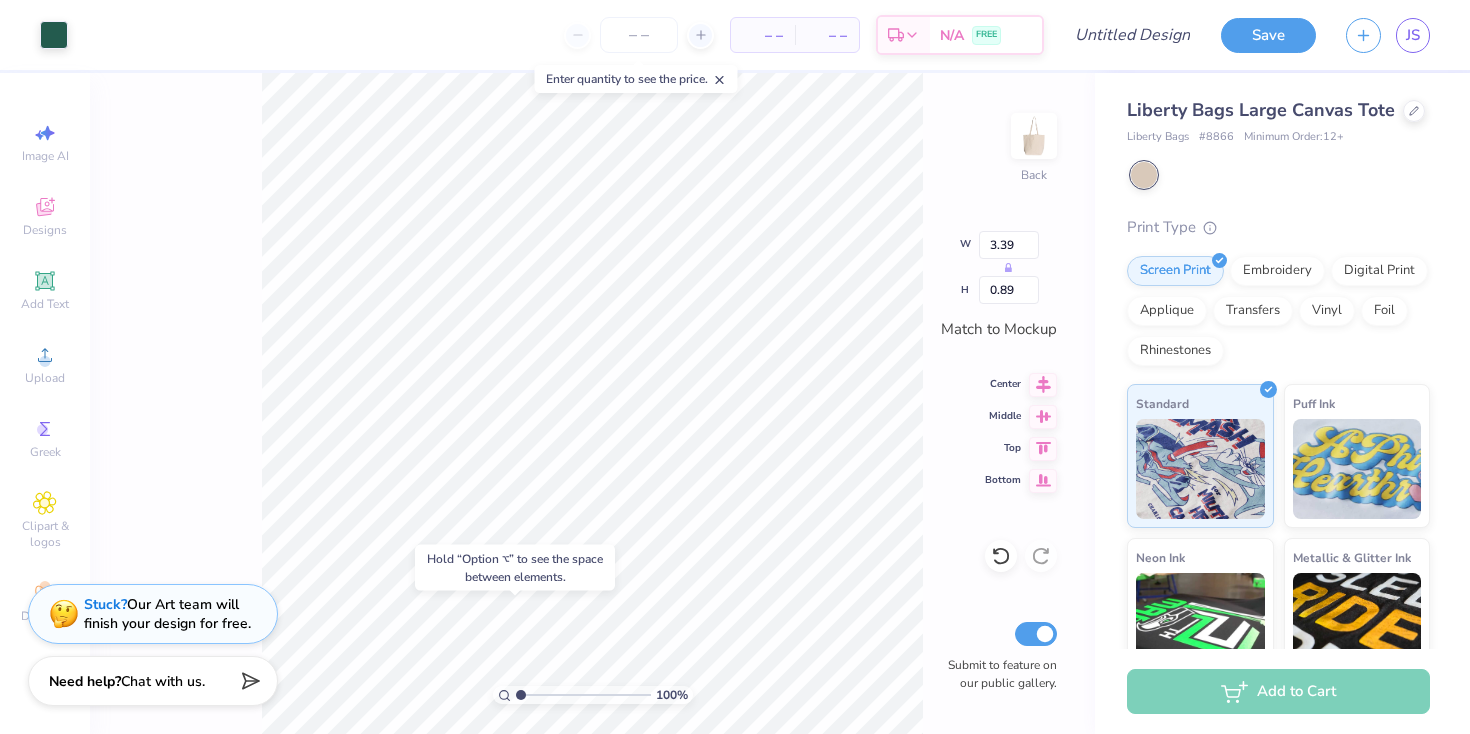 type on "1.49" 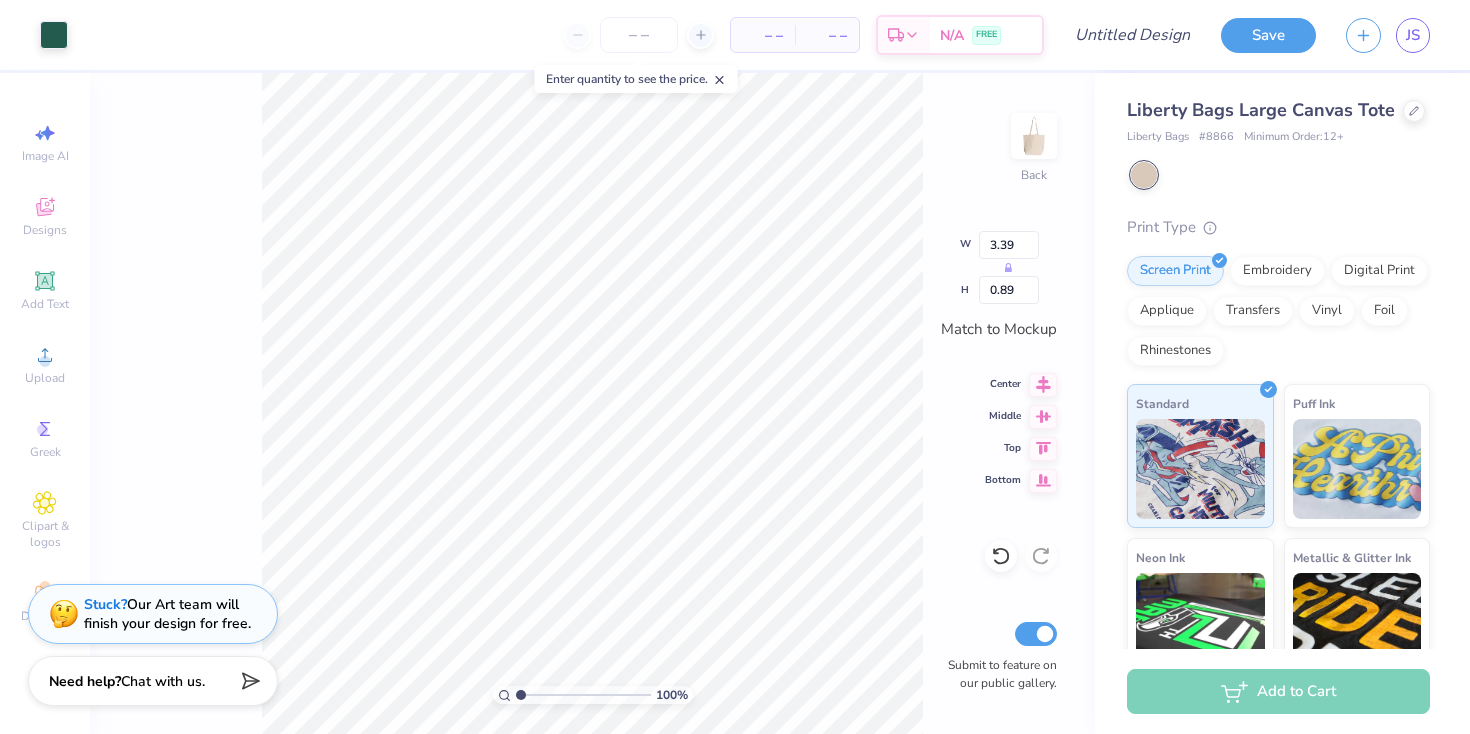 type on "5.98" 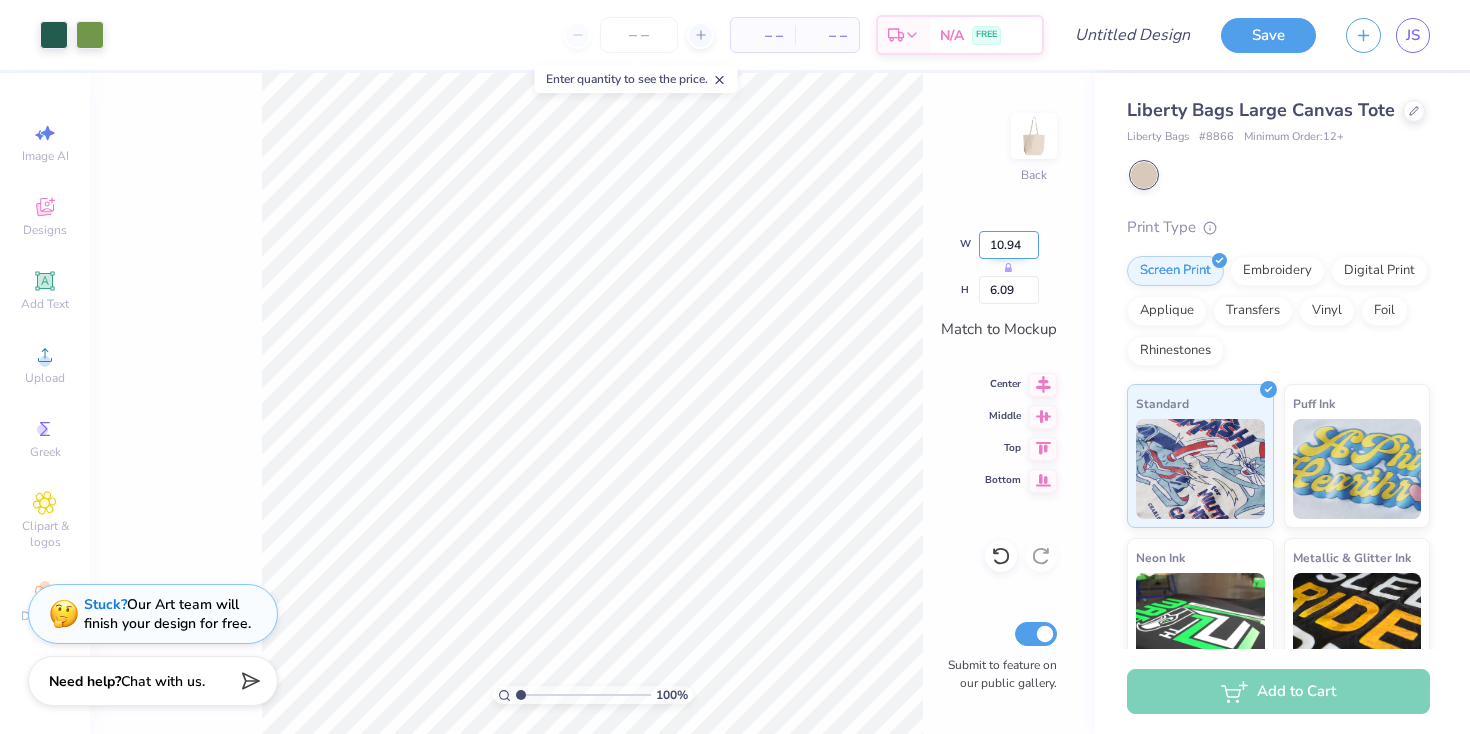 click on "10.94" at bounding box center [1009, 245] 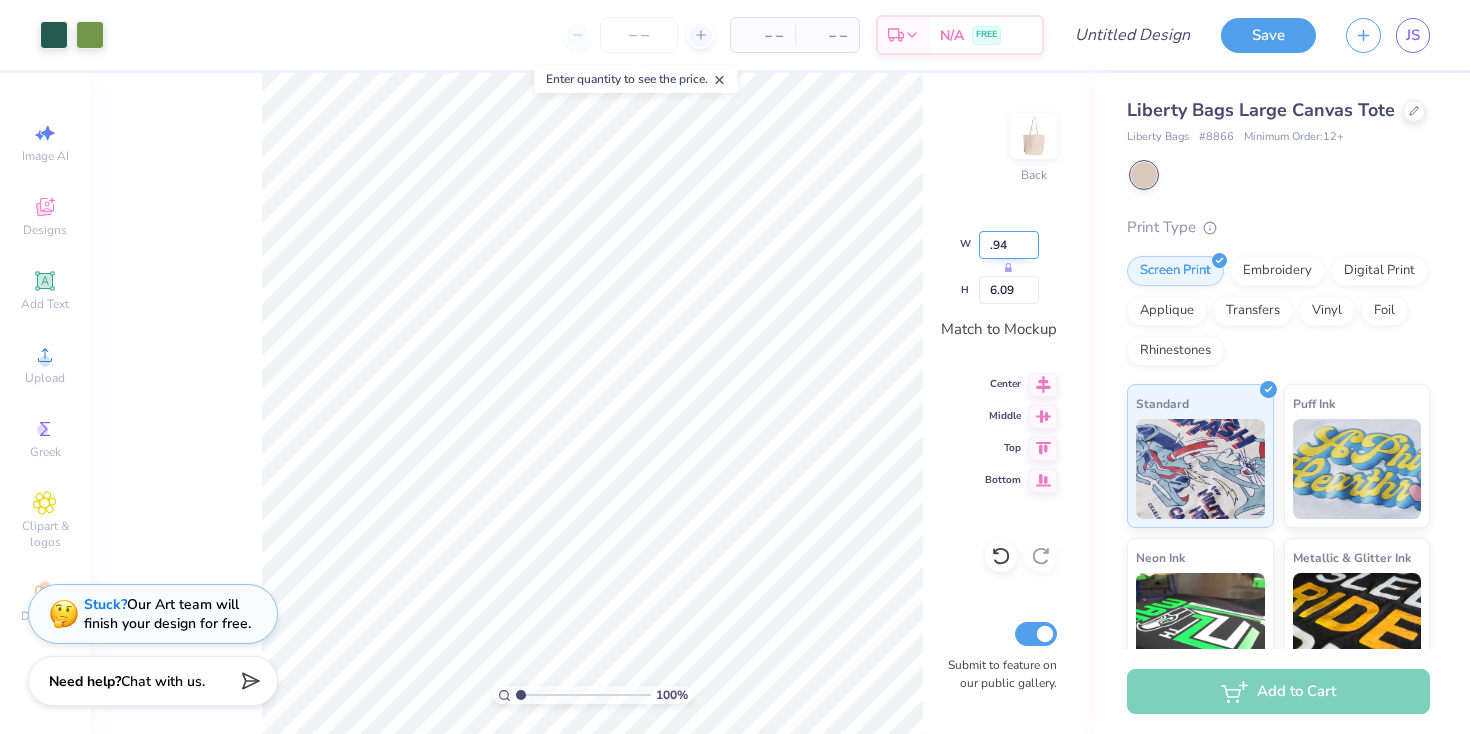 type on "6.94" 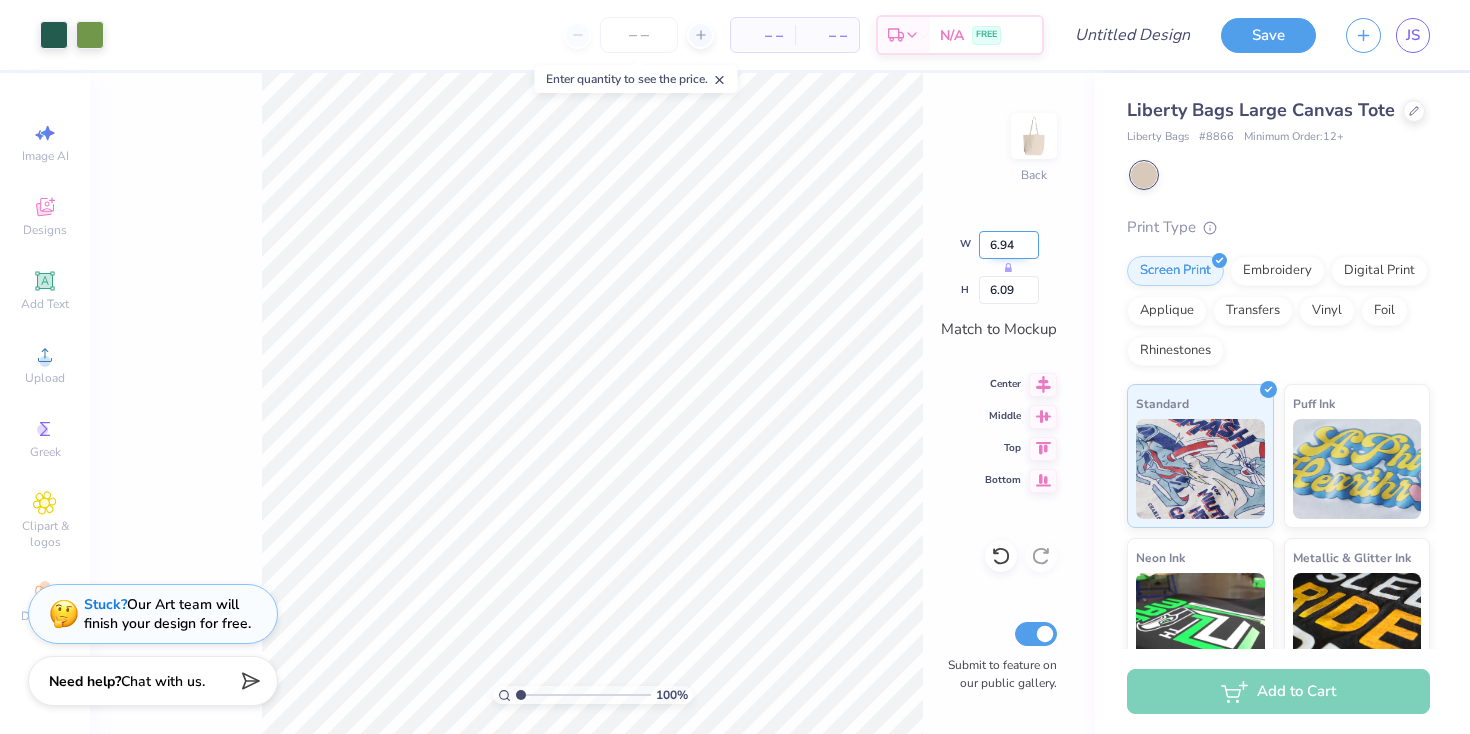 type on "6.94" 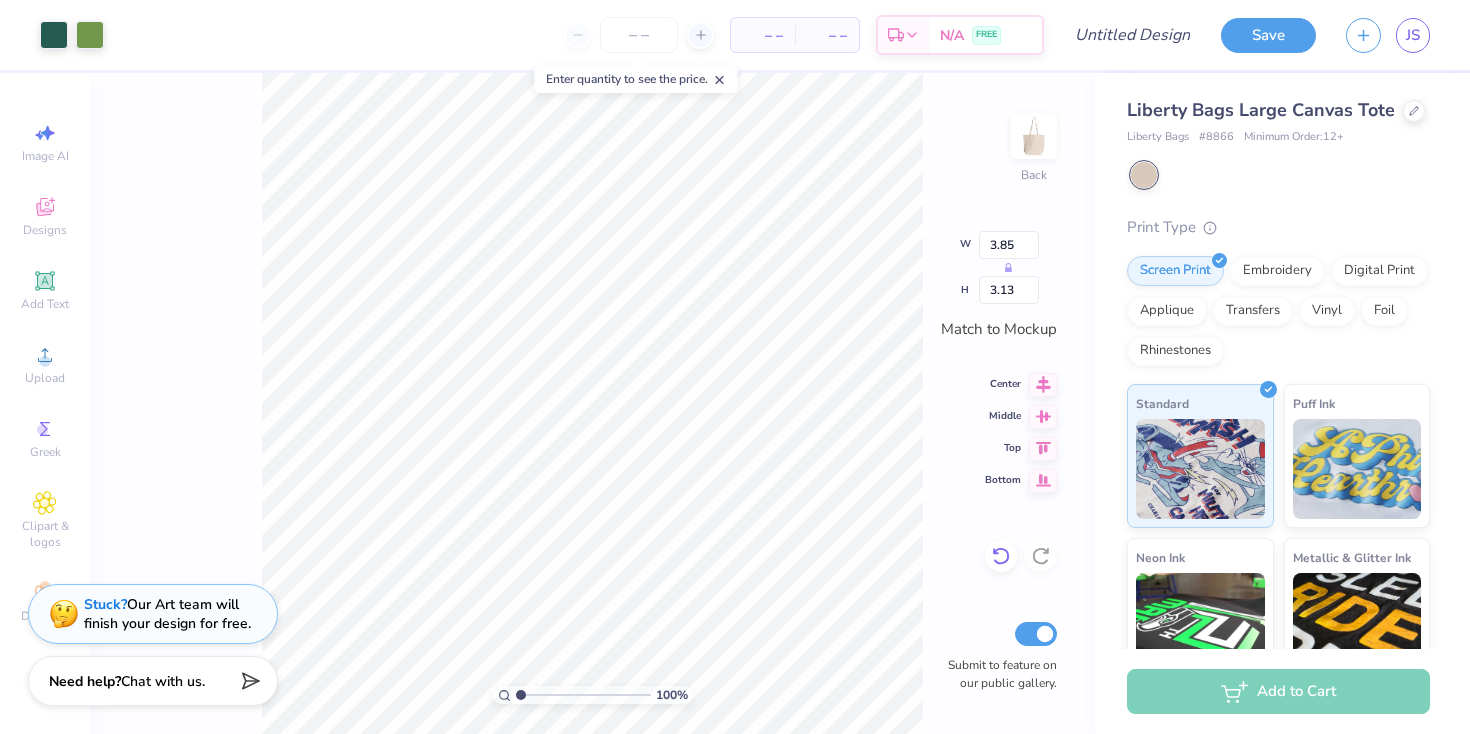 click 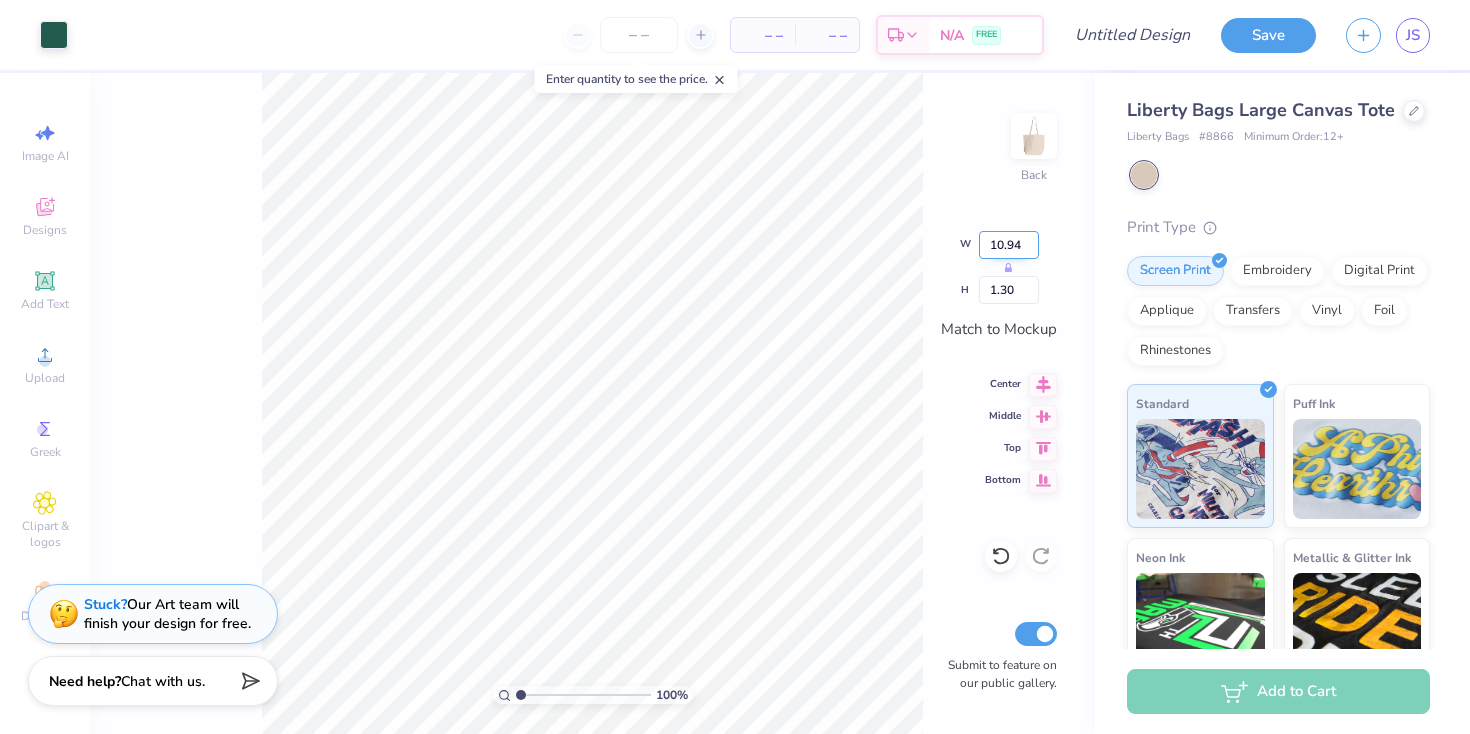 click on "10.94" at bounding box center [1009, 245] 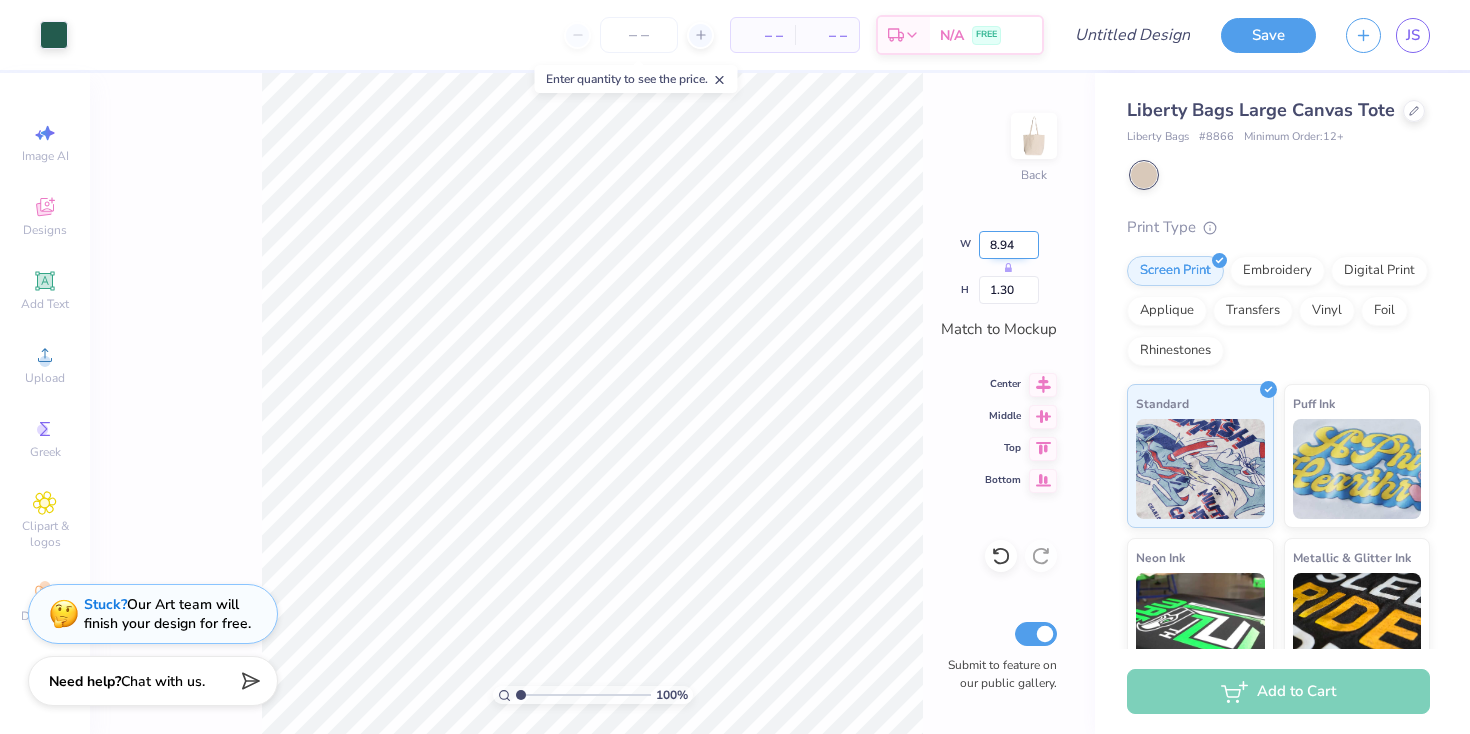 type on "8.94" 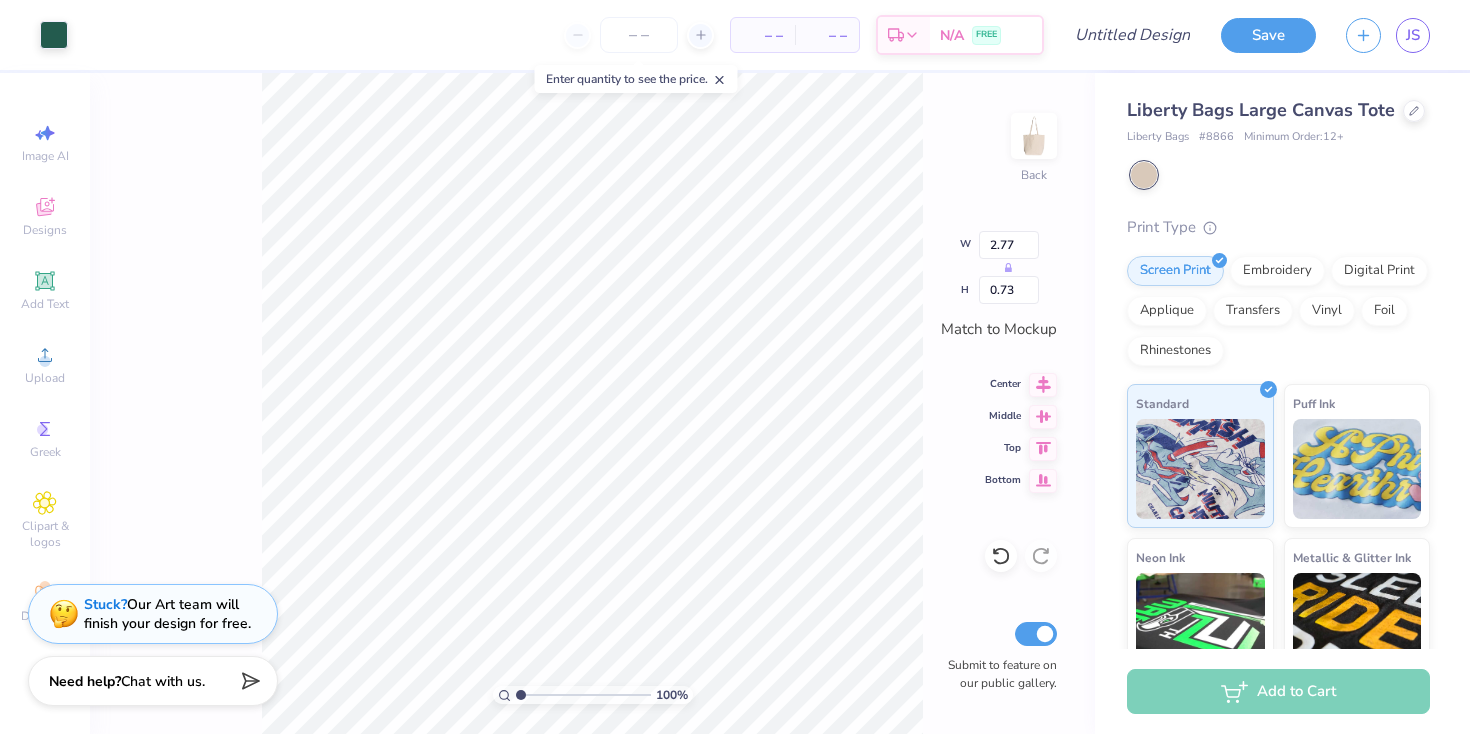 type on "1.22" 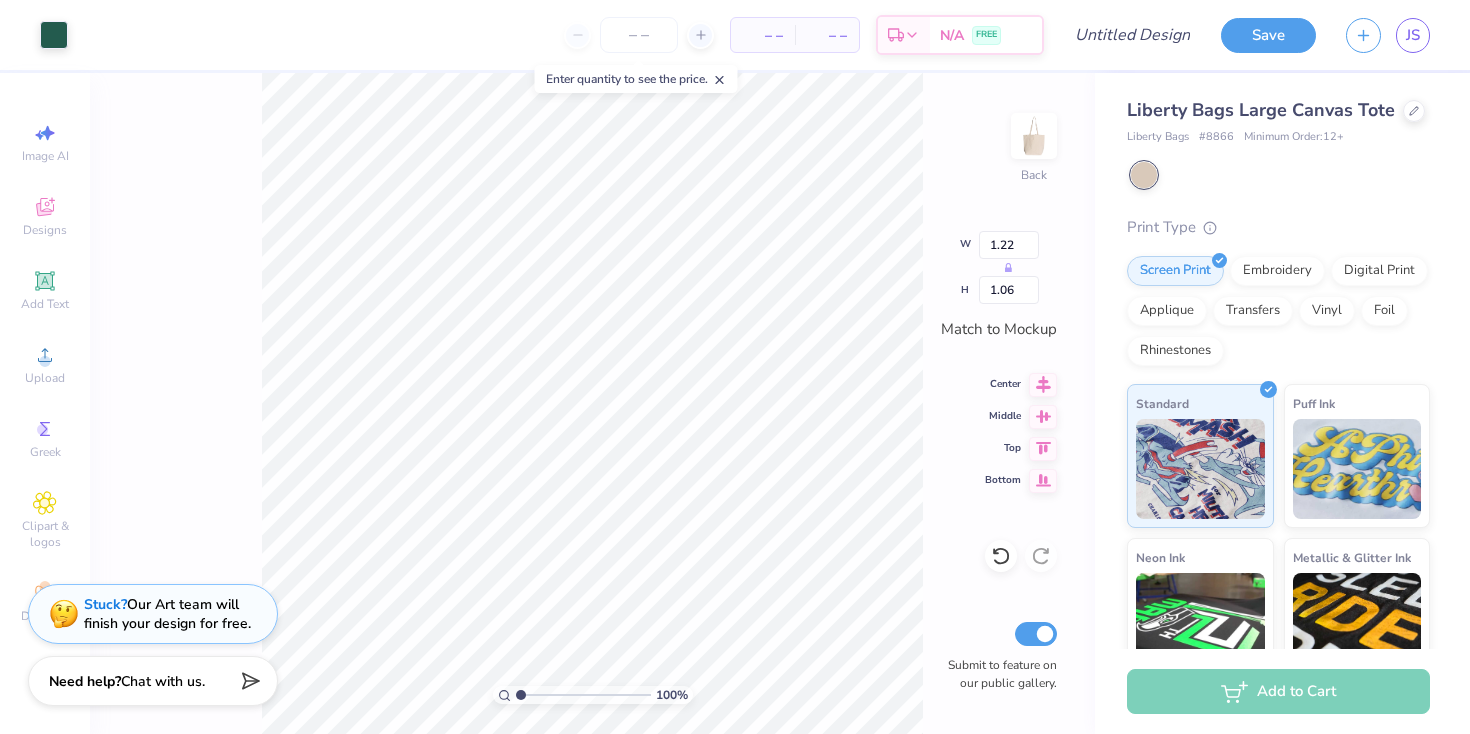 type on "4.88" 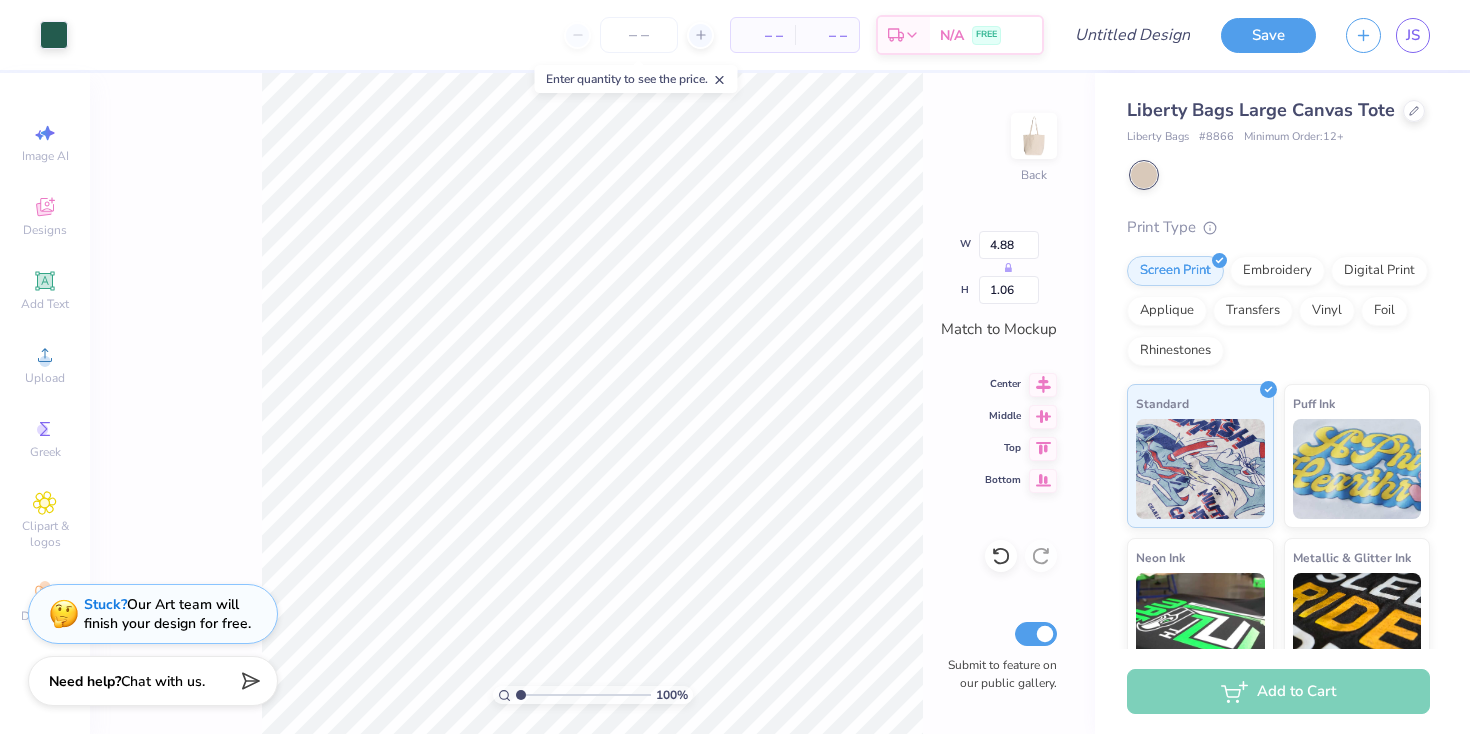 type on "1.22" 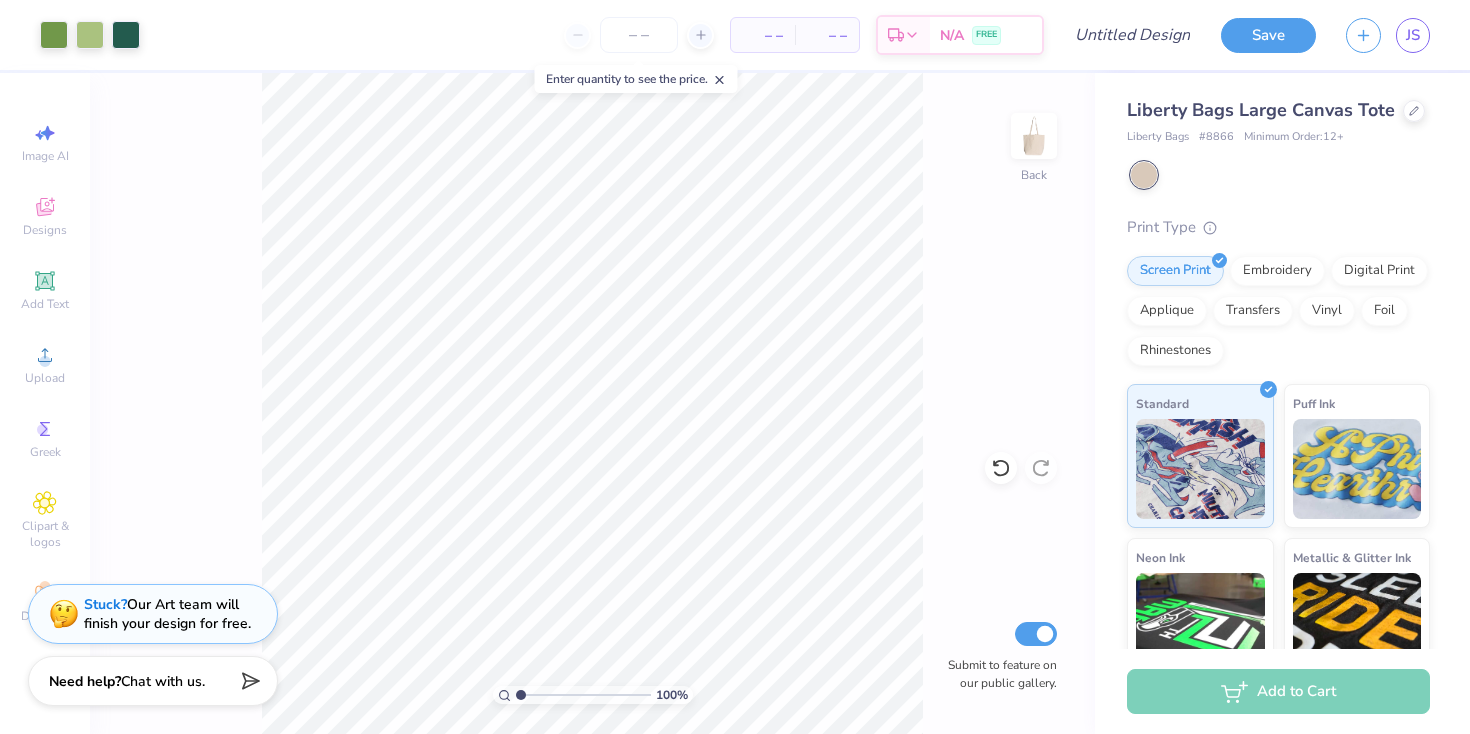 click on "100  %" at bounding box center [592, 403] 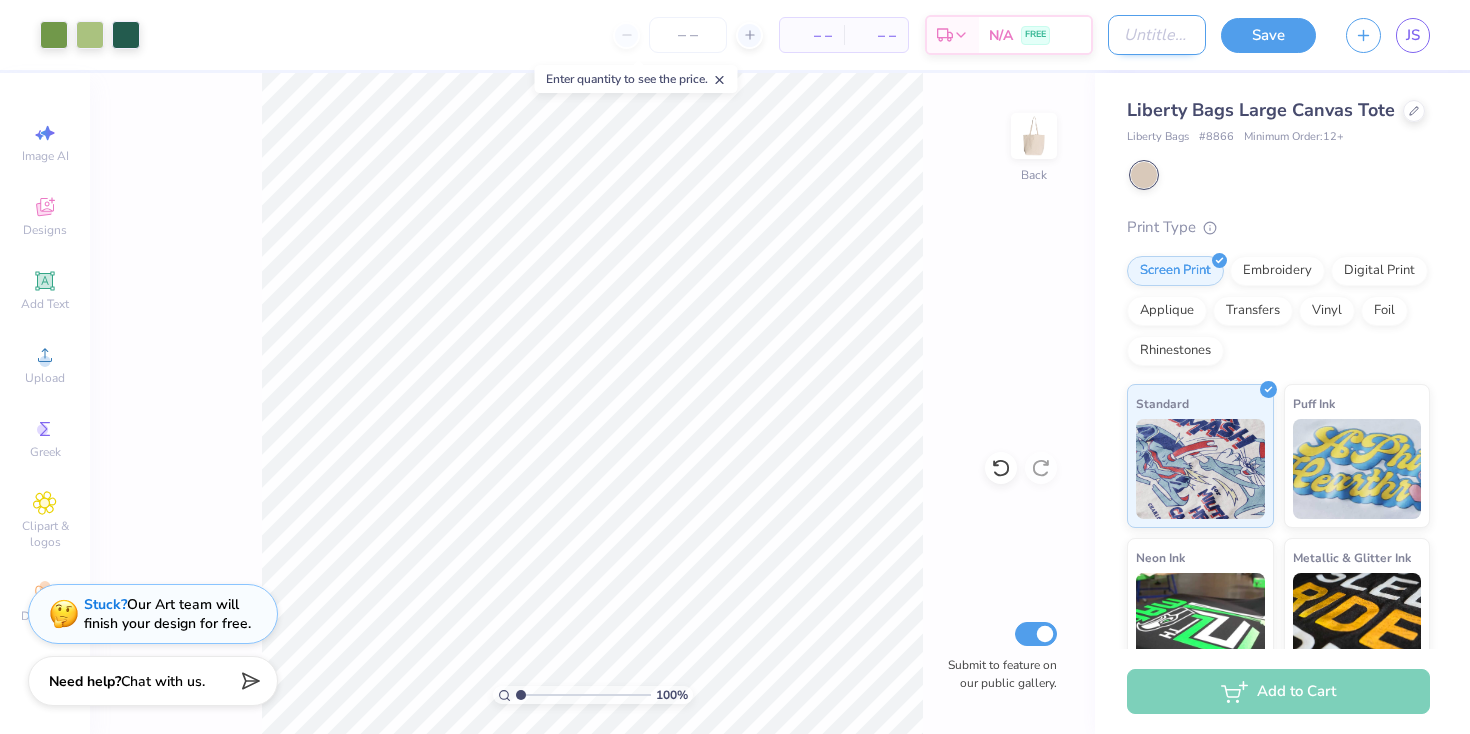 click on "Design Title" at bounding box center [1157, 35] 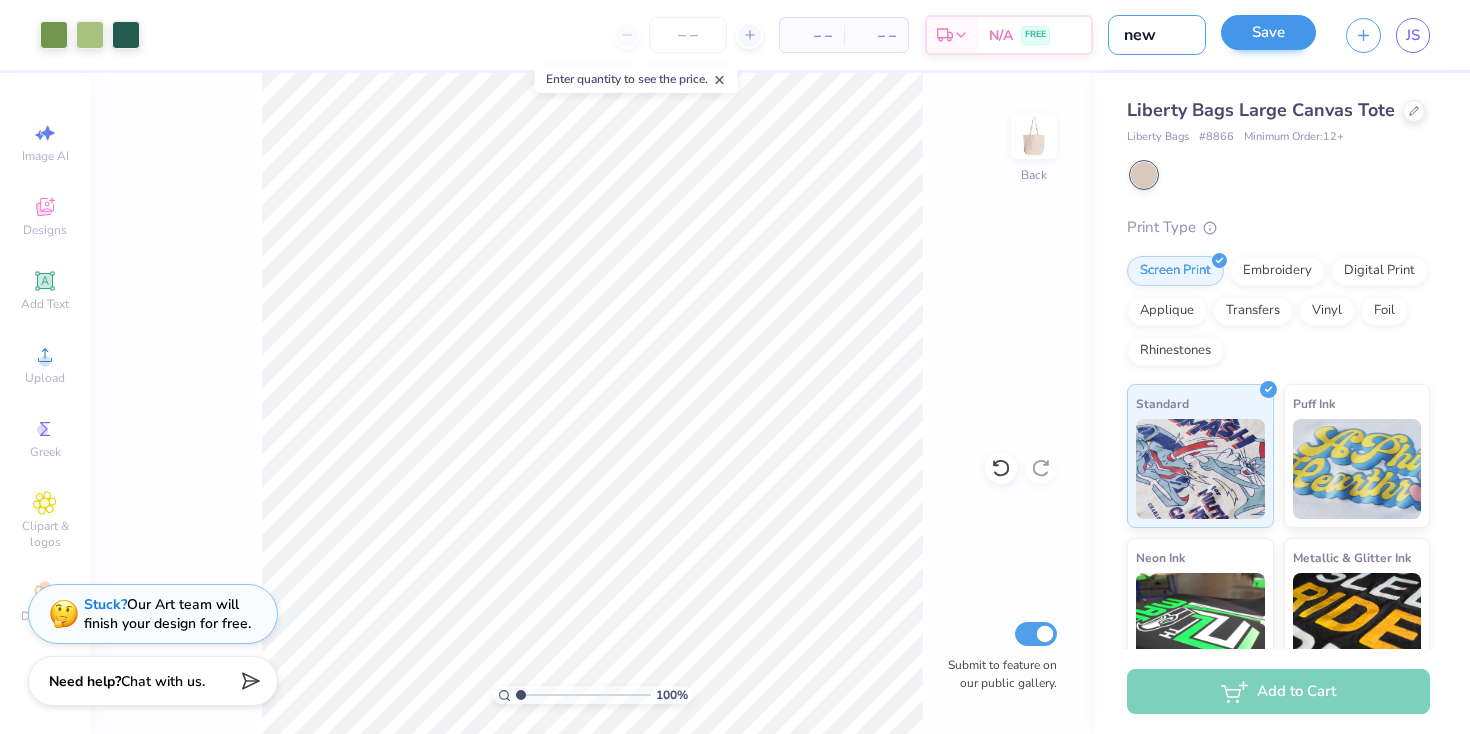 type on "new" 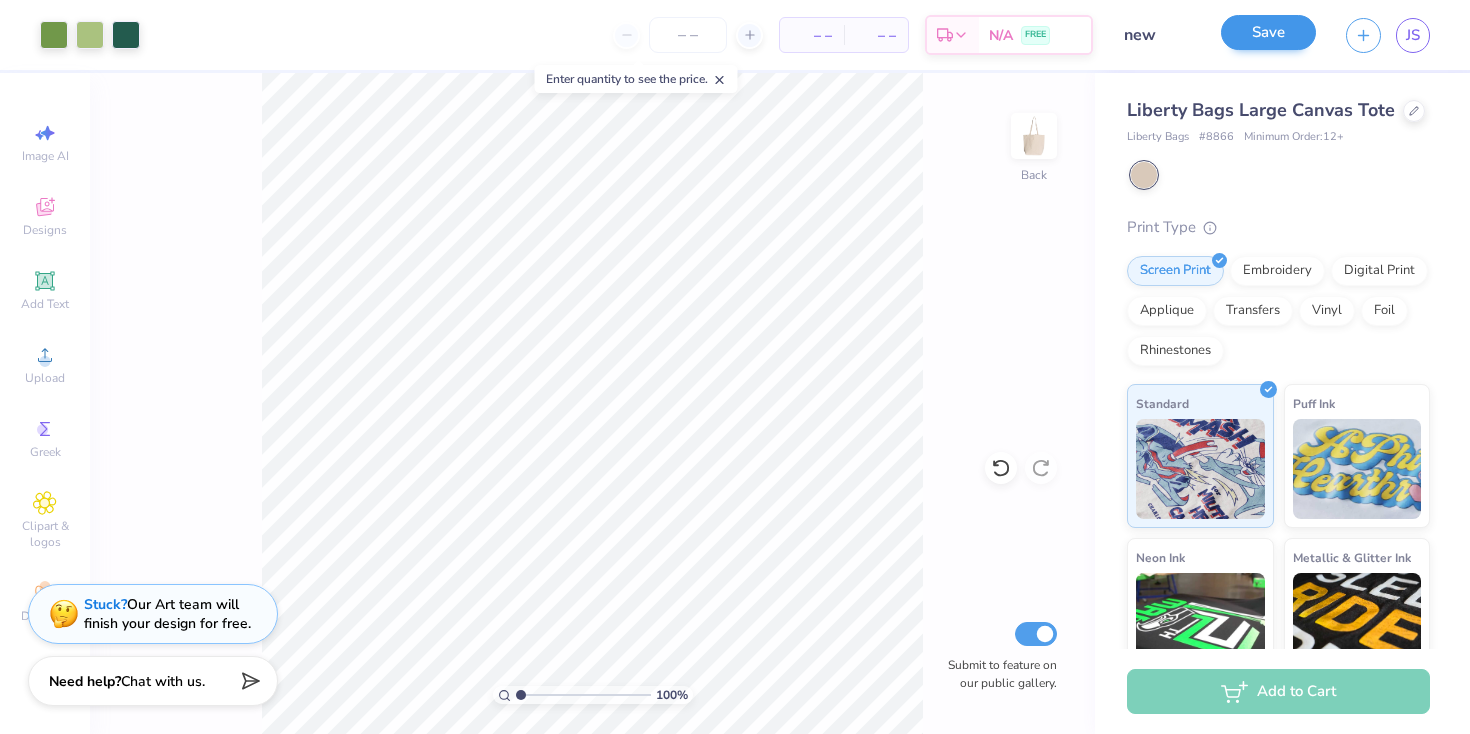 click on "Save" at bounding box center (1268, 32) 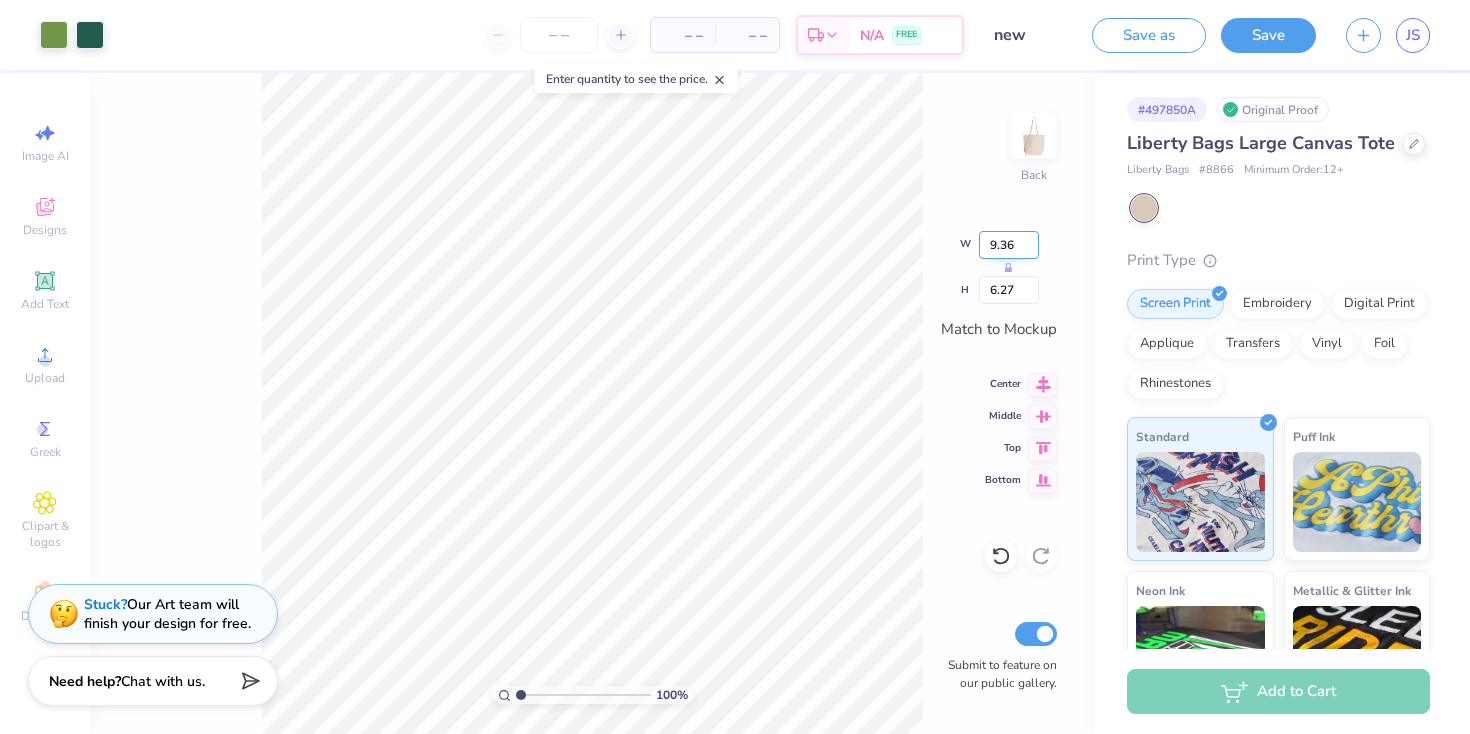 click on "9.36" at bounding box center (1009, 245) 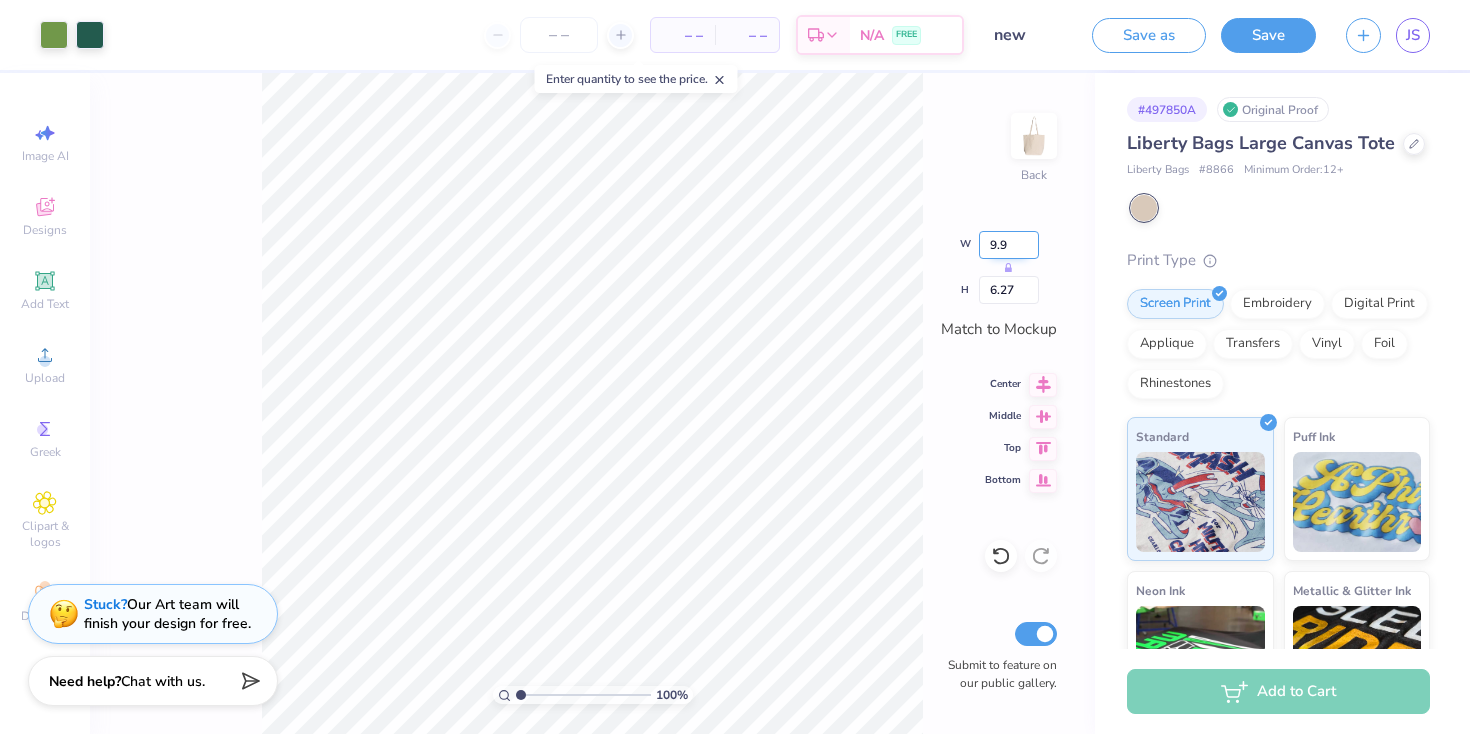 type on "9.90" 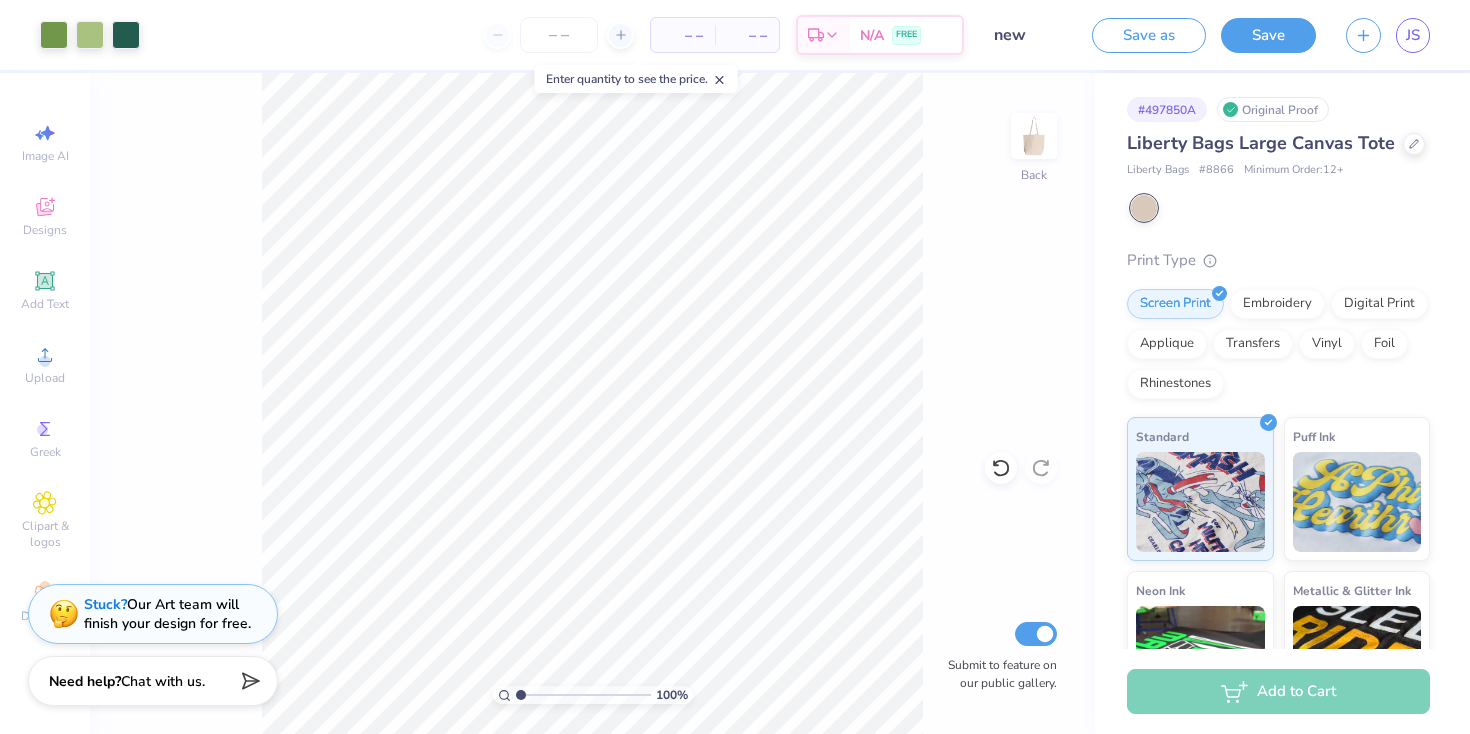 click on "100  %" at bounding box center (592, 403) 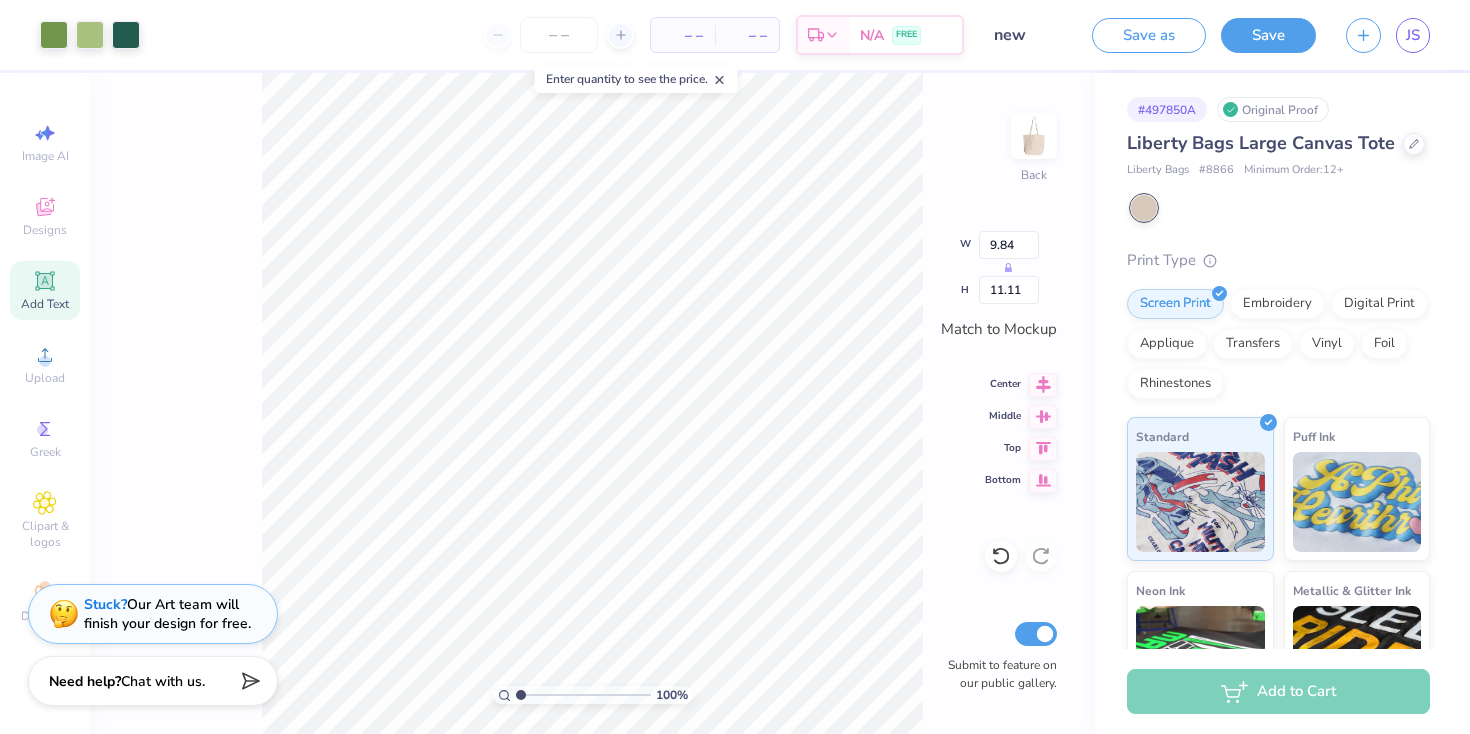 click 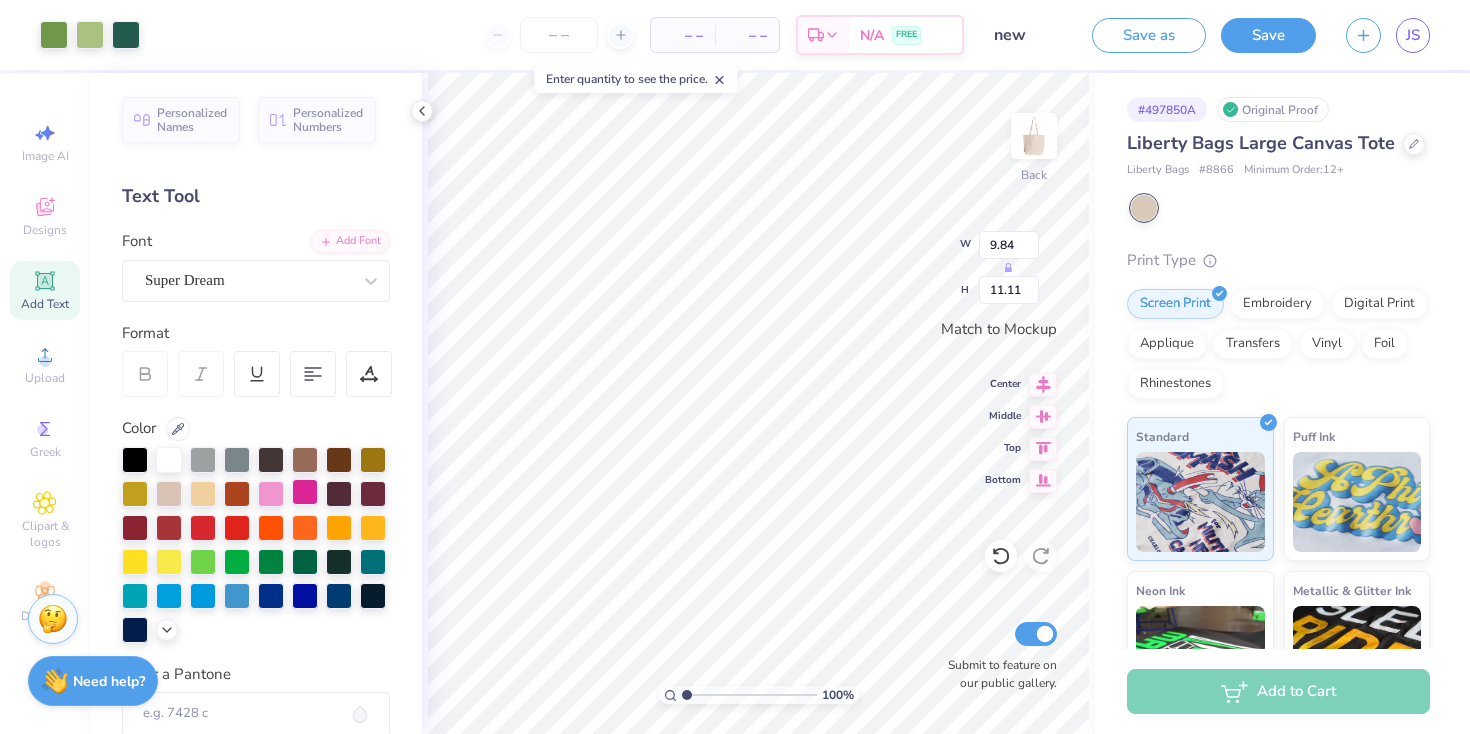 click at bounding box center (305, 492) 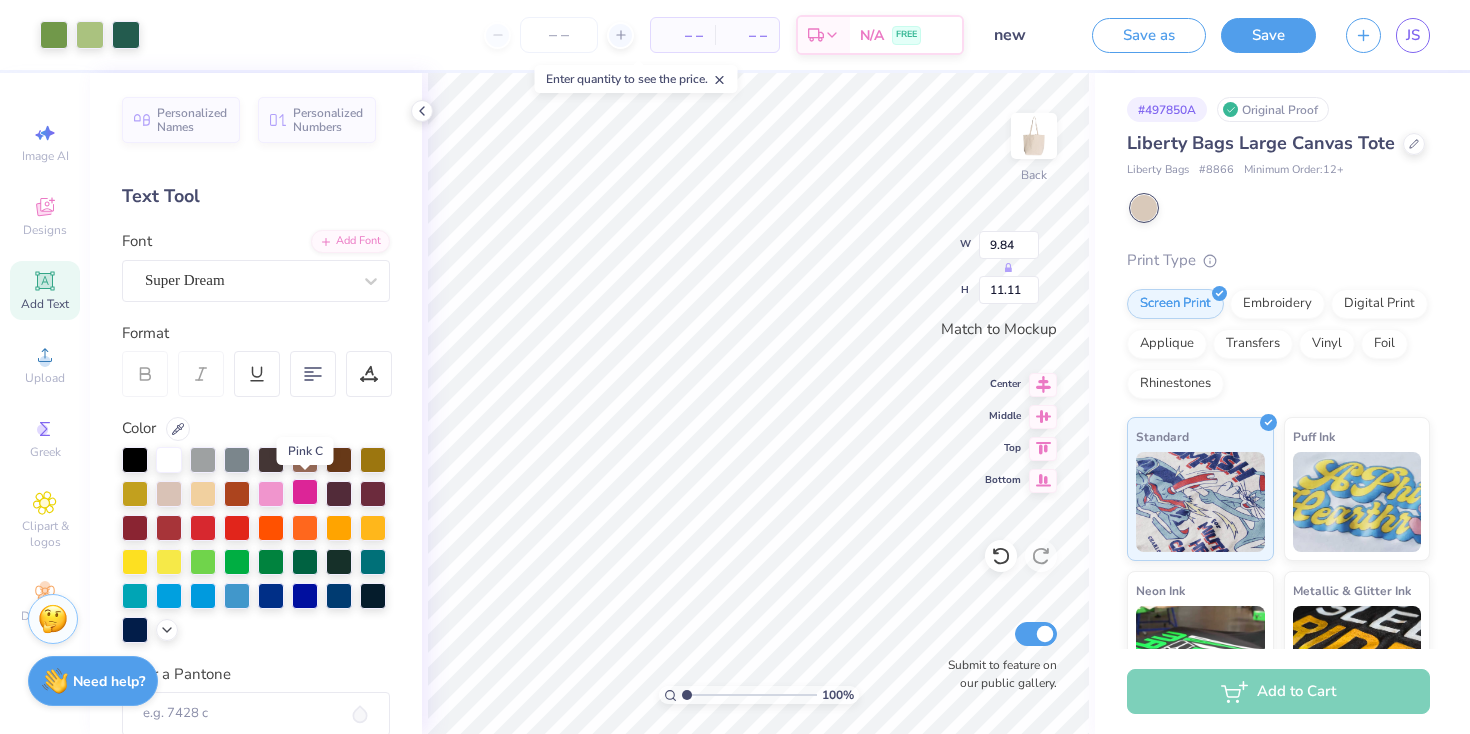 click at bounding box center [305, 492] 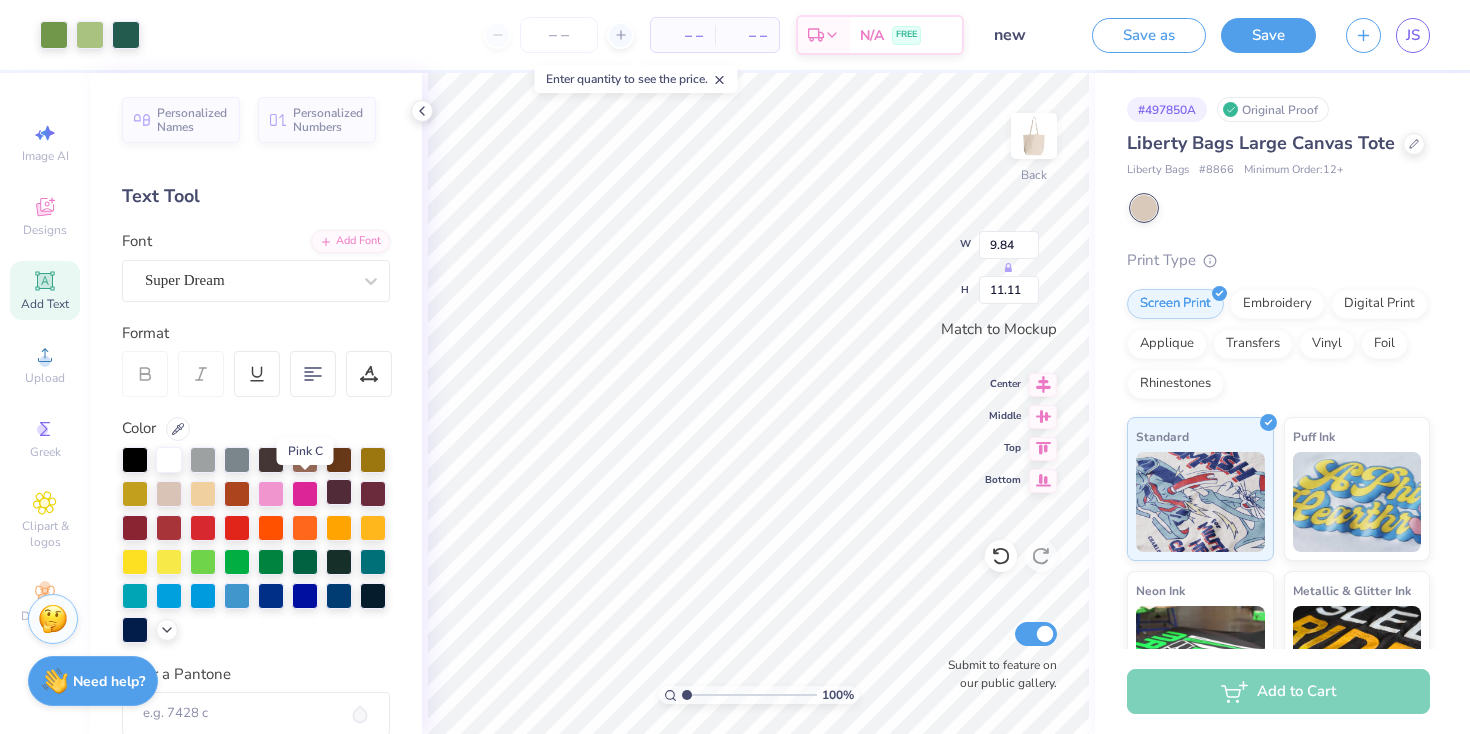 click at bounding box center (339, 492) 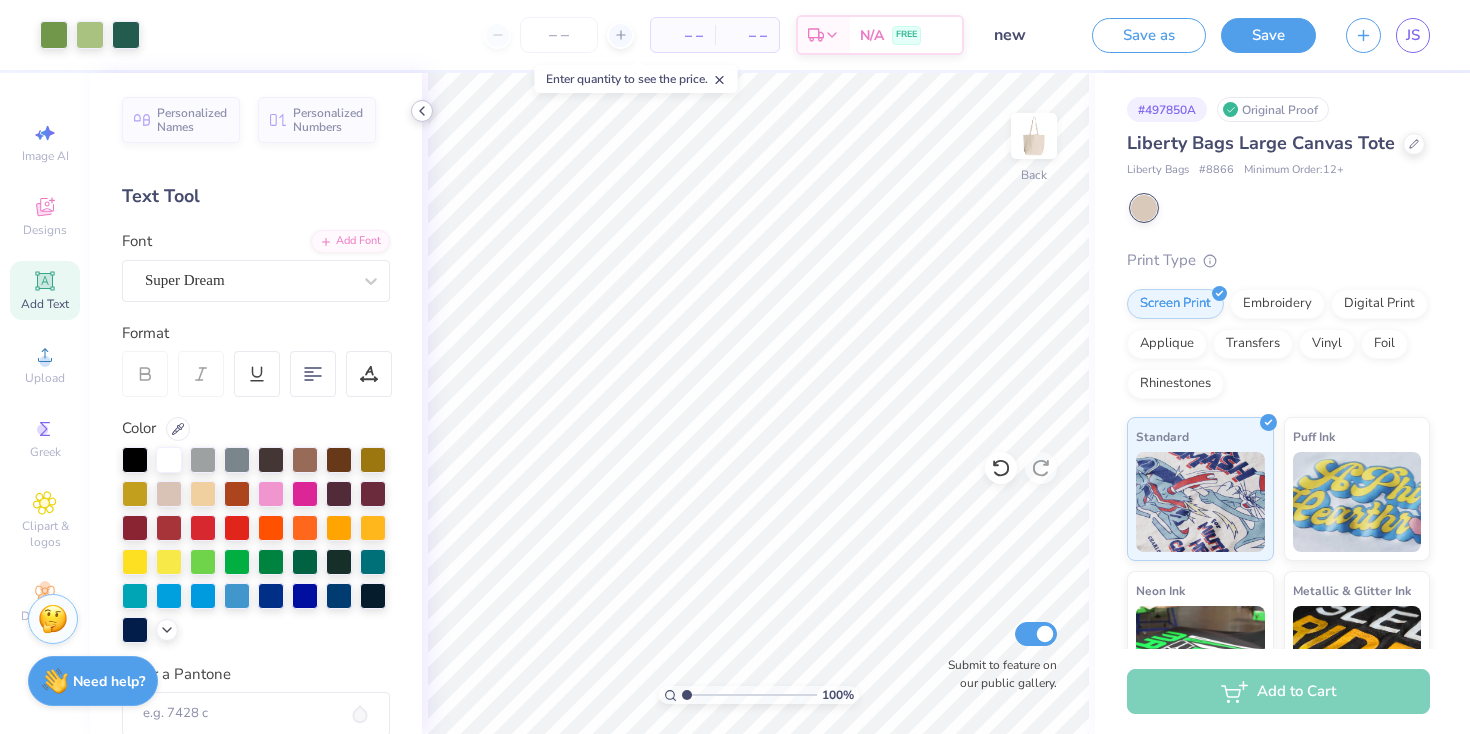 click 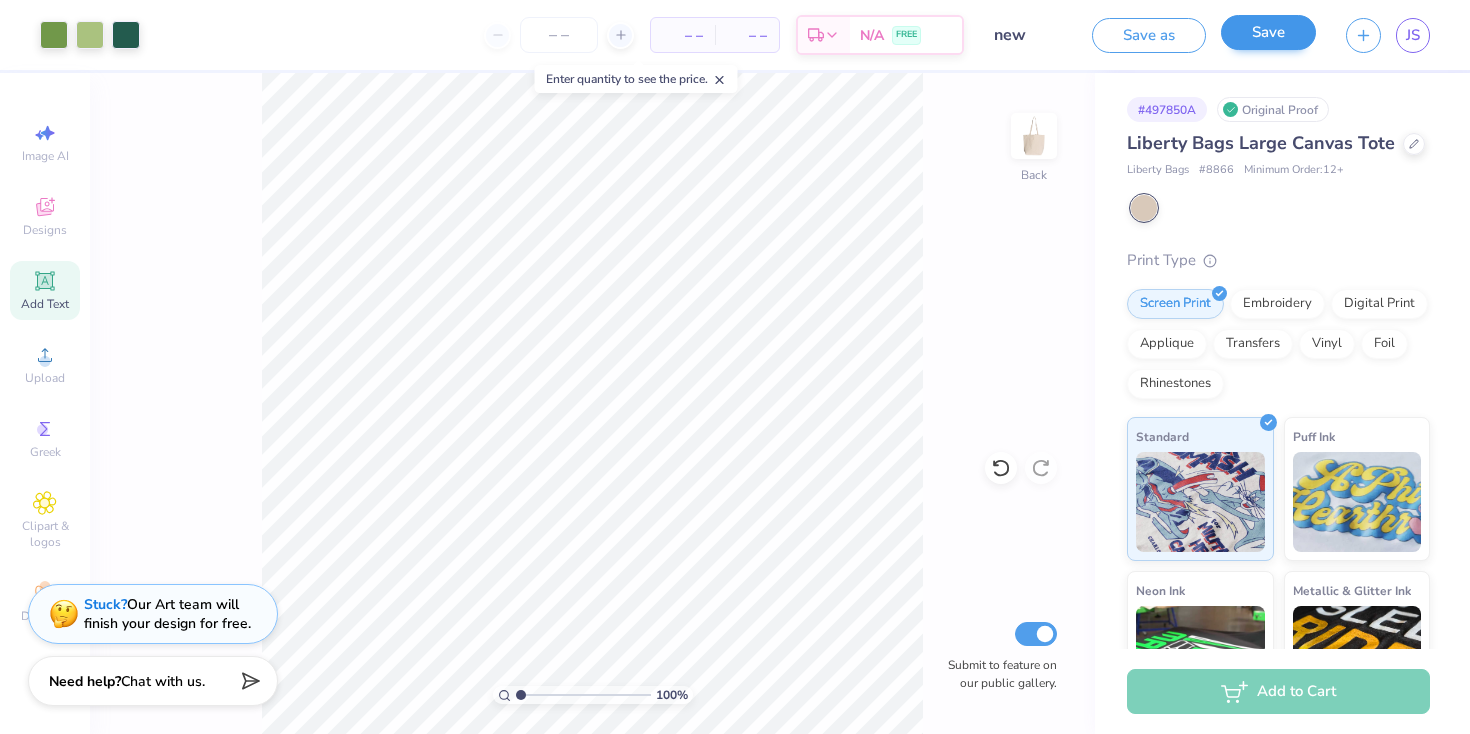click on "Save" at bounding box center (1268, 32) 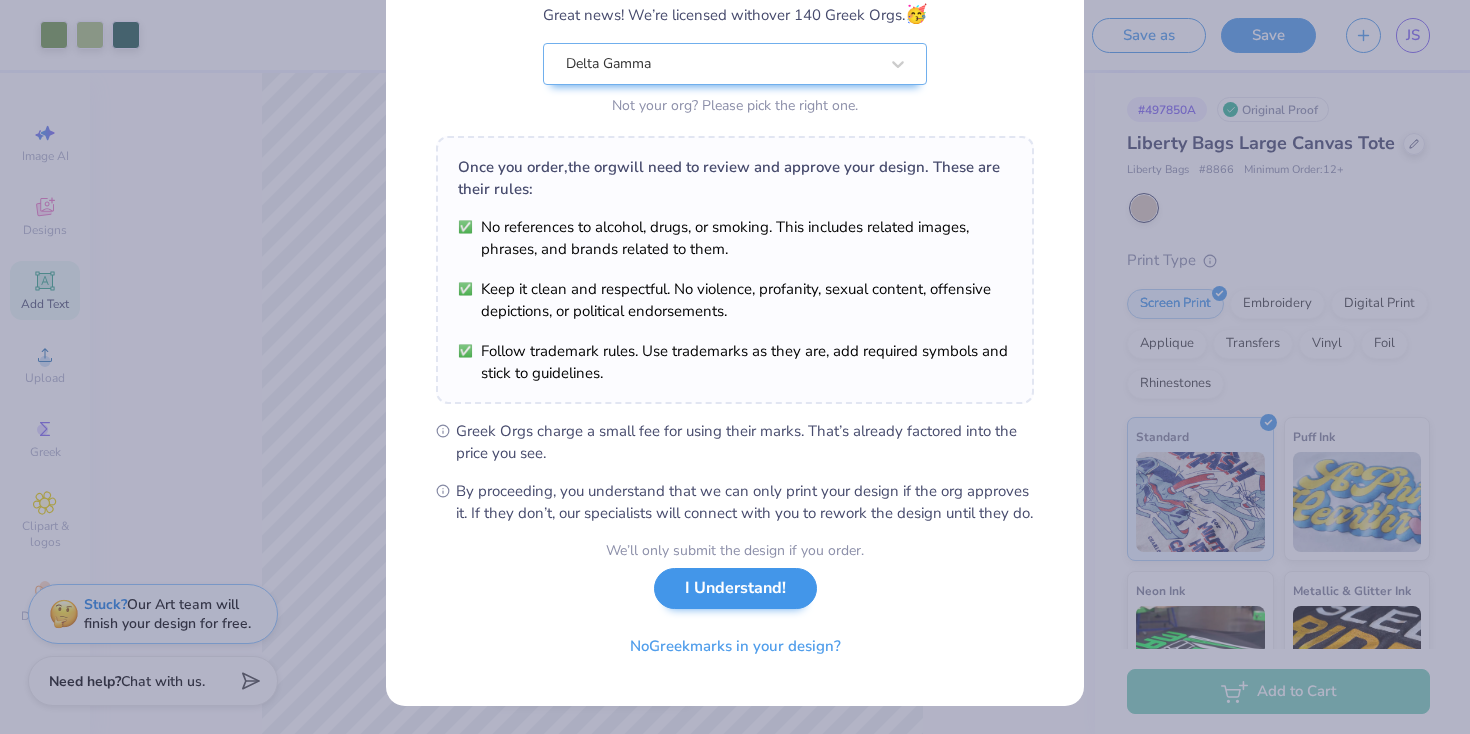 scroll, scrollTop: 202, scrollLeft: 0, axis: vertical 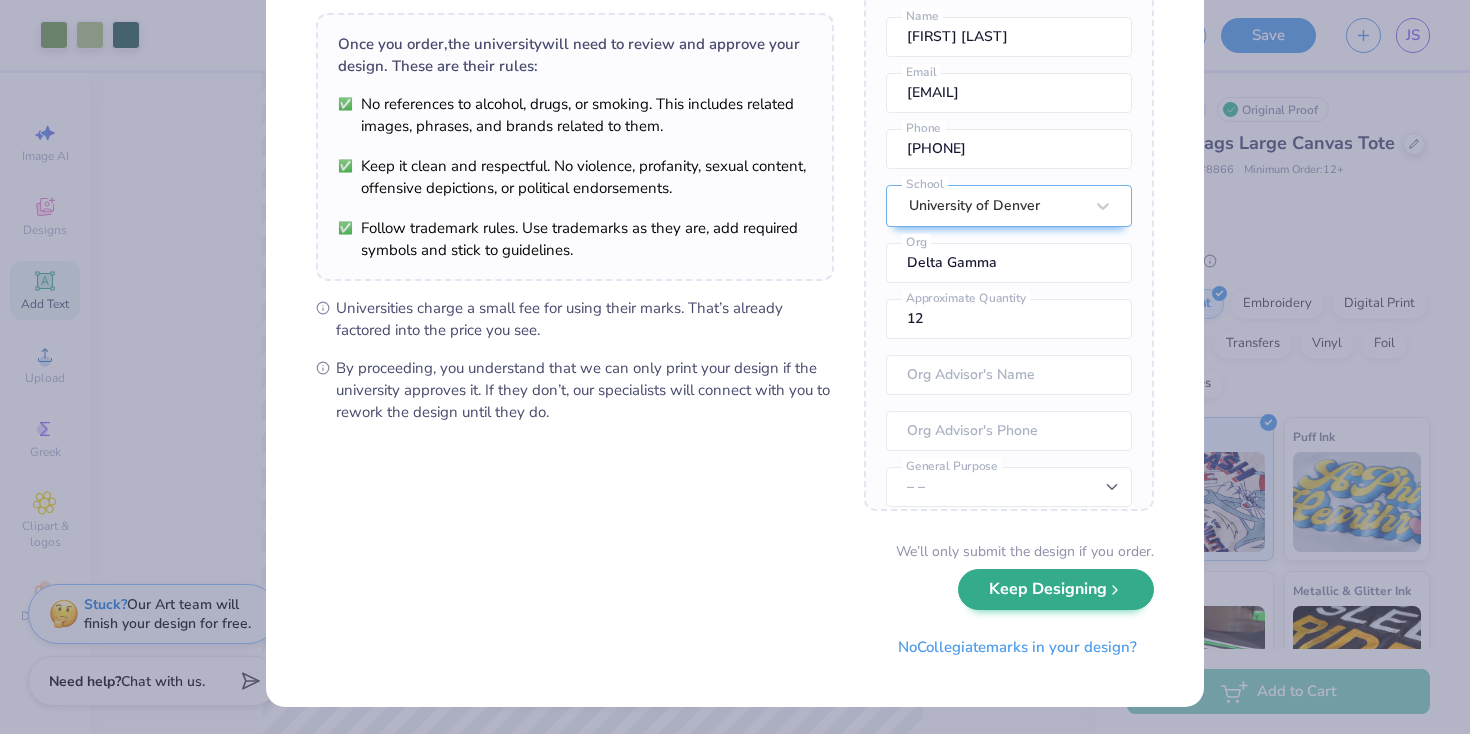 click on "Keep Designing" at bounding box center [1056, 589] 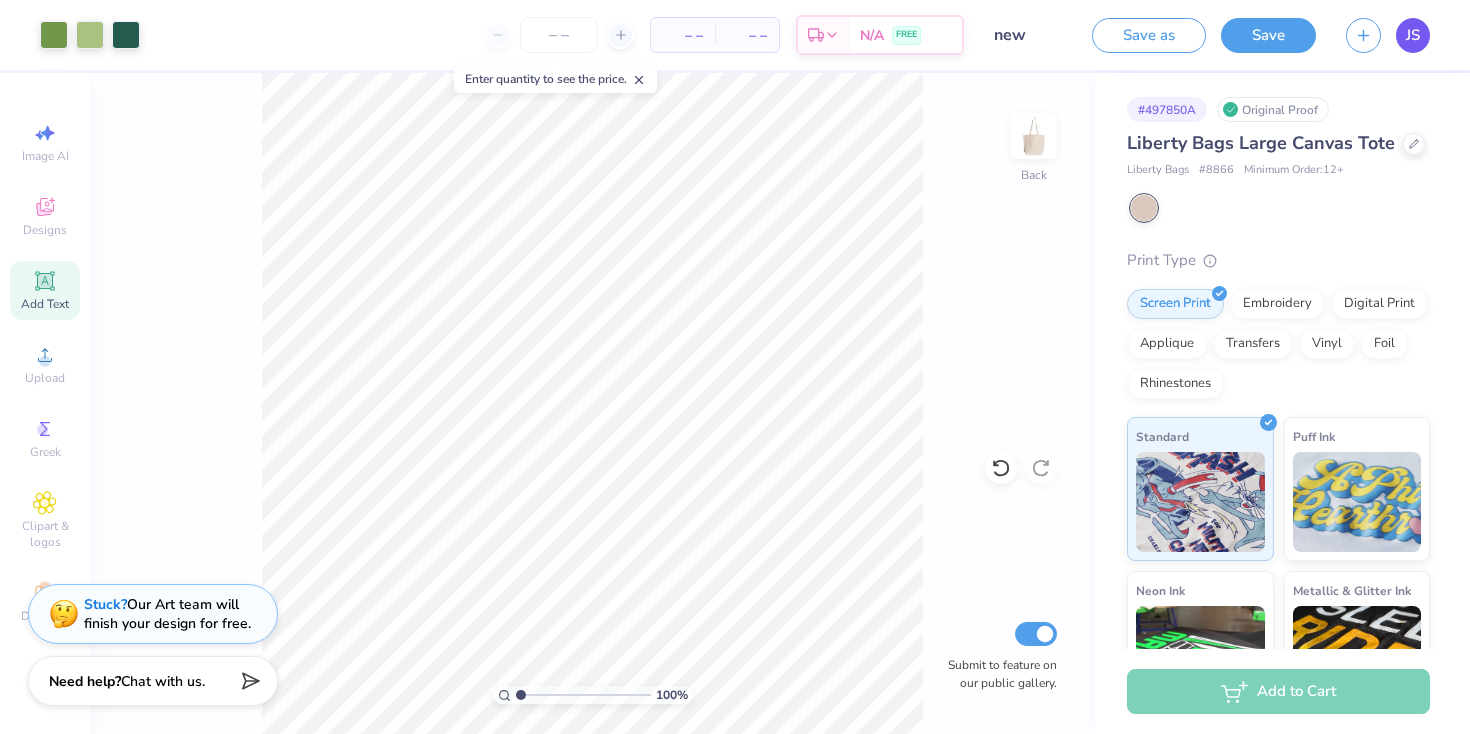 click on "JS" at bounding box center [1413, 35] 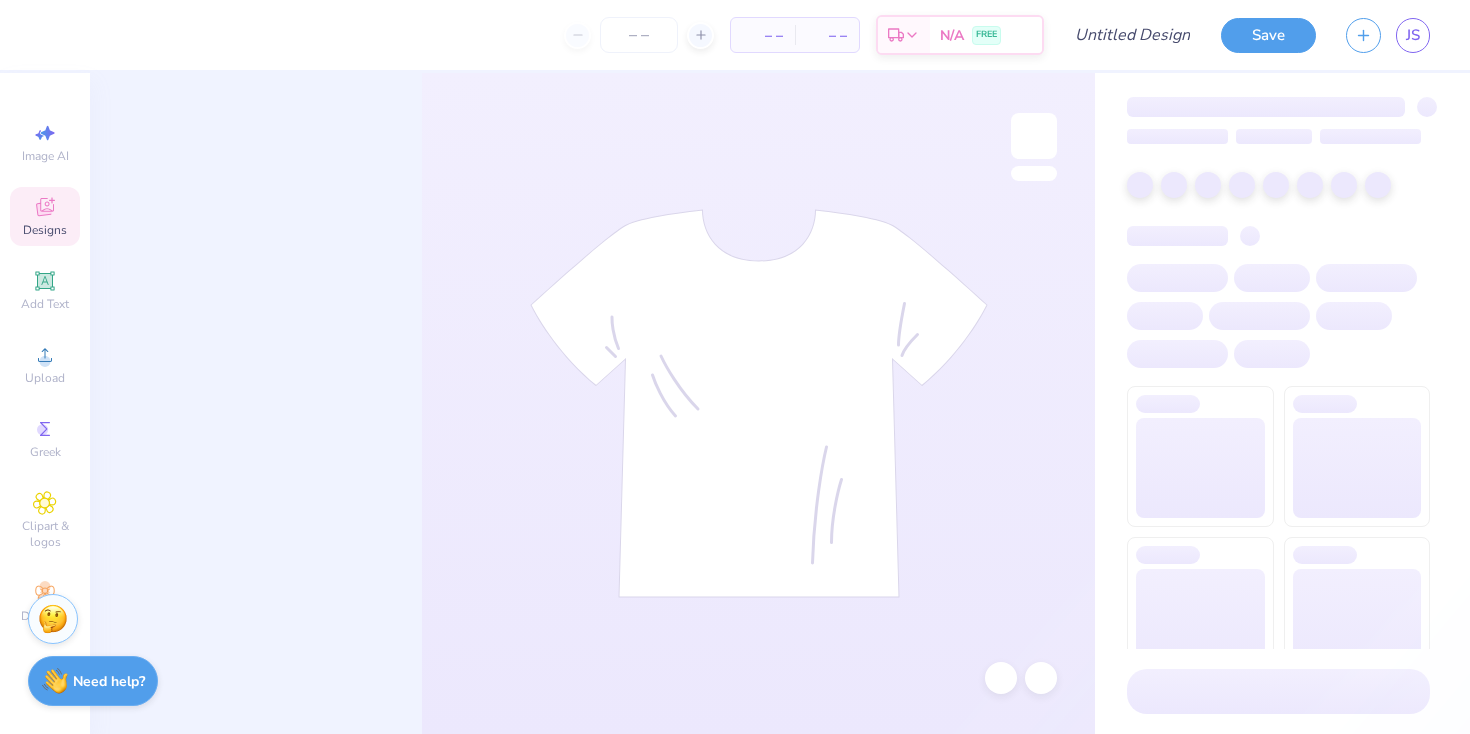 scroll, scrollTop: 0, scrollLeft: 0, axis: both 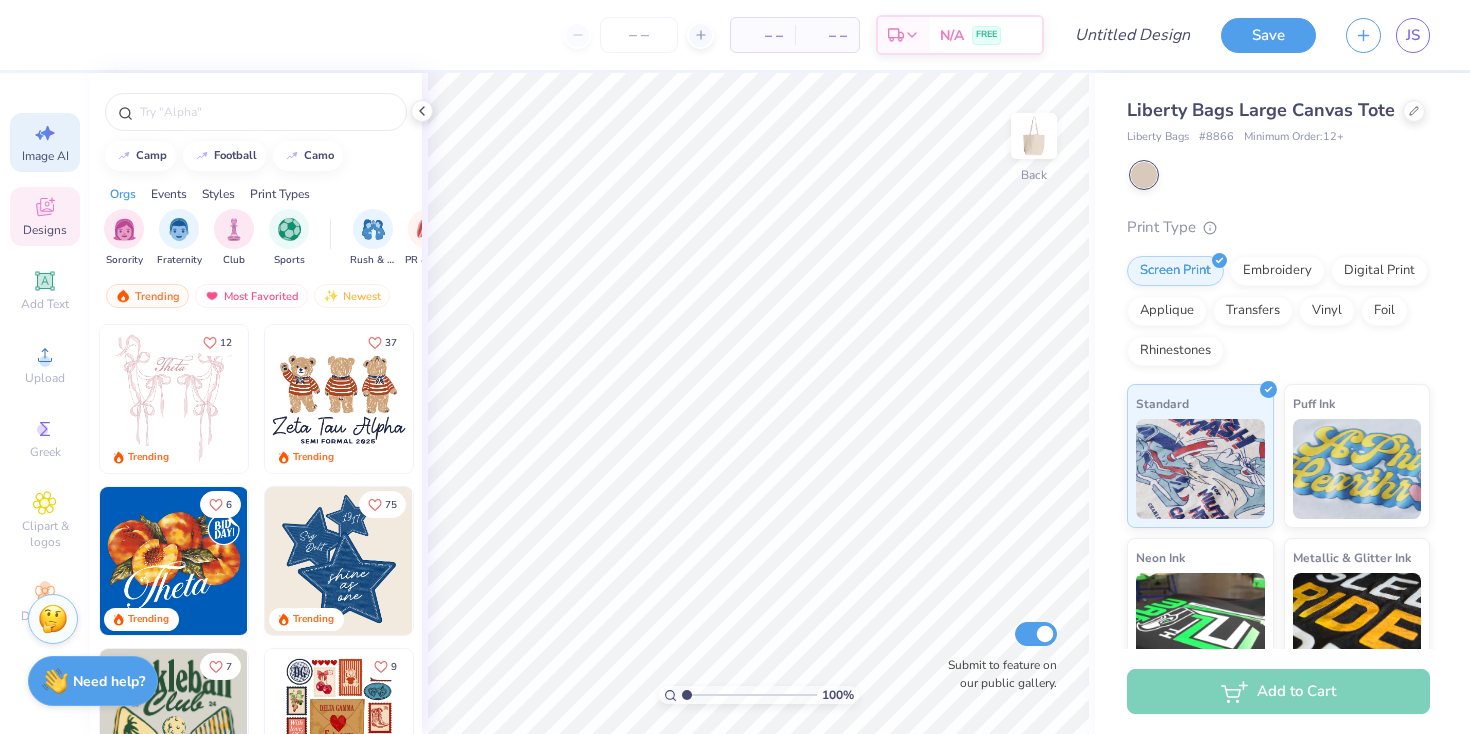 click on "Image AI" at bounding box center [45, 156] 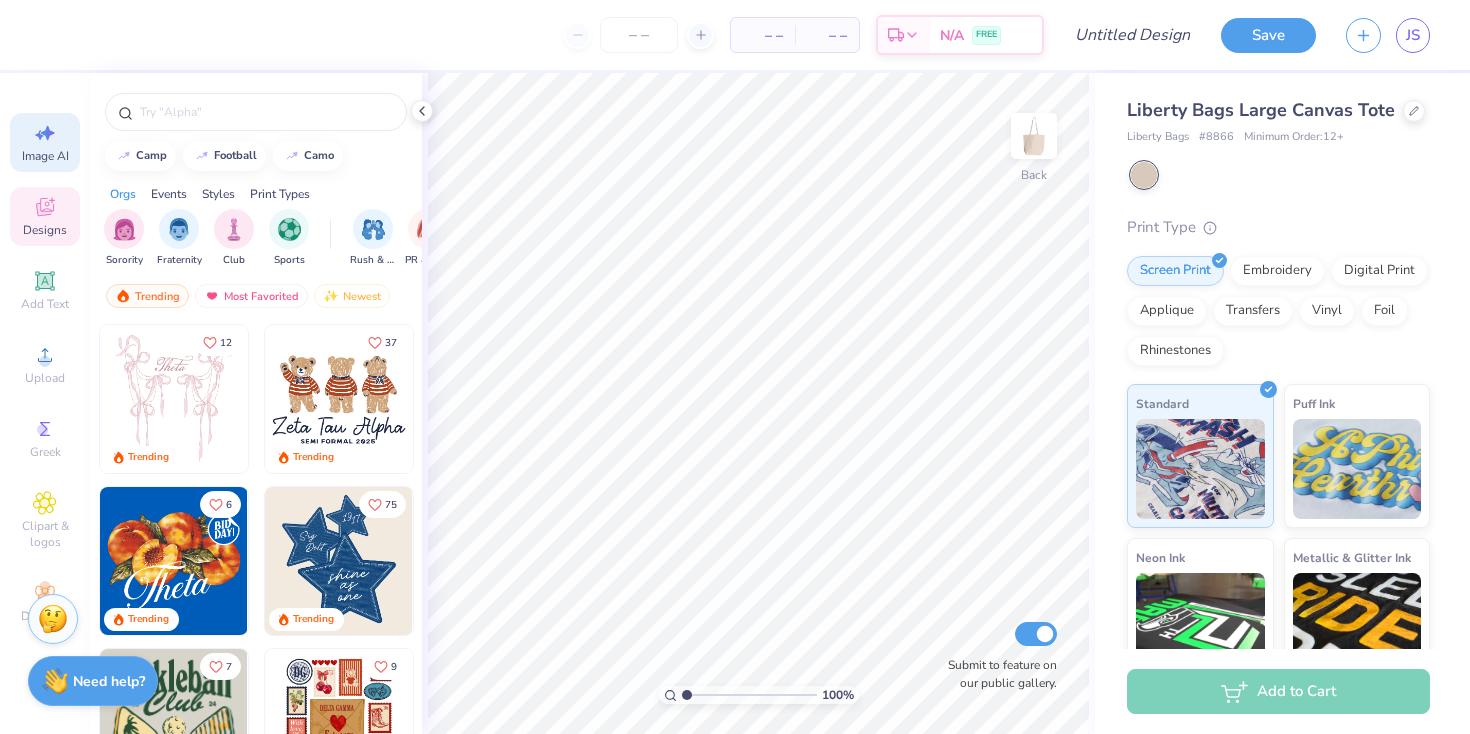 select on "4" 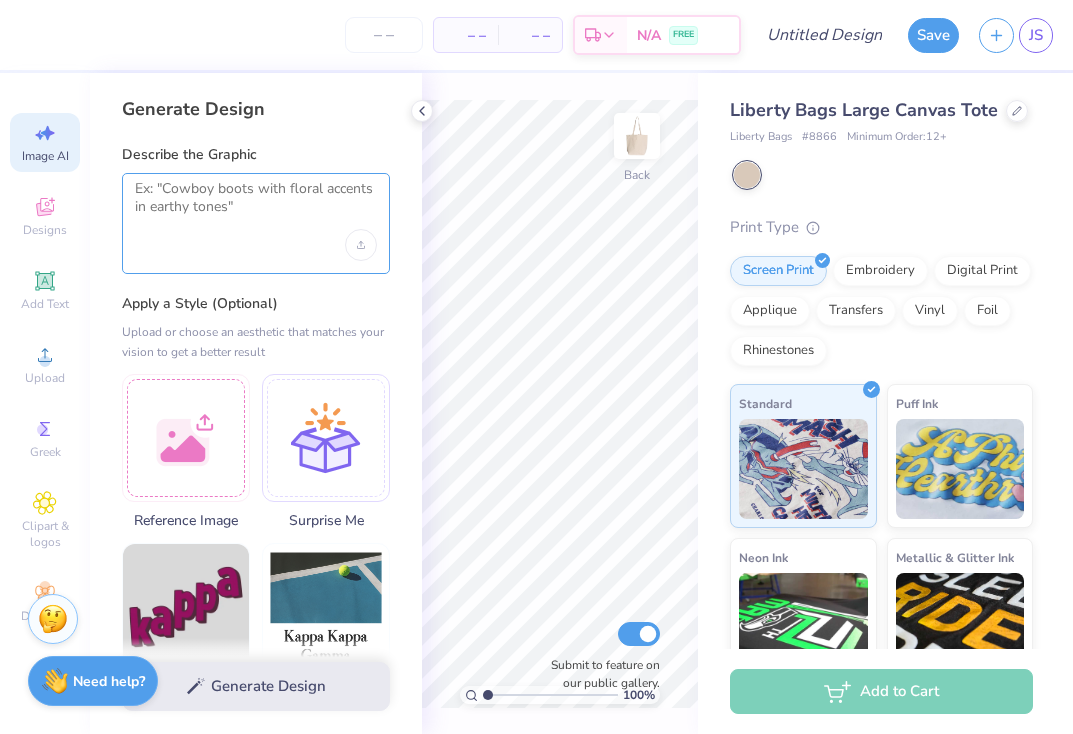 click at bounding box center (256, 205) 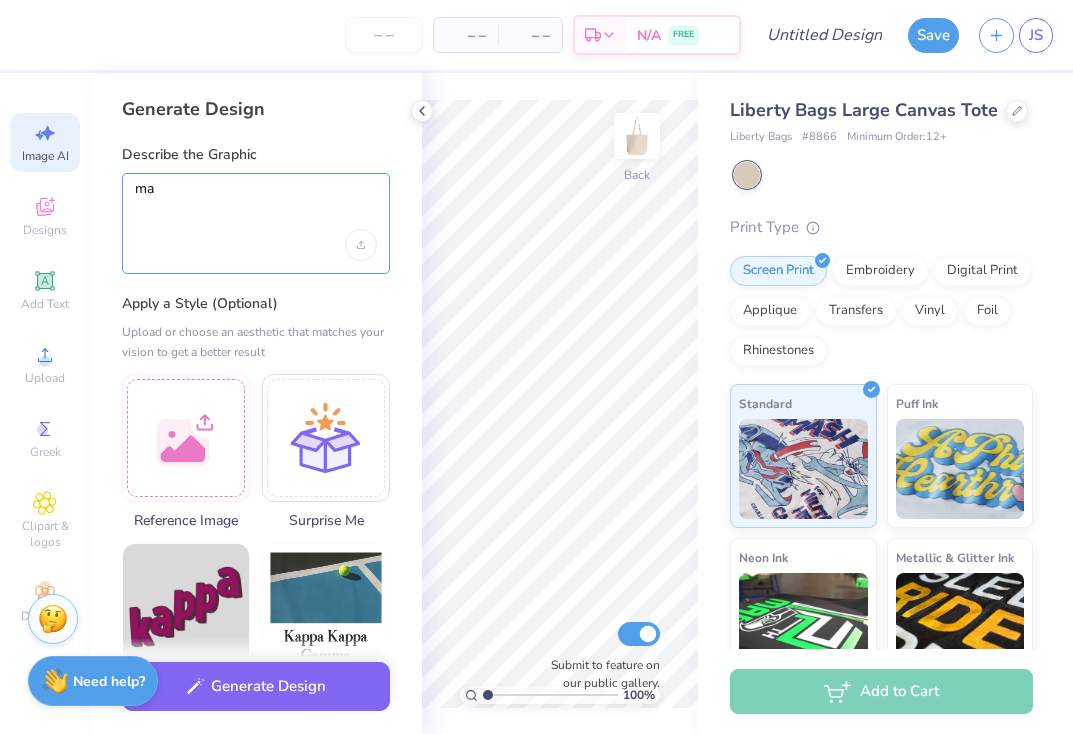 type on "m" 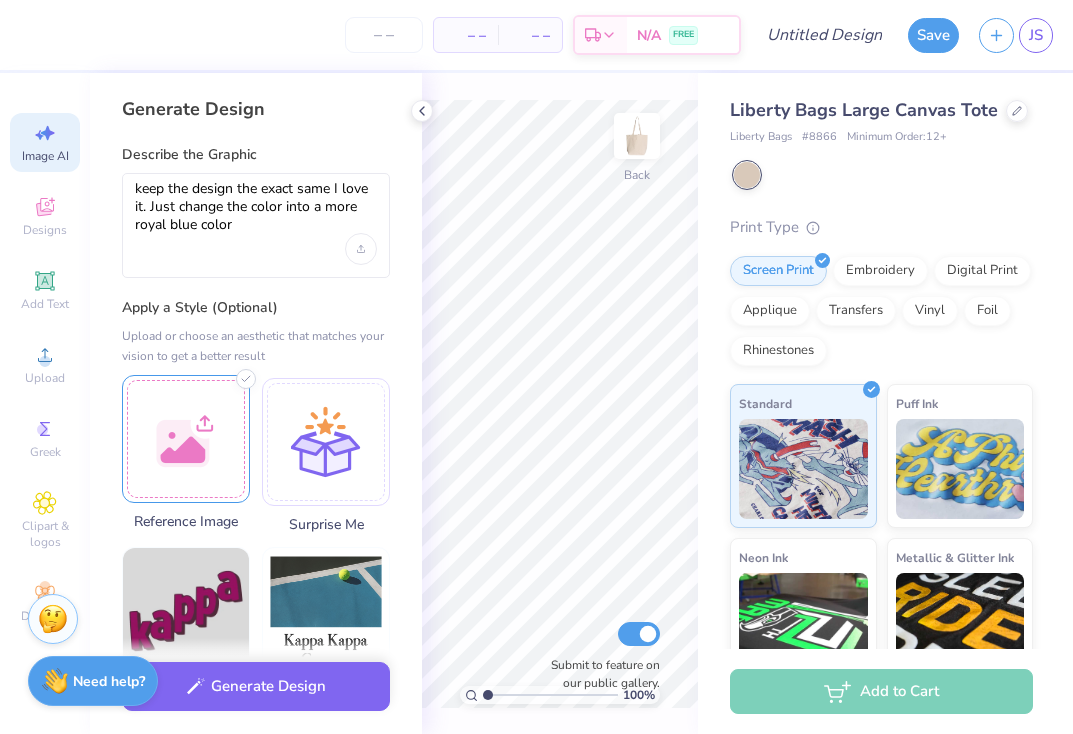 click at bounding box center [186, 439] 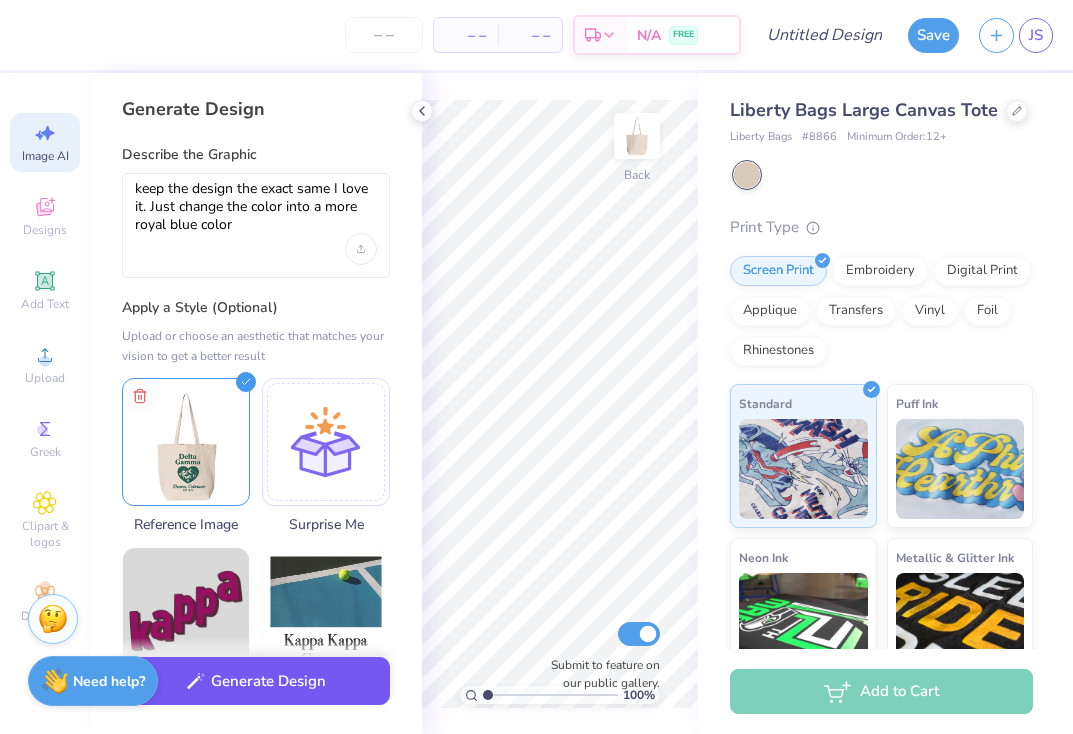 click on "Generate Design" at bounding box center (256, 681) 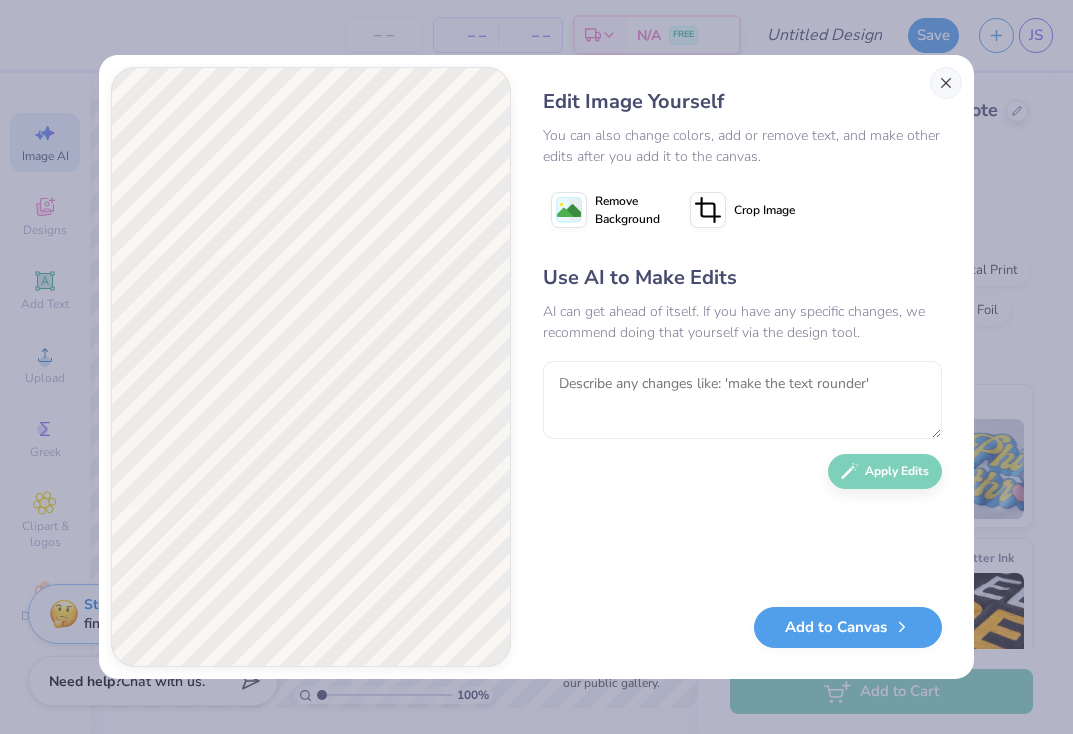 click at bounding box center [946, 83] 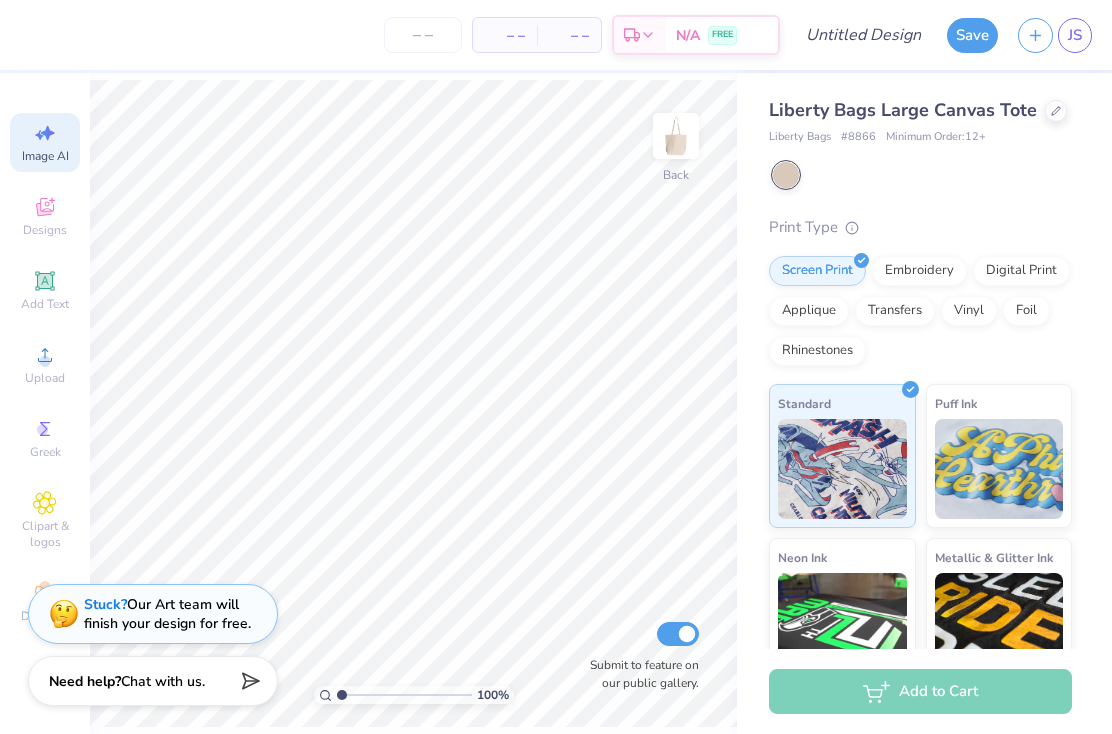 click on "Image AI" at bounding box center (45, 142) 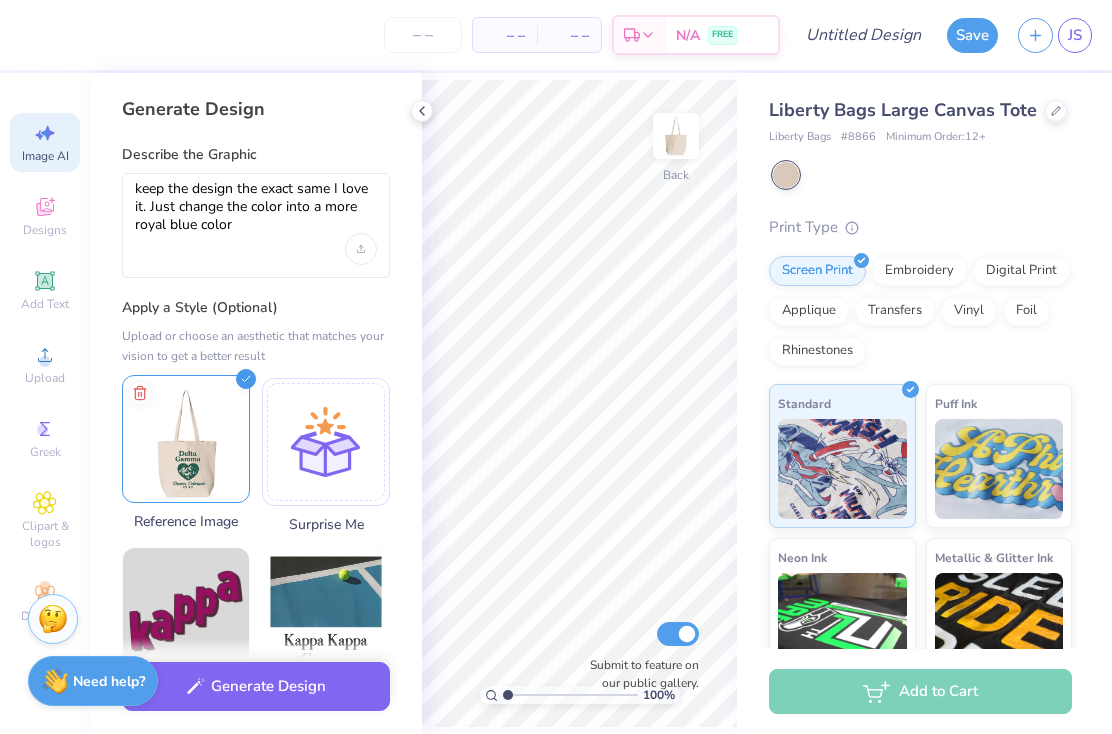 click at bounding box center (186, 439) 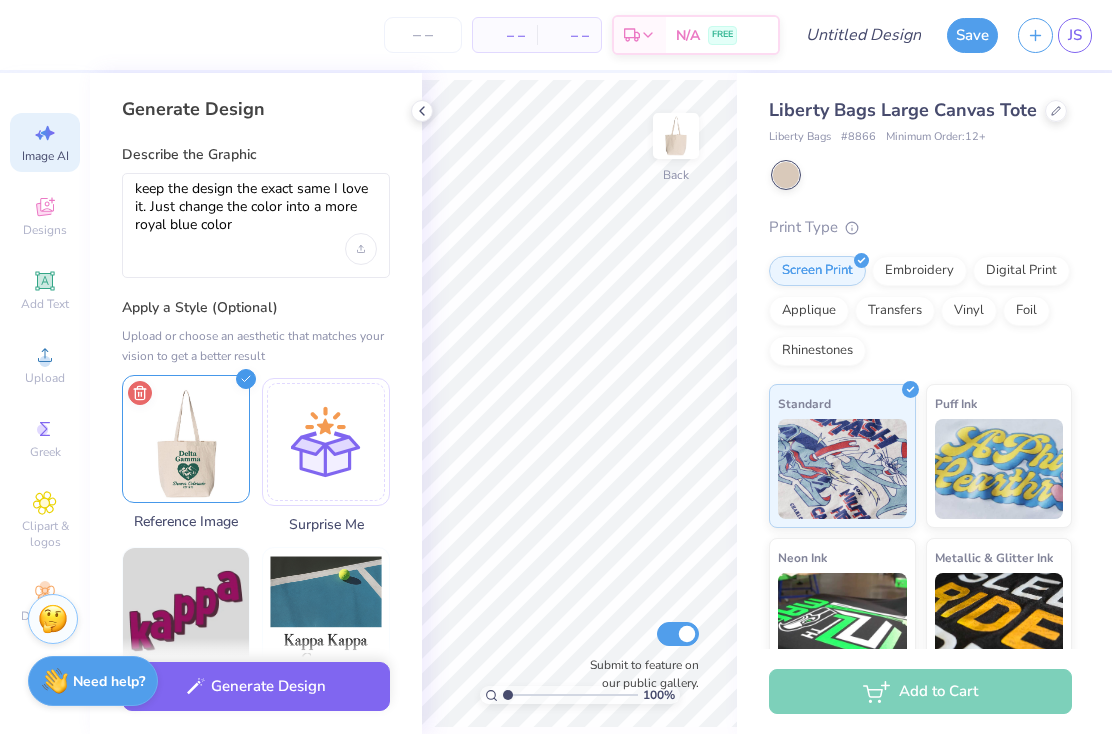 click 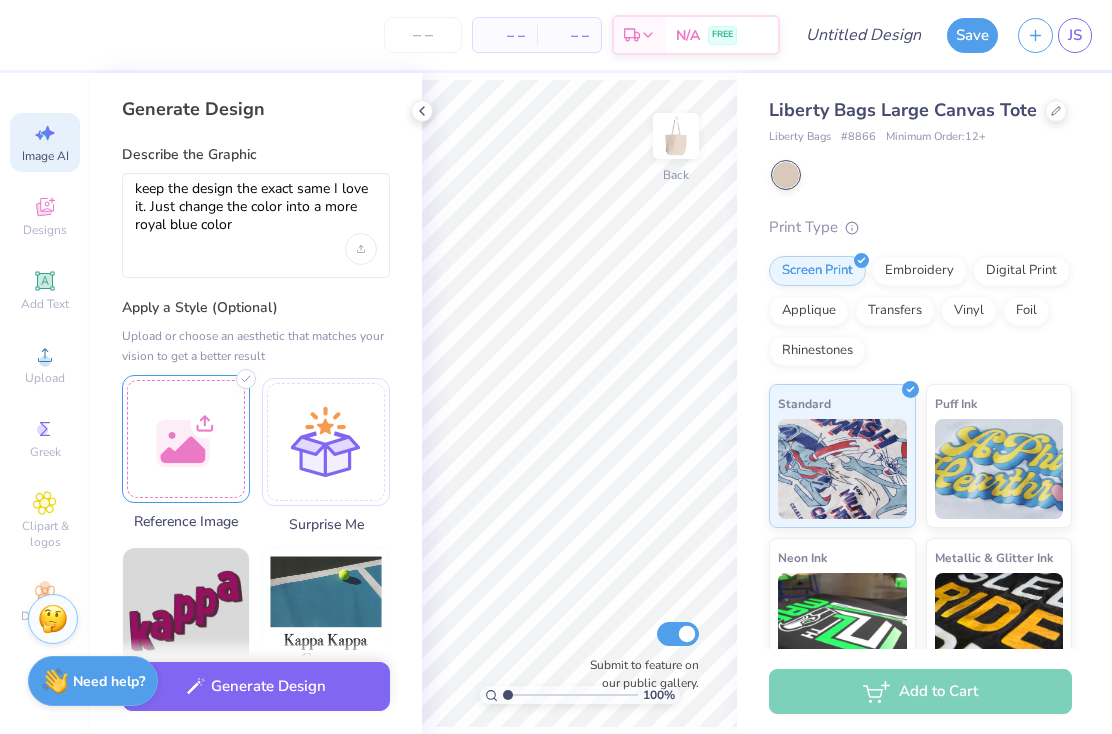 click at bounding box center [186, 439] 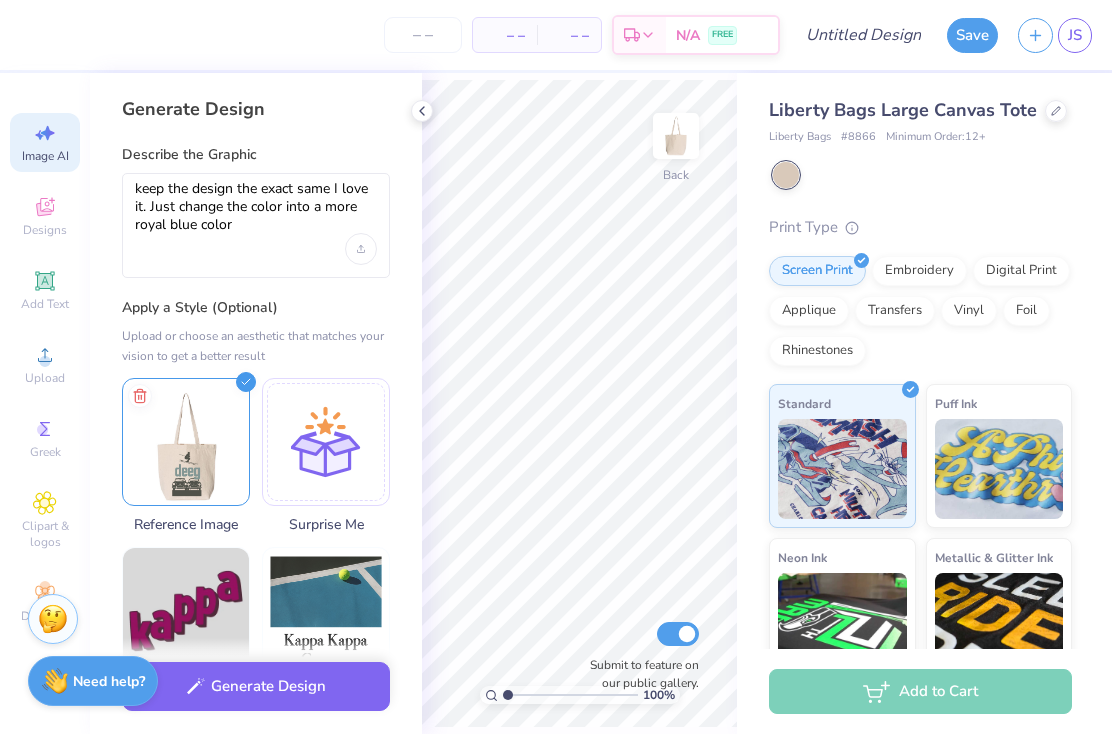 click on "keep the design the exact same I love it. Just change the color into a more royal blue color" at bounding box center (256, 225) 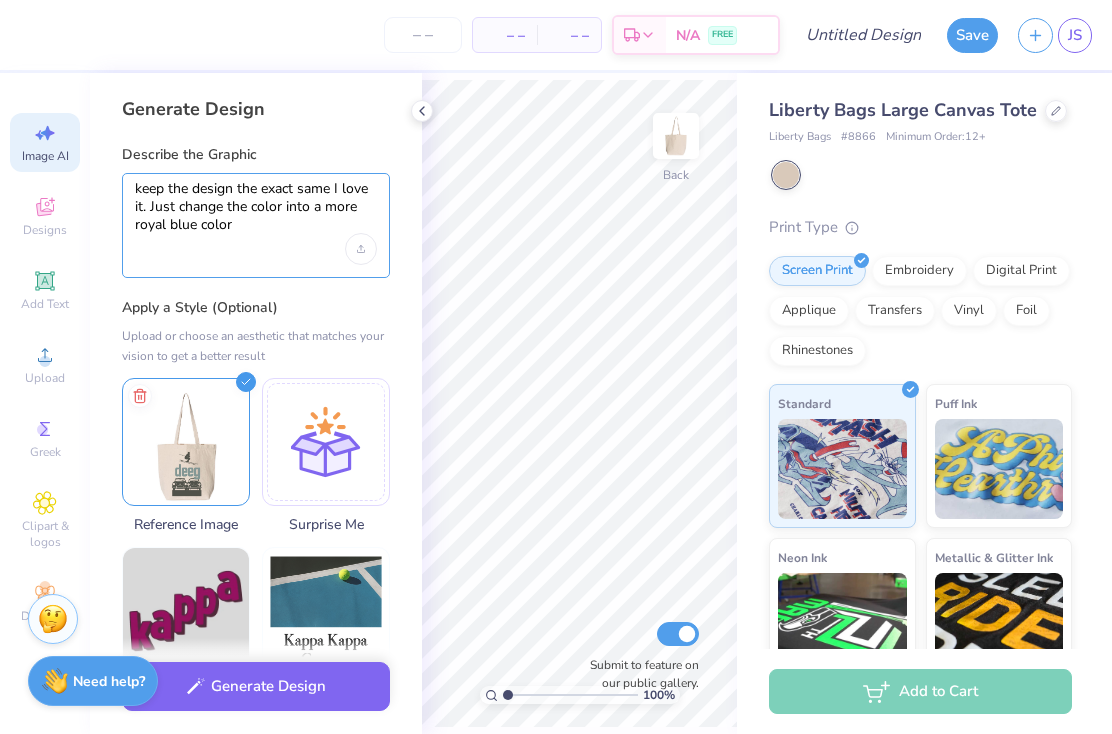 click on "keep the design the exact same I love it. Just change the color into a more royal blue color" at bounding box center (256, 207) 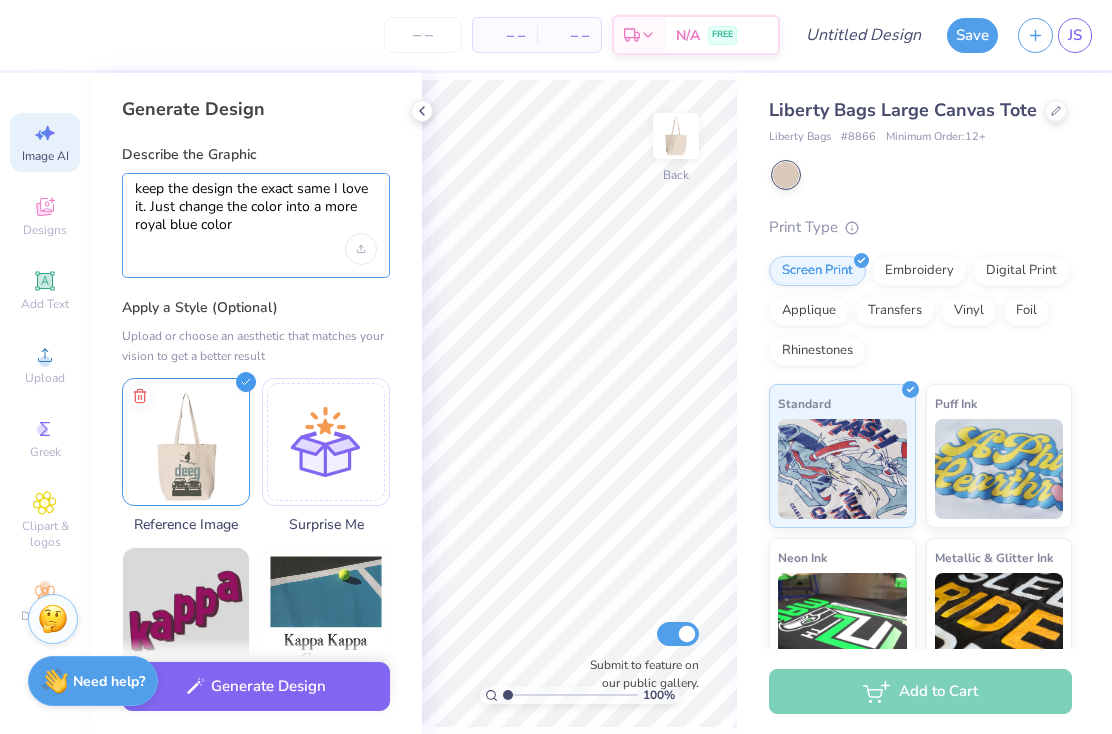 click on "keep the design the exact same I love it. Just change the color into a more royal blue color" at bounding box center (256, 207) 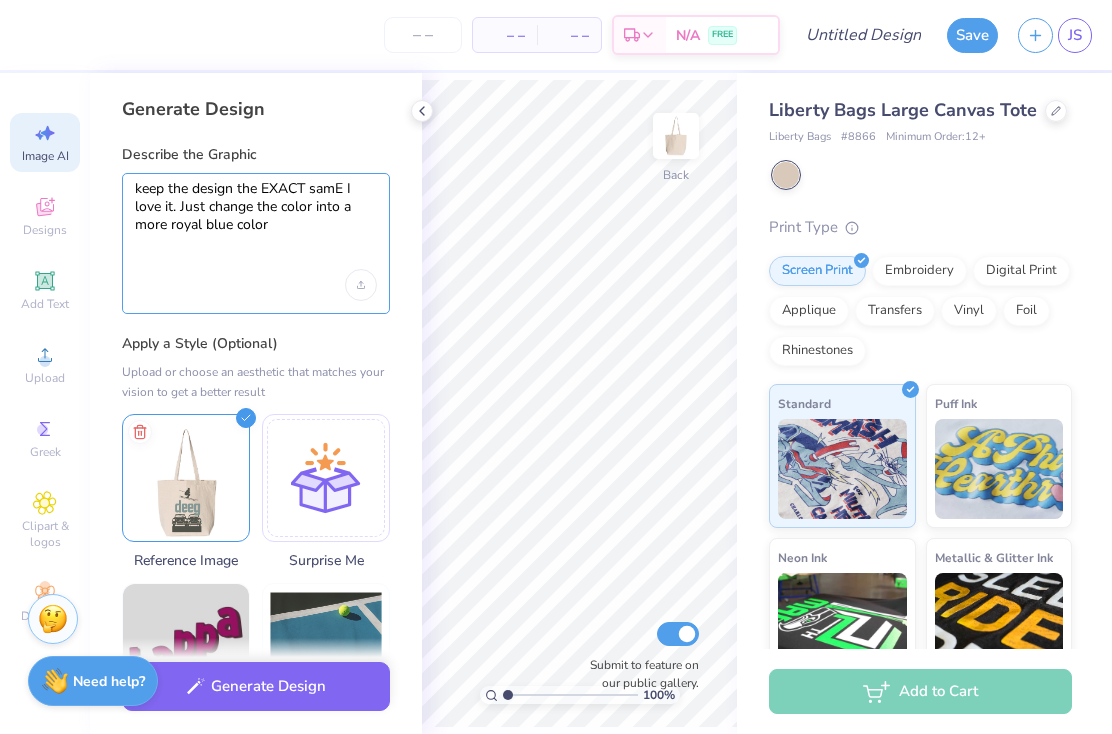 click on "keep the design the EXACT samE I love it. Just change the color into a more royal blue color" at bounding box center (256, 225) 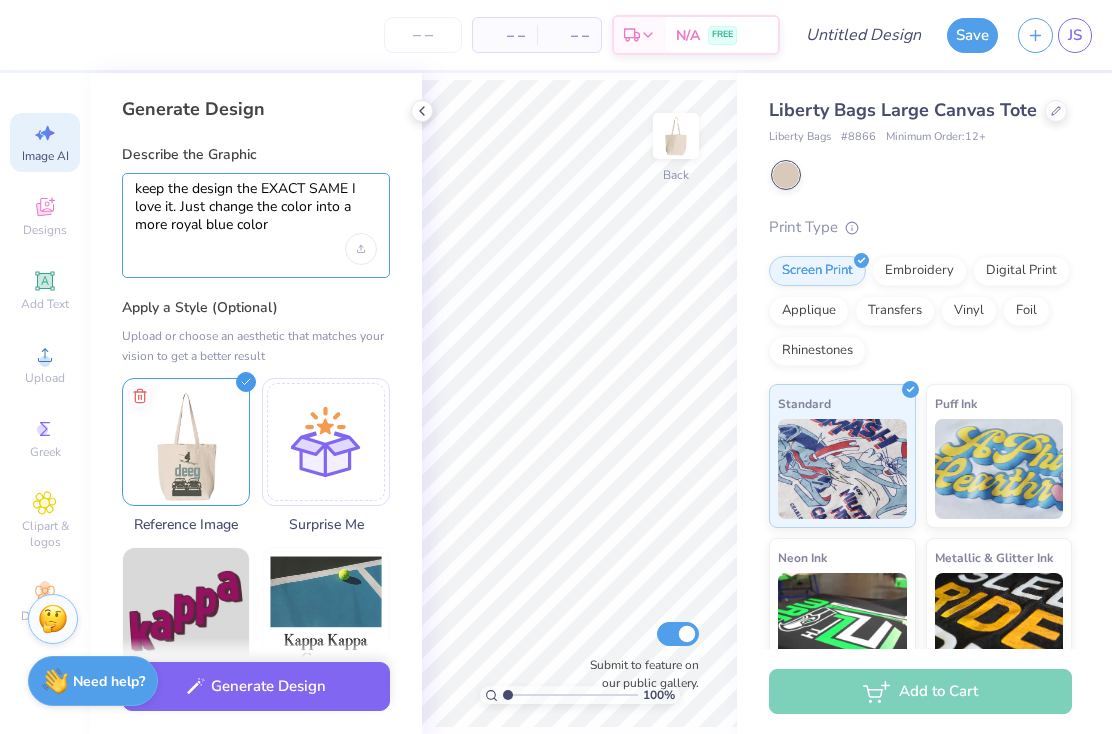 click on "keep the design the EXACT SAME I love it. Just change the color into a more royal blue color" at bounding box center (256, 207) 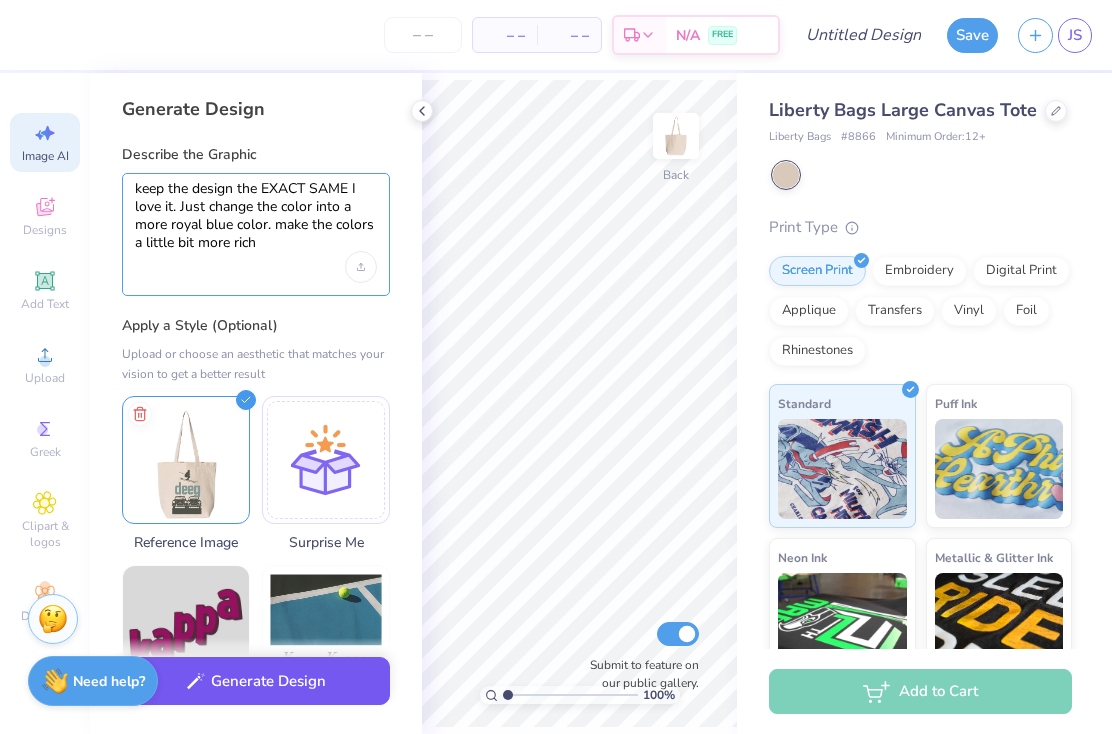 type on "keep the design the EXACT SAME I love it. Just change the color into a more royal blue color. make the colors a little bit more rich" 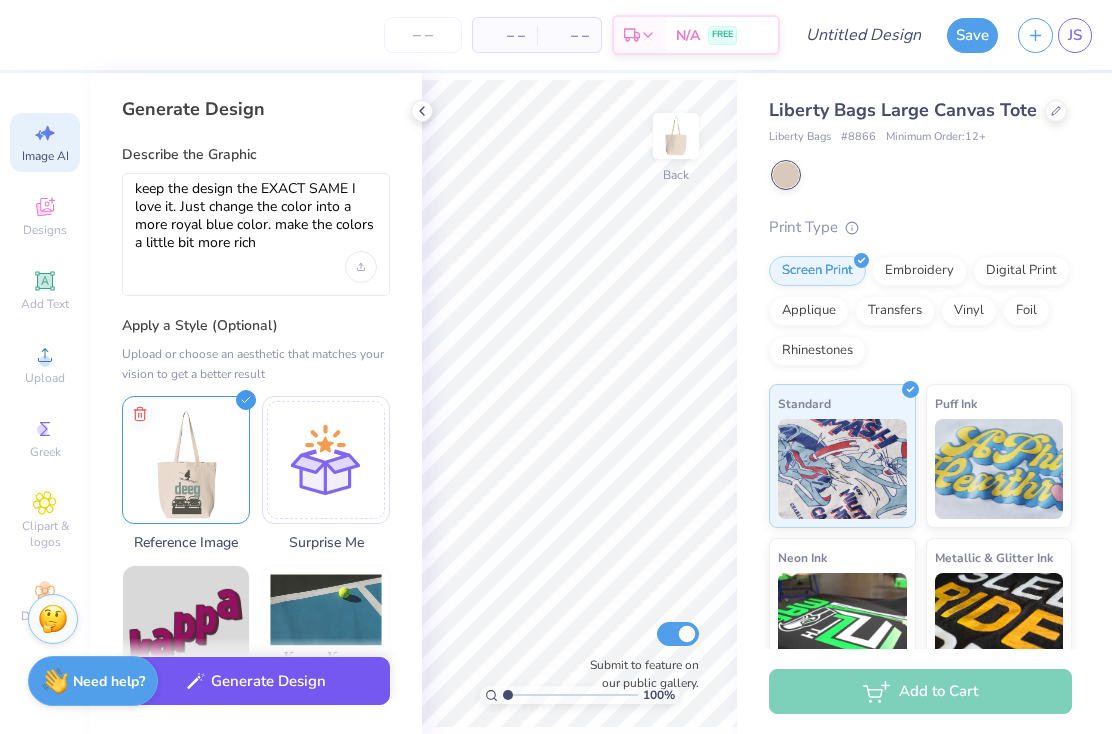 click on "Generate Design" at bounding box center (256, 681) 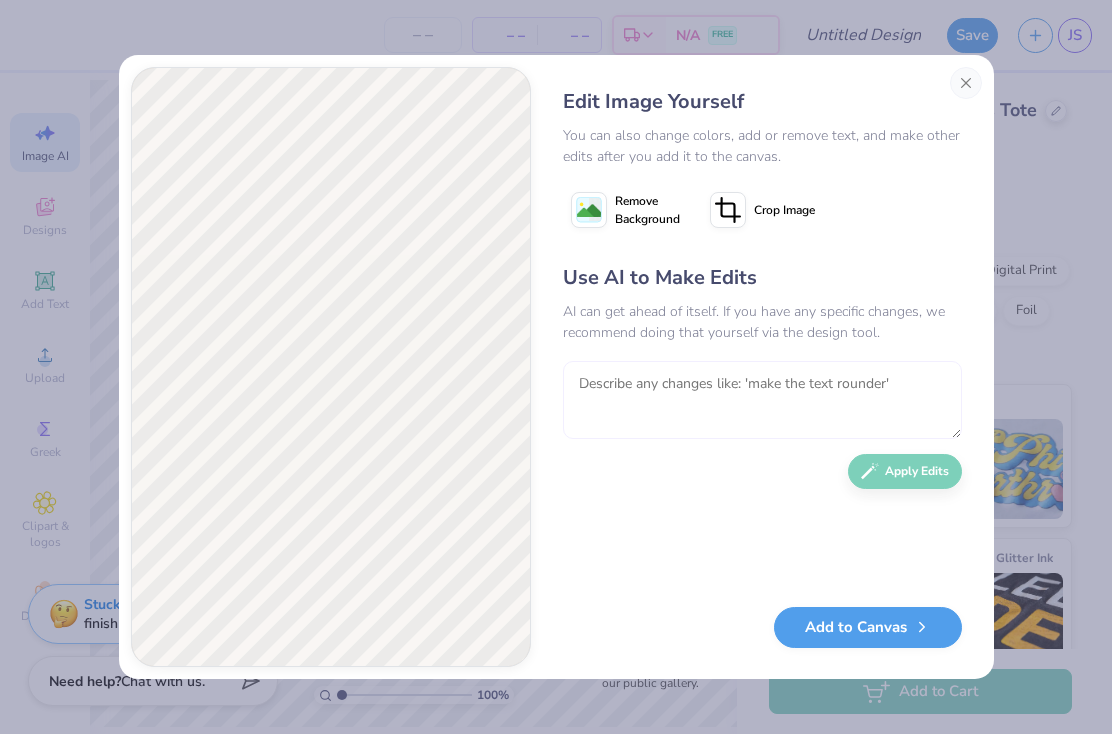 click at bounding box center (762, 400) 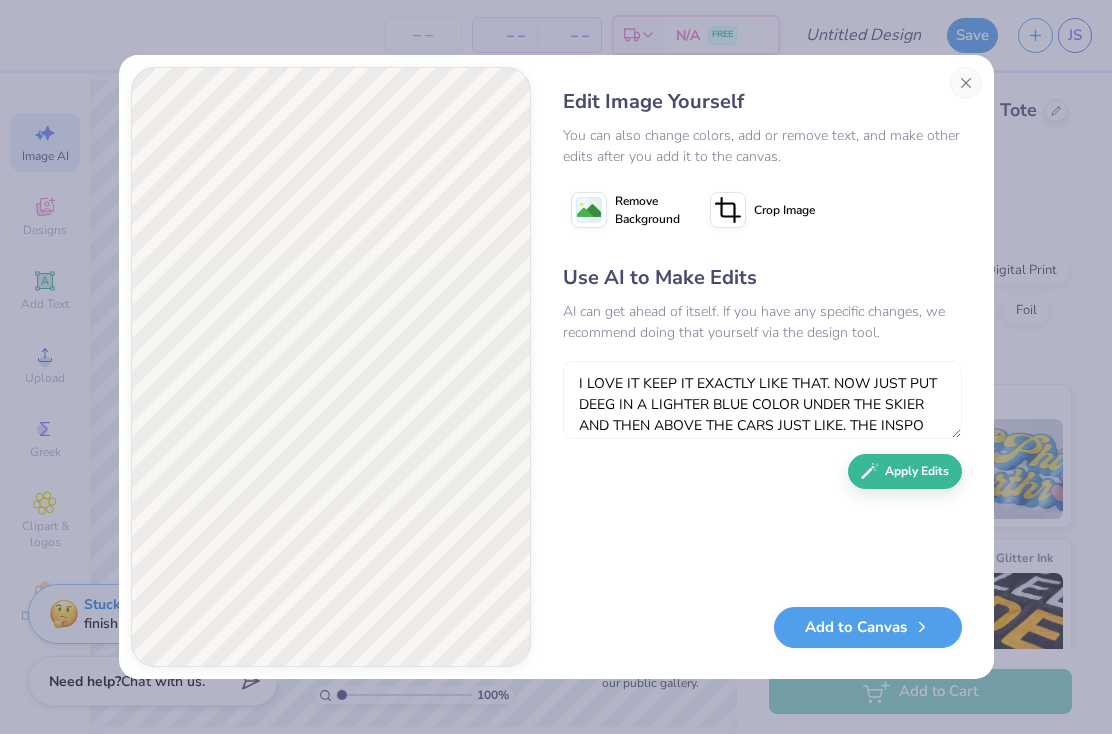 scroll, scrollTop: 18, scrollLeft: 0, axis: vertical 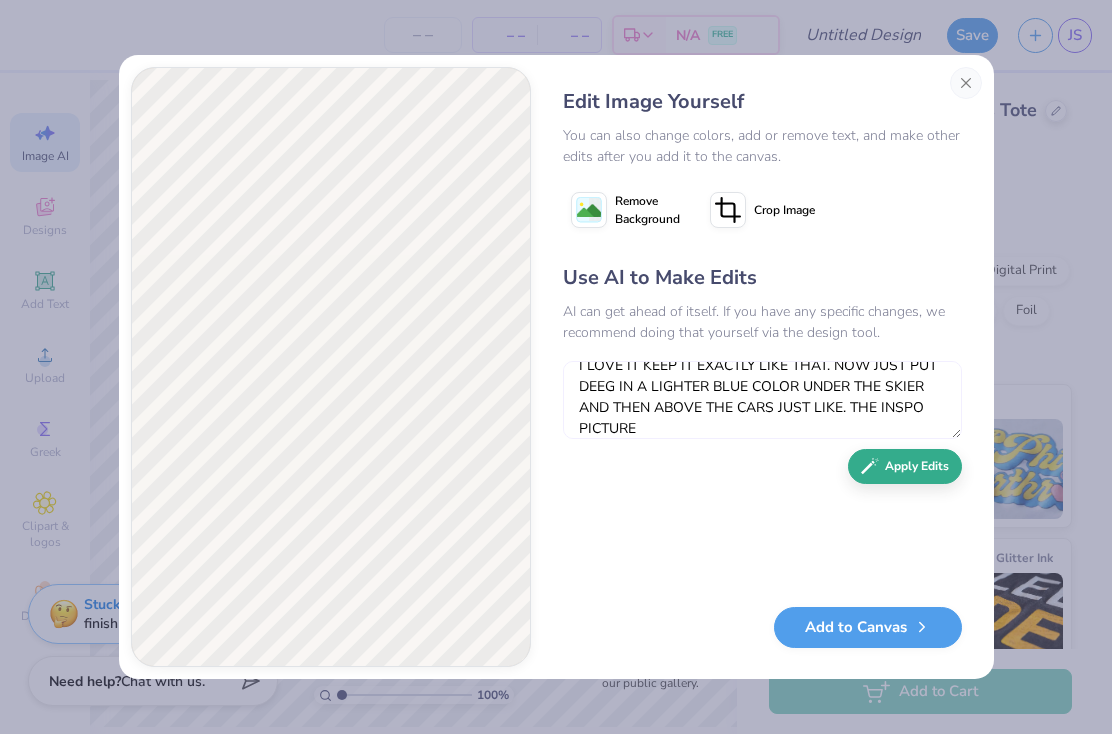 type on "I LOVE IT KEEP IT EXACTLY LIKE THAT. NOW JUST PUT DEEG IN A LIGHTER BLUE COLOR UNDER THE SKIER AND THEN ABOVE THE CARS JUST LIKE. THE INSPO PICTURE" 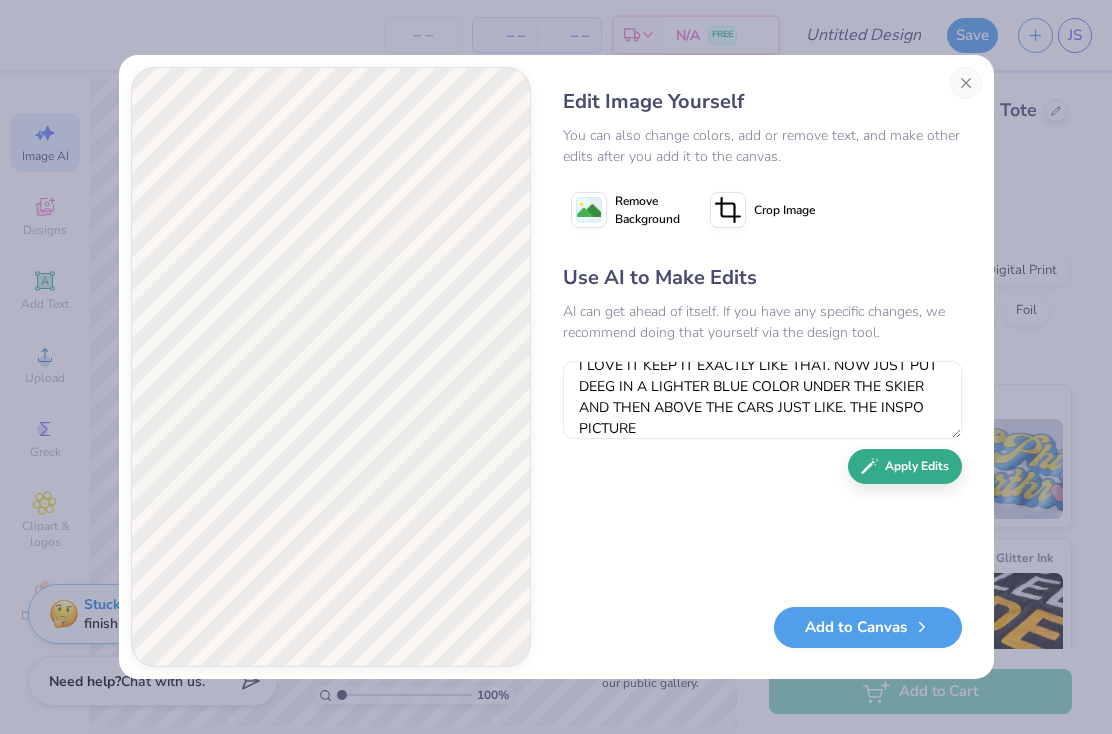 click on "Use AI to Make Edits AI can get ahead of itself. If you have any specific changes, we recommend doing that yourself via the design tool. I LOVE IT KEEP IT EXACTLY LIKE THAT. NOW JUST PUT DEEG IN A LIGHTER BLUE COLOR UNDER THE SKIER AND THEN ABOVE THE CARS JUST LIKE. THE INSPO PICTURE Apply Edits" at bounding box center [762, 425] 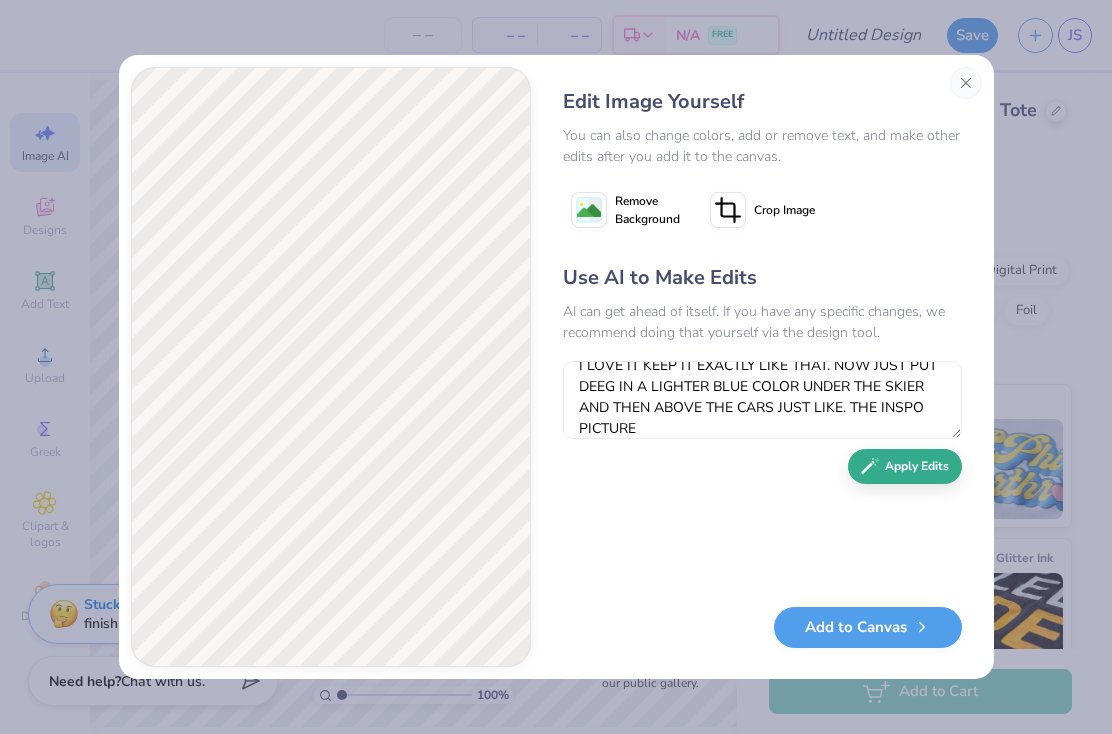 click on "Apply Edits" at bounding box center [905, 466] 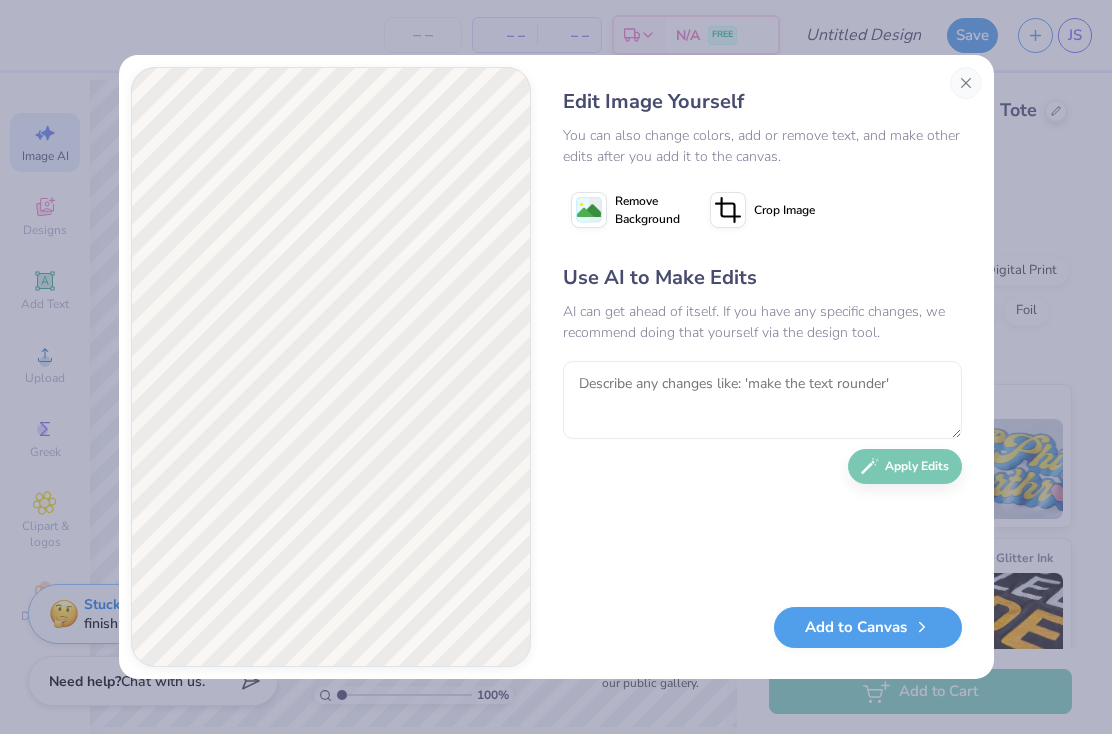 scroll, scrollTop: 0, scrollLeft: 0, axis: both 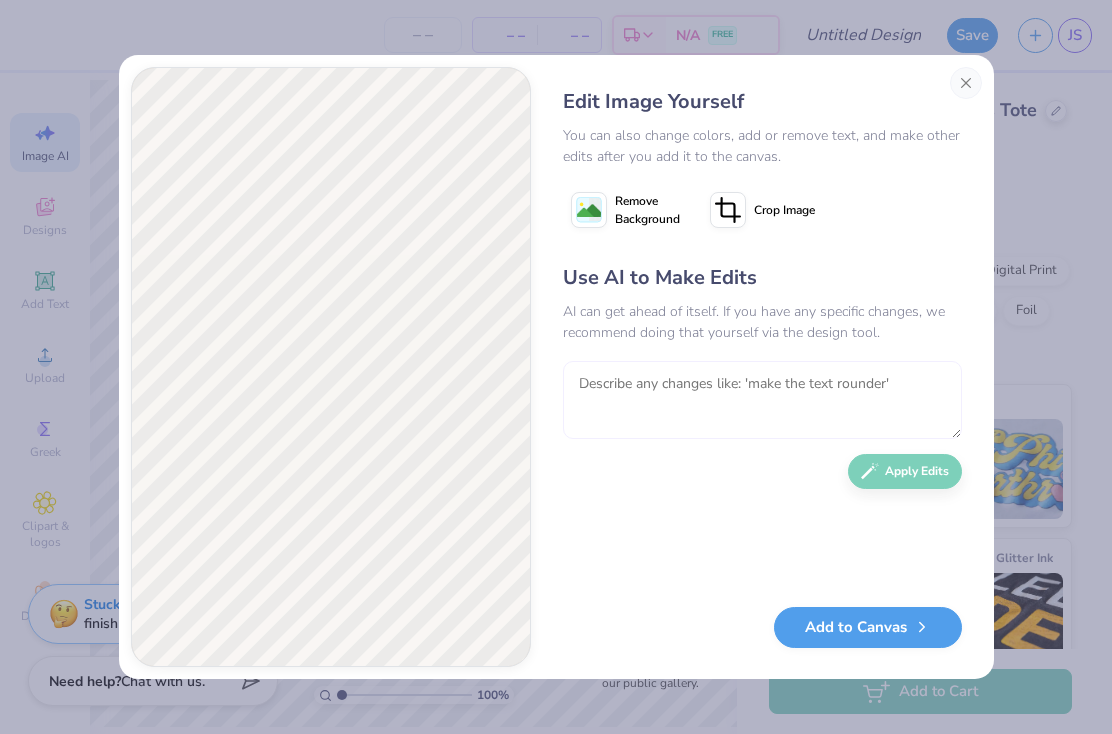 click at bounding box center [762, 400] 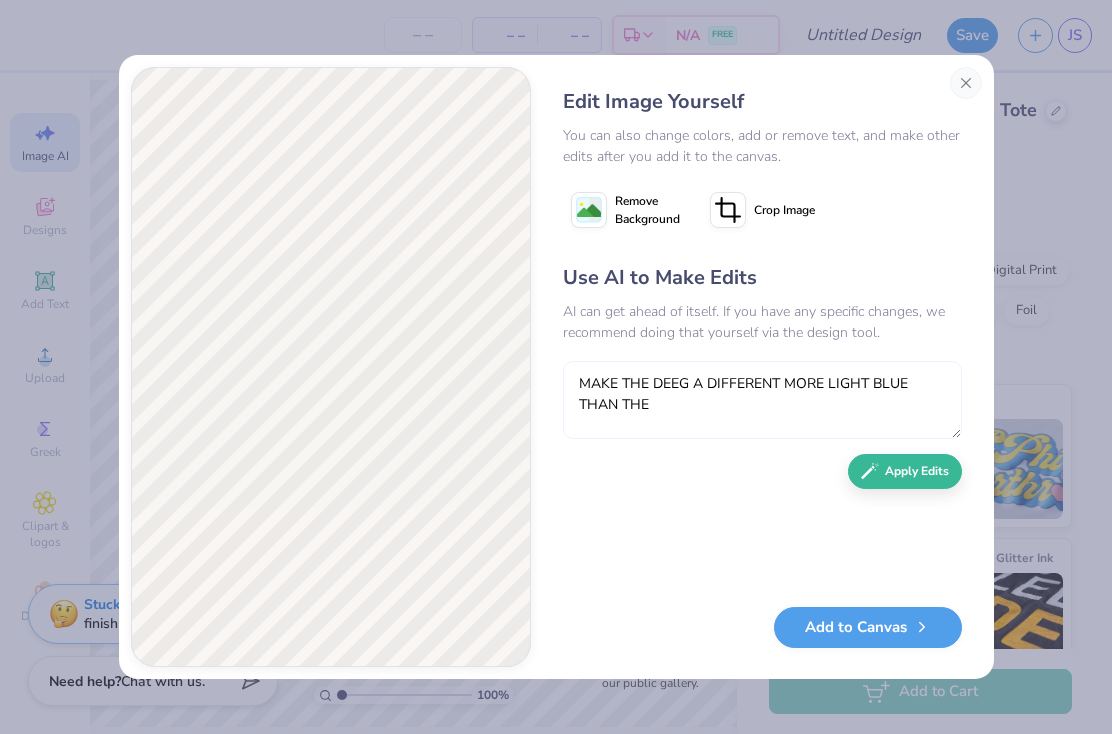 type on "MAKE THE DEEG A DIFFERENT MORE LIGHT BLUE THAN THE" 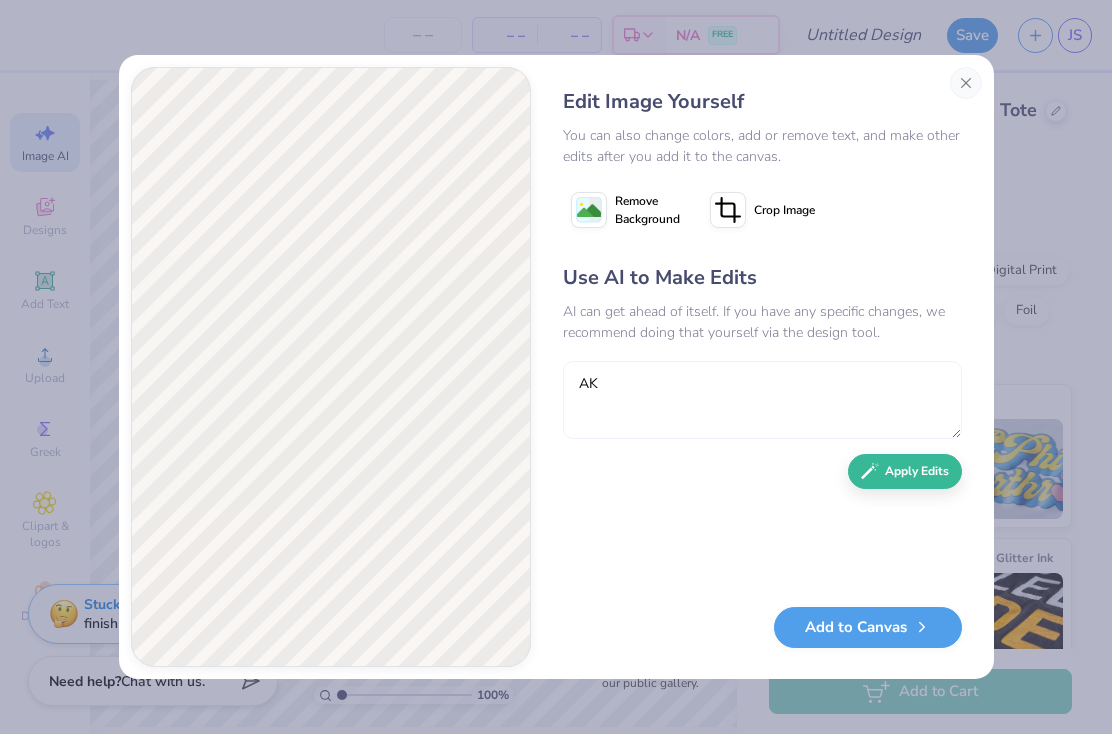 type on "A" 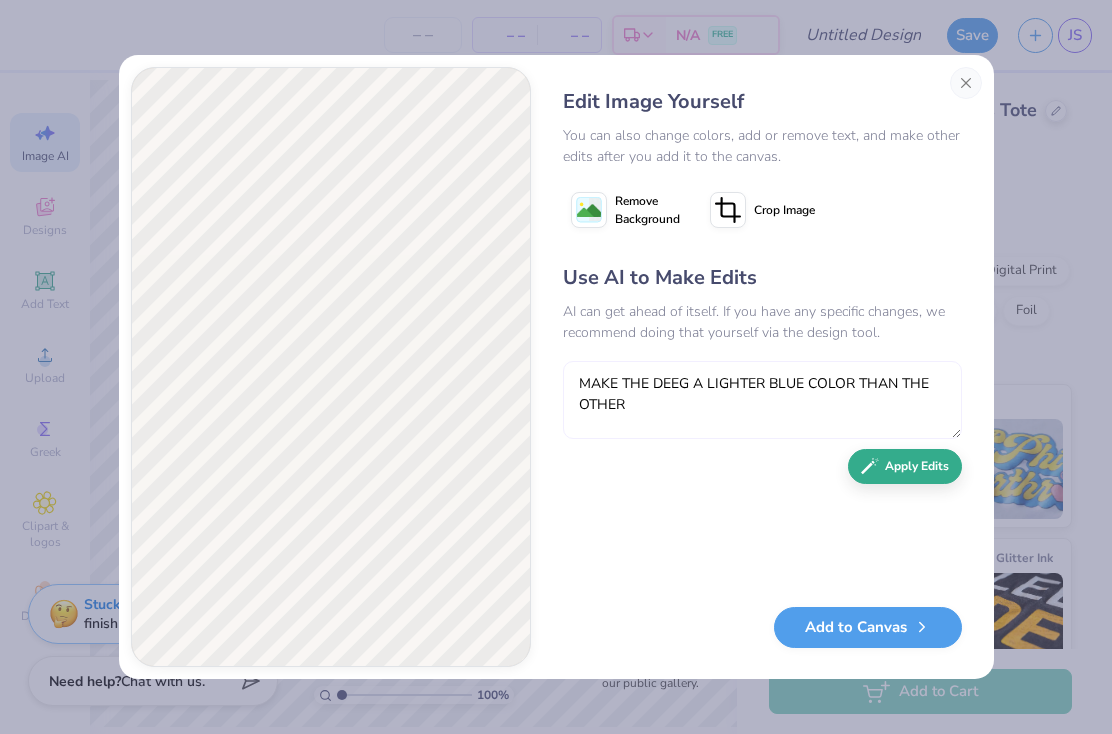 type on "MAKE THE DEEG A LIGHTER BLUE COLOR THAN THE OTHER" 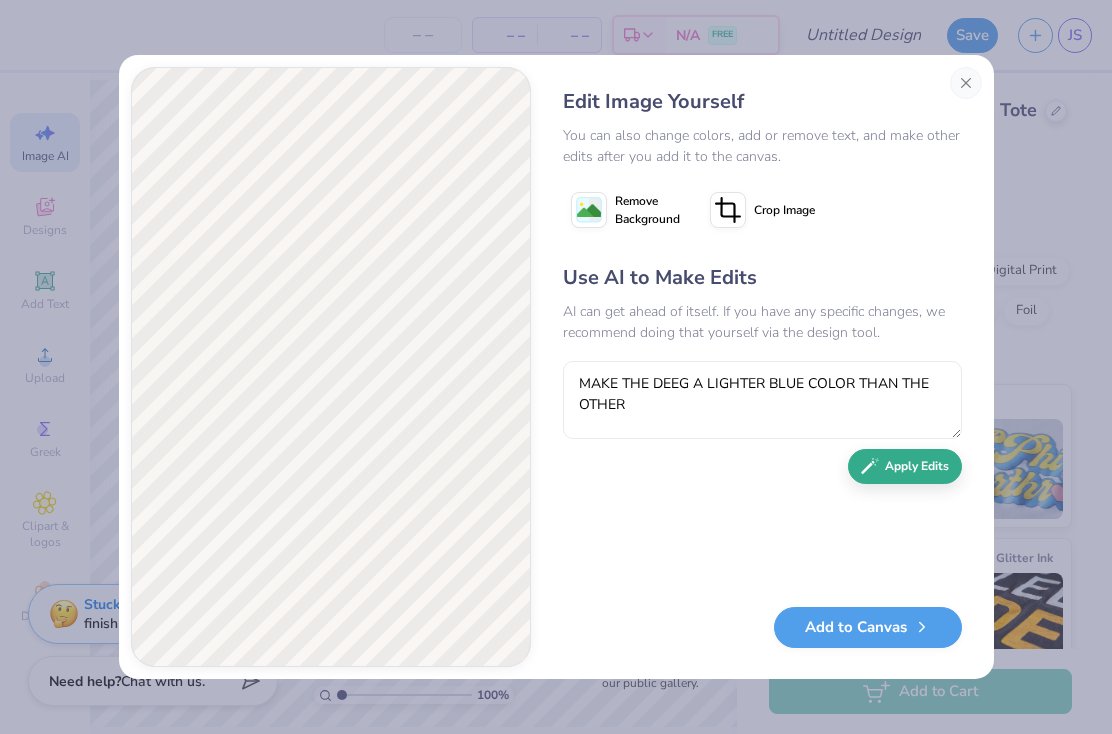 click on "Apply Edits" at bounding box center [905, 466] 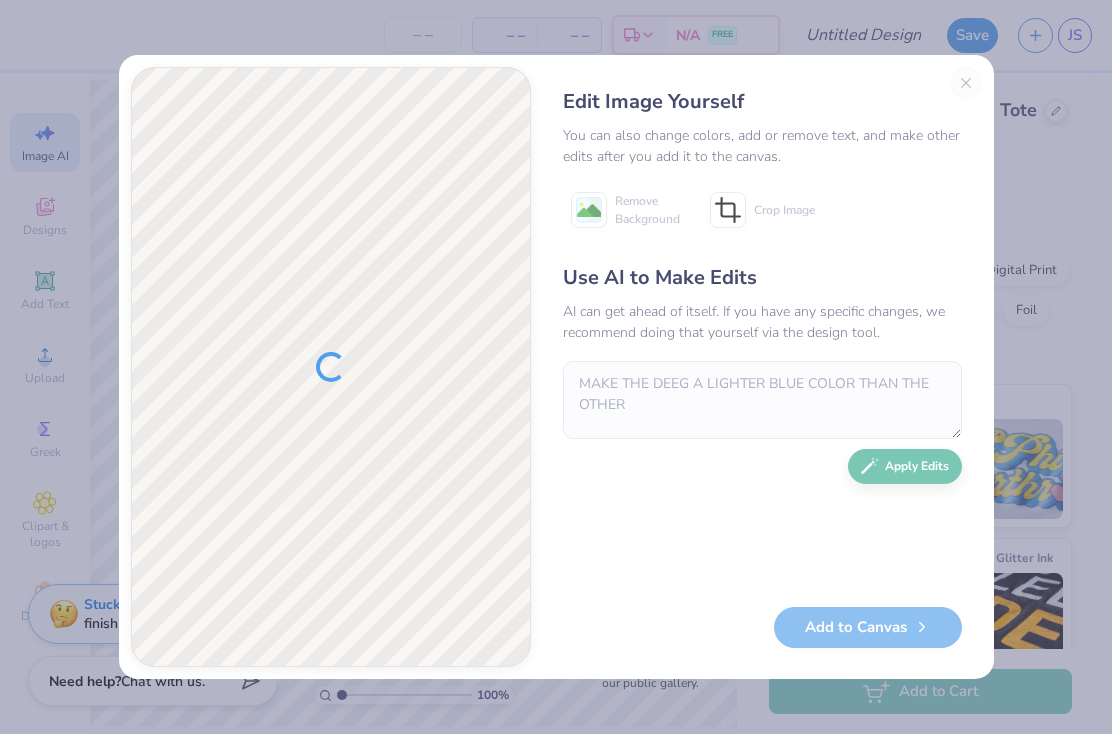 type 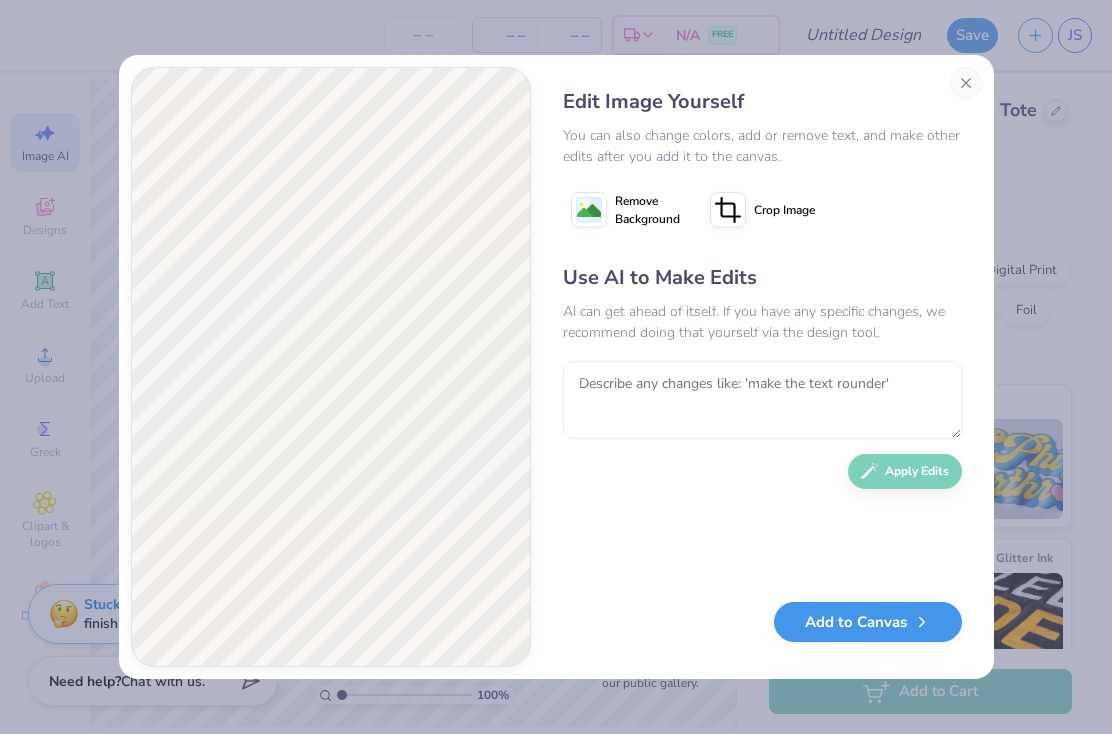 click on "Add to Canvas" at bounding box center (868, 622) 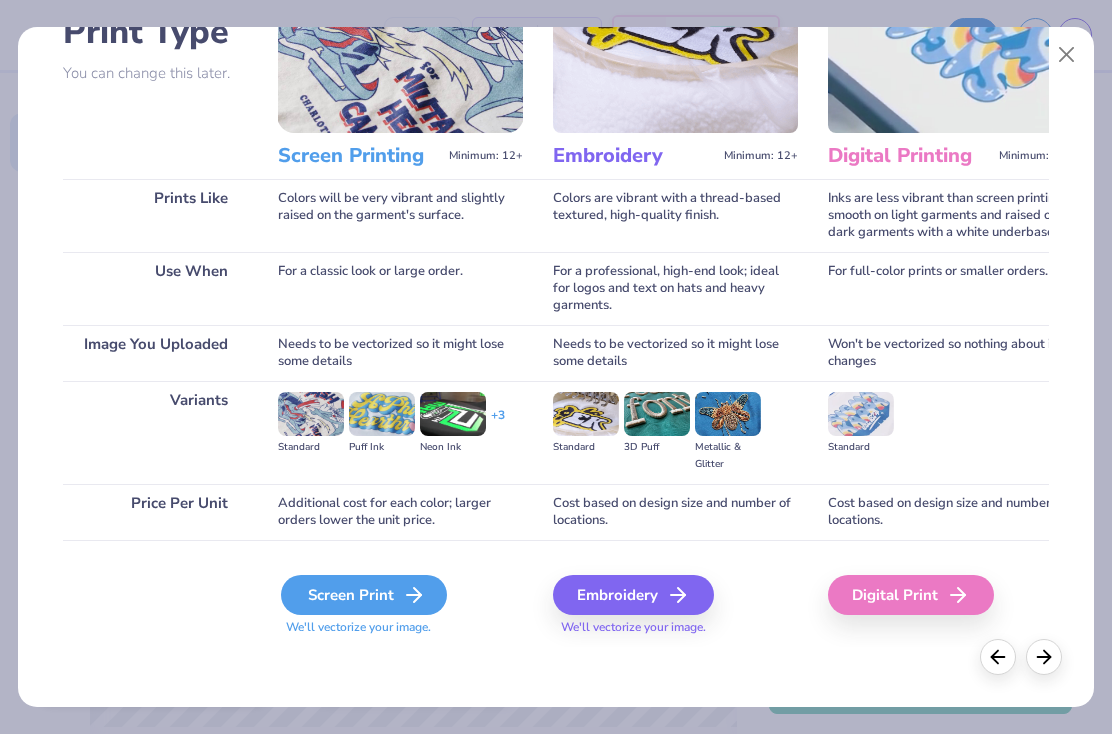 scroll, scrollTop: 163, scrollLeft: 0, axis: vertical 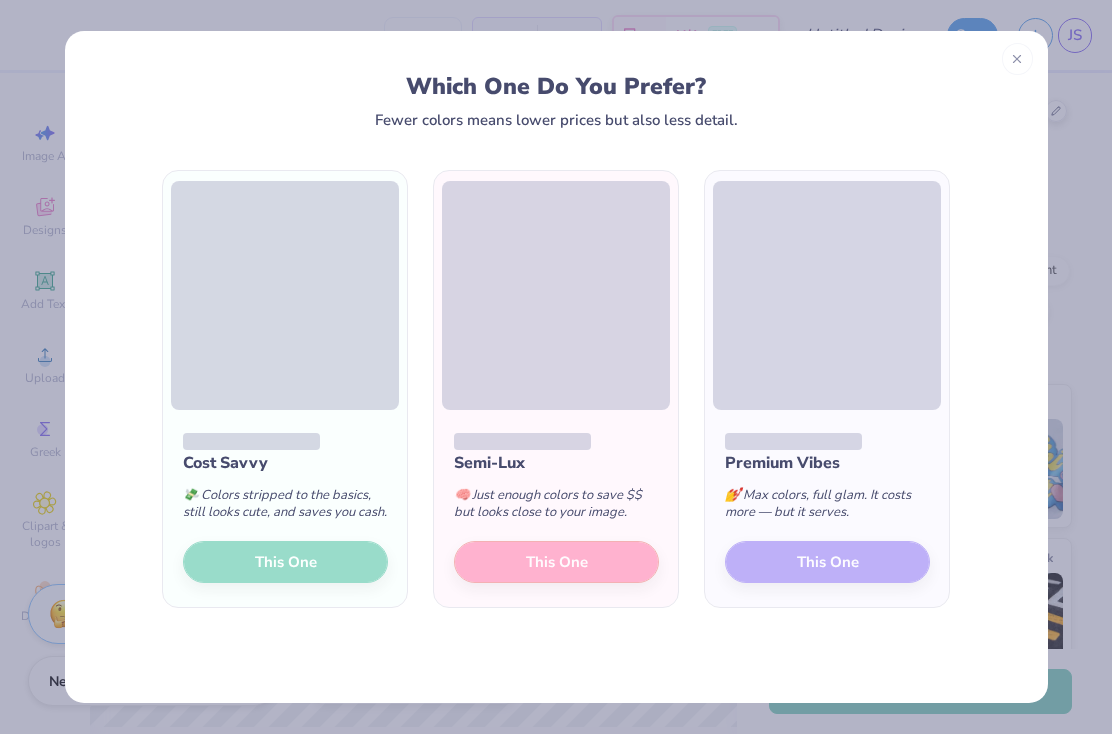 click on "Cost Savvy 💸   Colors stripped to the basics, still looks cute, and saves you cash. This One Semi-Lux 🧠   Just enough colors to save $$ but looks close to your image. This One Premium Vibes 💅   Max colors, full glam. It costs more — but it serves. This One" at bounding box center [556, 389] 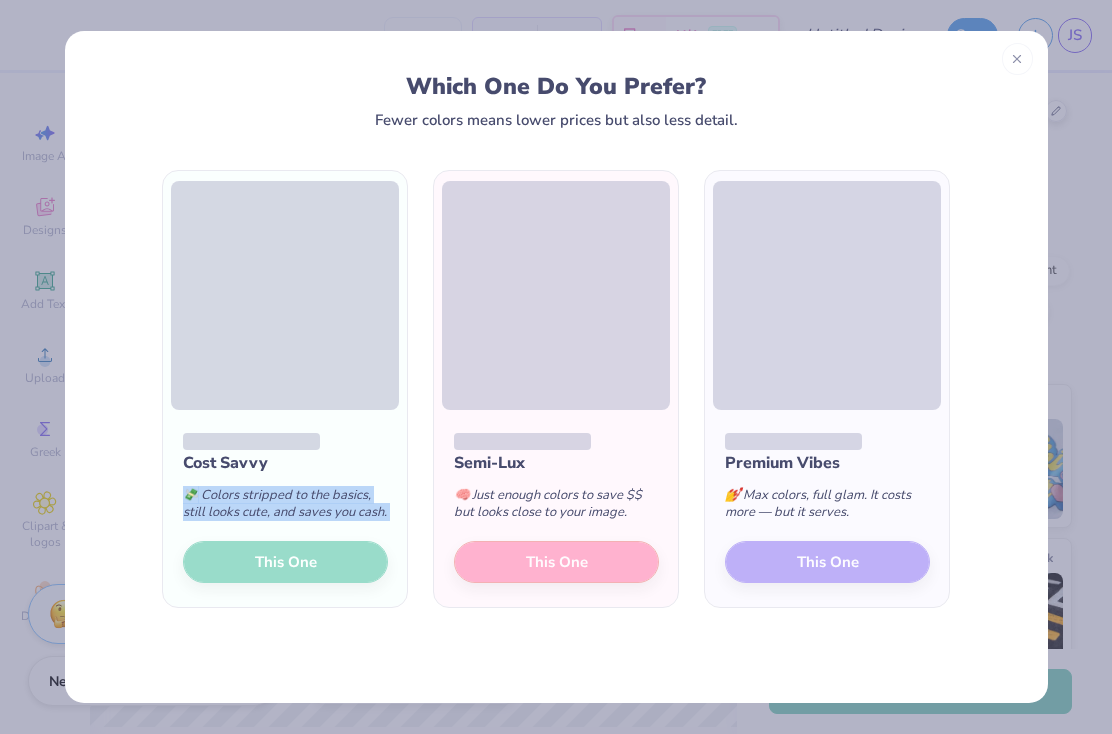click on "Cost Savvy 💸   Colors stripped to the basics, still looks cute, and saves you cash. This One Semi-Lux 🧠   Just enough colors to save $$ but looks close to your image. This One Premium Vibes 💅   Max colors, full glam. It costs more — but it serves. This One" at bounding box center [556, 389] 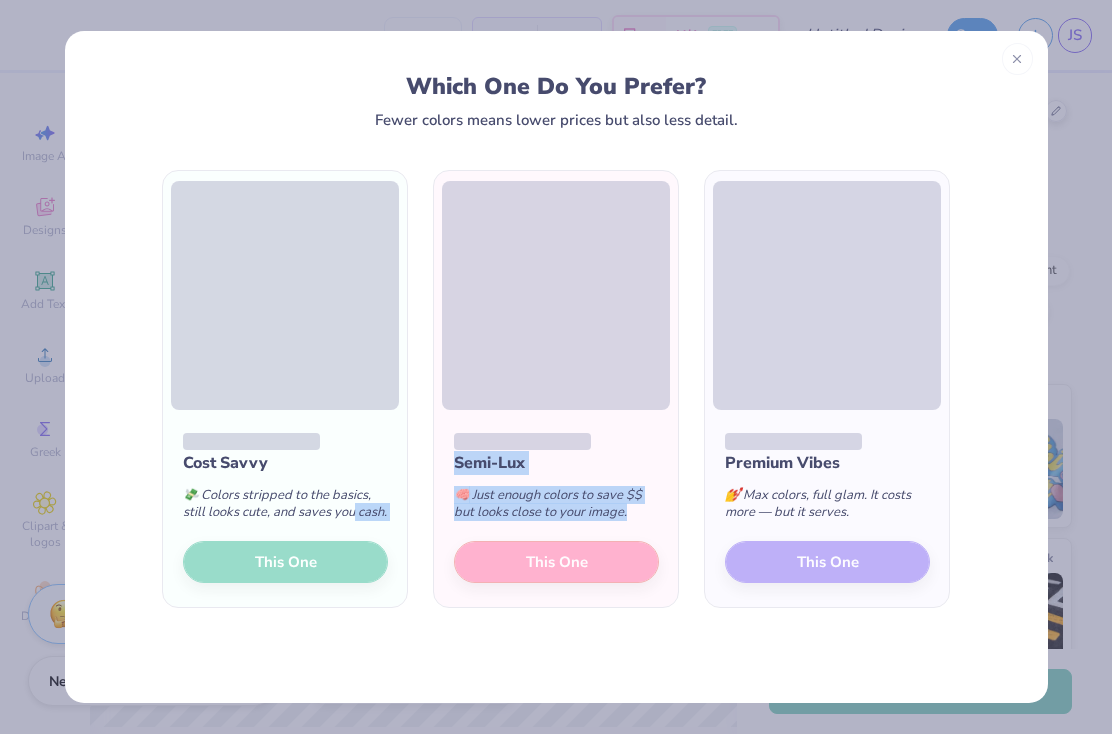 drag, startPoint x: 425, startPoint y: 536, endPoint x: 411, endPoint y: 508, distance: 31.304953 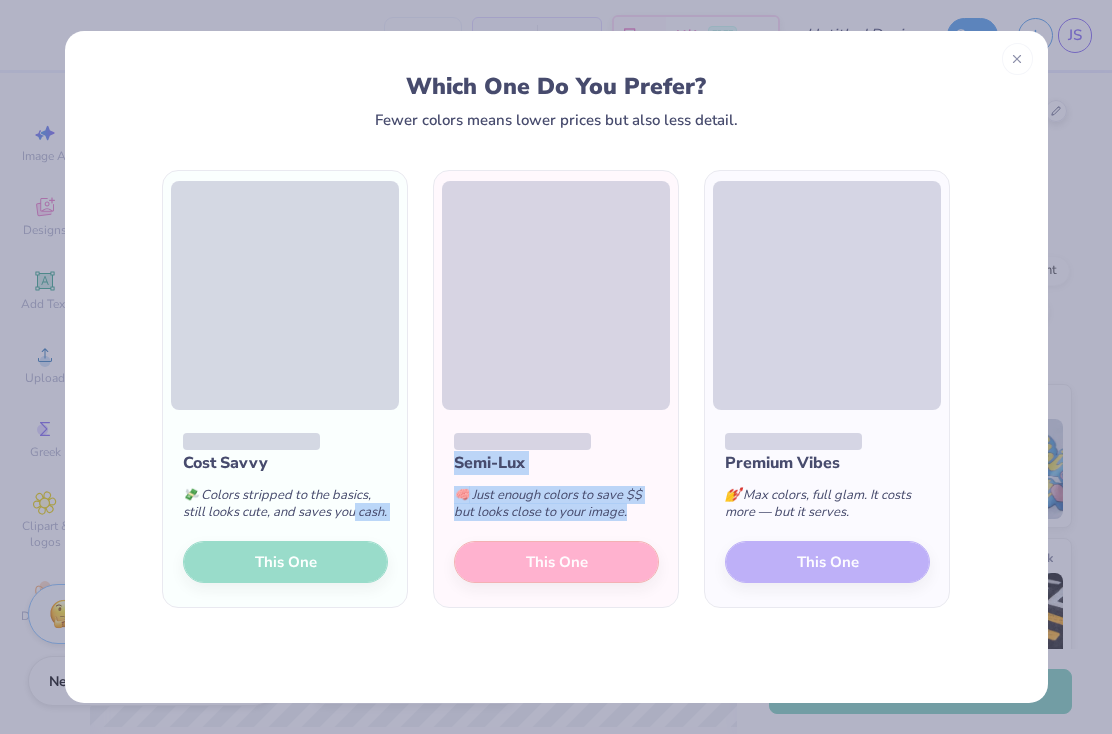 click on "Cost Savvy 💸   Colors stripped to the basics, still looks cute, and saves you cash. This One Semi-Lux 🧠   Just enough colors to save $$ but looks close to your image. This One Premium Vibes 💅   Max colors, full glam. It costs more — but it serves. This One" at bounding box center (556, 389) 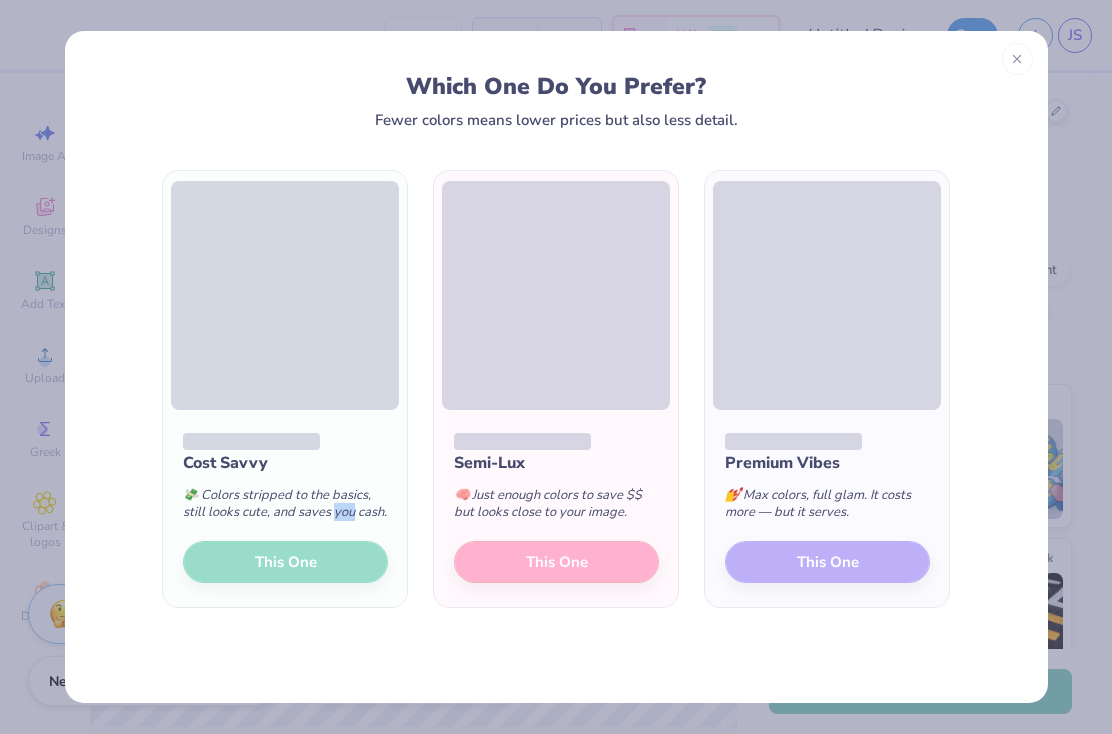 click on "Cost Savvy 💸   Colors stripped to the basics, still looks cute, and saves you cash. This One Semi-Lux 🧠   Just enough colors to save $$ but looks close to your image. This One Premium Vibes 💅   Max colors, full glam. It costs more — but it serves. This One" at bounding box center [556, 389] 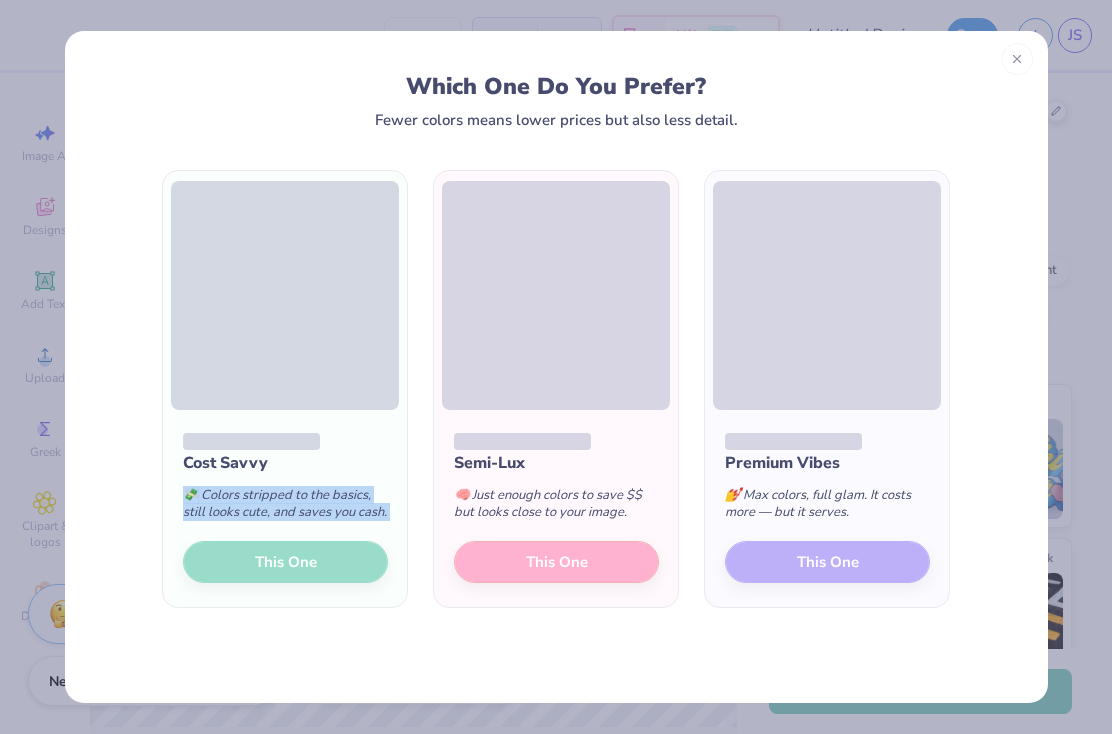 click on "Cost Savvy 💸   Colors stripped to the basics, still looks cute, and saves you cash. This One Semi-Lux 🧠   Just enough colors to save $$ but looks close to your image. This One Premium Vibes 💅   Max colors, full glam. It costs more — but it serves. This One" at bounding box center [556, 389] 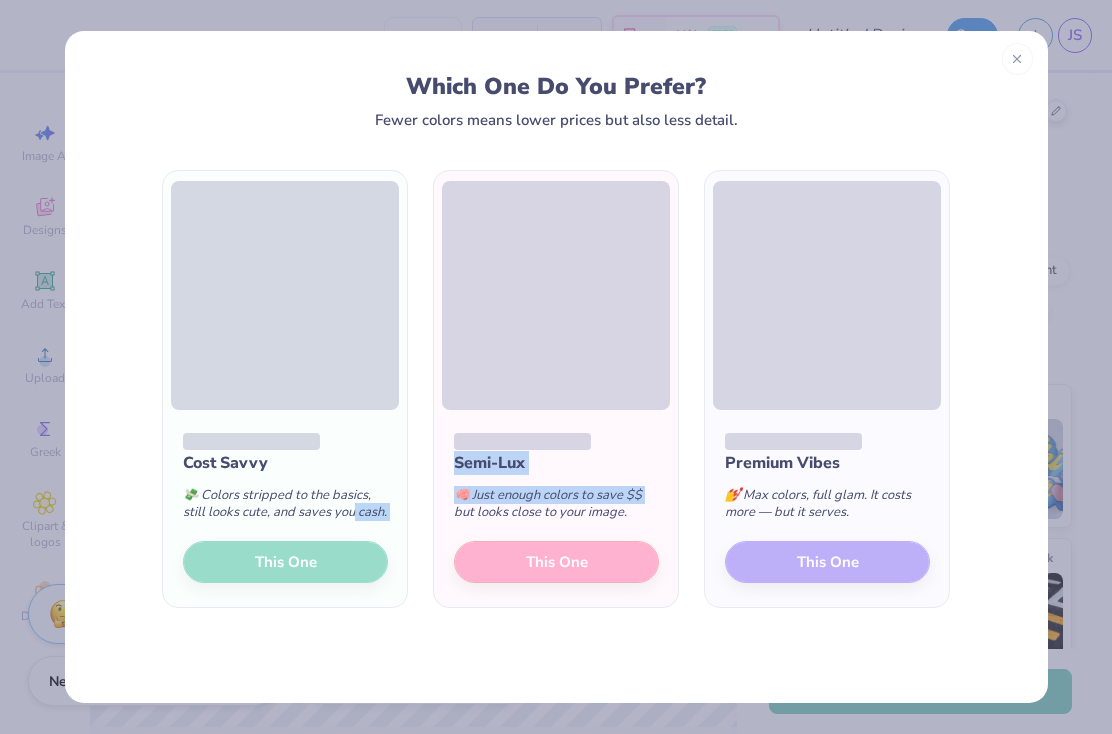 click on "Cost Savvy 💸   Colors stripped to the basics, still looks cute, and saves you cash. This One Semi-Lux 🧠   Just enough colors to save $$ but looks close to your image. This One Premium Vibes 💅   Max colors, full glam. It costs more — but it serves. This One" at bounding box center (556, 389) 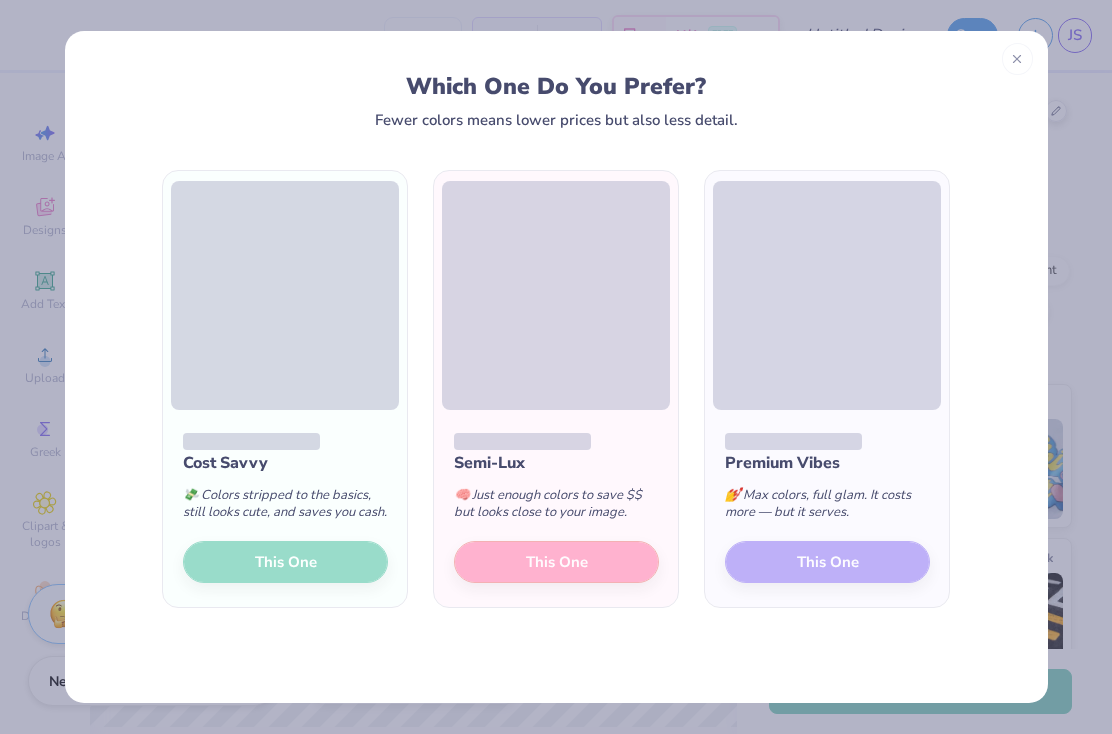 click on "Cost Savvy 💸   Colors stripped to the basics, still looks cute, and saves you cash. This One Semi-Lux 🧠   Just enough colors to save $$ but looks close to your image. This One Premium Vibes 💅   Max colors, full glam. It costs more — but it serves. This One" at bounding box center [556, 389] 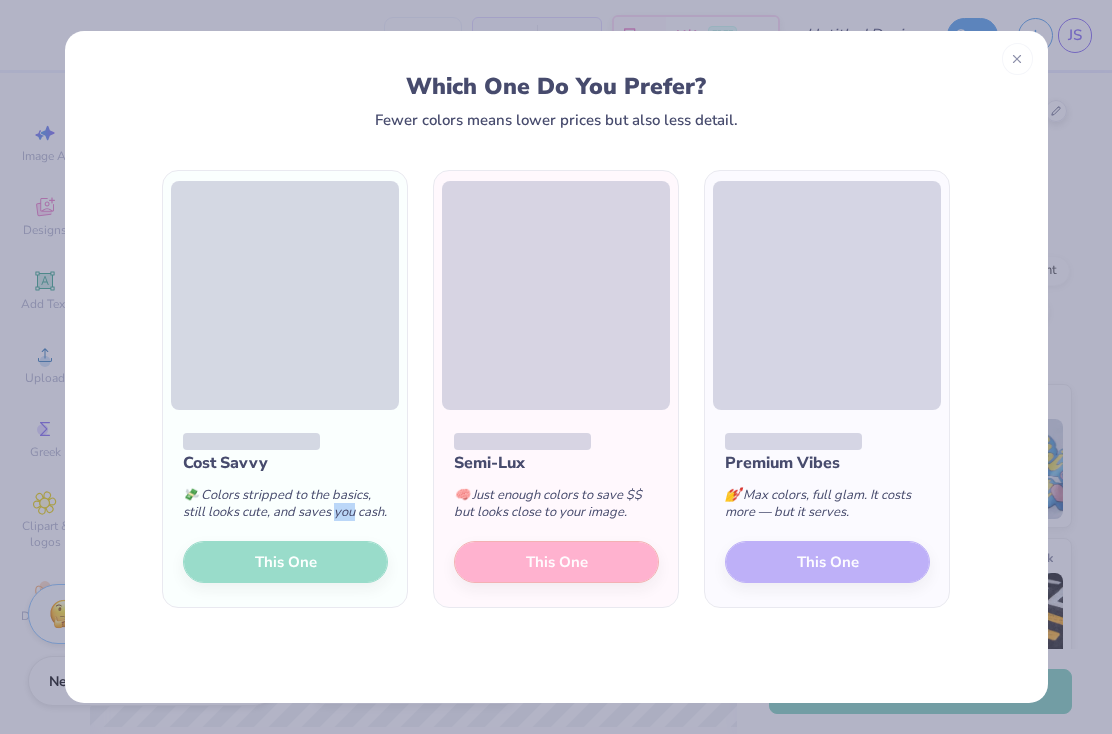 click on "Cost Savvy 💸   Colors stripped to the basics, still looks cute, and saves you cash. This One Semi-Lux 🧠   Just enough colors to save $$ but looks close to your image. This One Premium Vibes 💅   Max colors, full glam. It costs more — but it serves. This One" at bounding box center (556, 389) 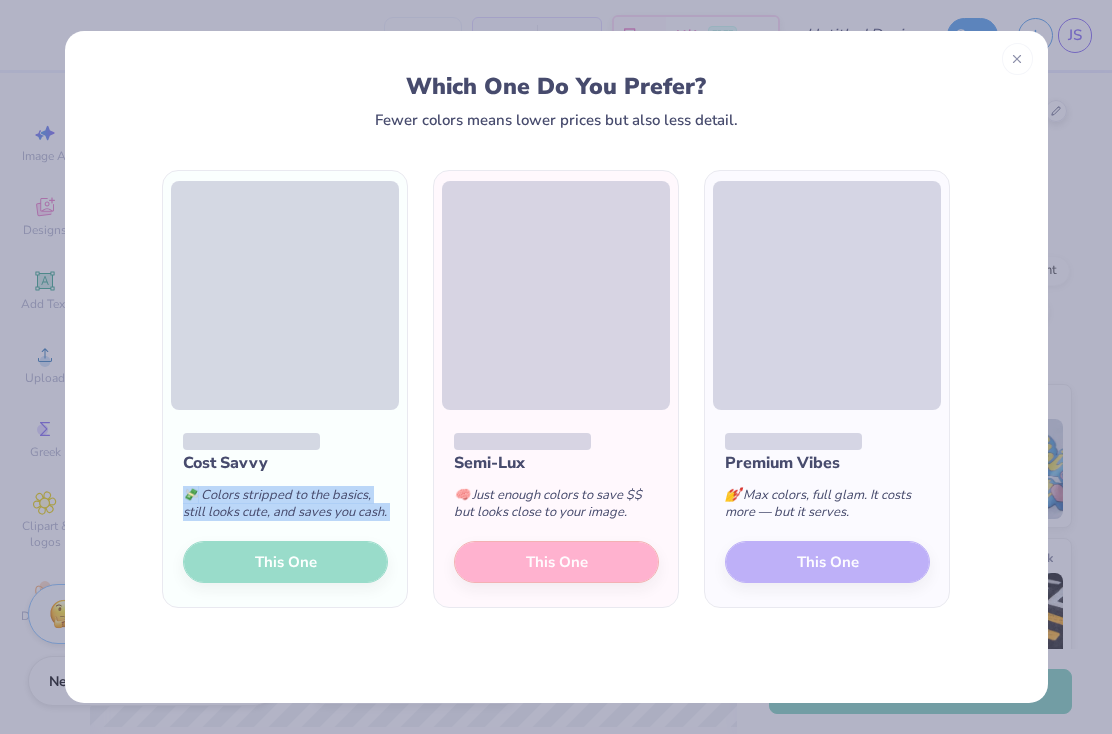 click on "Cost Savvy 💸   Colors stripped to the basics, still looks cute, and saves you cash. This One Semi-Lux 🧠   Just enough colors to save $$ but looks close to your image. This One Premium Vibes 💅   Max colors, full glam. It costs more — but it serves. This One" at bounding box center (556, 389) 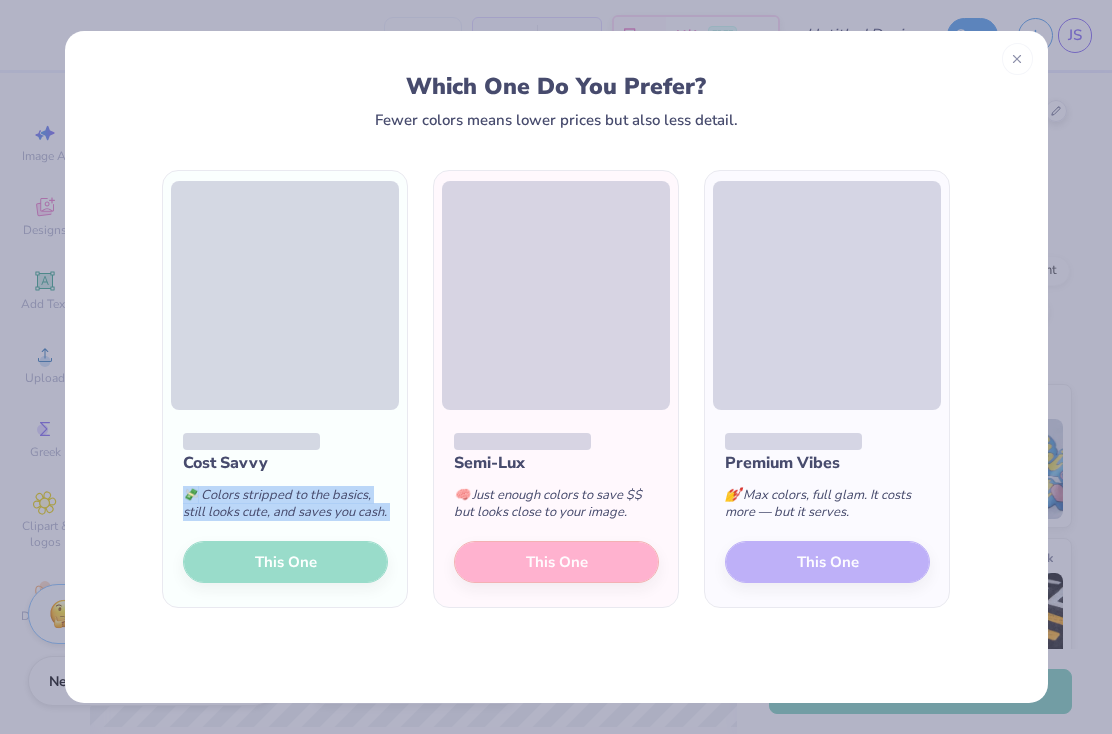 drag, startPoint x: 416, startPoint y: 512, endPoint x: 405, endPoint y: 492, distance: 22.825424 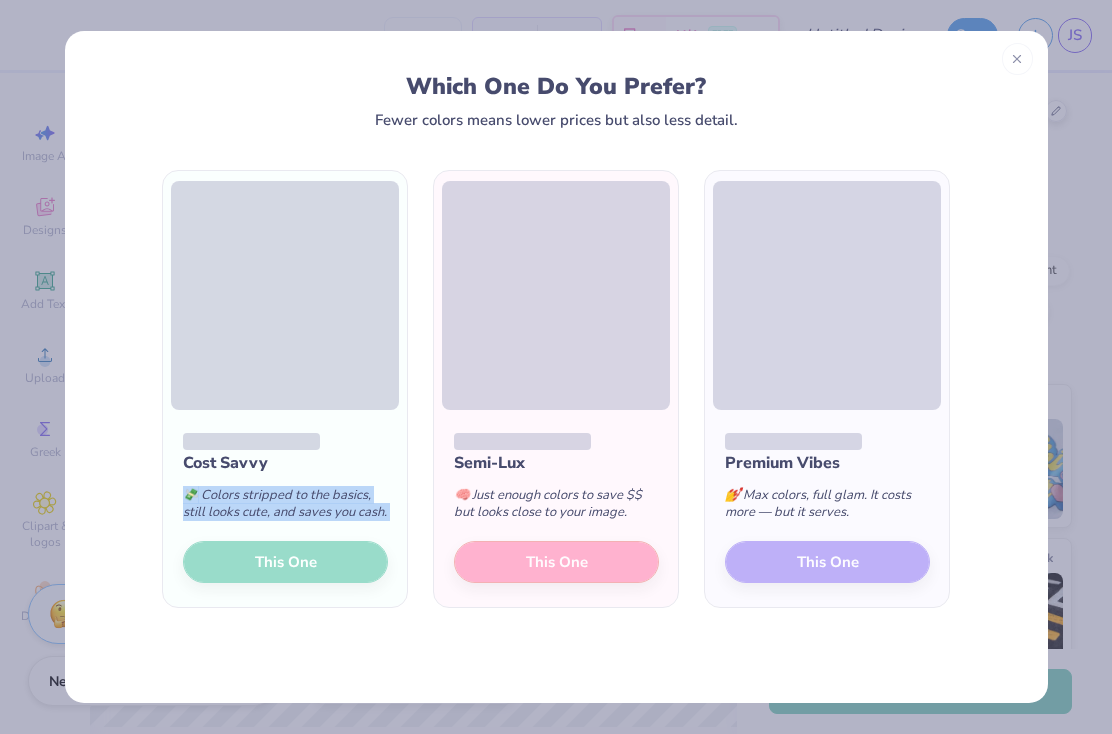 click on "Cost Savvy 💸   Colors stripped to the basics, still looks cute, and saves you cash. This One Semi-Lux 🧠   Just enough colors to save $$ but looks close to your image. This One Premium Vibes 💅   Max colors, full glam. It costs more — but it serves. This One" at bounding box center (556, 389) 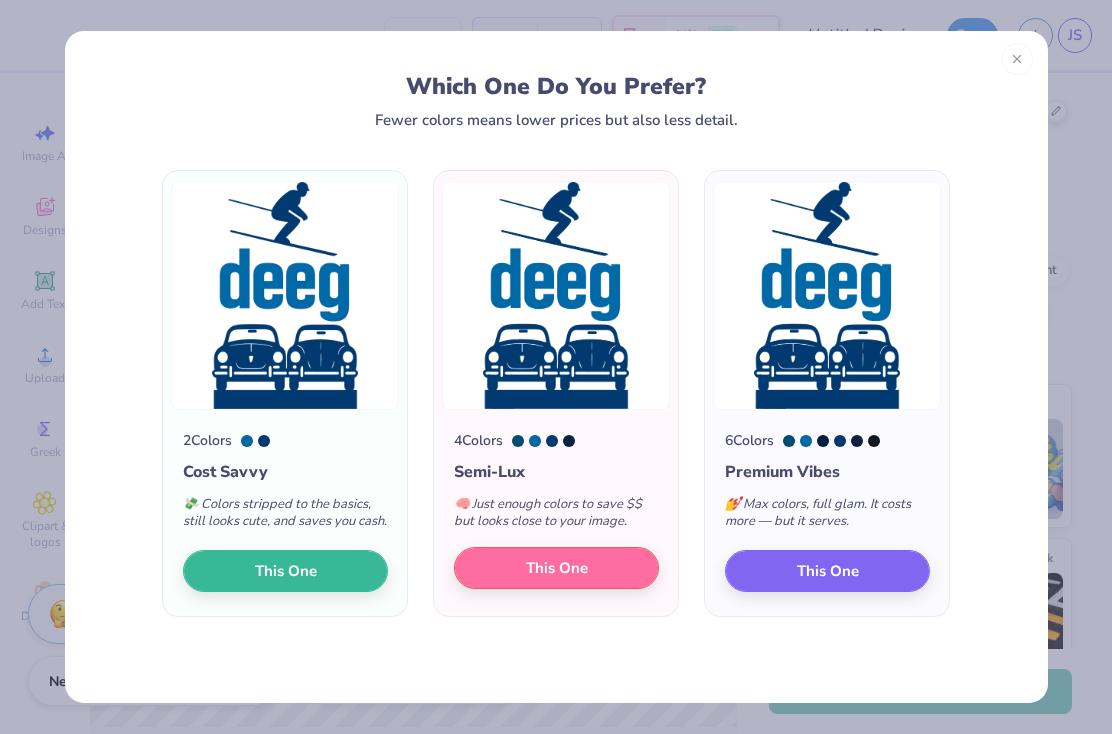 click on "This One" at bounding box center (556, 568) 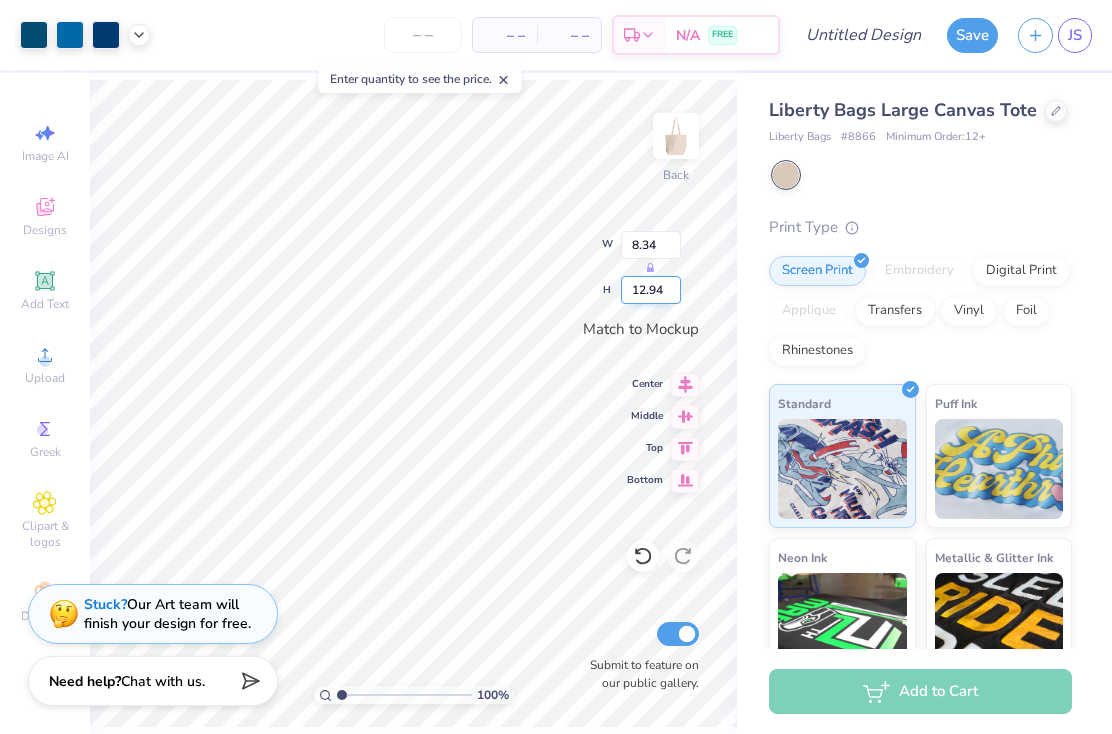 click on "12.94" at bounding box center (651, 290) 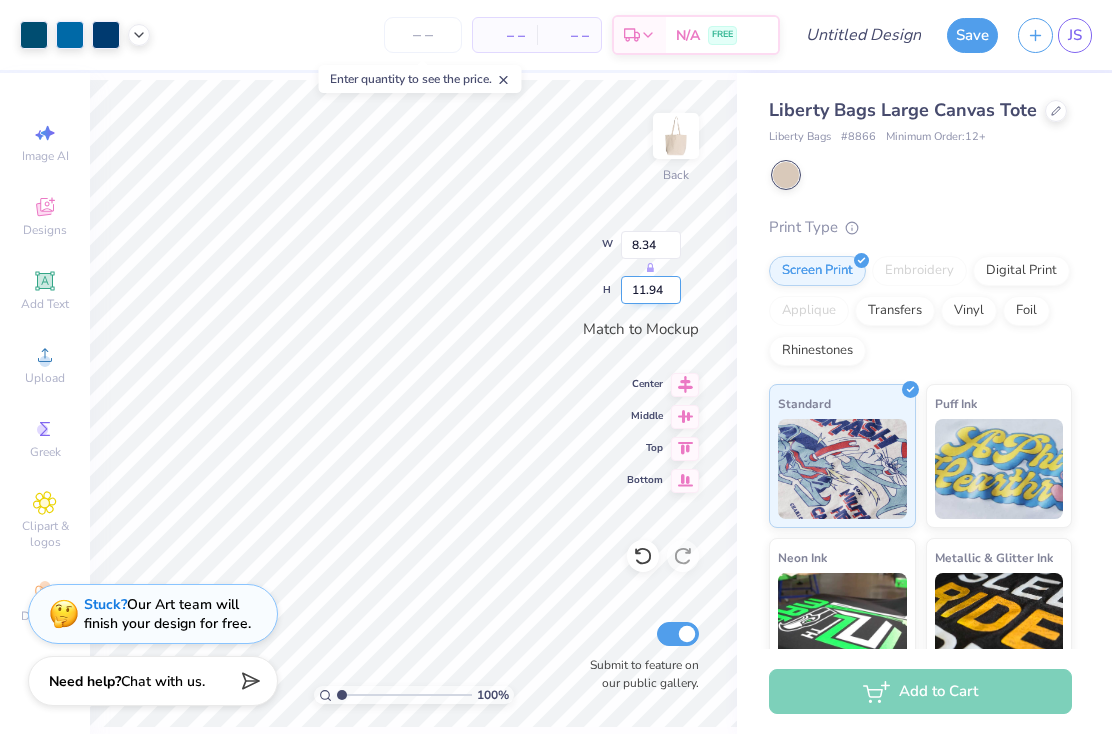 type on "11.94" 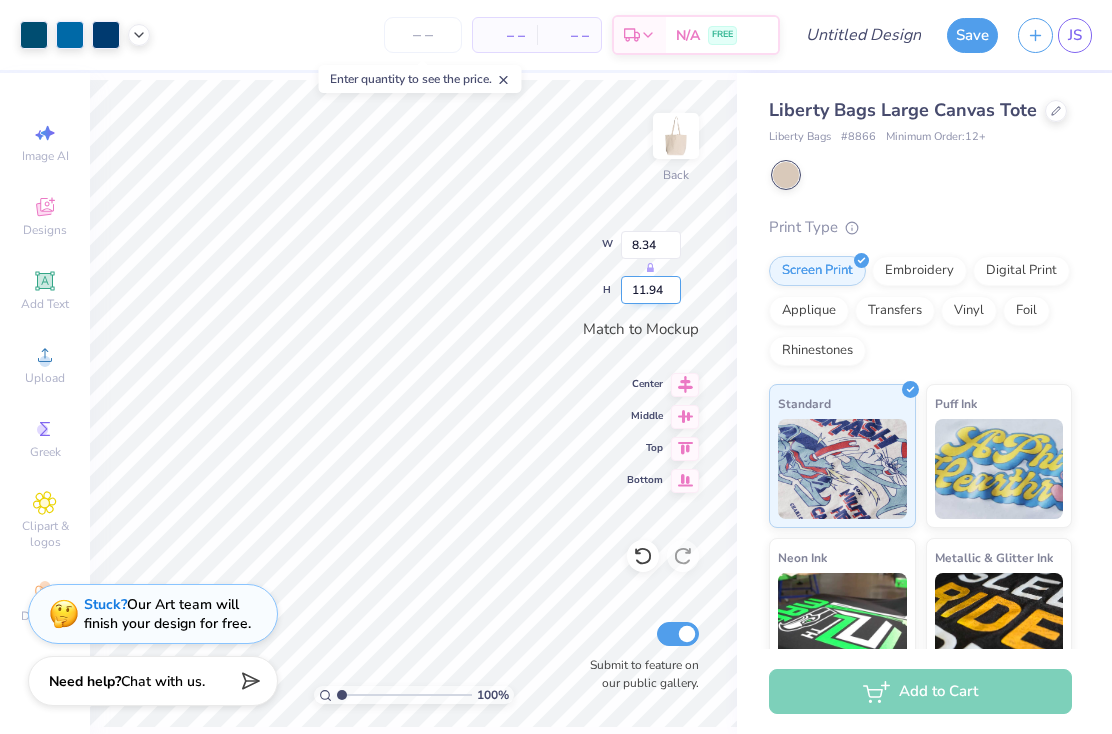 type on "7.70" 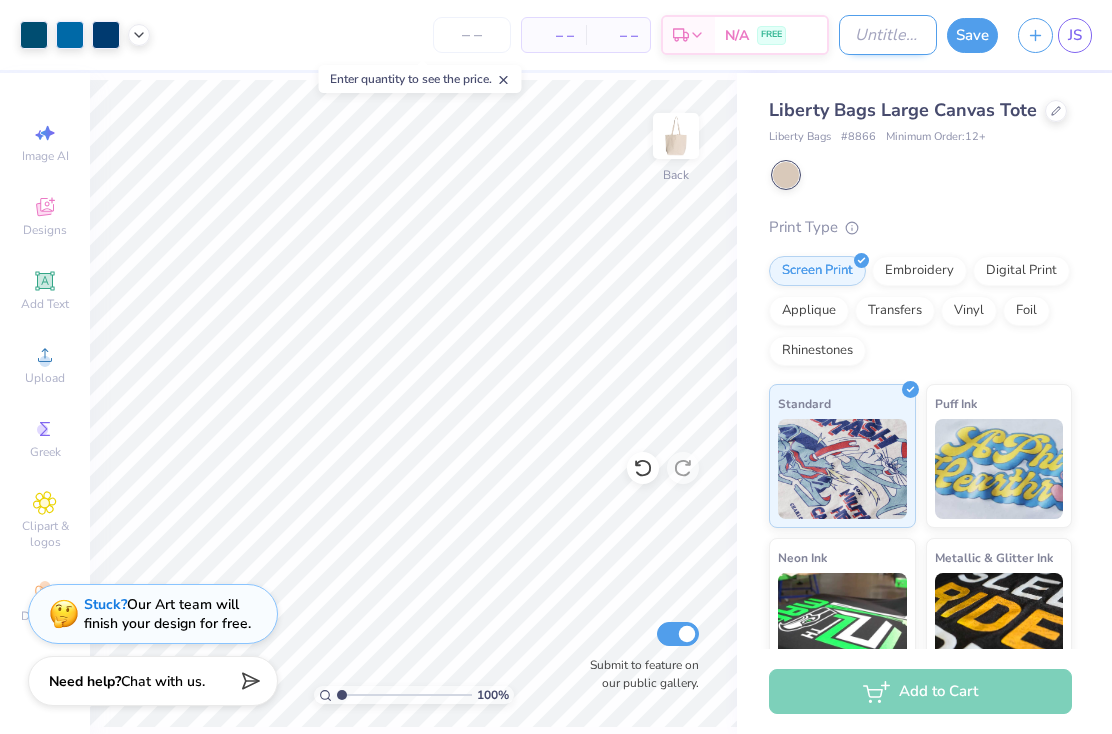 click on "Design Title" at bounding box center (888, 35) 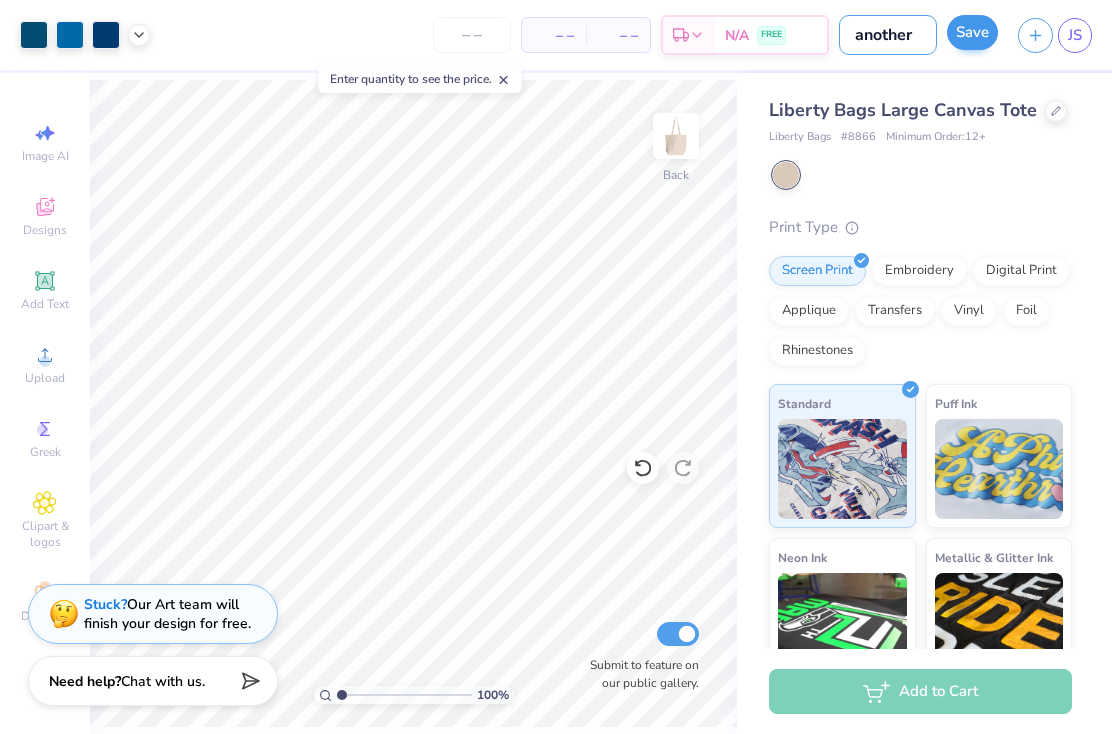 type on "another" 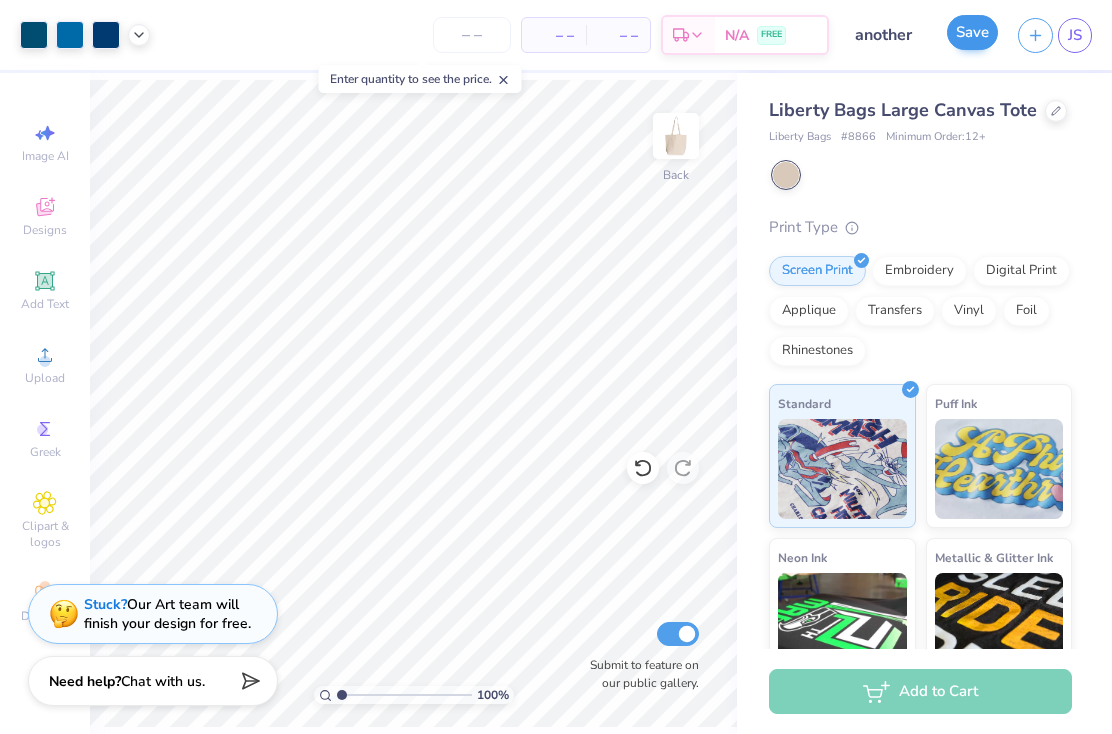 click on "Save" at bounding box center (972, 32) 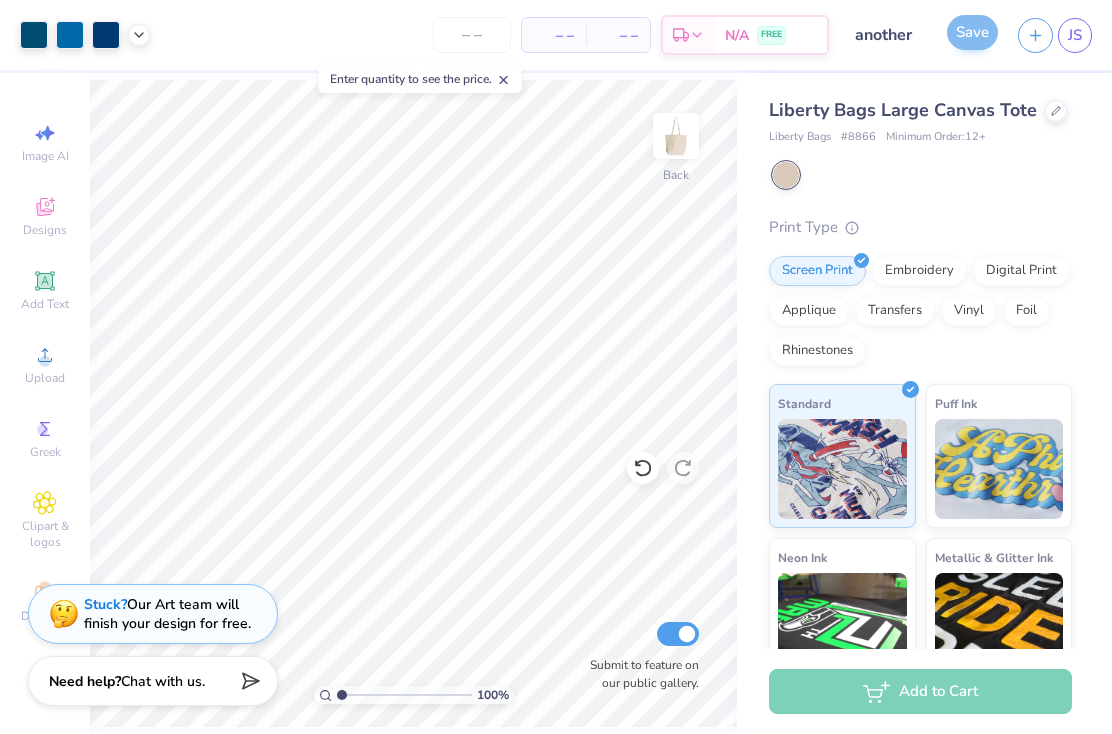 click on "Save" at bounding box center (972, 35) 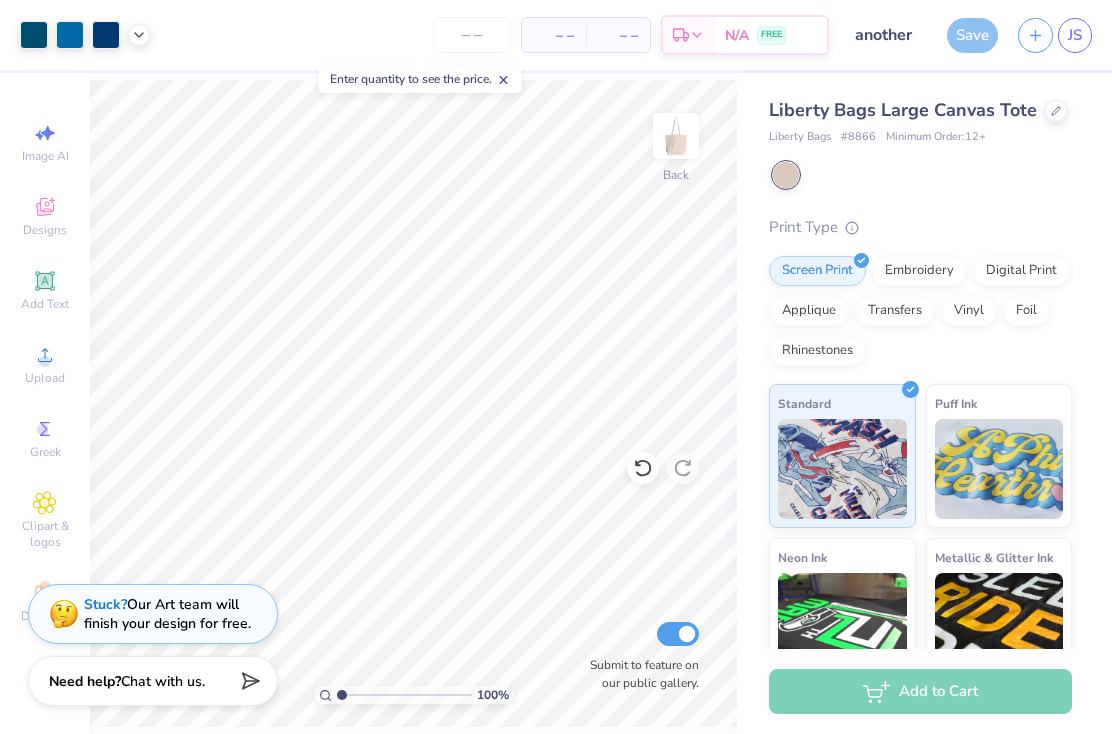 click on "Save" at bounding box center (972, 35) 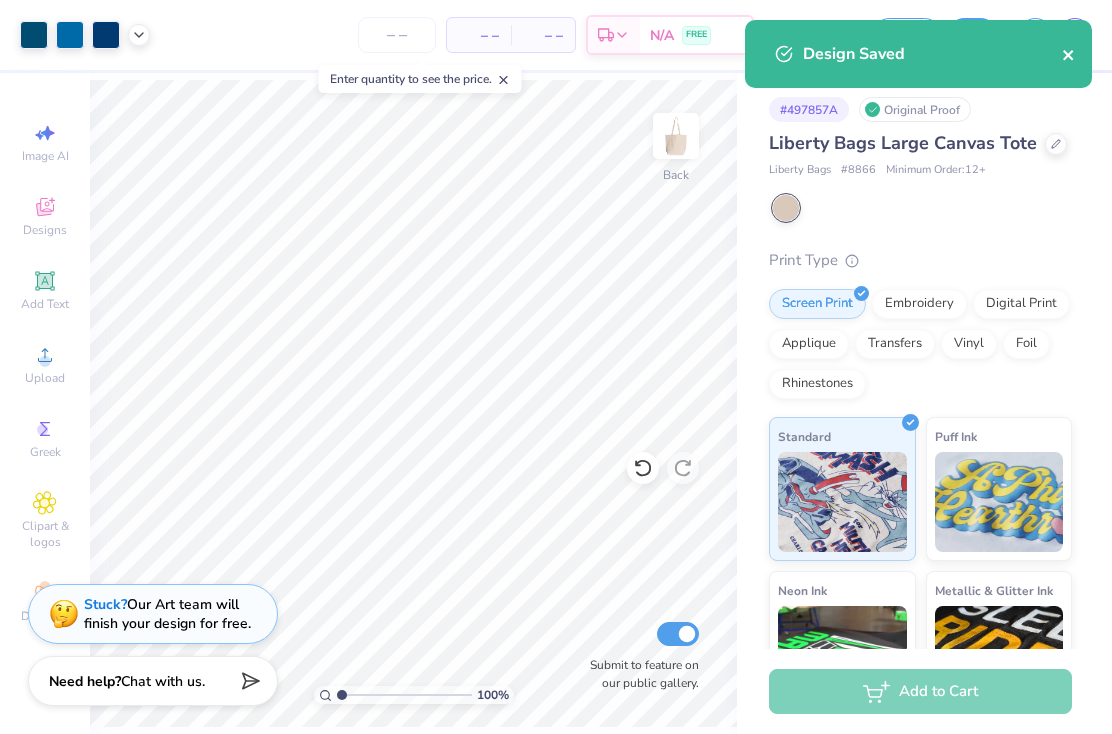 click 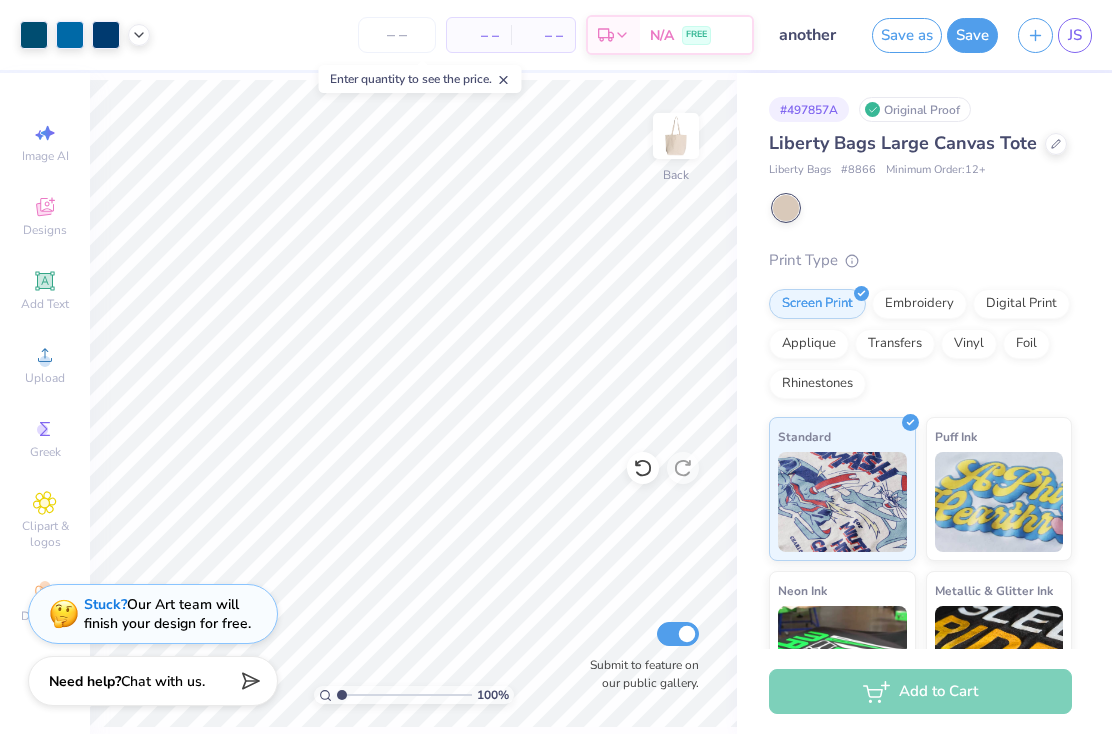 click on "Design Saved" at bounding box center (918, 61) 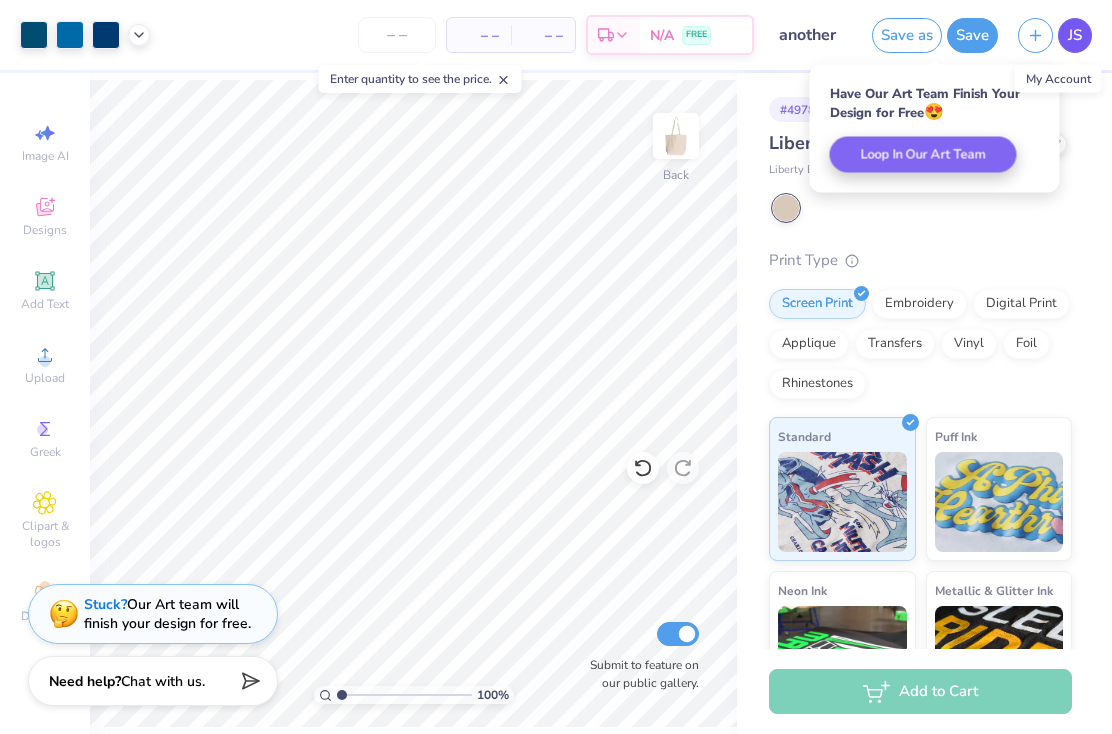 click on "JS" at bounding box center (1075, 35) 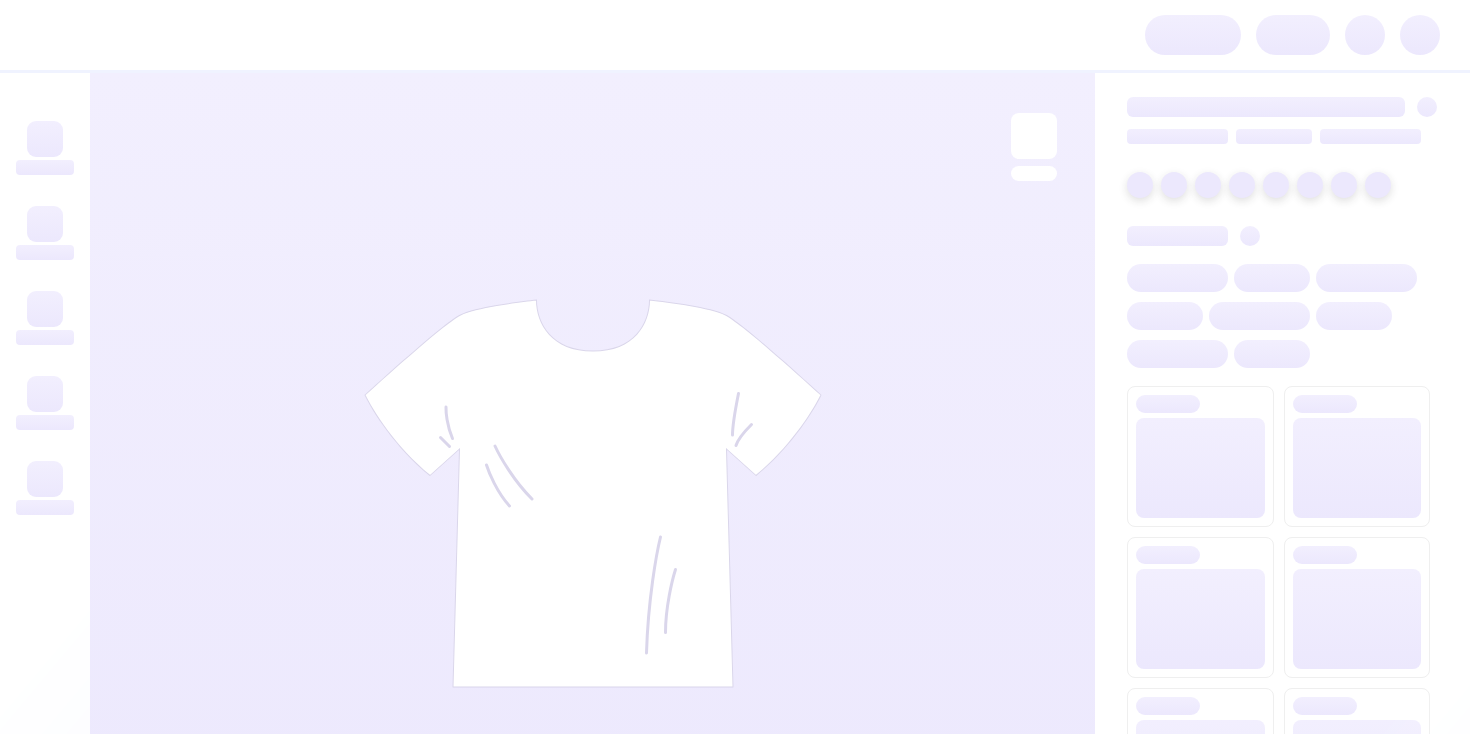 scroll, scrollTop: 0, scrollLeft: 0, axis: both 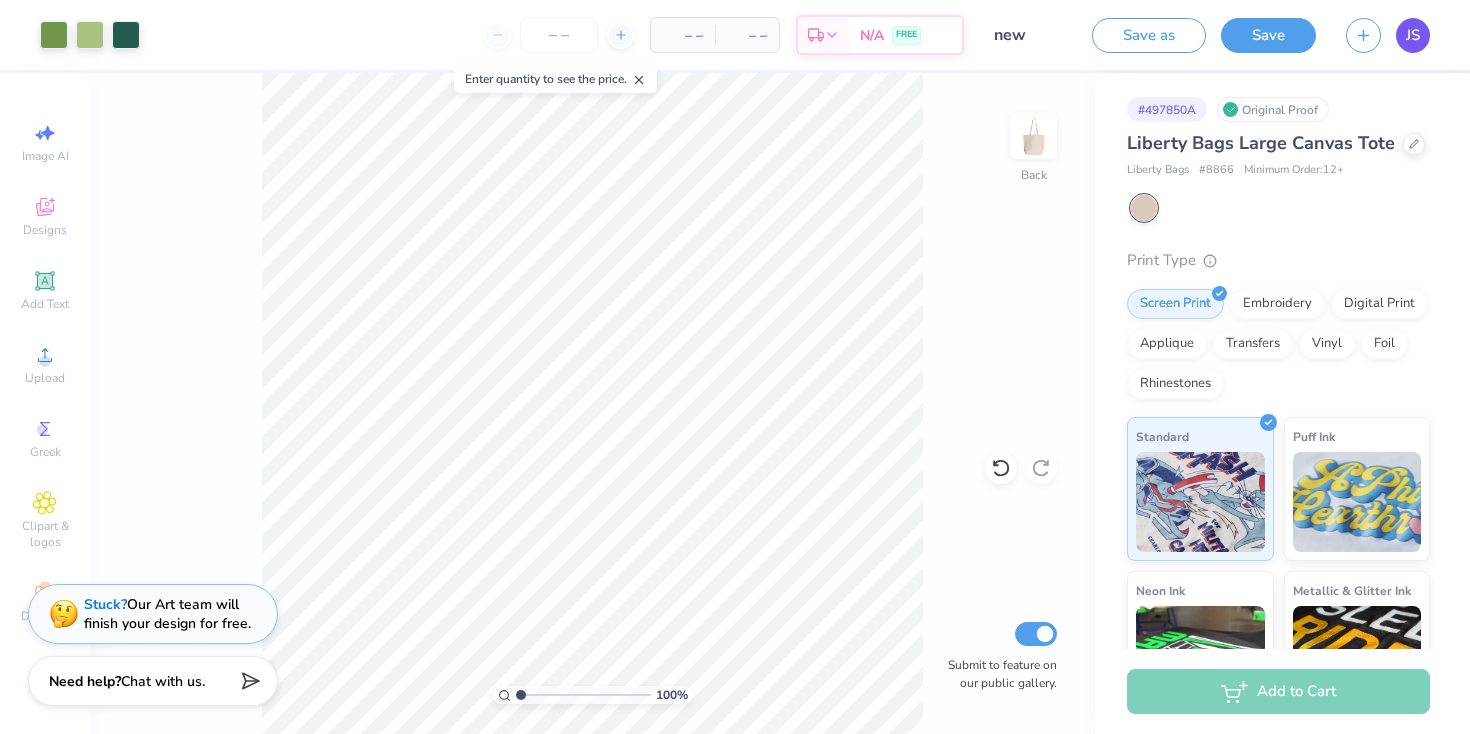 click on "JS" at bounding box center (1413, 35) 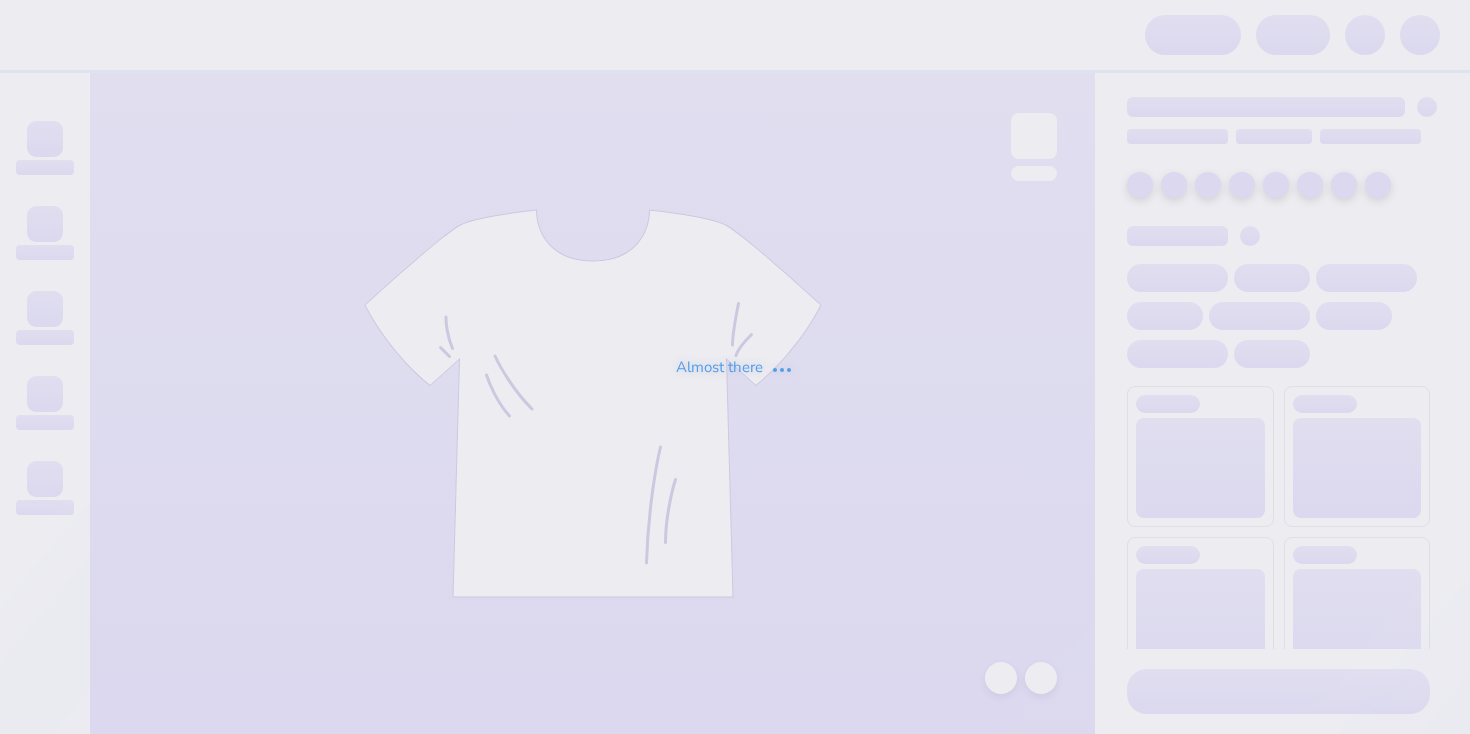 scroll, scrollTop: 0, scrollLeft: 0, axis: both 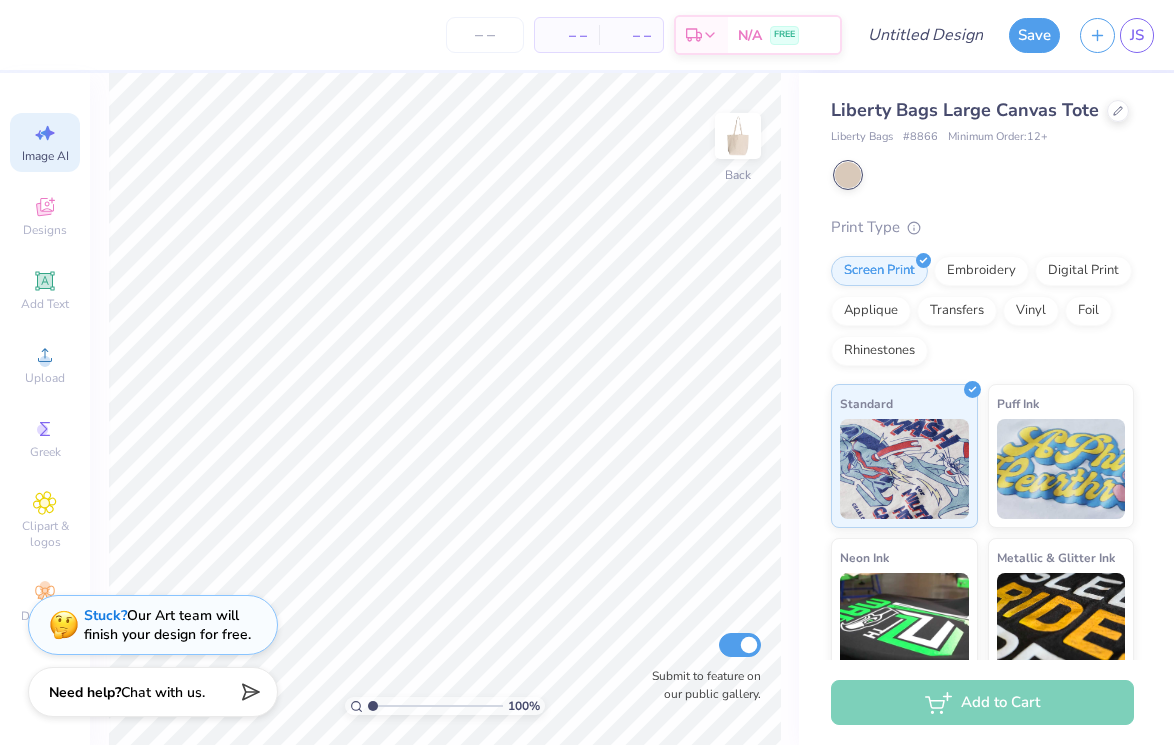 click on "Image AI" at bounding box center (45, 142) 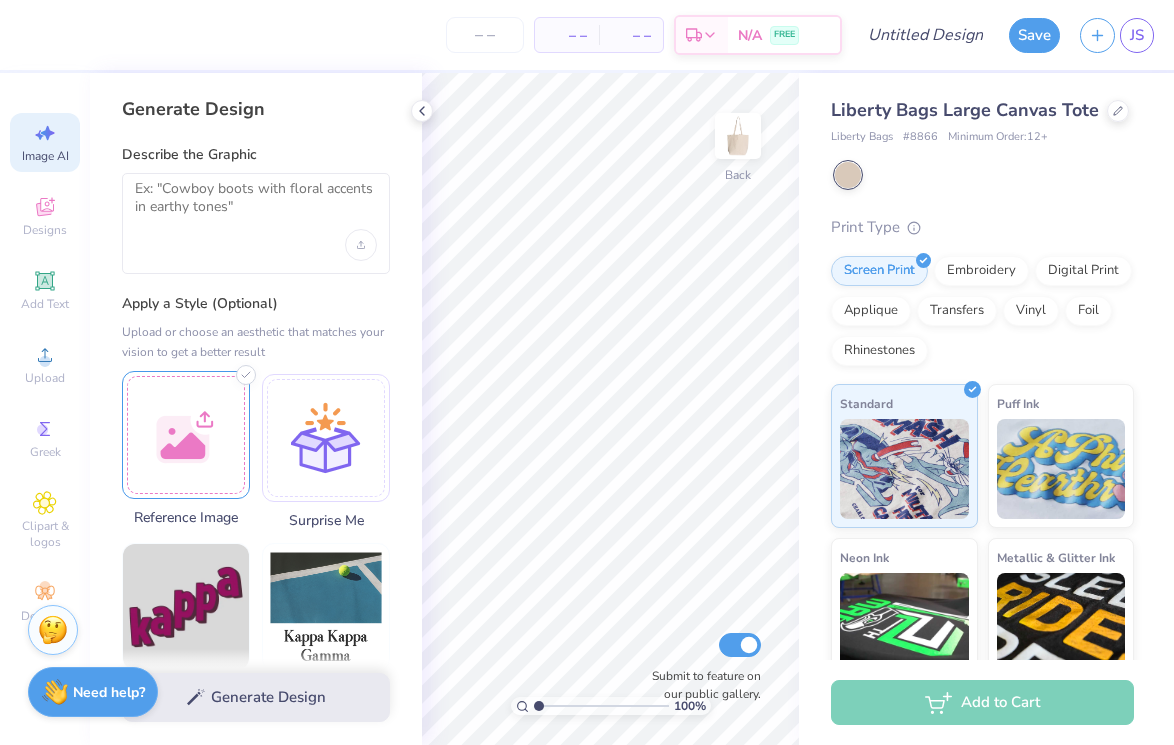 click at bounding box center [186, 435] 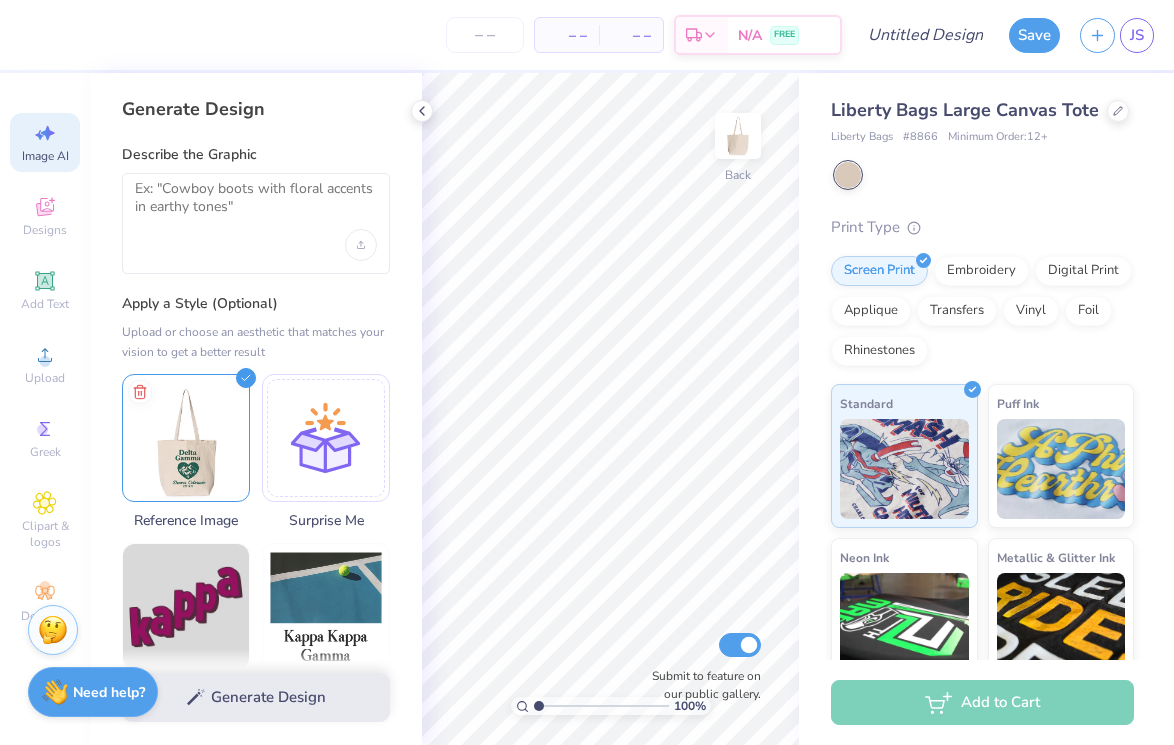 click at bounding box center (256, 223) 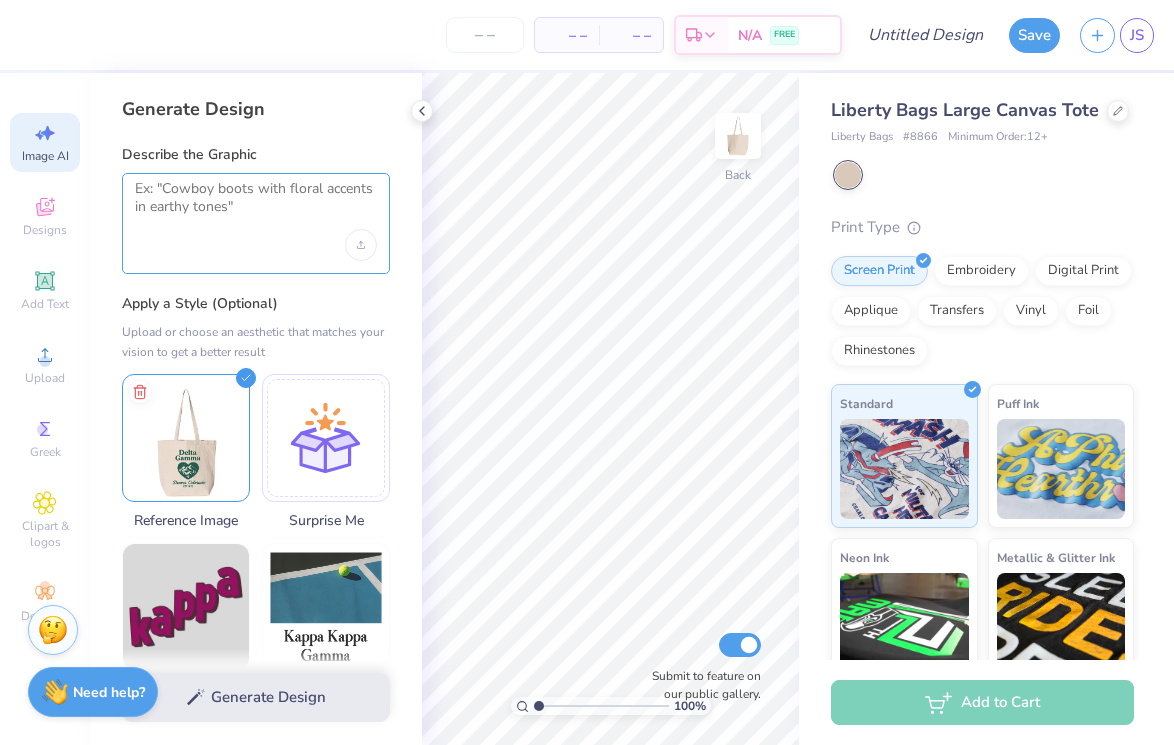 click at bounding box center (256, 205) 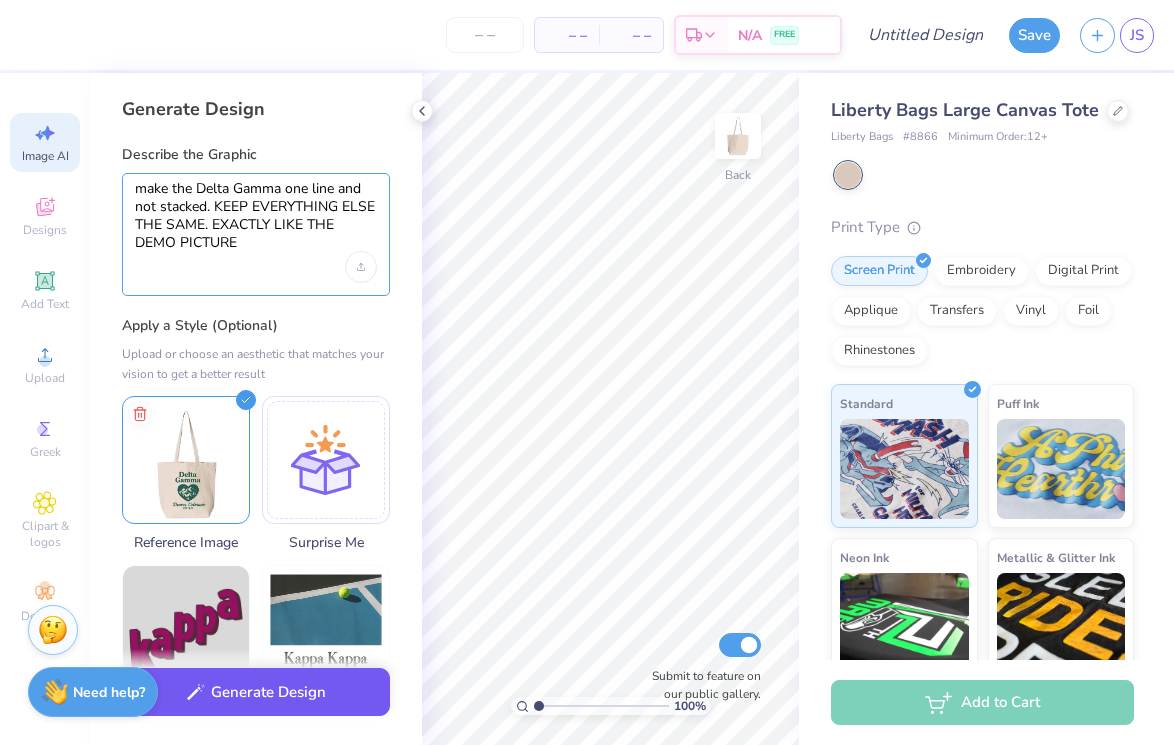 type on "make the Delta Gamma one line and not stacked. KEEP EVERYTHING ELSE THE SAME. EXACTLY LIKE THE DEMO PICTURE" 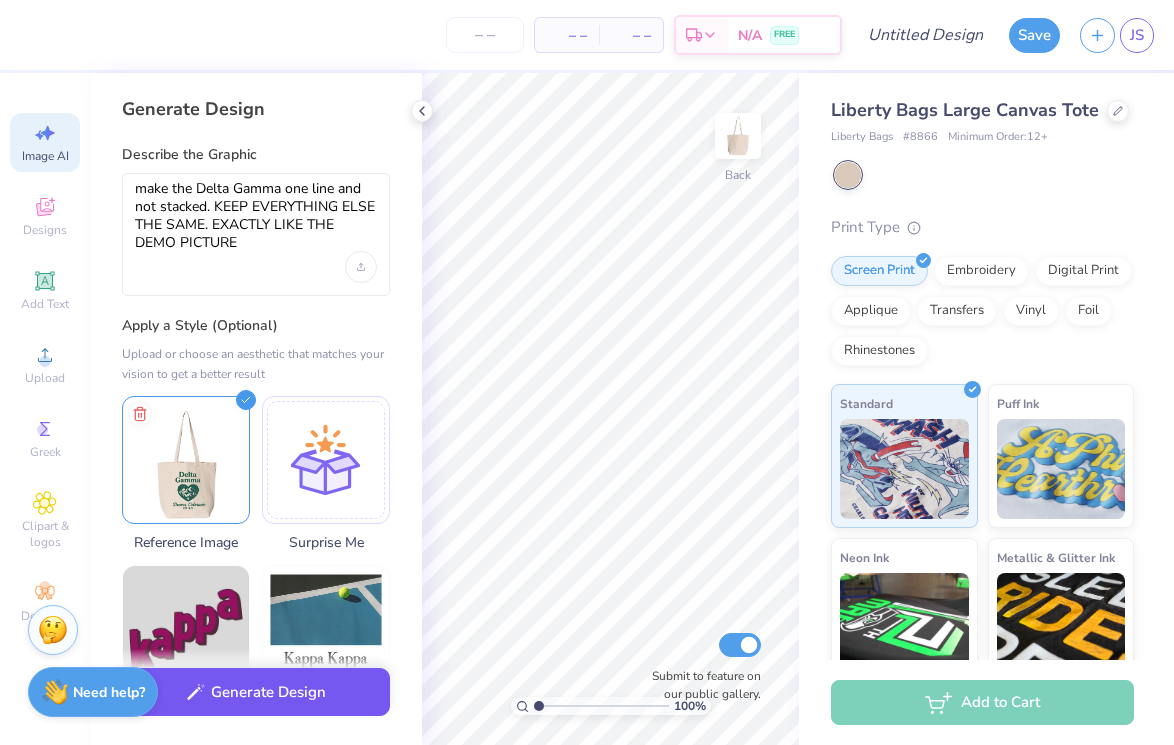 click on "Generate Design" at bounding box center [256, 692] 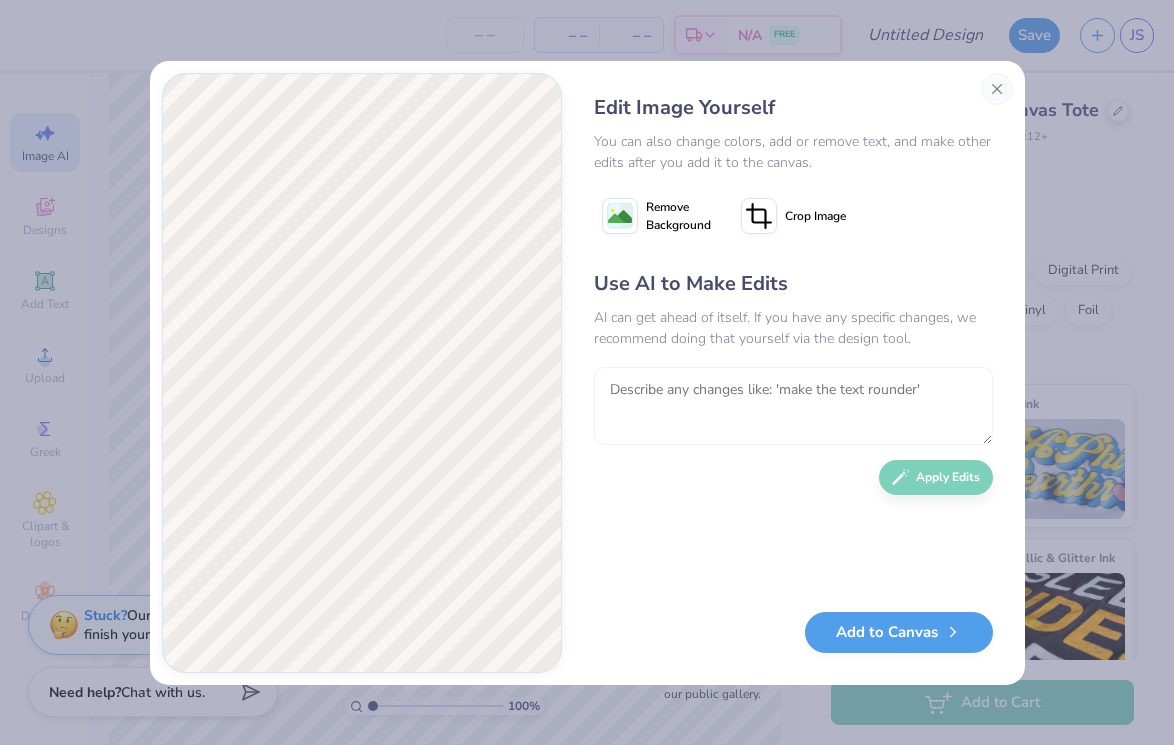 click at bounding box center [793, 406] 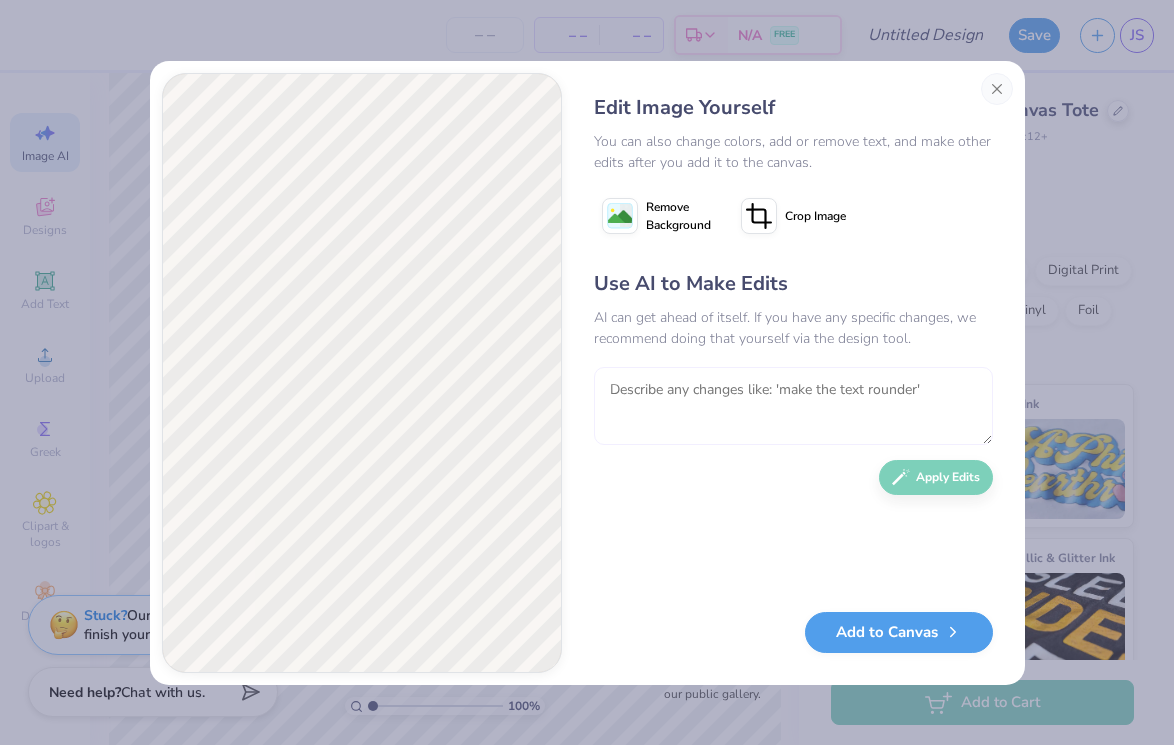 type on "M" 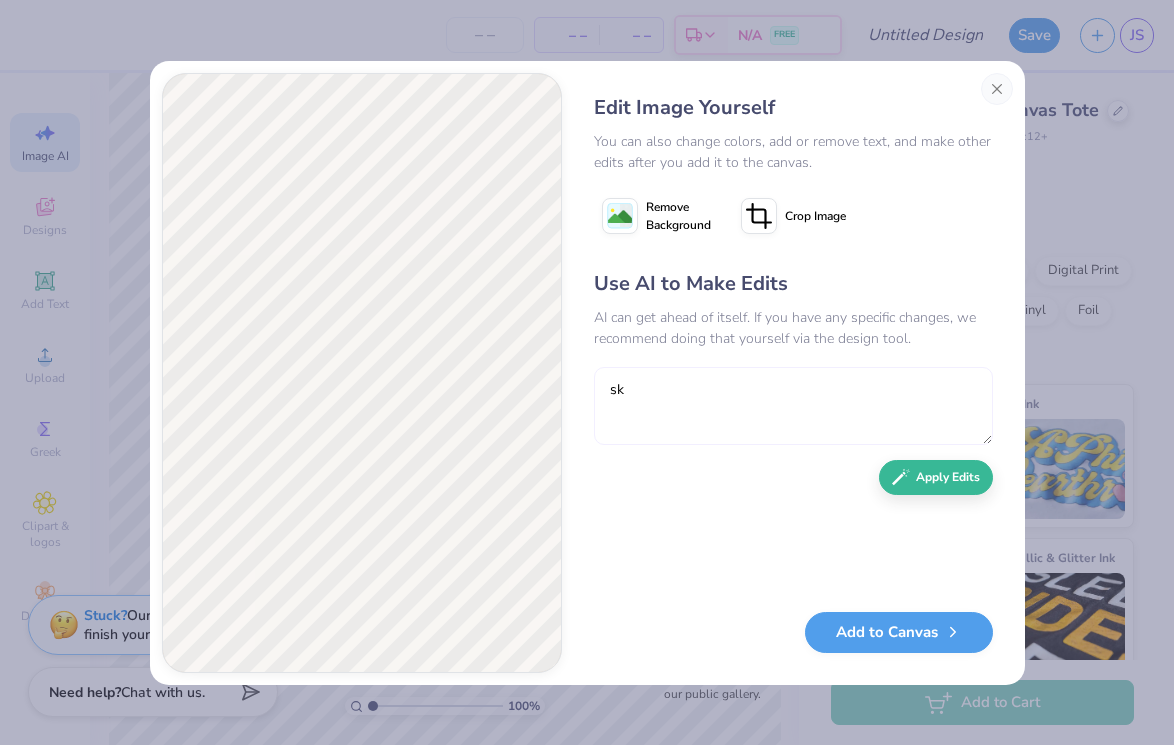type on "s" 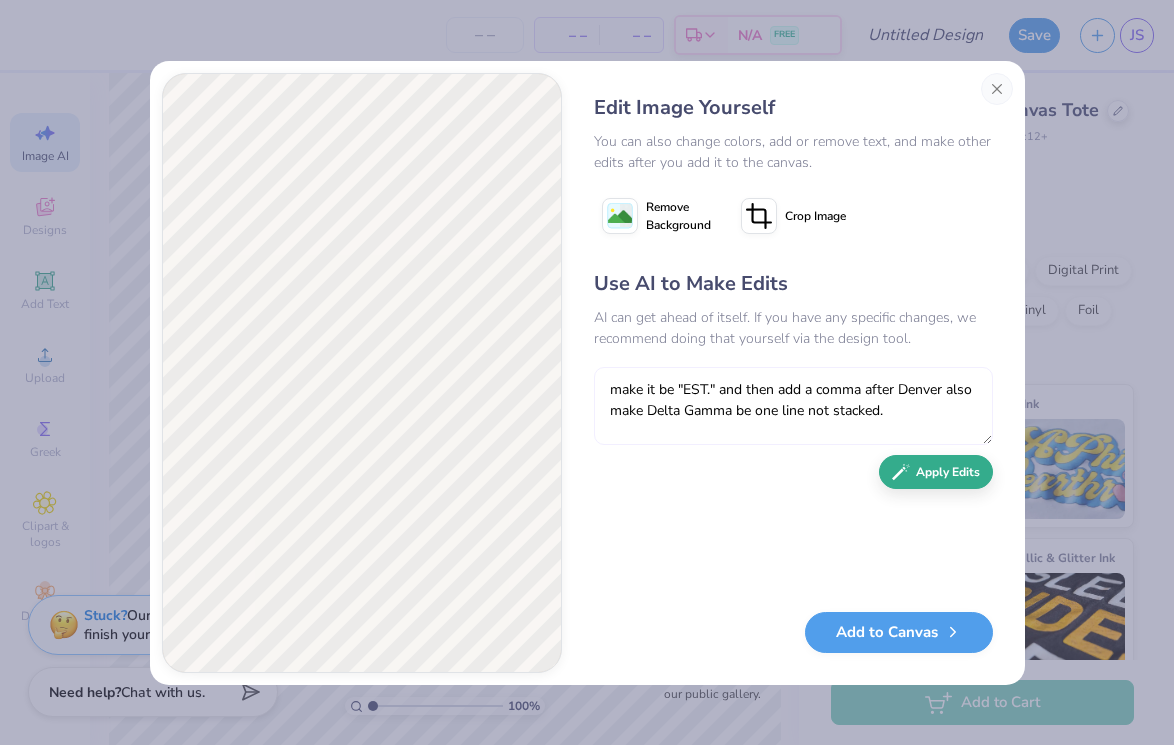 type on "make it be "EST." and then add a comma after Denver also make Delta Gamma be one line not stacked." 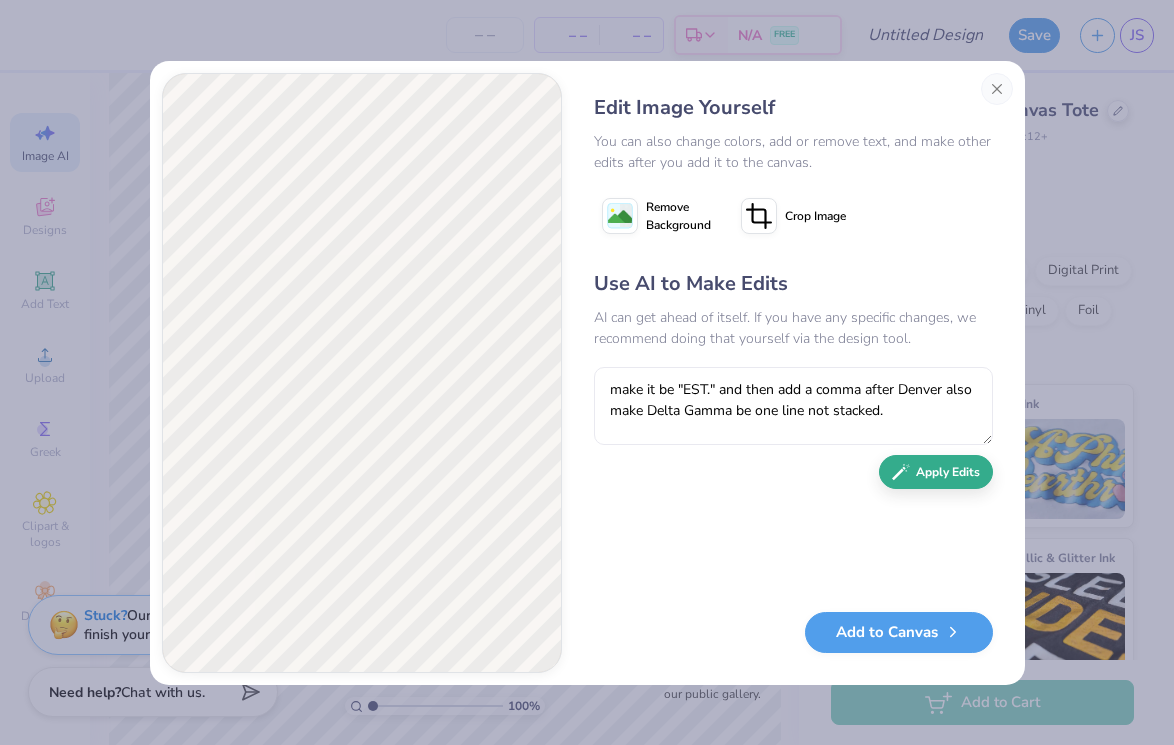 click on "Apply Edits" at bounding box center (936, 472) 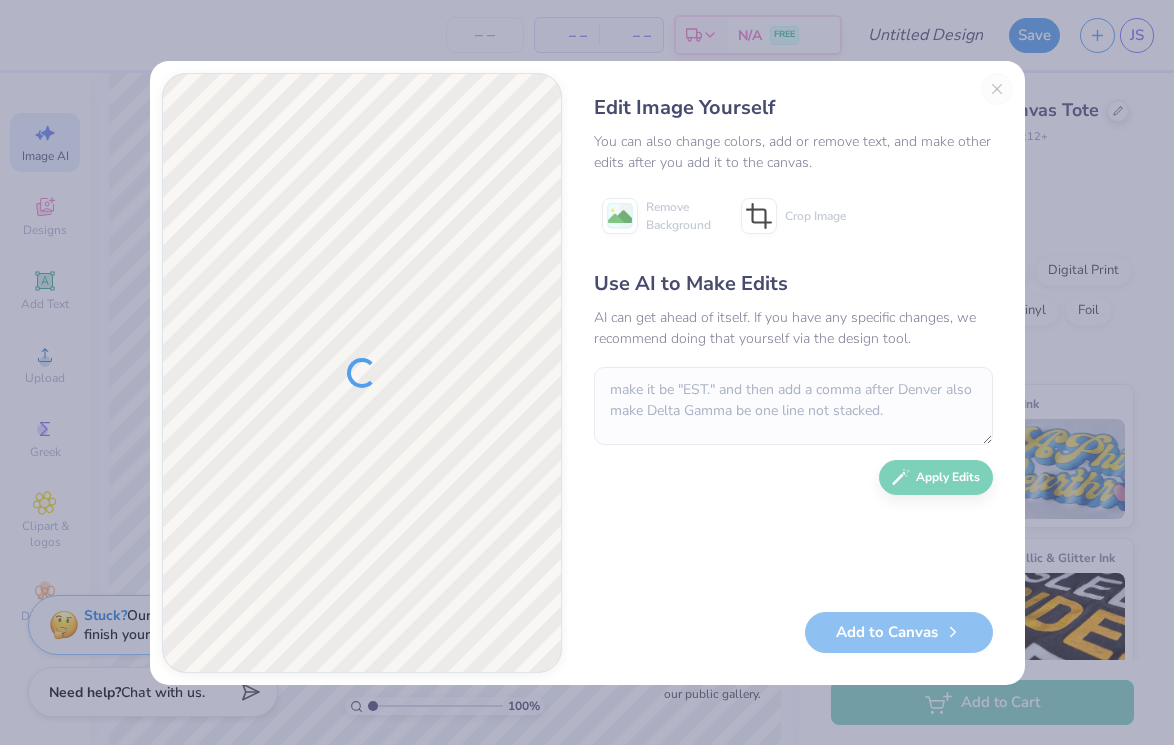 click on "Use AI to Make Edits AI can get ahead of itself. If you have any specific changes, we recommend doing that yourself via the design tool. make it be "EST." and then add a comma after Denver also make Delta Gamma be one line not stacked. Apply Edits" at bounding box center (793, 431) 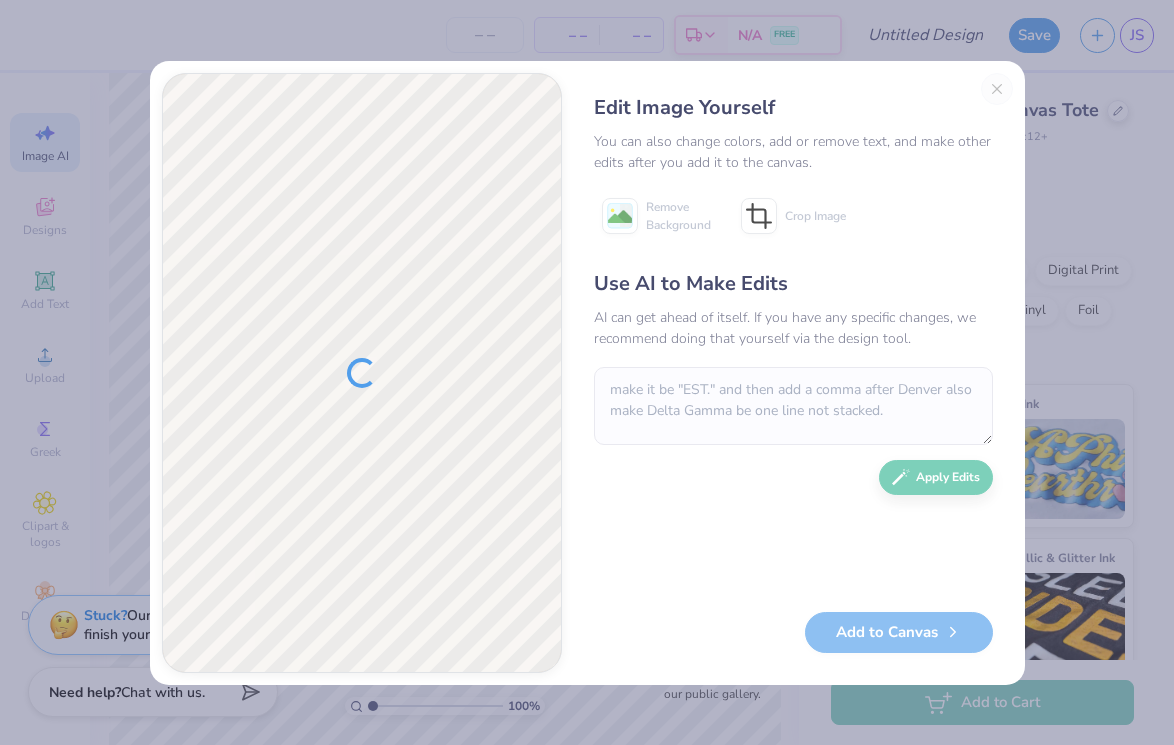 click on "Use AI to Make Edits AI can get ahead of itself. If you have any specific changes, we recommend doing that yourself via the design tool. make it be "EST." and then add a comma after Denver also make Delta Gamma be one line not stacked. Apply Edits" at bounding box center (793, 431) 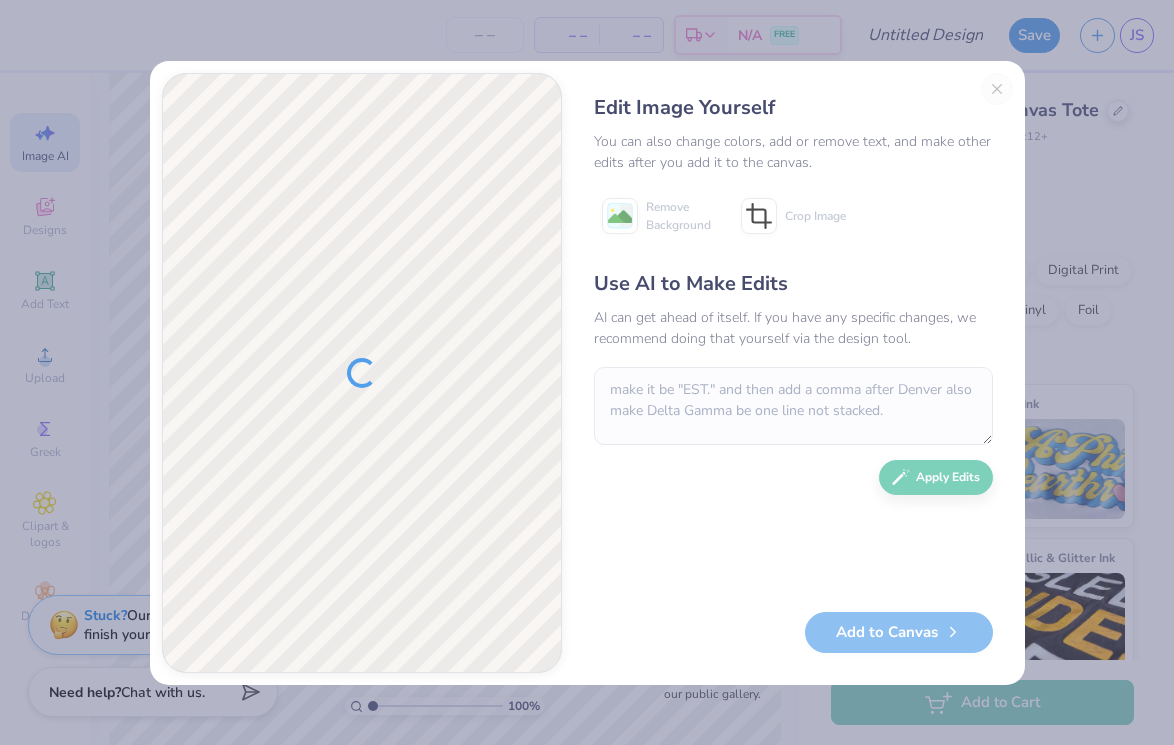 type 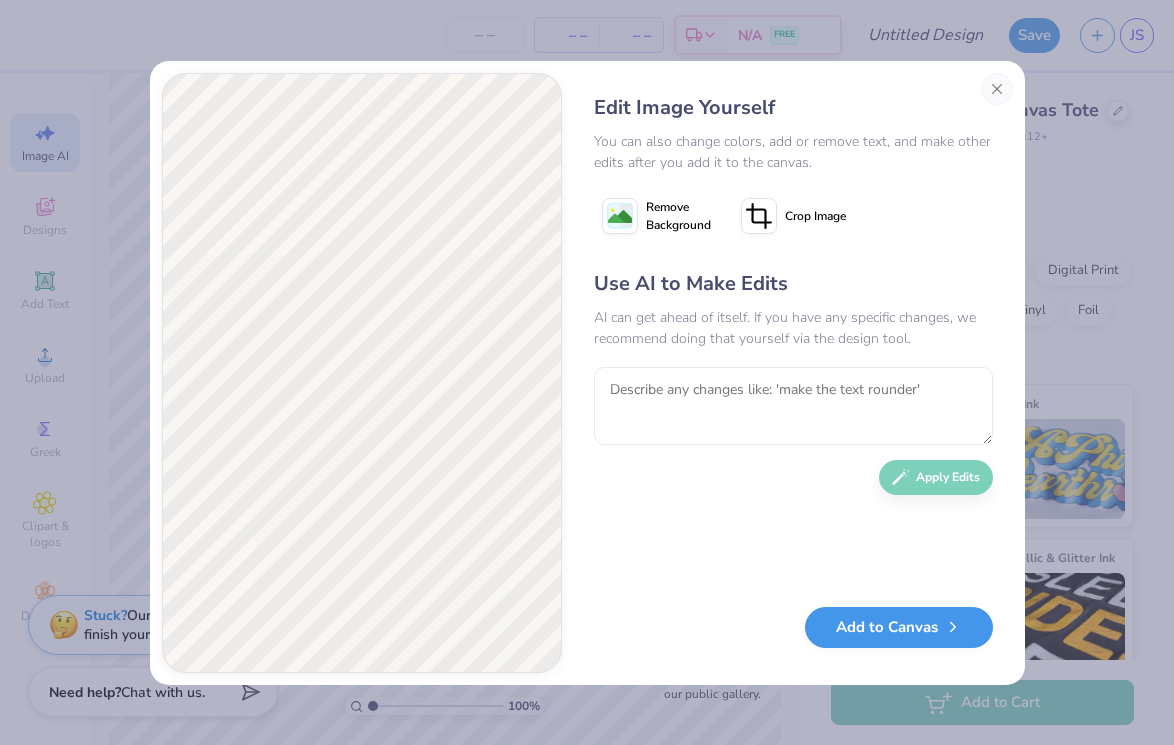 click on "Add to Canvas" at bounding box center [899, 627] 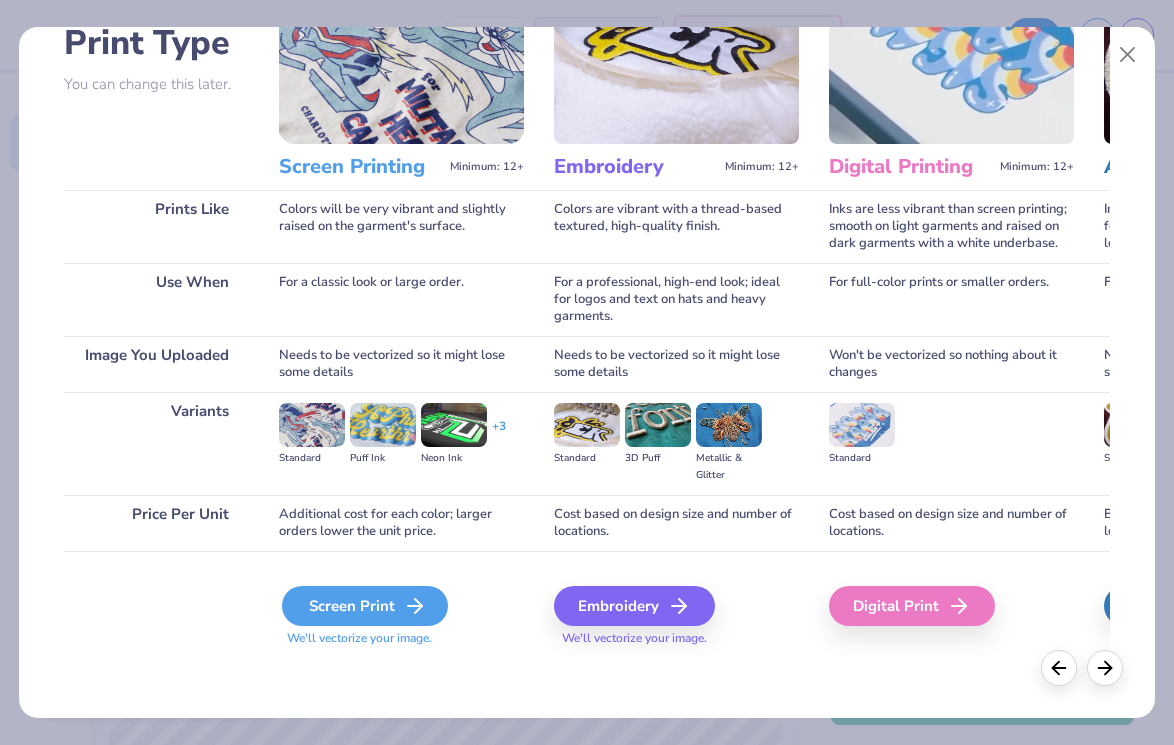 scroll, scrollTop: 155, scrollLeft: 0, axis: vertical 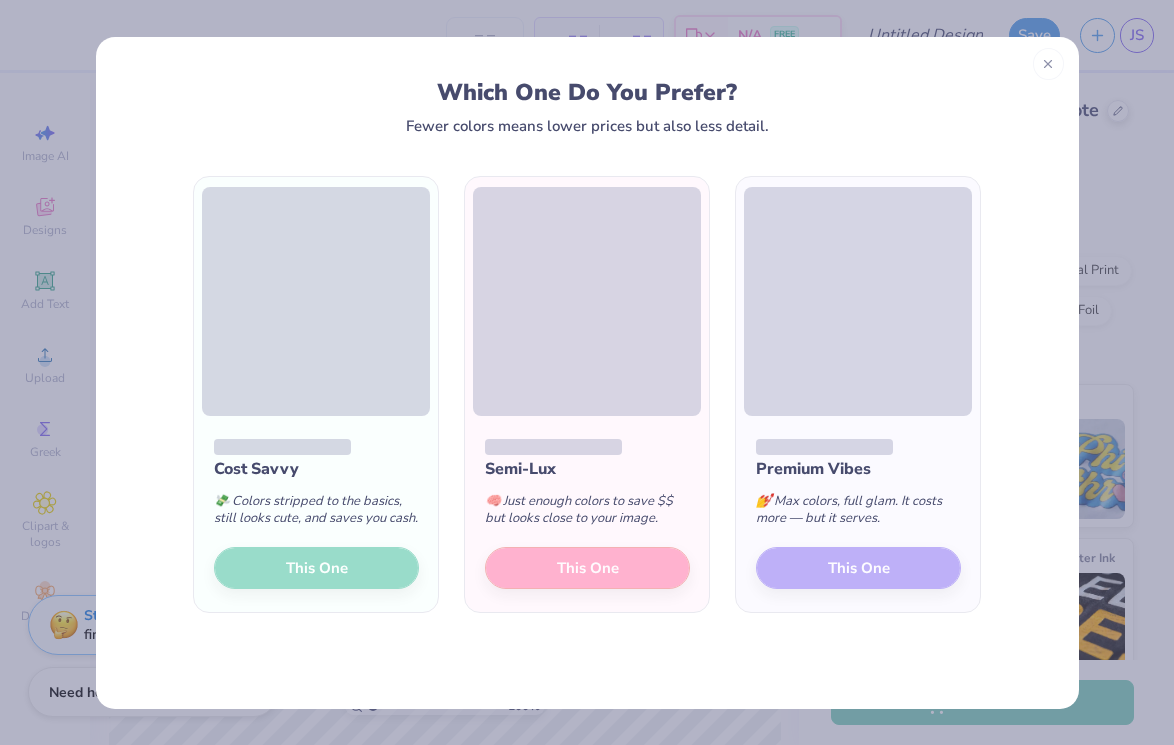 click on "Cost Savvy 💸   Colors stripped to the basics, still looks cute, and saves you cash. This One Semi-Lux 🧠   Just enough colors to save $$ but looks close to your image. This One Premium Vibes 💅   Max colors, full glam. It costs more — but it serves. This One" at bounding box center [587, 395] 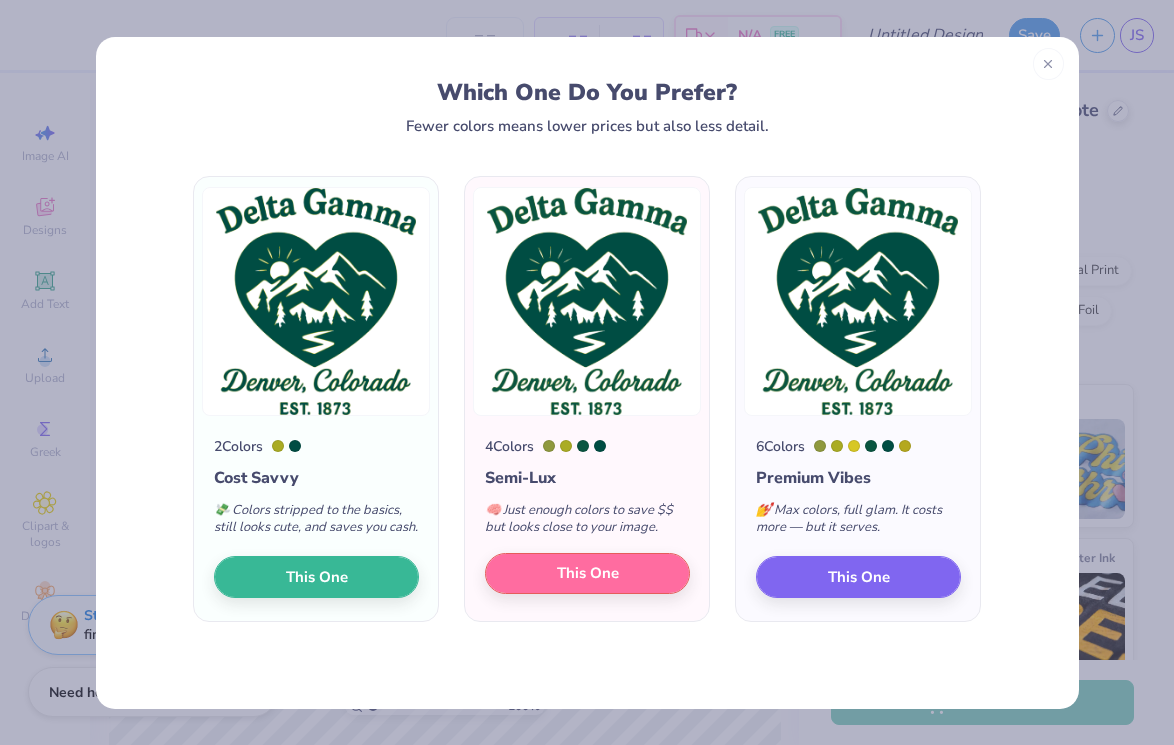 click on "This One" at bounding box center [587, 574] 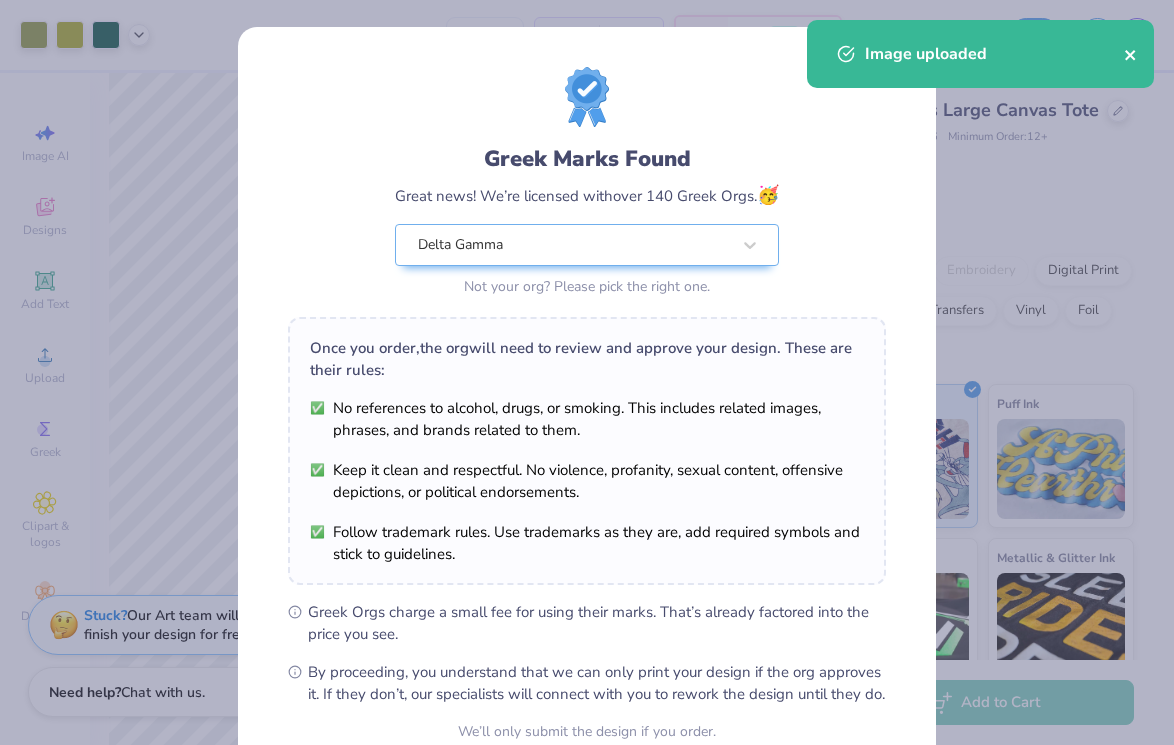 click 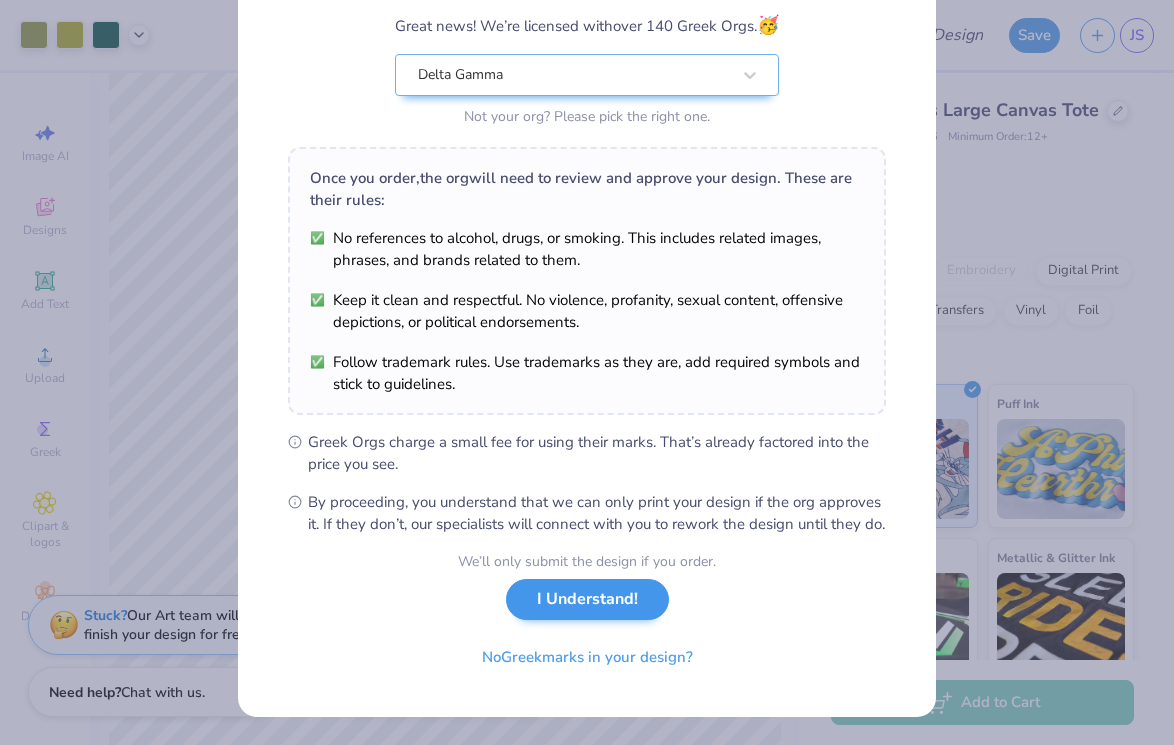 scroll, scrollTop: 191, scrollLeft: 0, axis: vertical 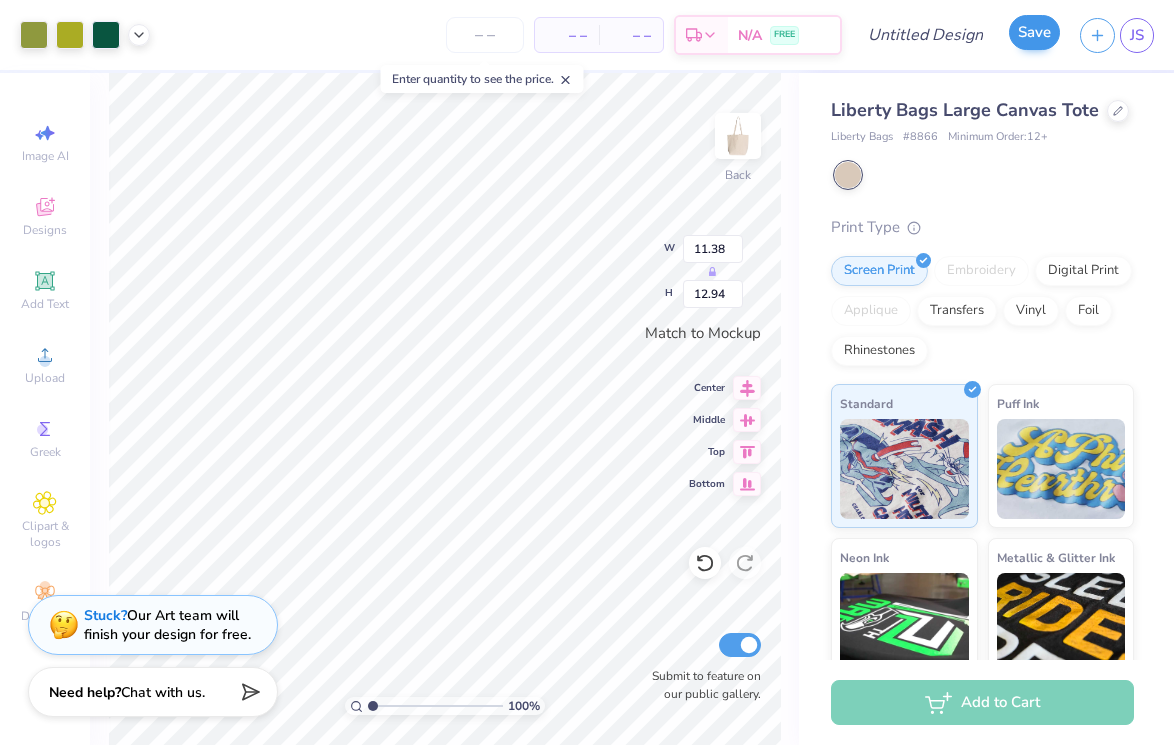 click on "Save" at bounding box center [1034, 32] 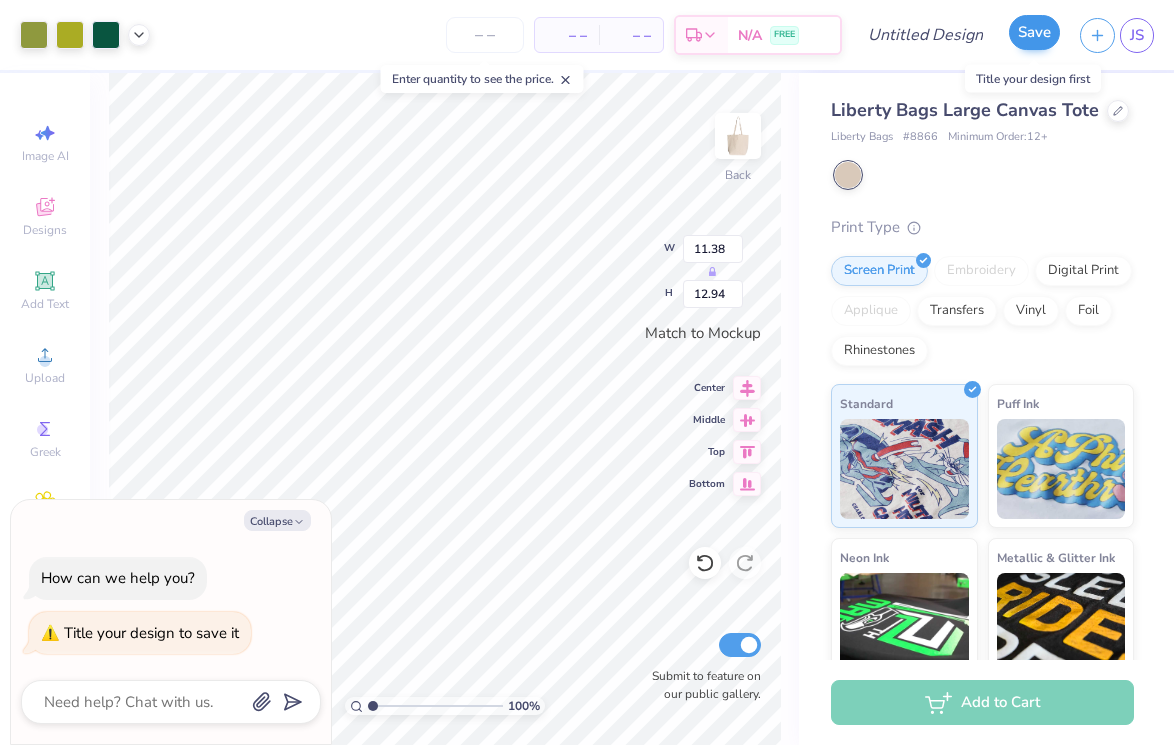 click on "Save" at bounding box center (1034, 32) 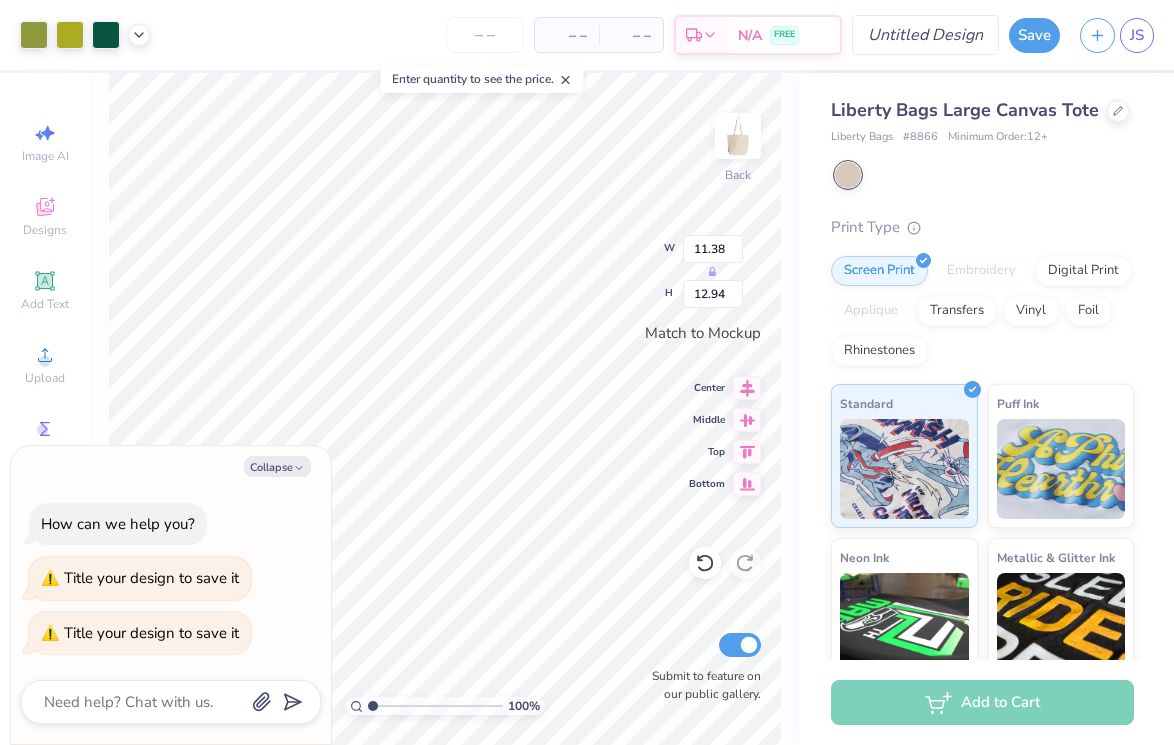 type on "x" 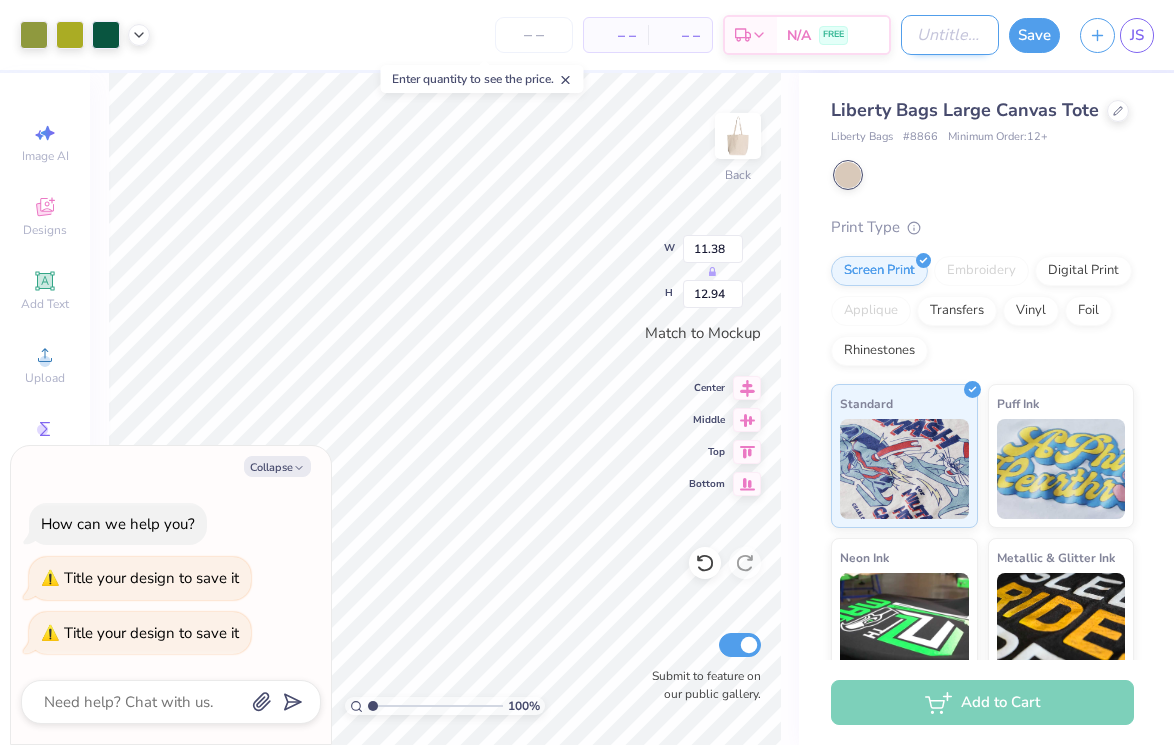 click on "Design Title" at bounding box center (950, 35) 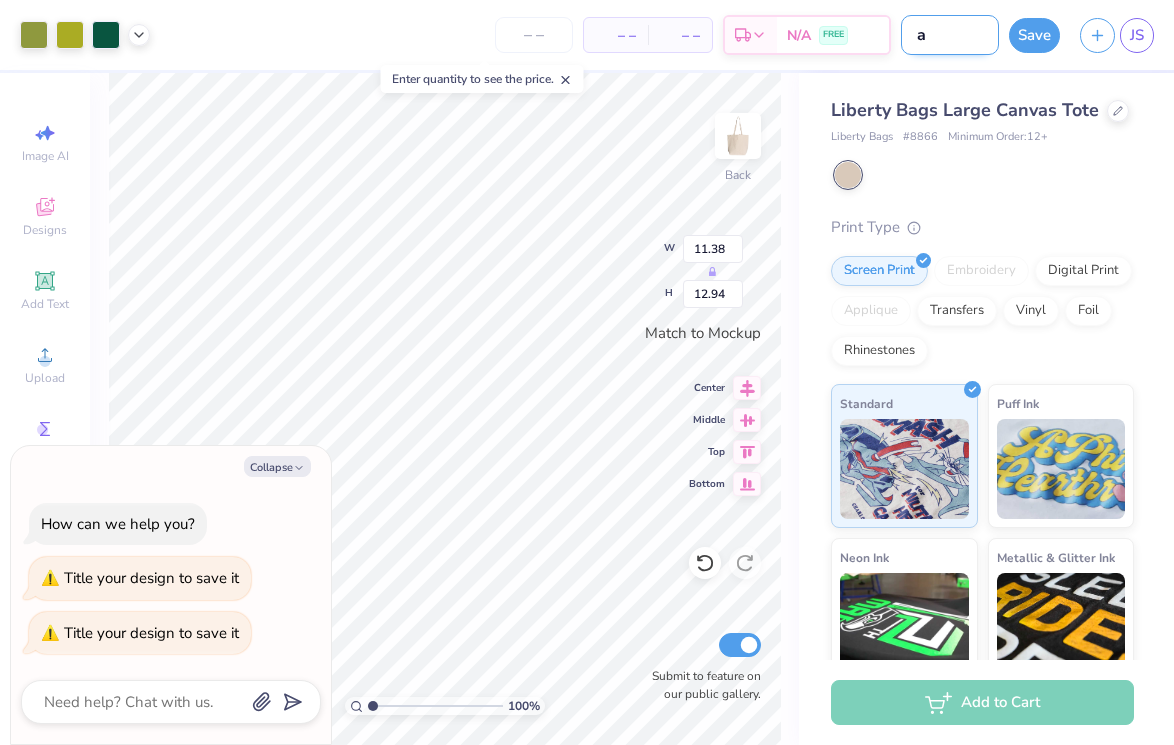type on "an" 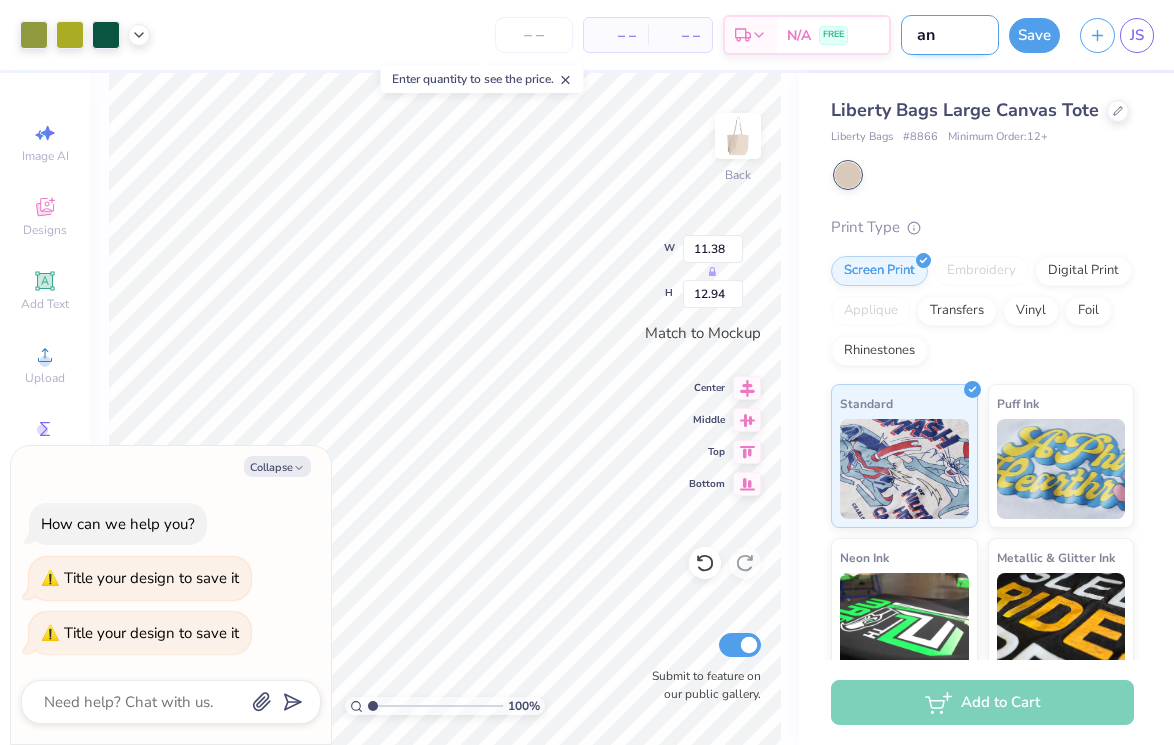 type on "ano" 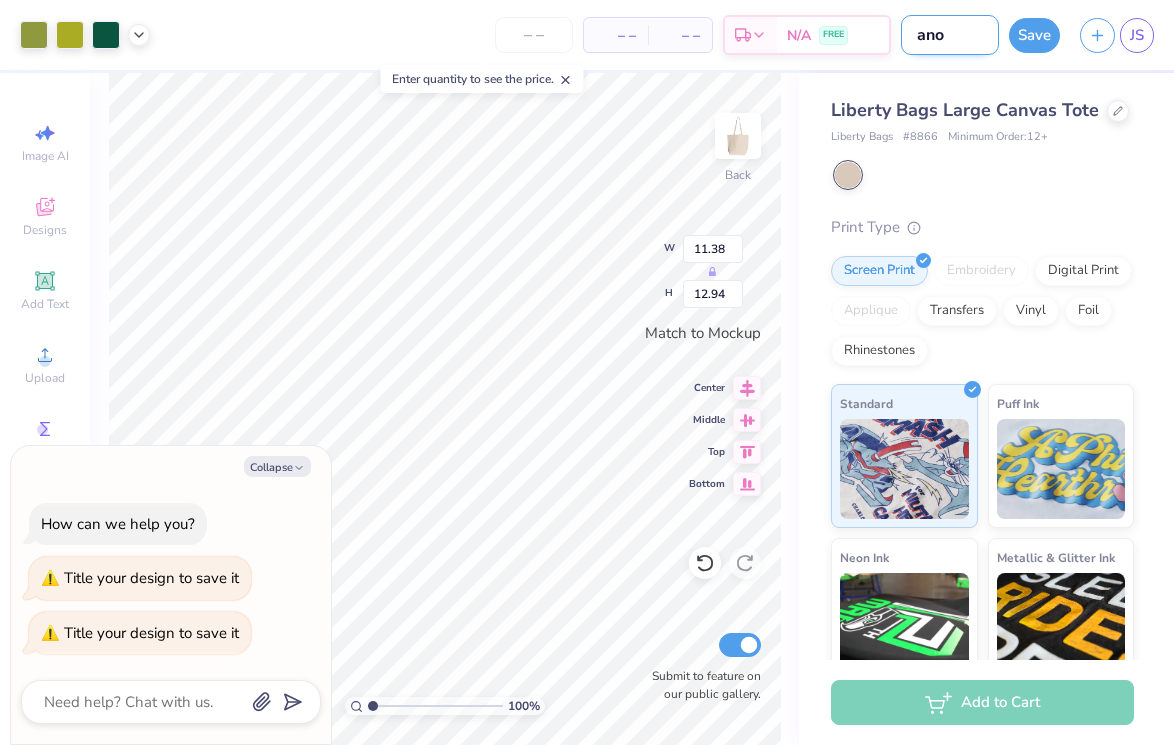 type on "anot" 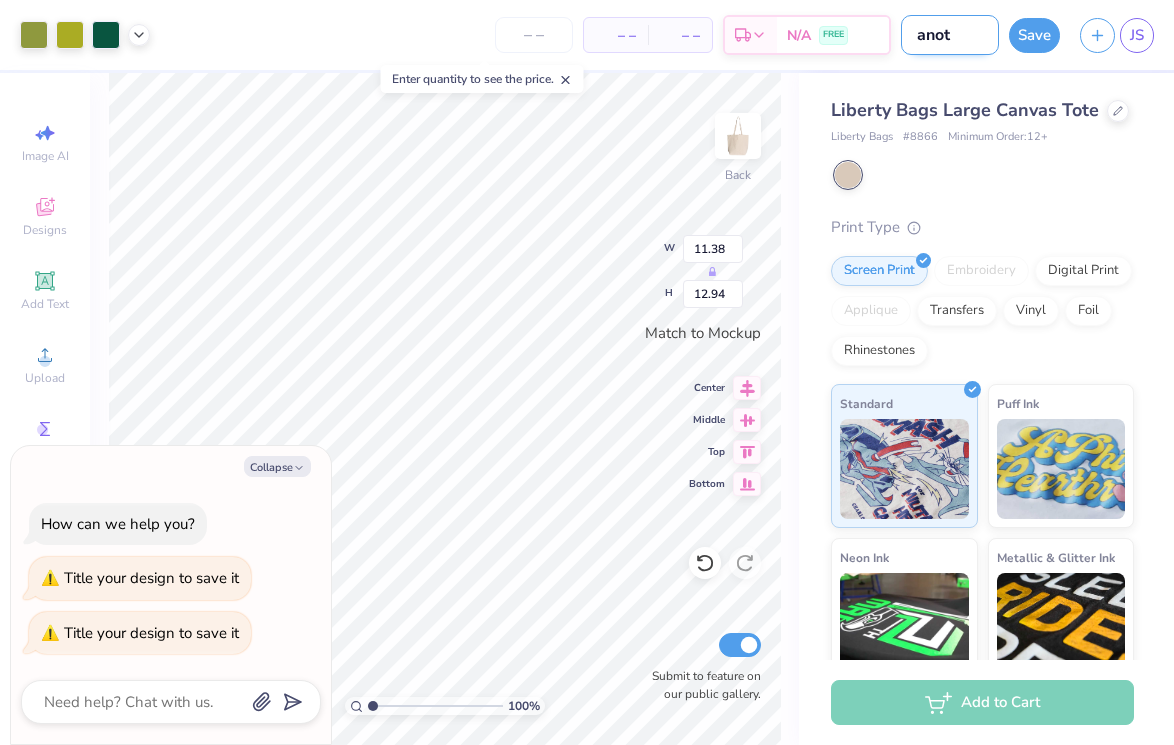 type on "anoth" 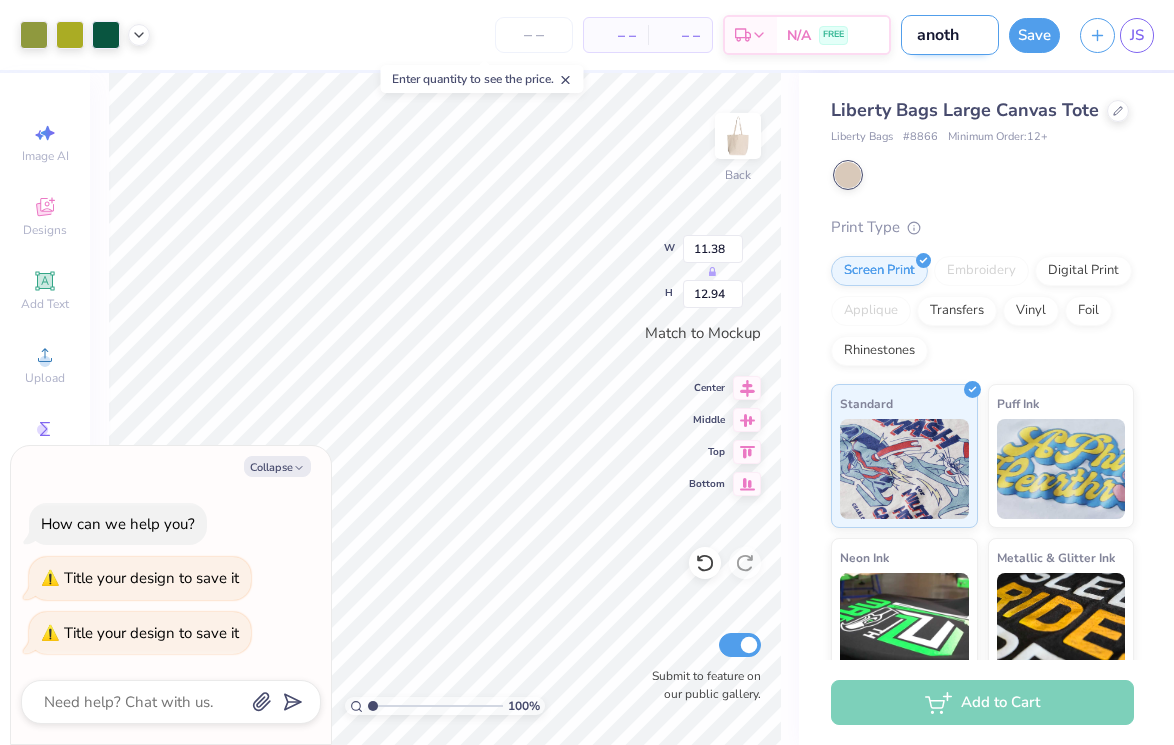 type on "anothe" 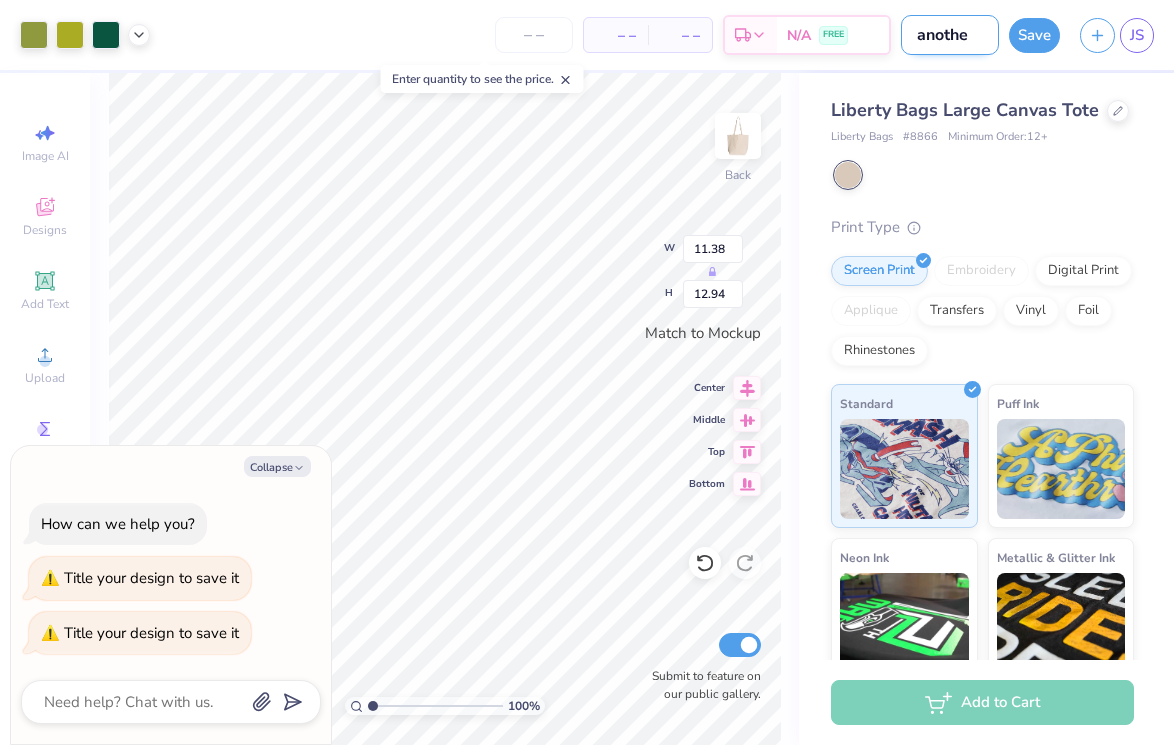 type on "another" 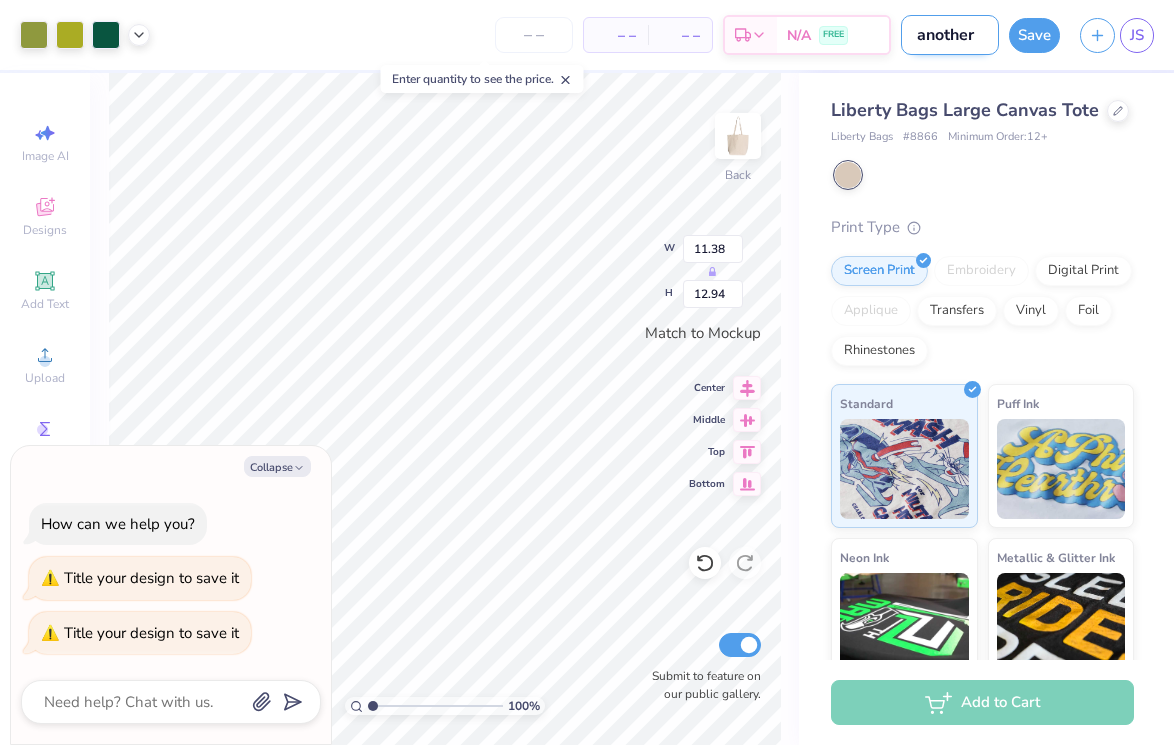 type on "another" 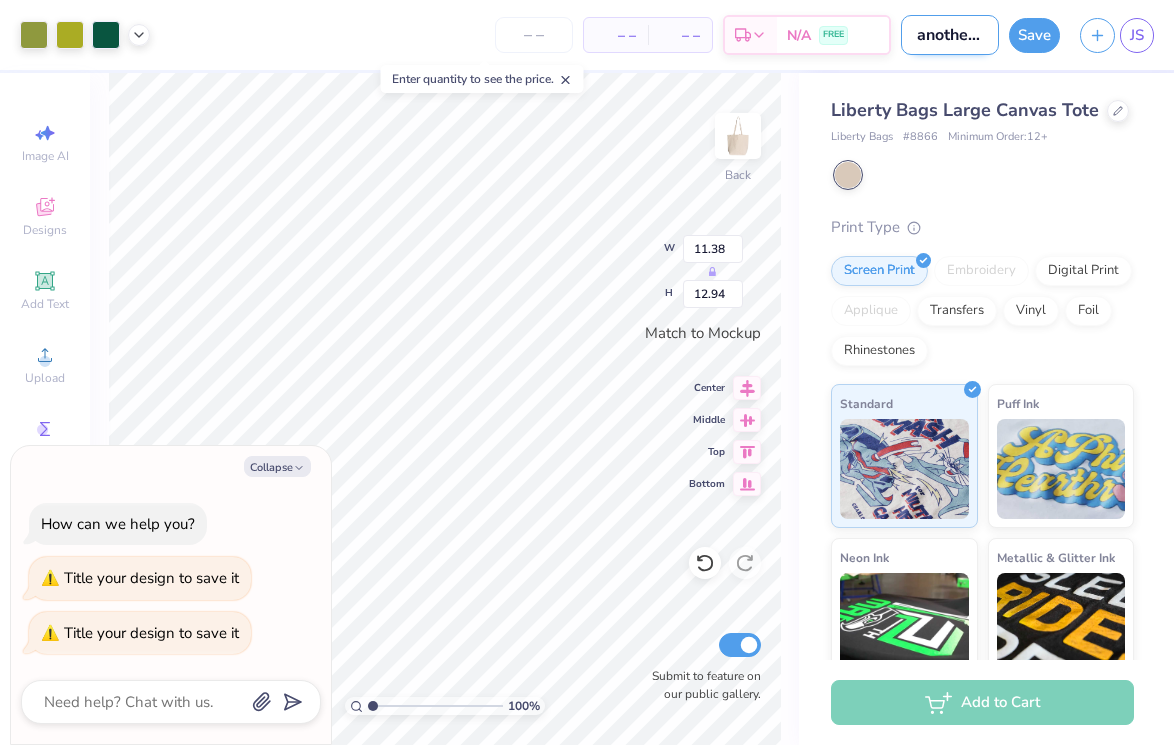 type on "another on" 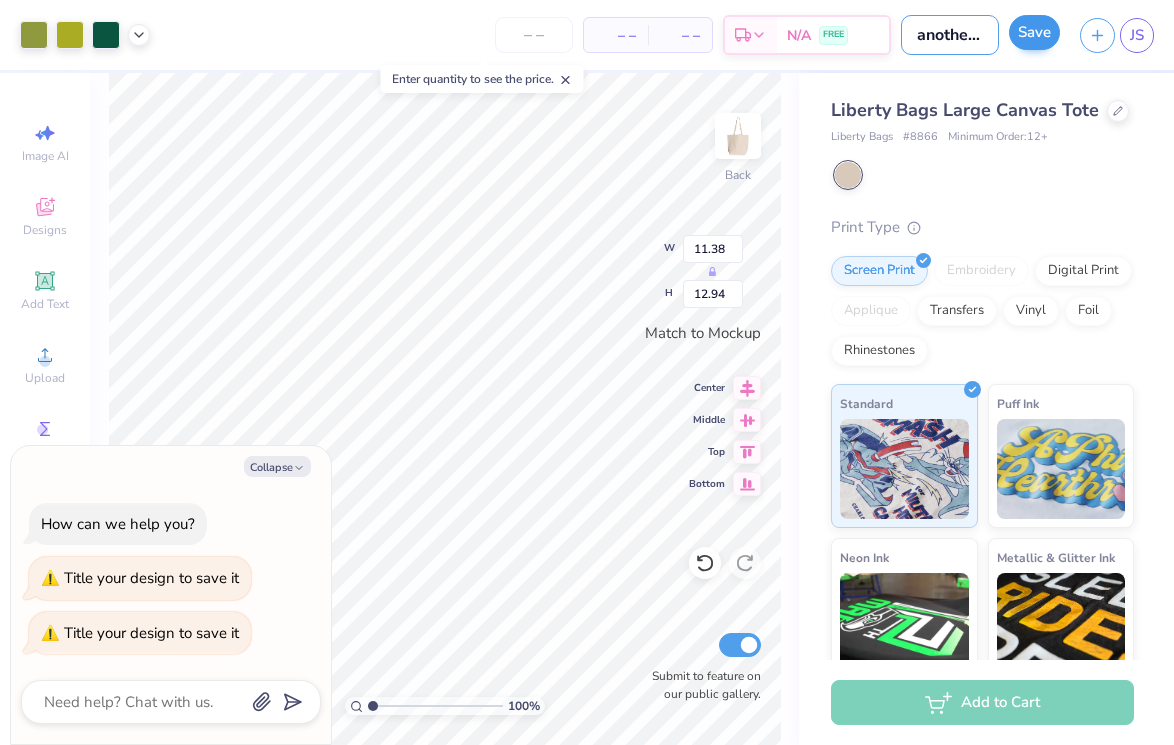 type on "another one" 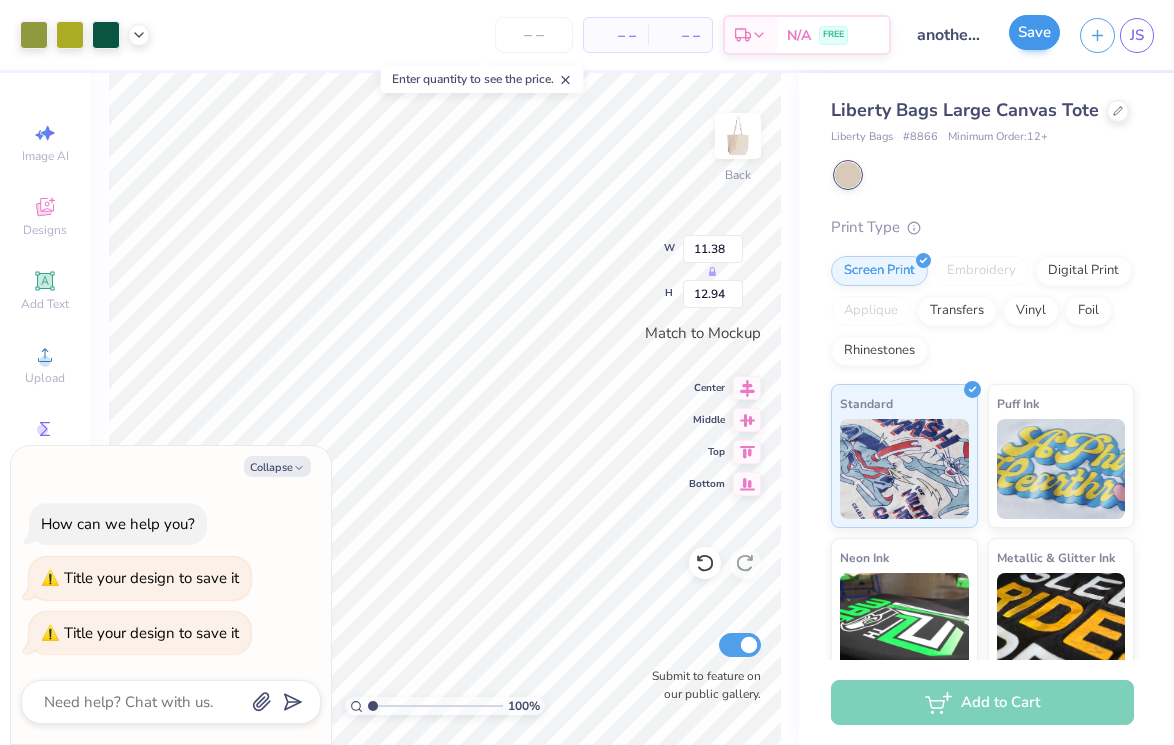 click on "Save" at bounding box center [1034, 32] 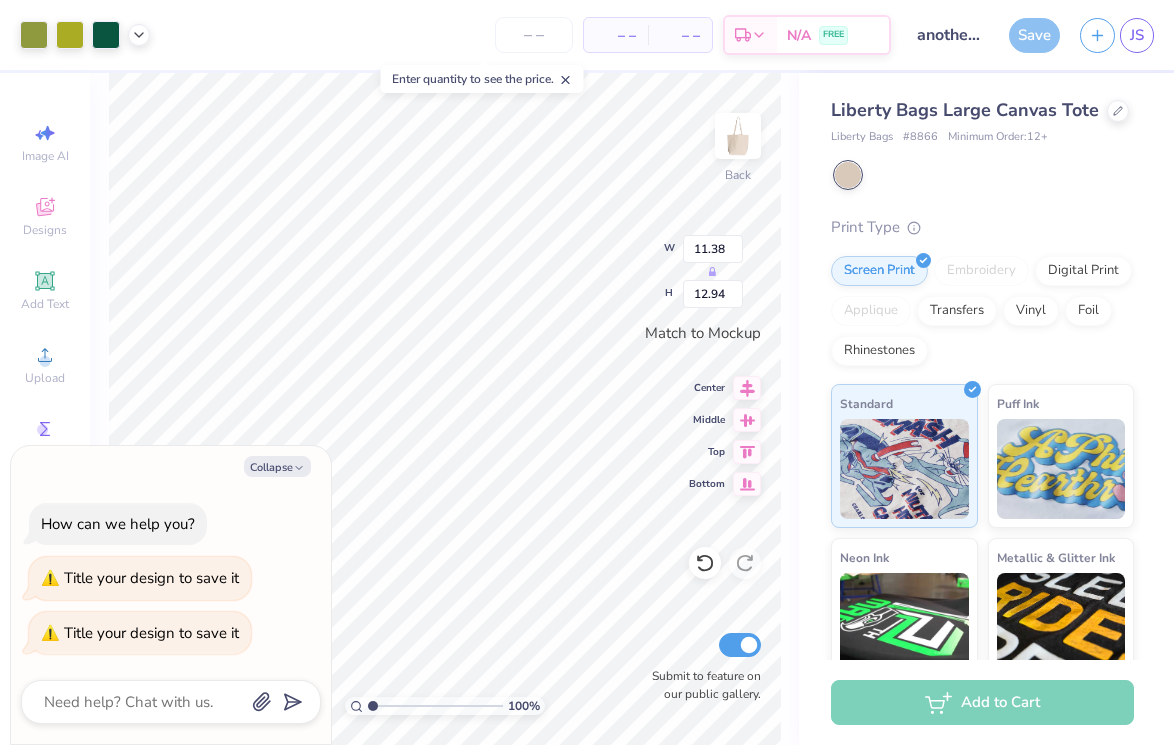 click on "Save" at bounding box center [1034, 35] 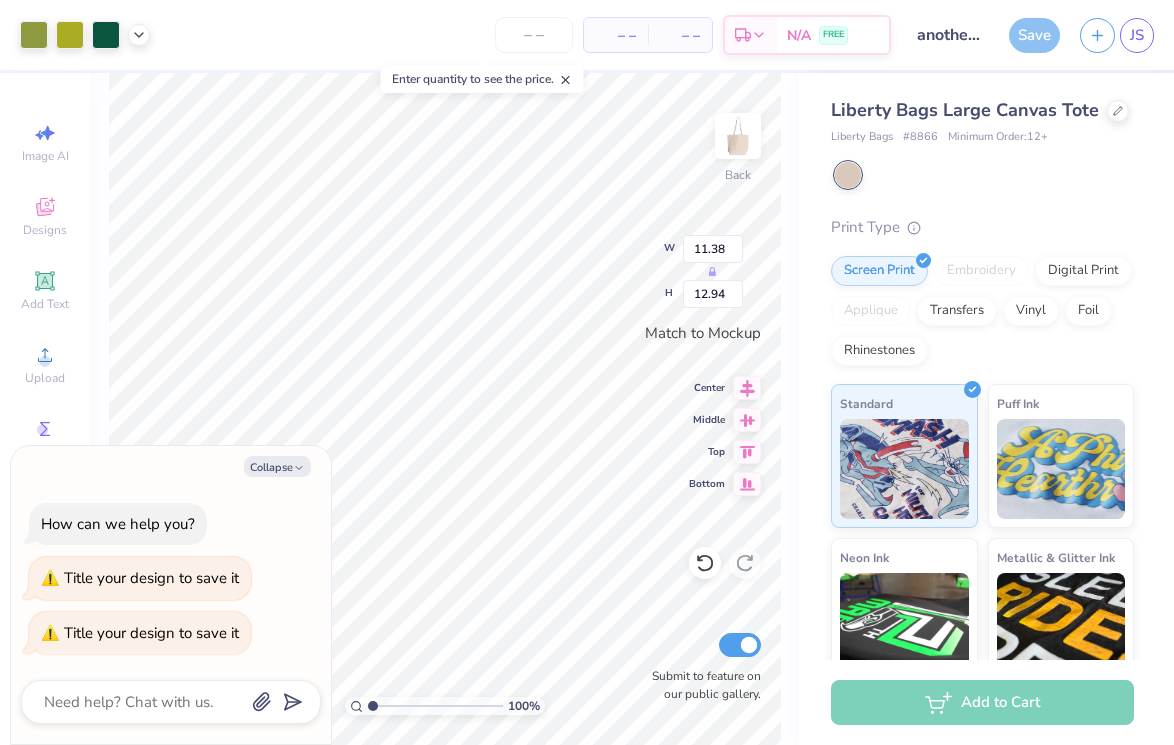click on "Save" at bounding box center (1034, 35) 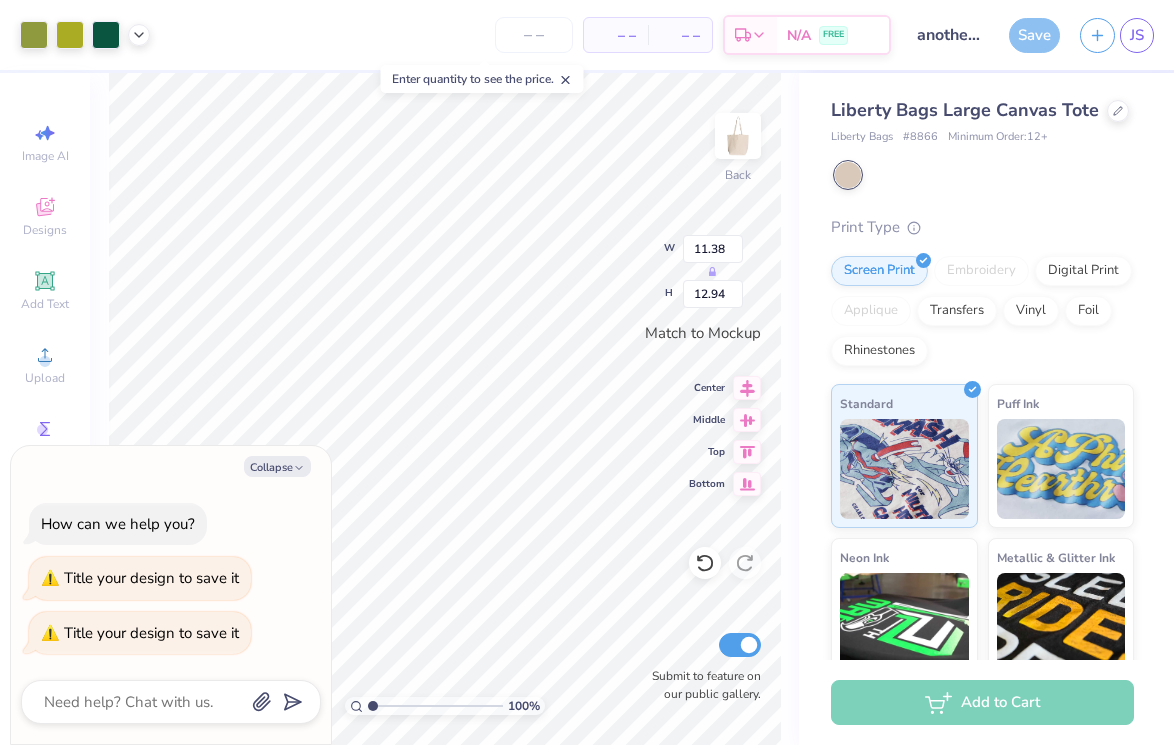 click on "Liberty Bags Large Canvas Tote Liberty Bags # 8866 Minimum Order:  12 +   Print Type Screen Print Embroidery Digital Print Applique Transfers Vinyl Foil Rhinestones Standard Puff Ink Neon Ink Metallic & Glitter Ink Glow in the Dark Ink Water based Ink" at bounding box center (986, 454) 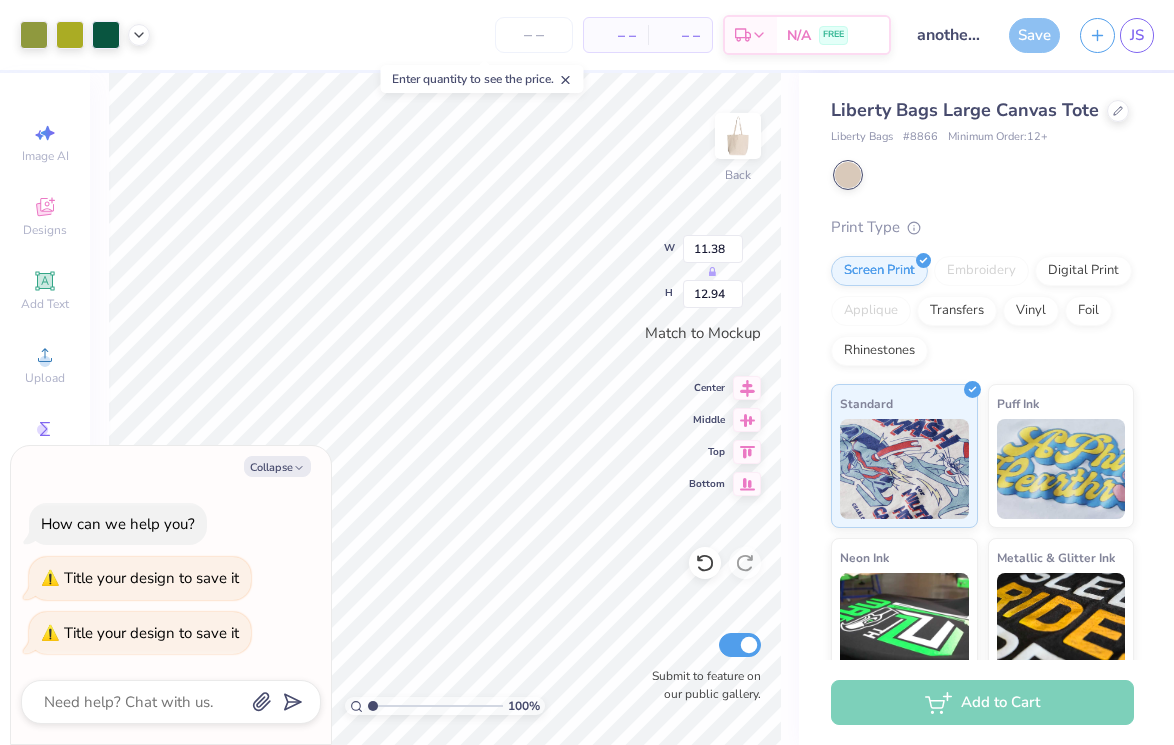 click on "Save" at bounding box center (1034, 35) 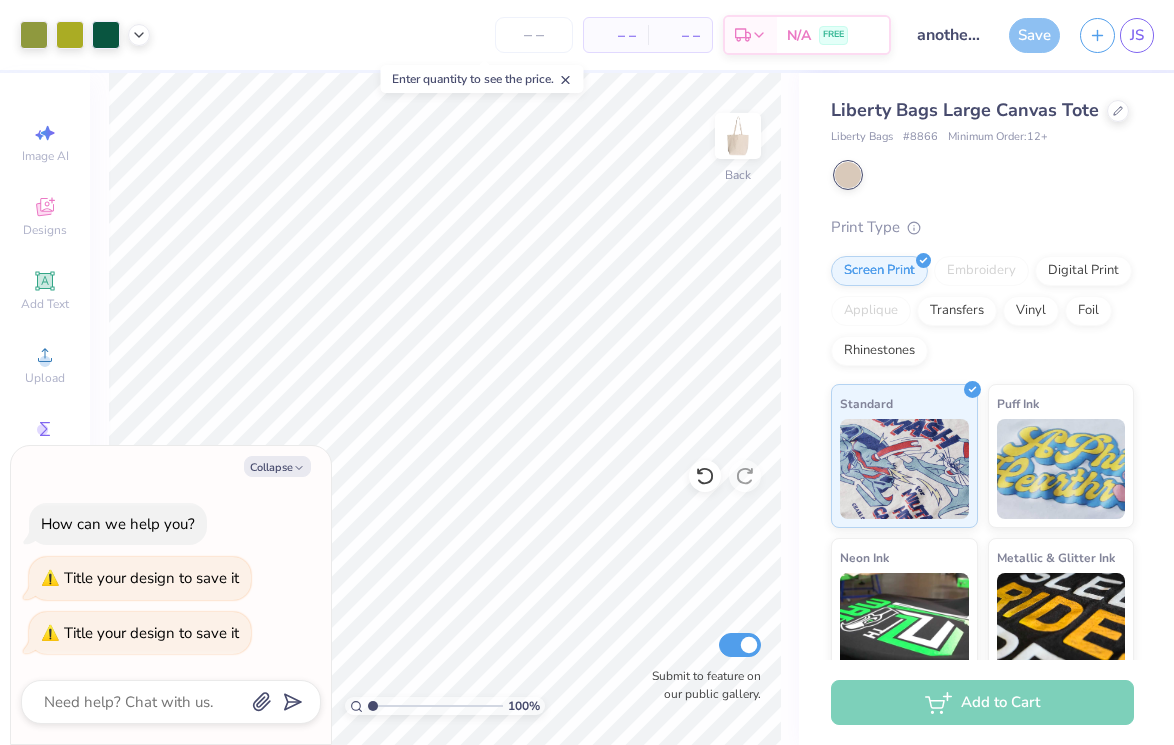 click on "Save" at bounding box center [1034, 35] 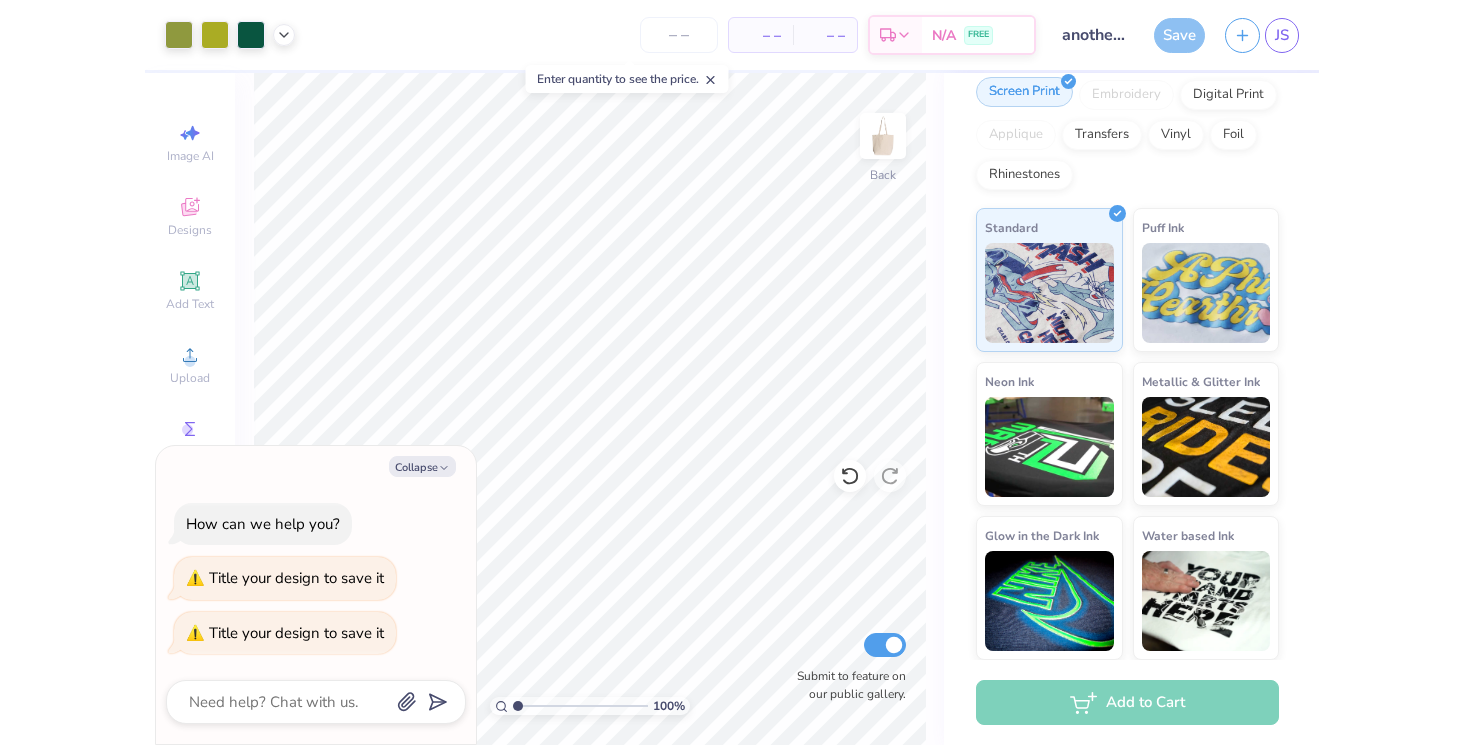 scroll, scrollTop: 175, scrollLeft: 0, axis: vertical 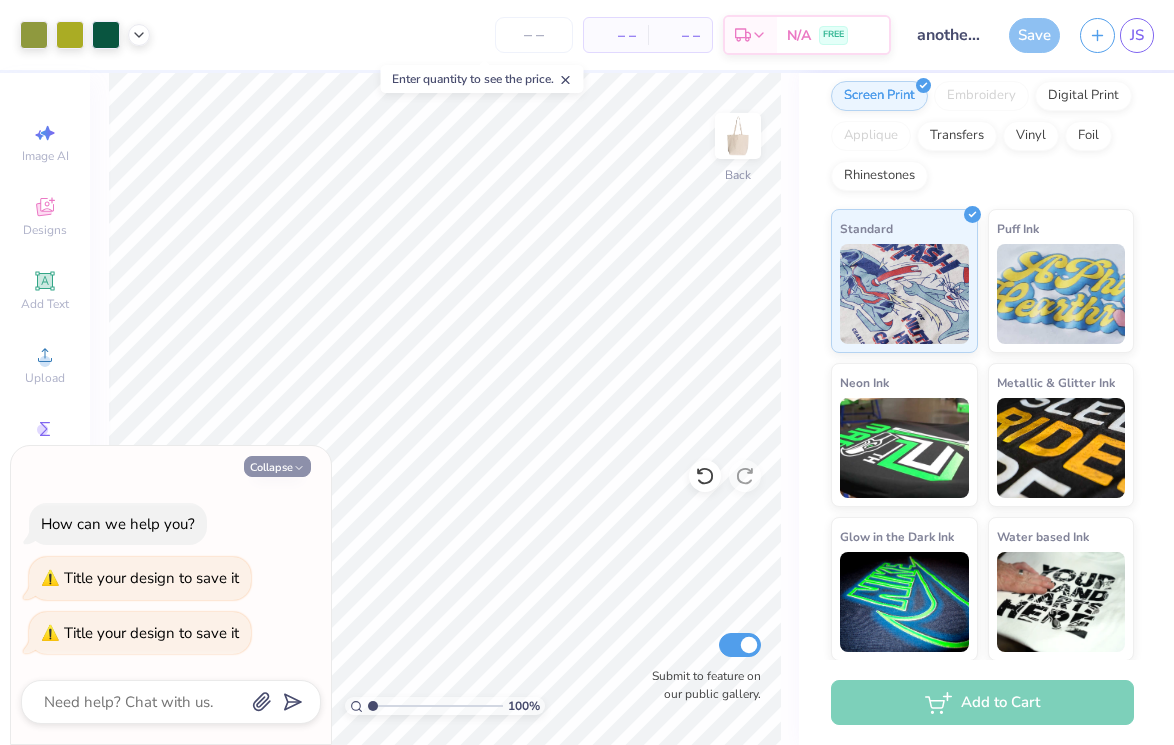 click on "Collapse" at bounding box center [277, 466] 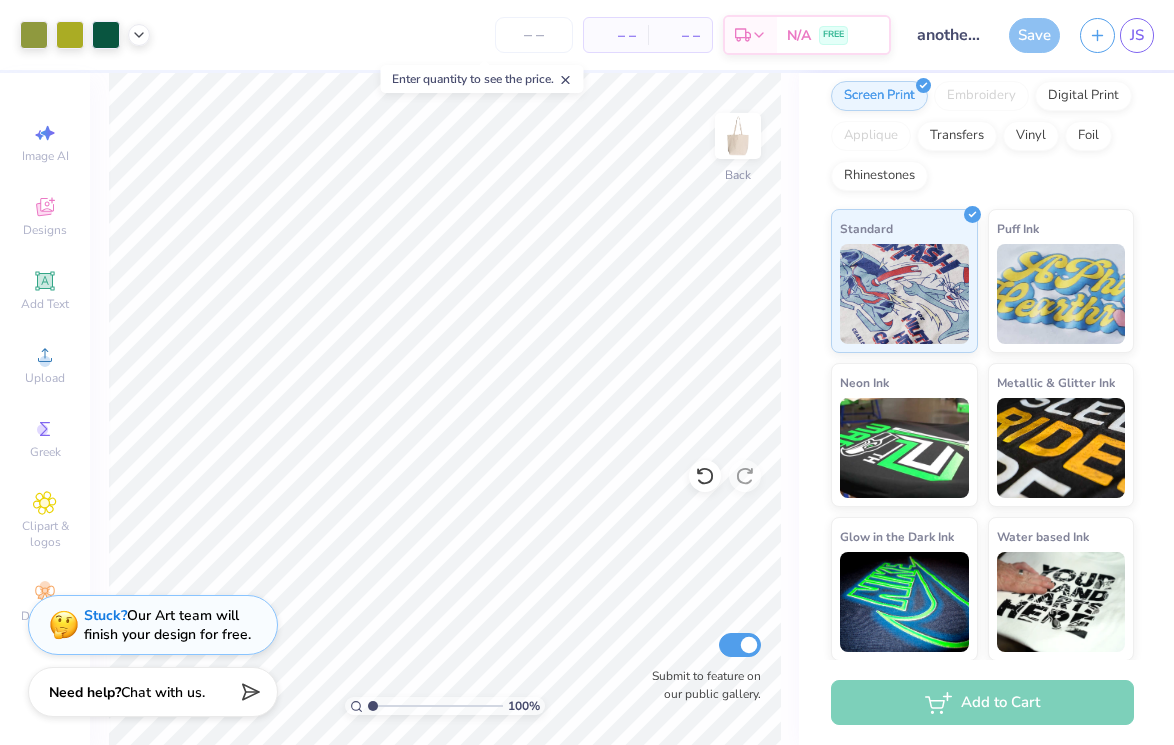 click on "Save" at bounding box center [1034, 35] 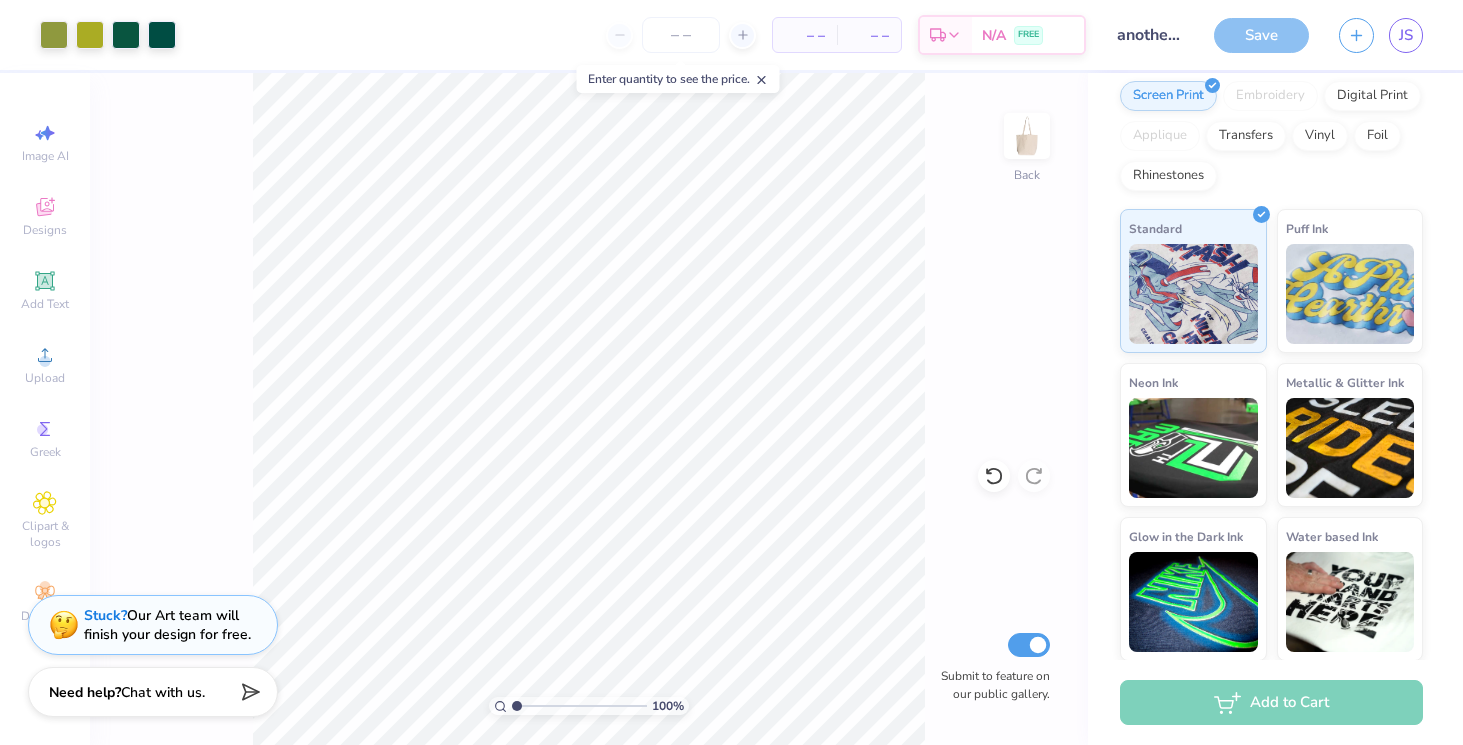 click on "Save" at bounding box center (1261, 35) 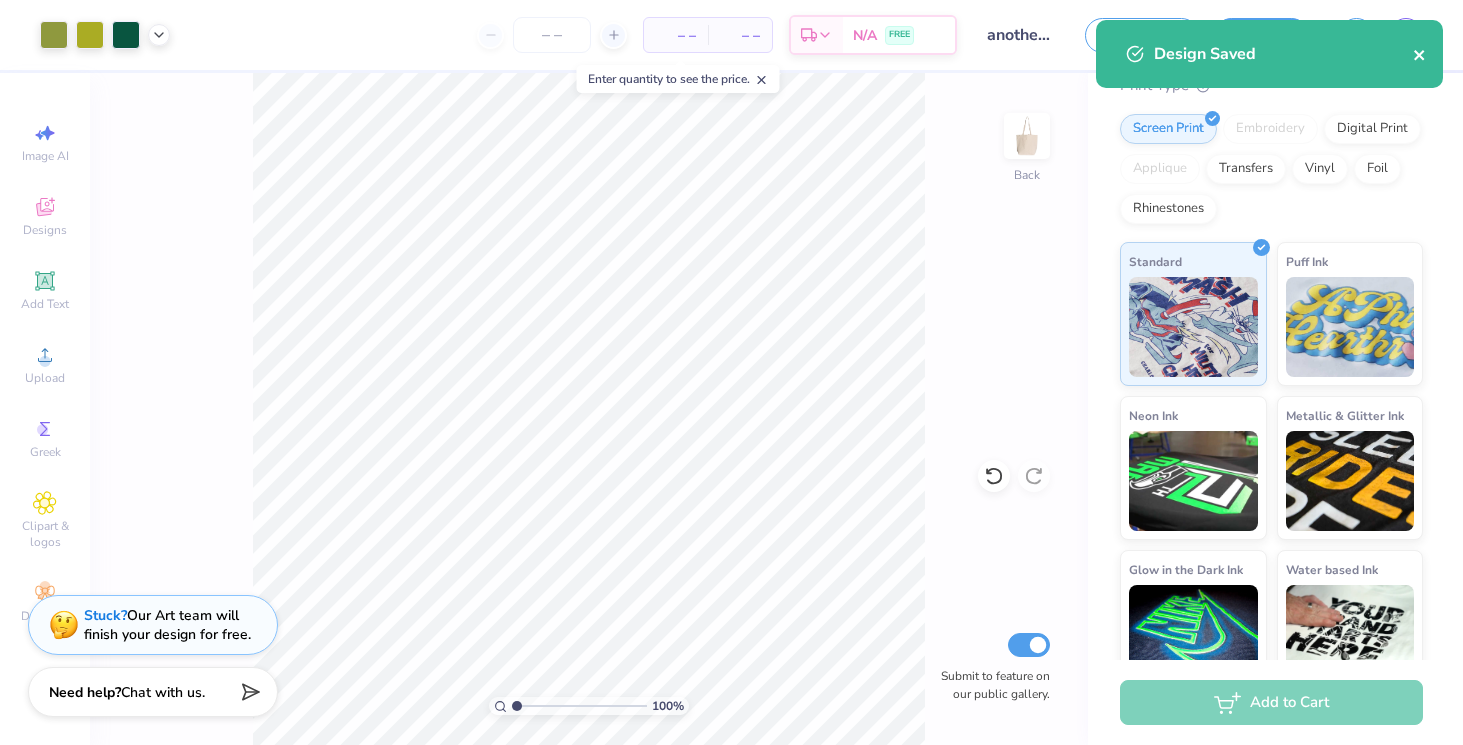 click 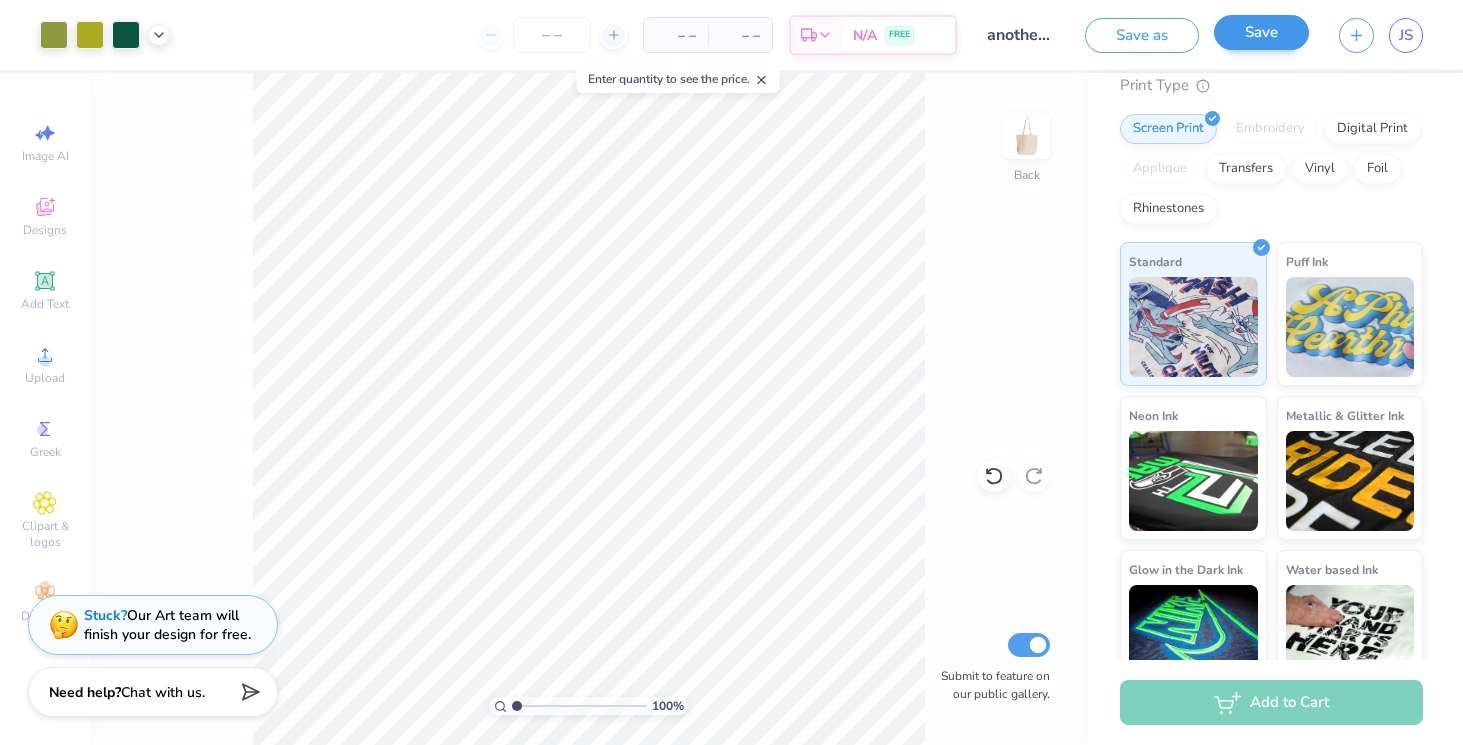 click on "Save" at bounding box center [1261, 32] 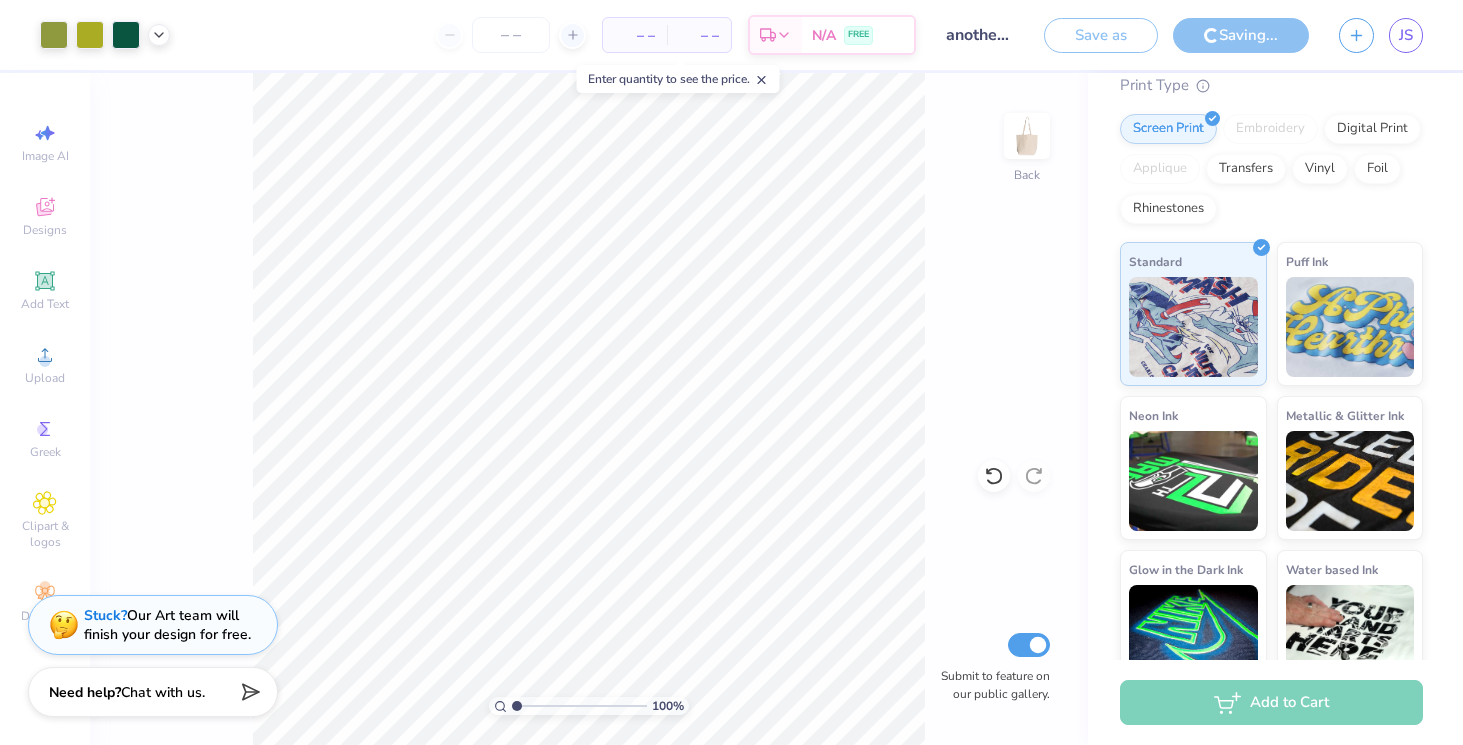 click on "Art colors – – Per Item – – Total Est. Delivery N/A FREE Design Title another one Save as Saving... JS" at bounding box center [731, 35] 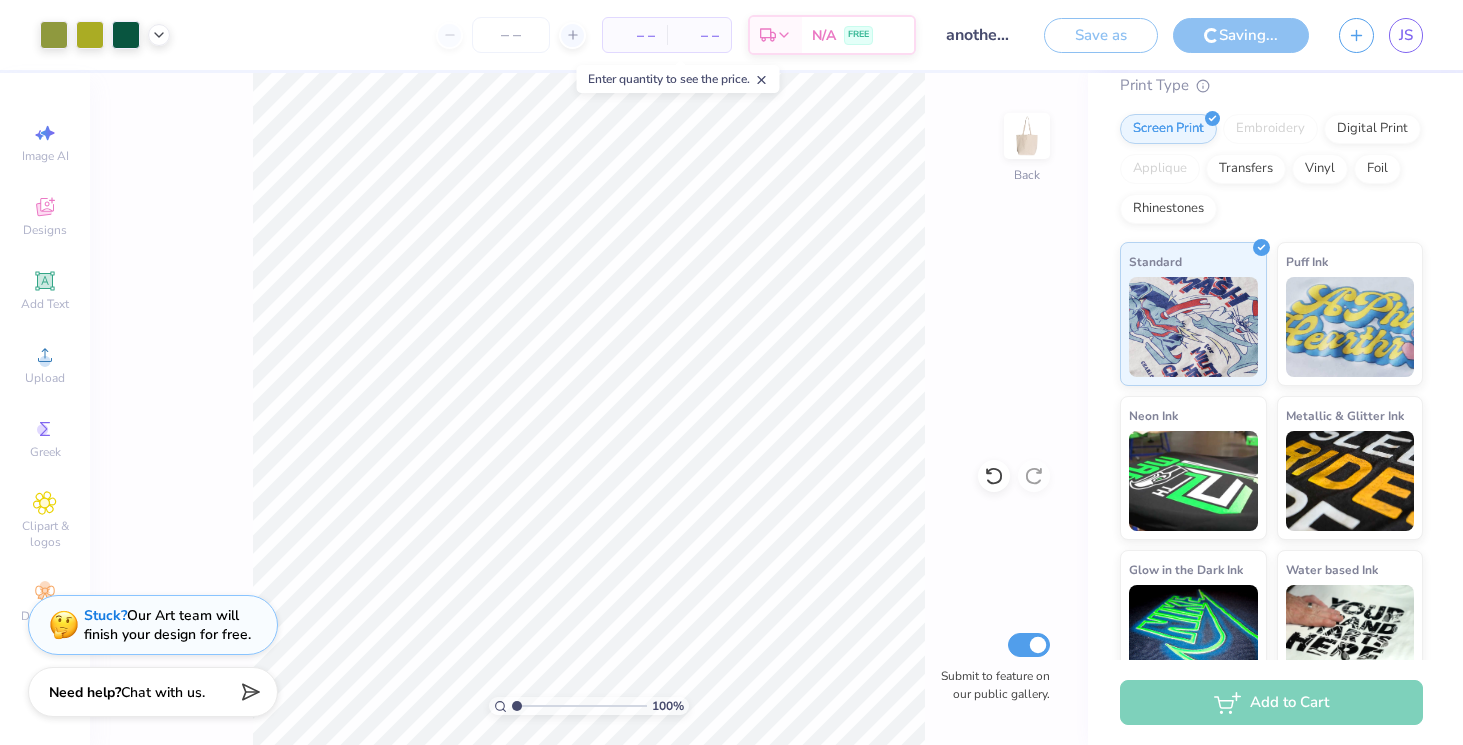 click on "another one" at bounding box center (980, 35) 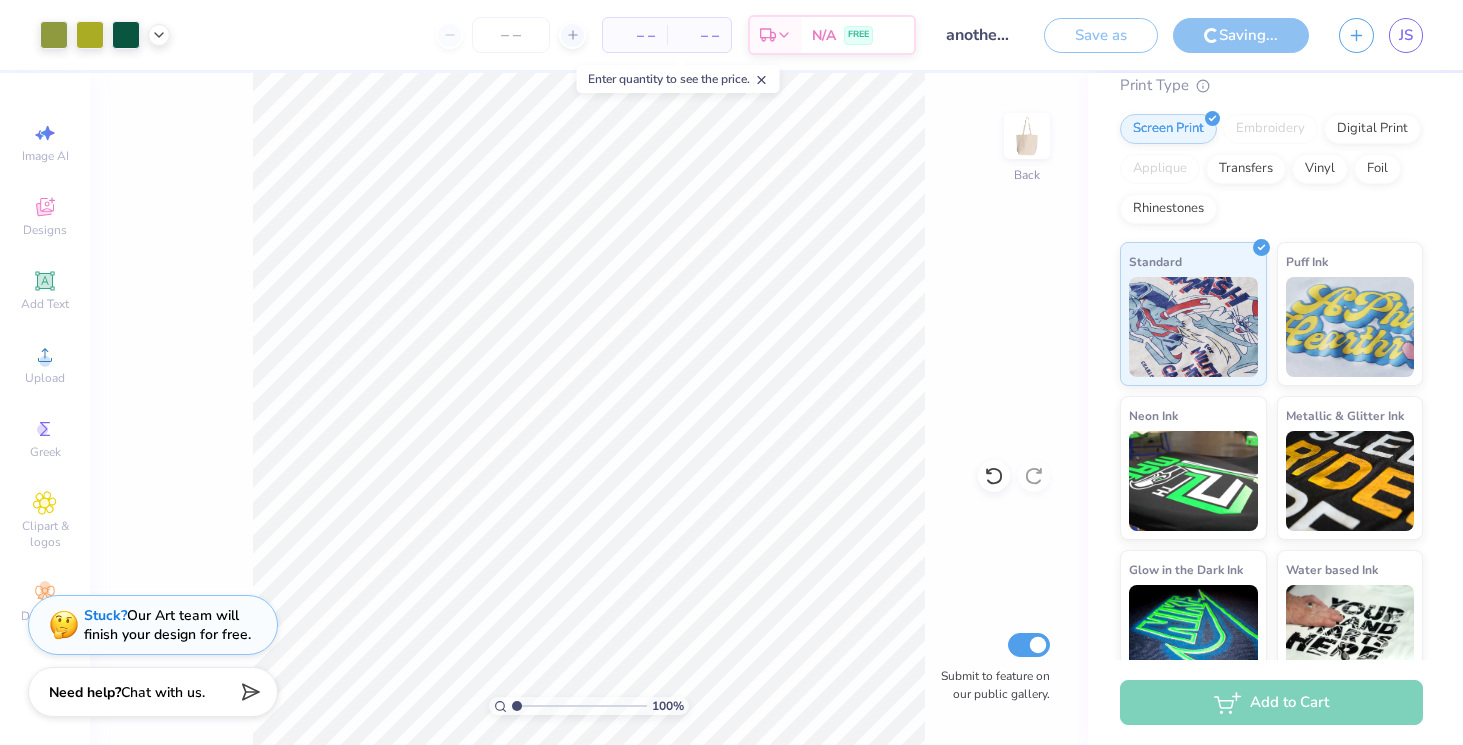 click on "Art colors – – Per Item – – Total Est. Delivery N/A FREE Design Title another one Save as Saving... JS" at bounding box center [731, 35] 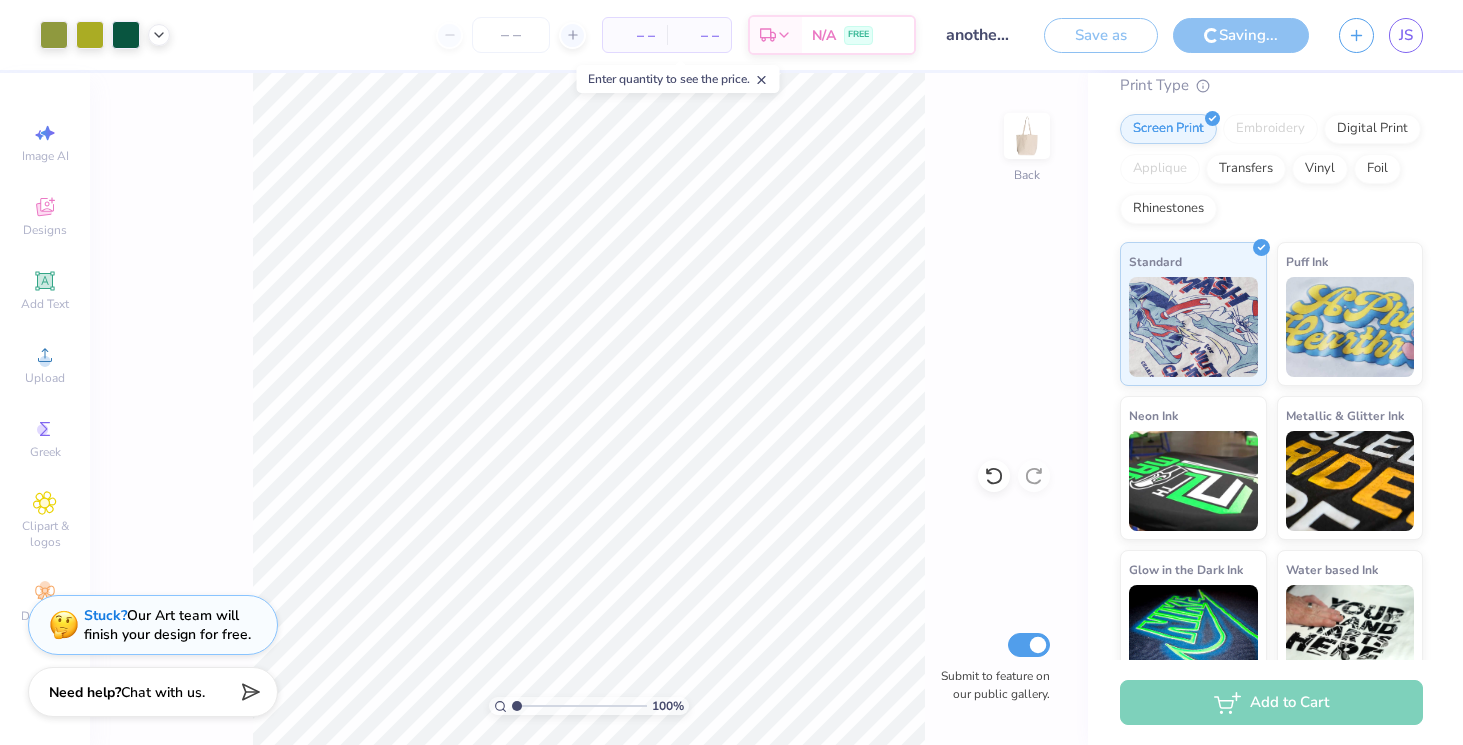 click on "Art colors – – Per Item – – Total Est. Delivery N/A FREE Design Title another one Save as Saving... JS Image AI Designs Add Text Upload Greek Clipart & logos Decorate 100  % Back Submit to feature on our public gallery. # 497865A Original Proof Liberty Bags Large Canvas Tote Liberty Bags # 8866 Minimum Order:  12 +   Print Type Screen Print Embroidery Digital Print Applique Transfers Vinyl Foil Rhinestones Standard Puff Ink Neon Ink Metallic & Glitter Ink Glow in the Dark Ink Water based Ink Add to Cart Stuck?  Our Art team will finish your design for free. Need help?  Chat with us.
Enter quantity to see the price. x" at bounding box center [731, 372] 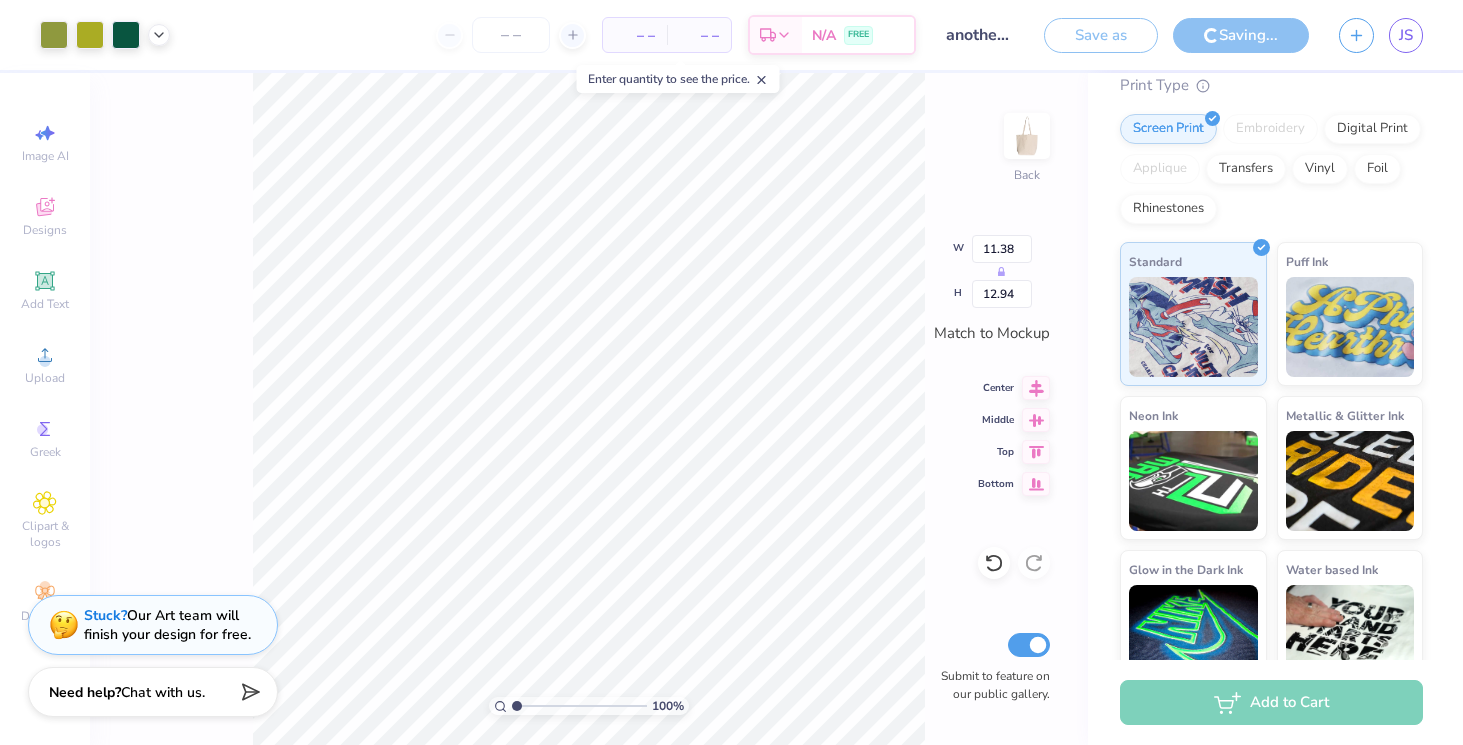 type on "x" 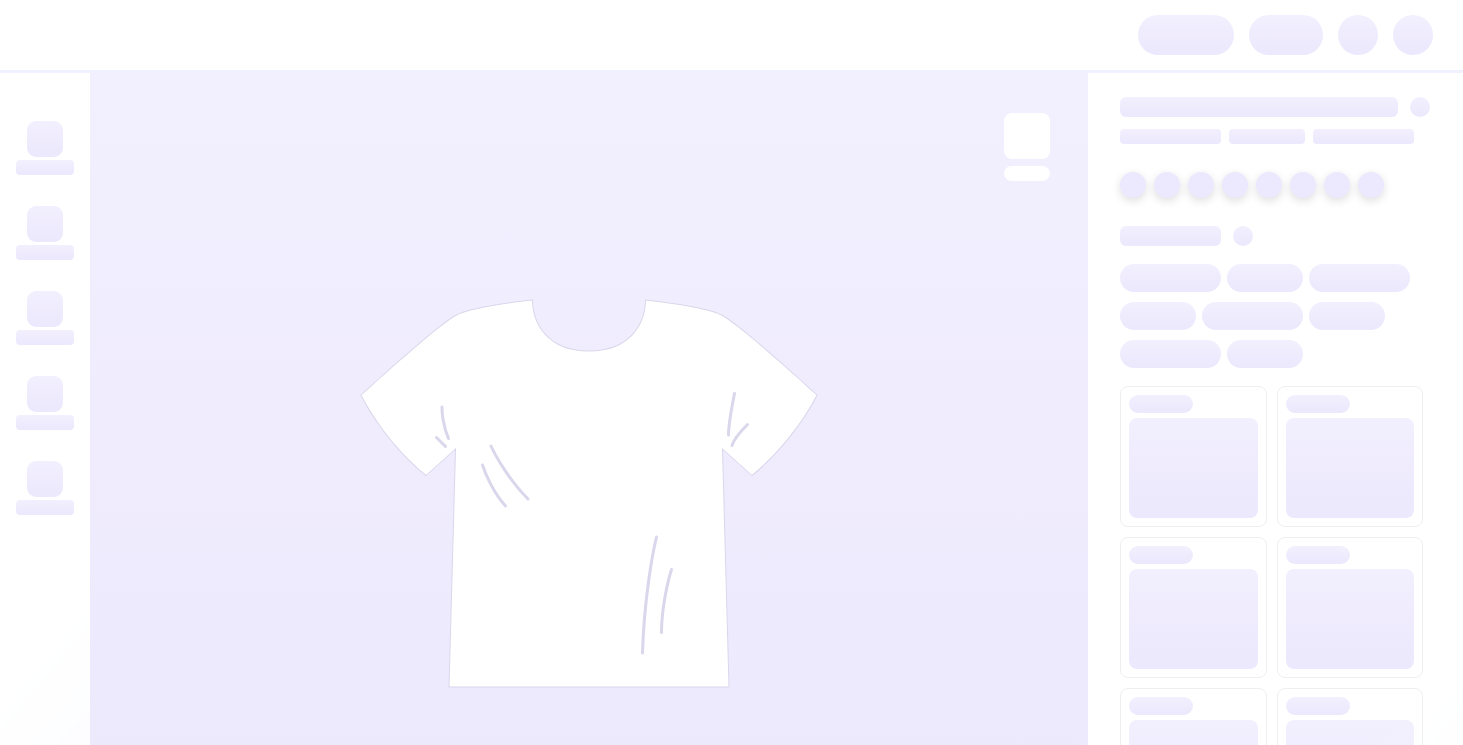 scroll, scrollTop: 0, scrollLeft: 0, axis: both 